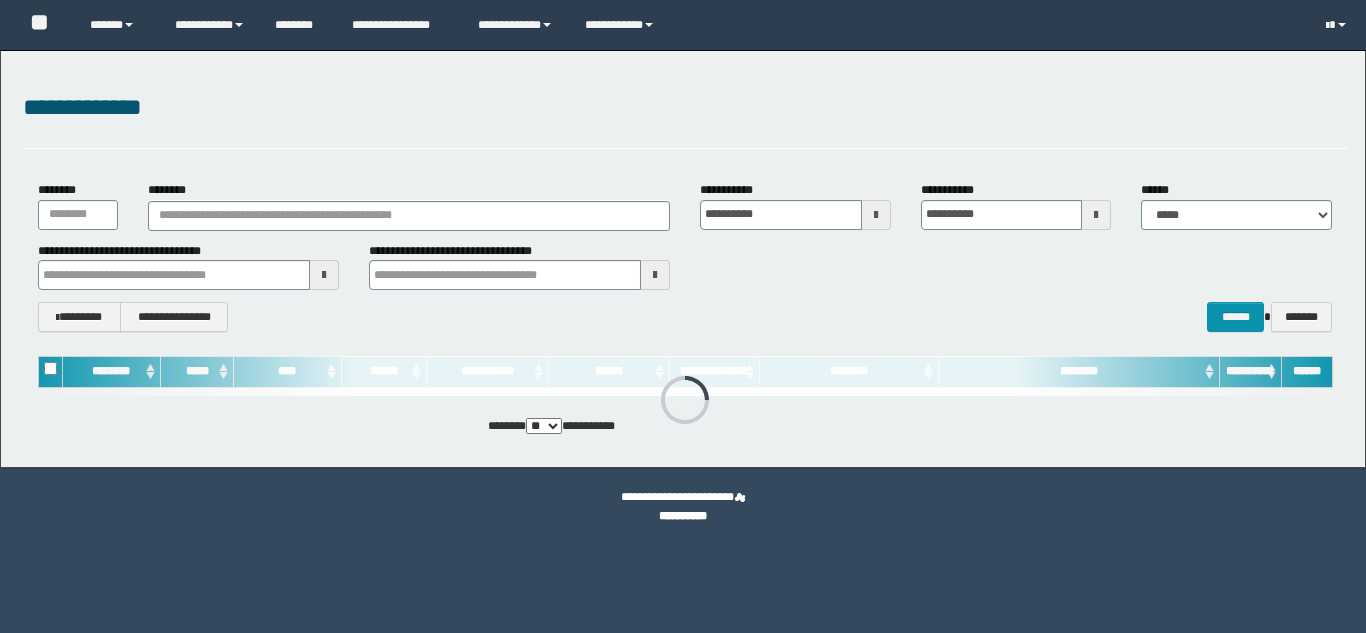 scroll, scrollTop: 0, scrollLeft: 0, axis: both 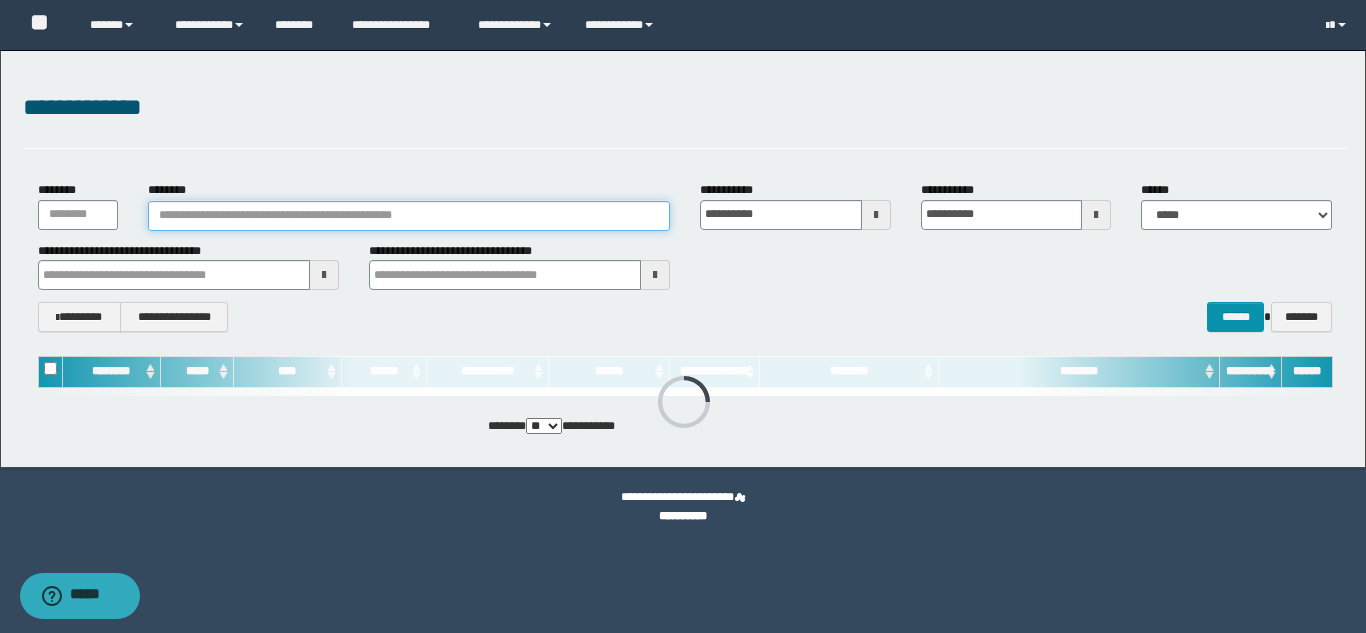 click on "********" at bounding box center [409, 216] 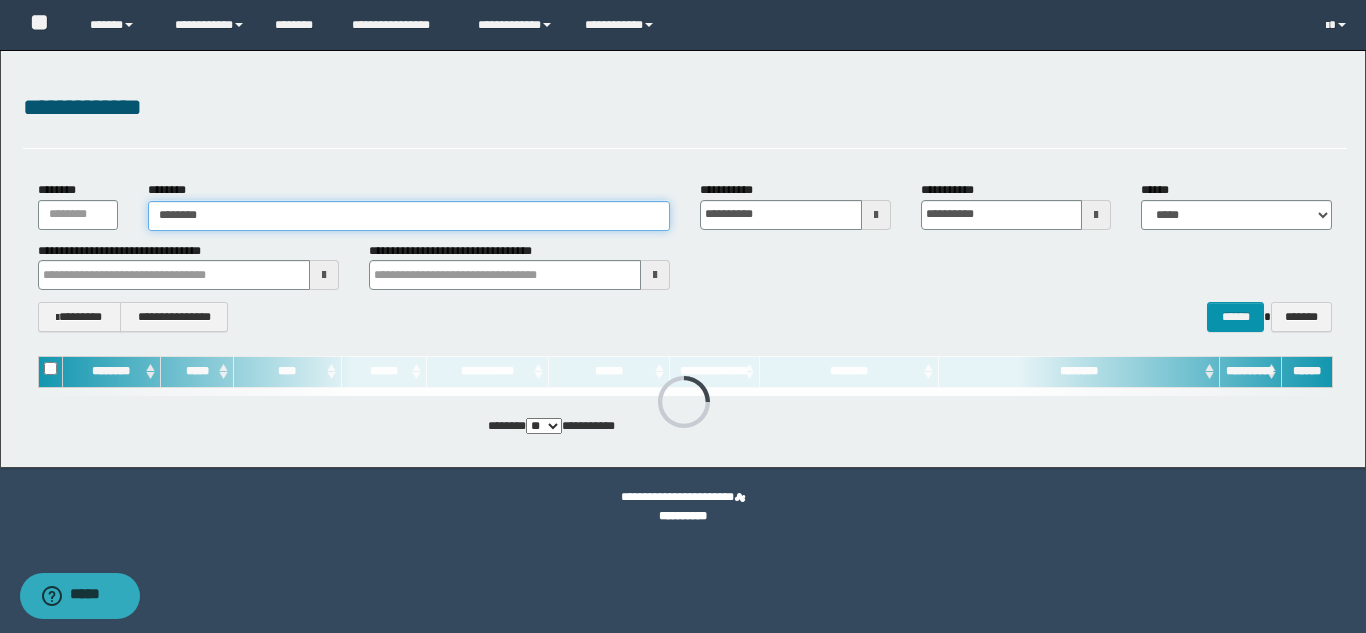 type on "********" 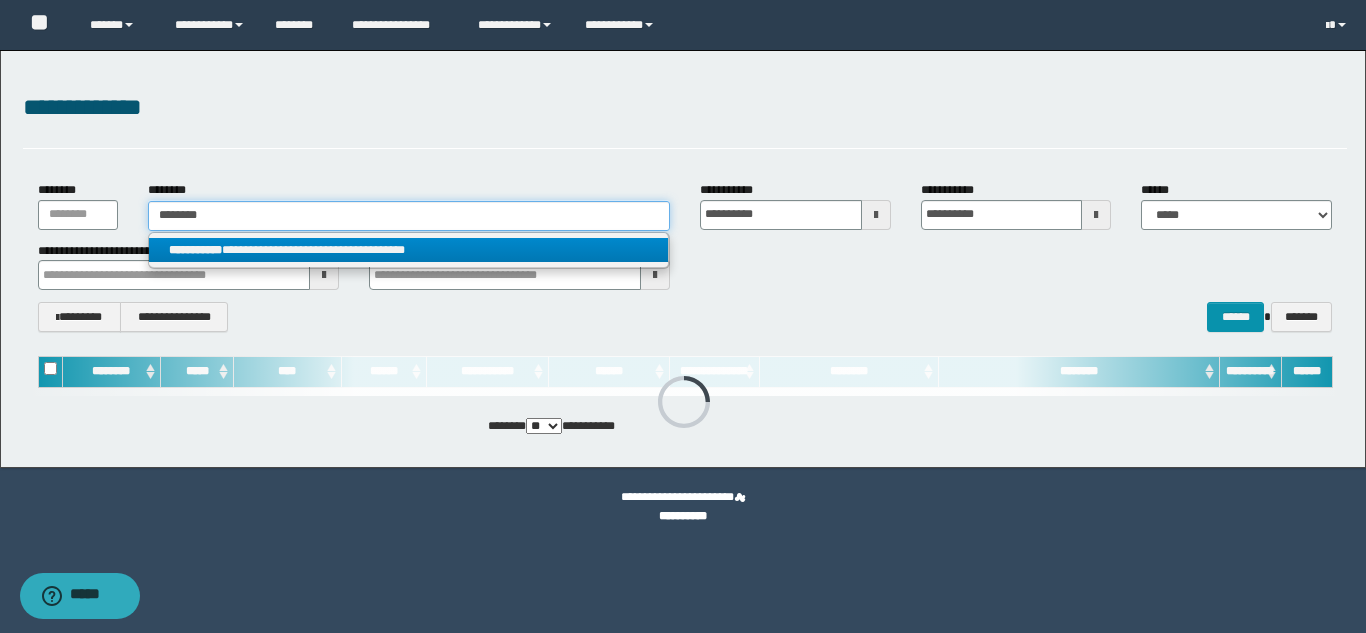 type on "********" 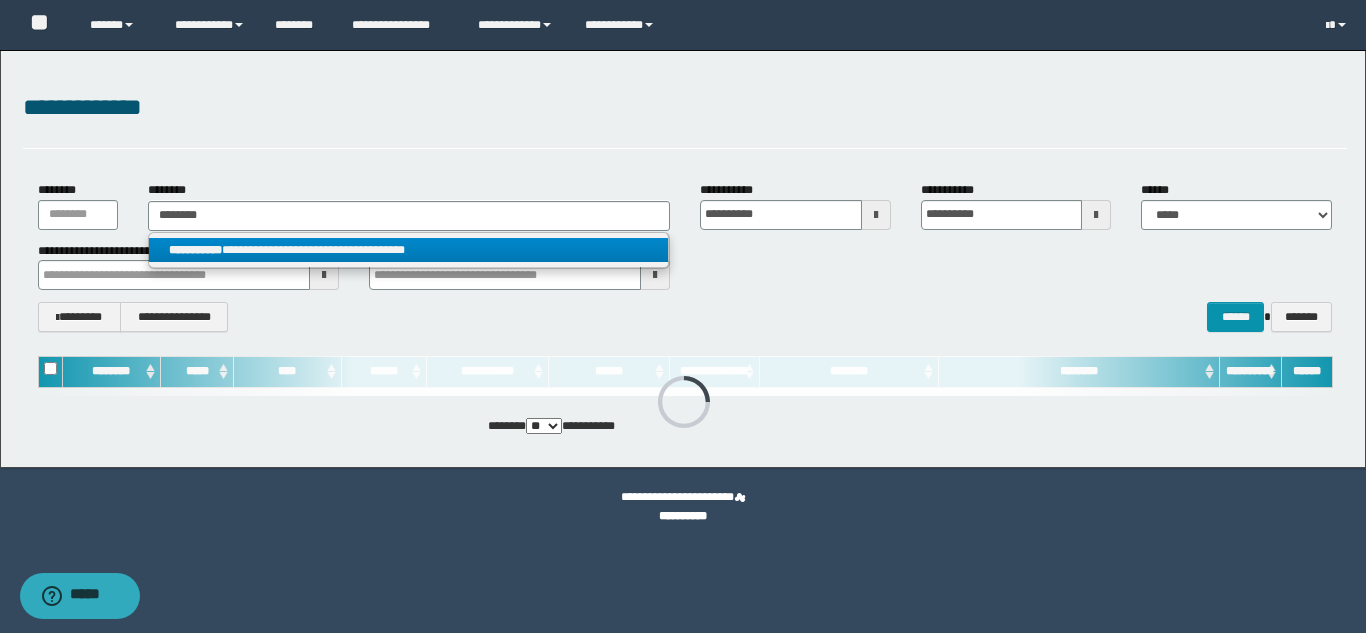 click on "**********" at bounding box center [408, 250] 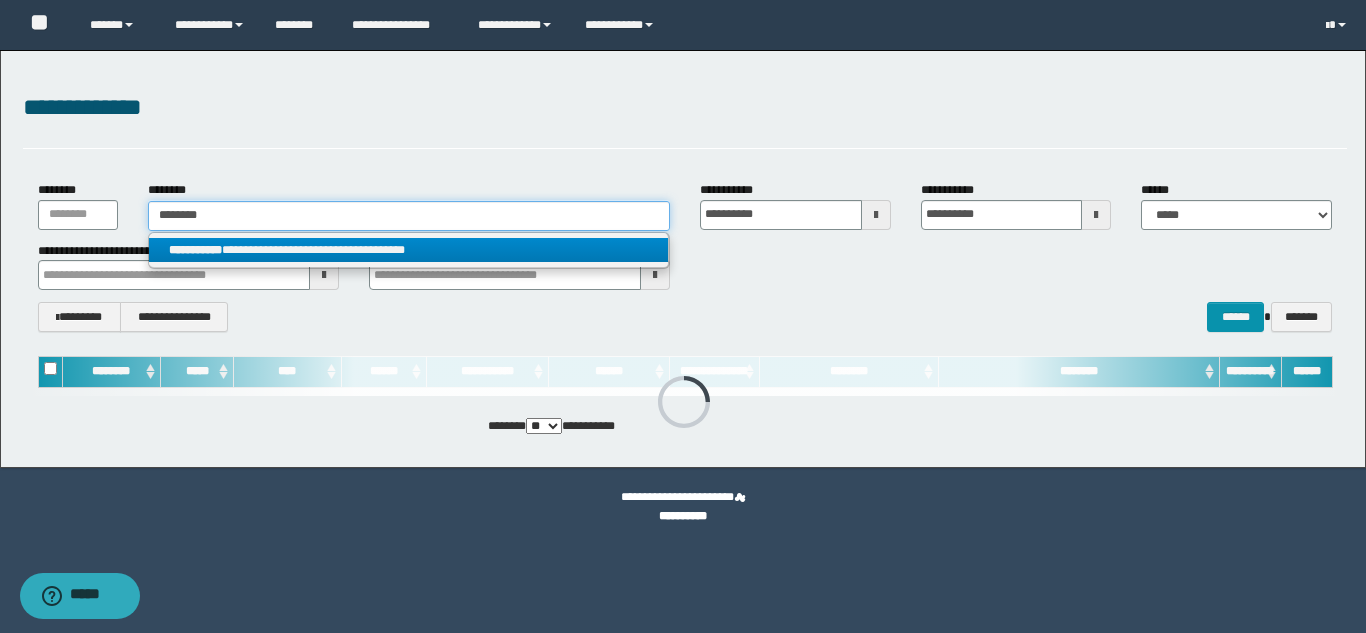 type 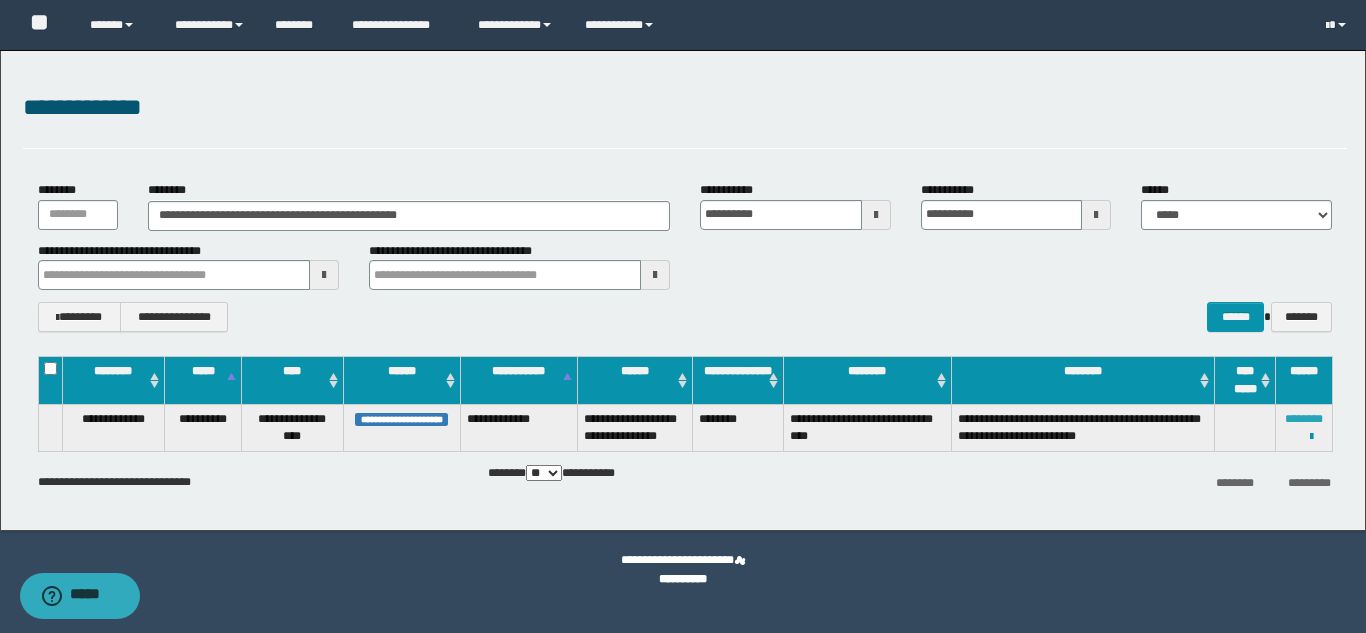 click on "********" at bounding box center (1304, 419) 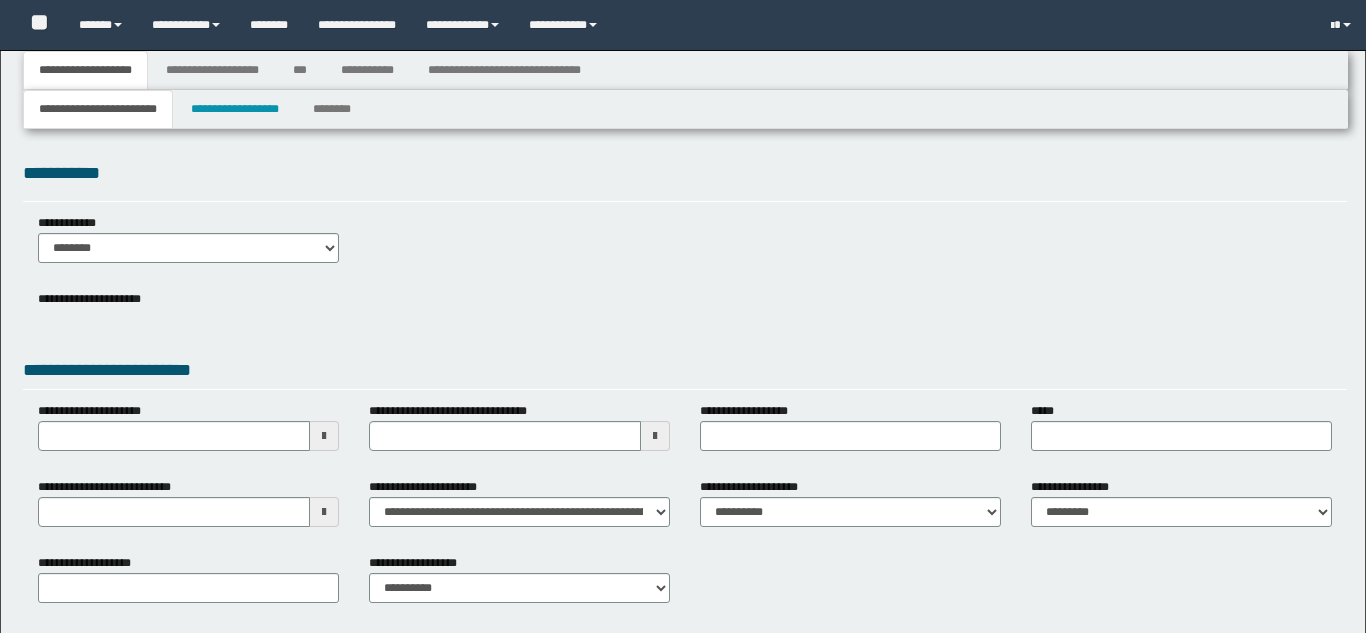 type 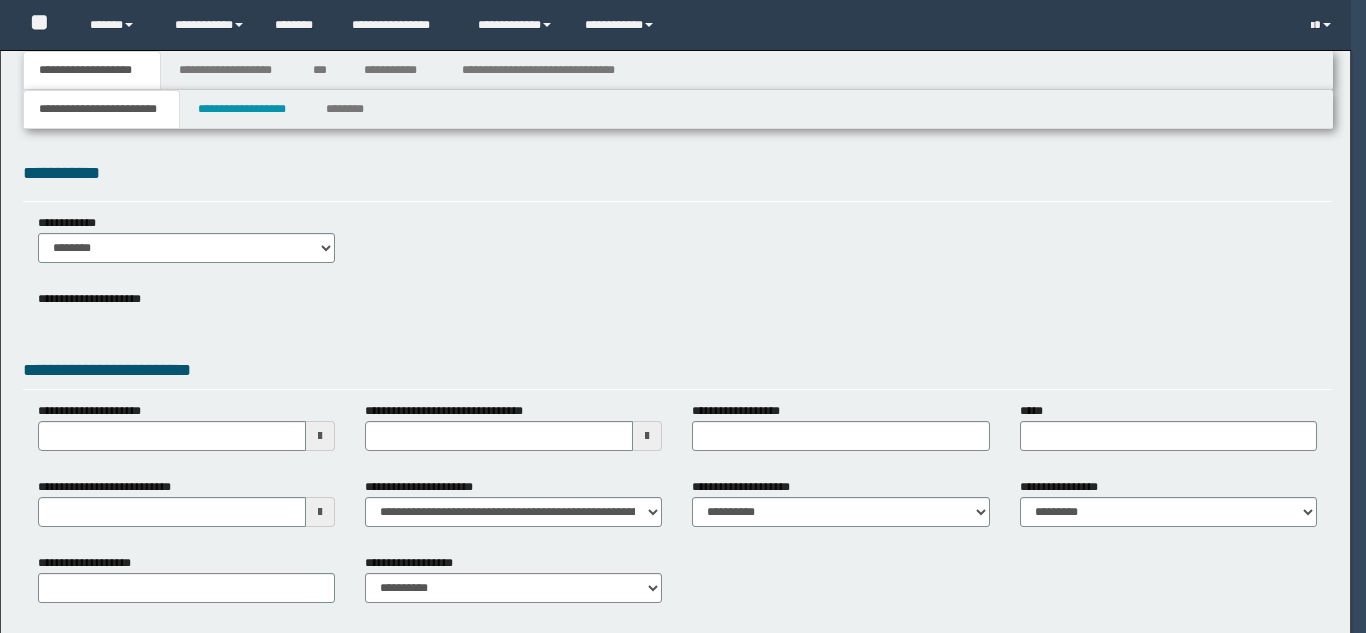 scroll, scrollTop: 0, scrollLeft: 0, axis: both 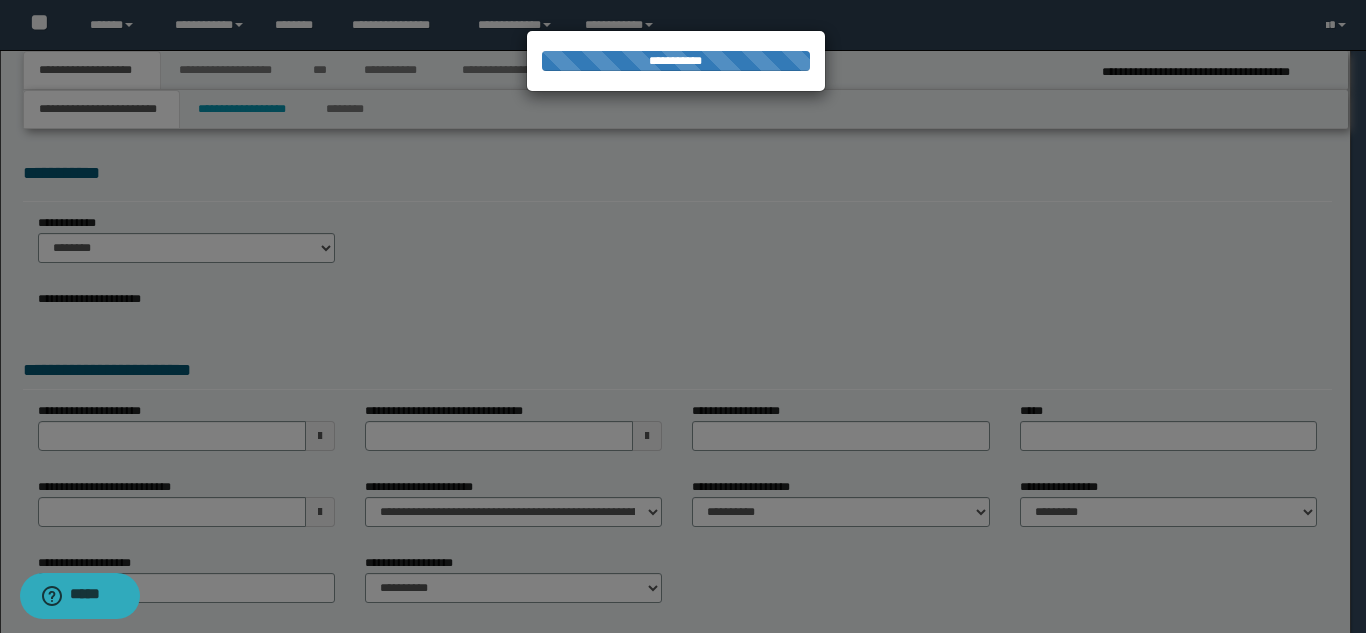 type on "**********" 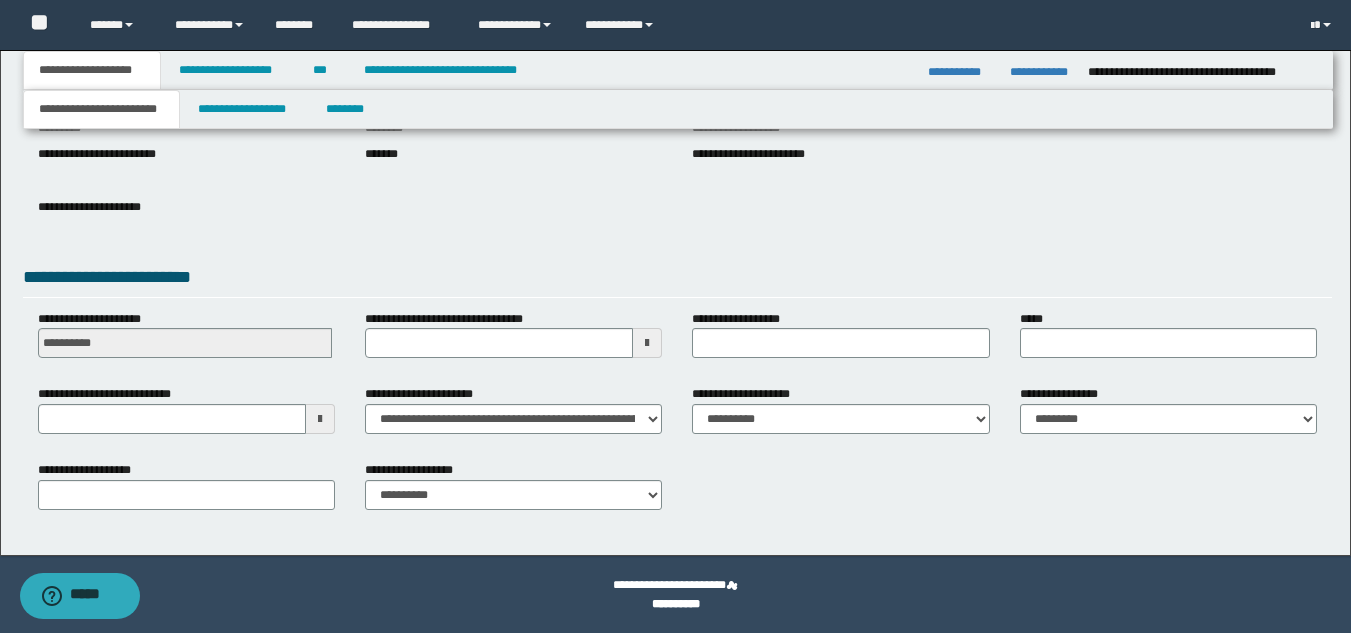 type 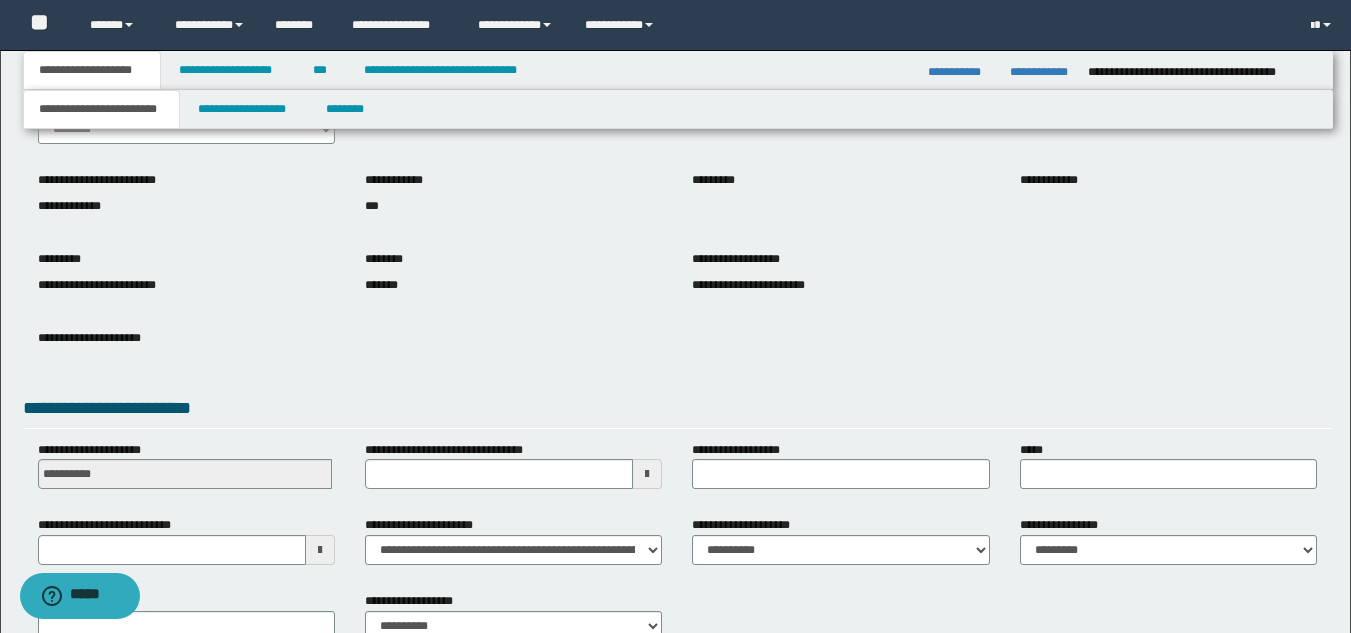 scroll, scrollTop: 251, scrollLeft: 0, axis: vertical 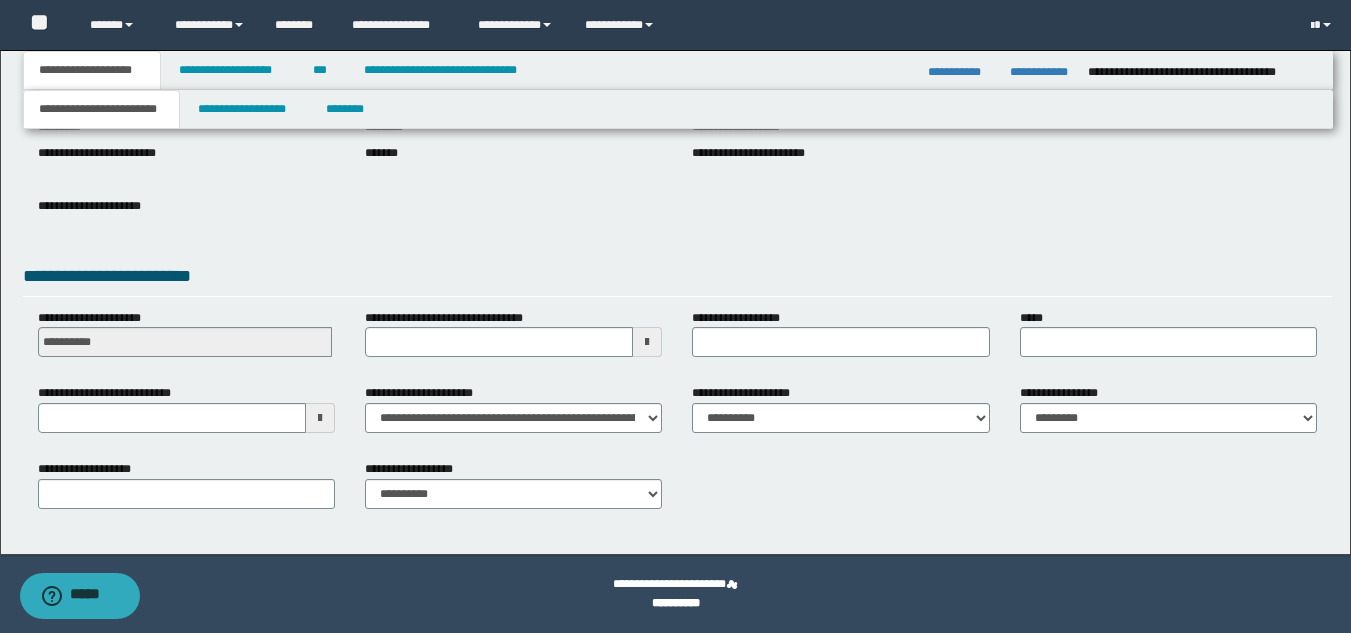 click at bounding box center (320, 418) 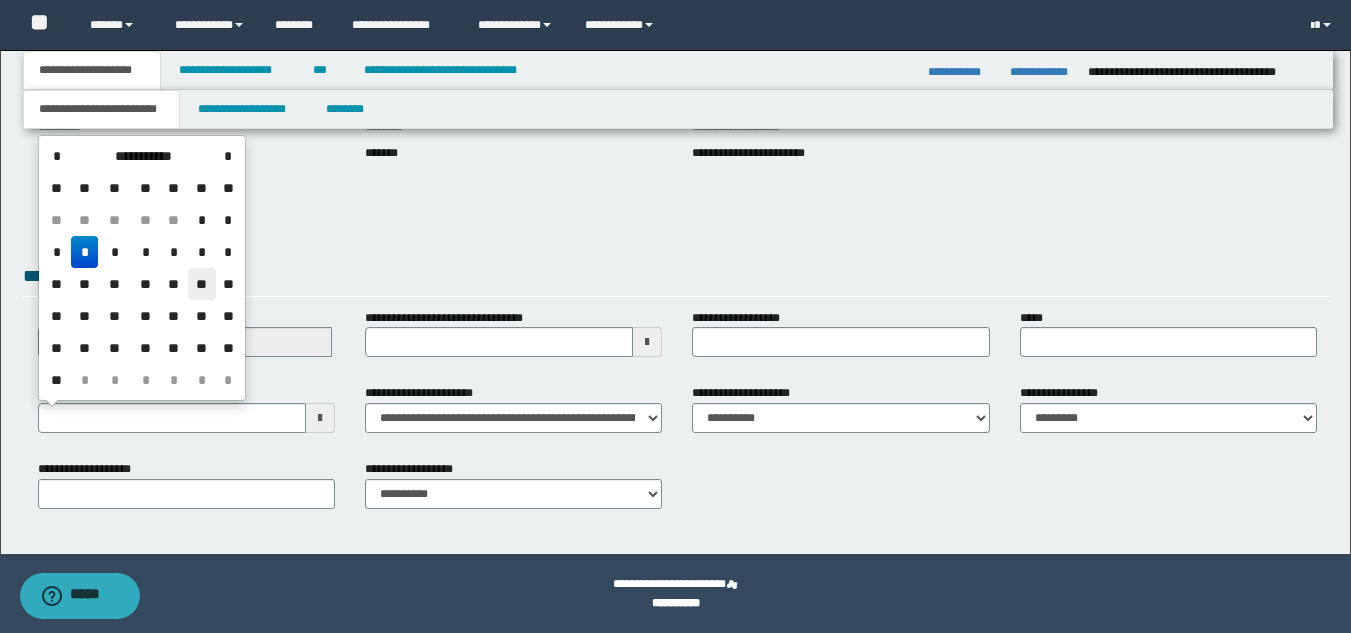 click on "**" at bounding box center (202, 284) 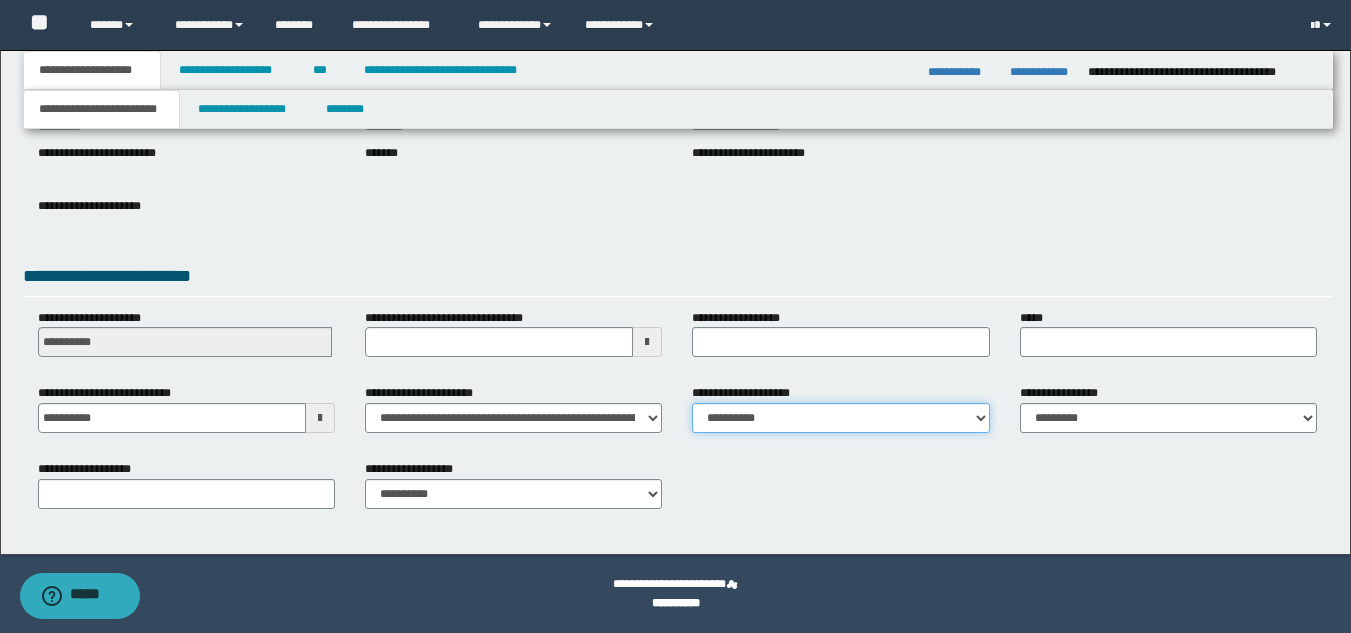 drag, startPoint x: 754, startPoint y: 411, endPoint x: 739, endPoint y: 417, distance: 16.155495 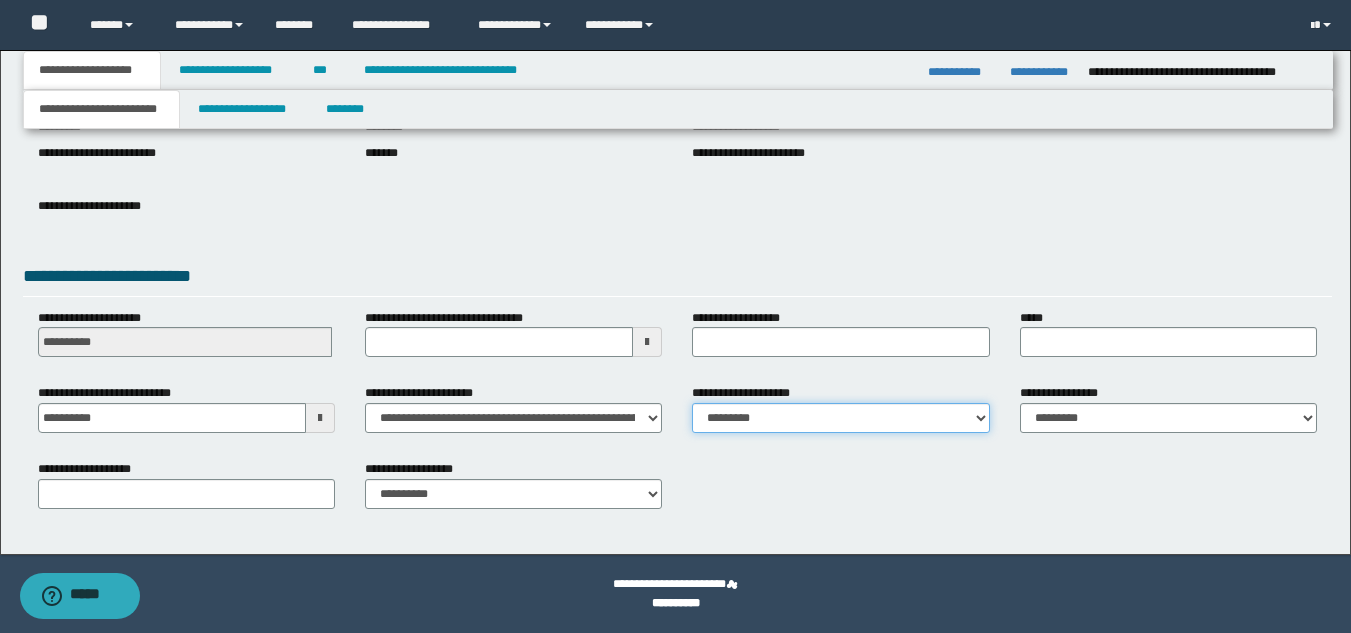click on "**********" at bounding box center [840, 418] 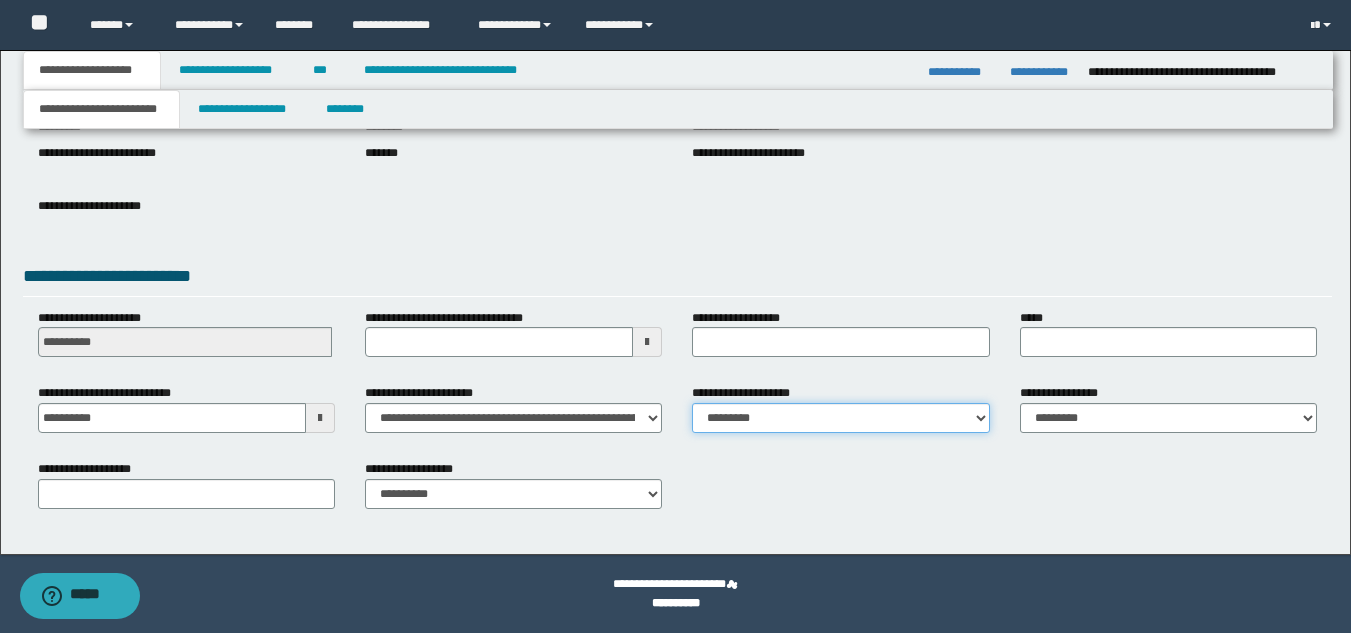 type 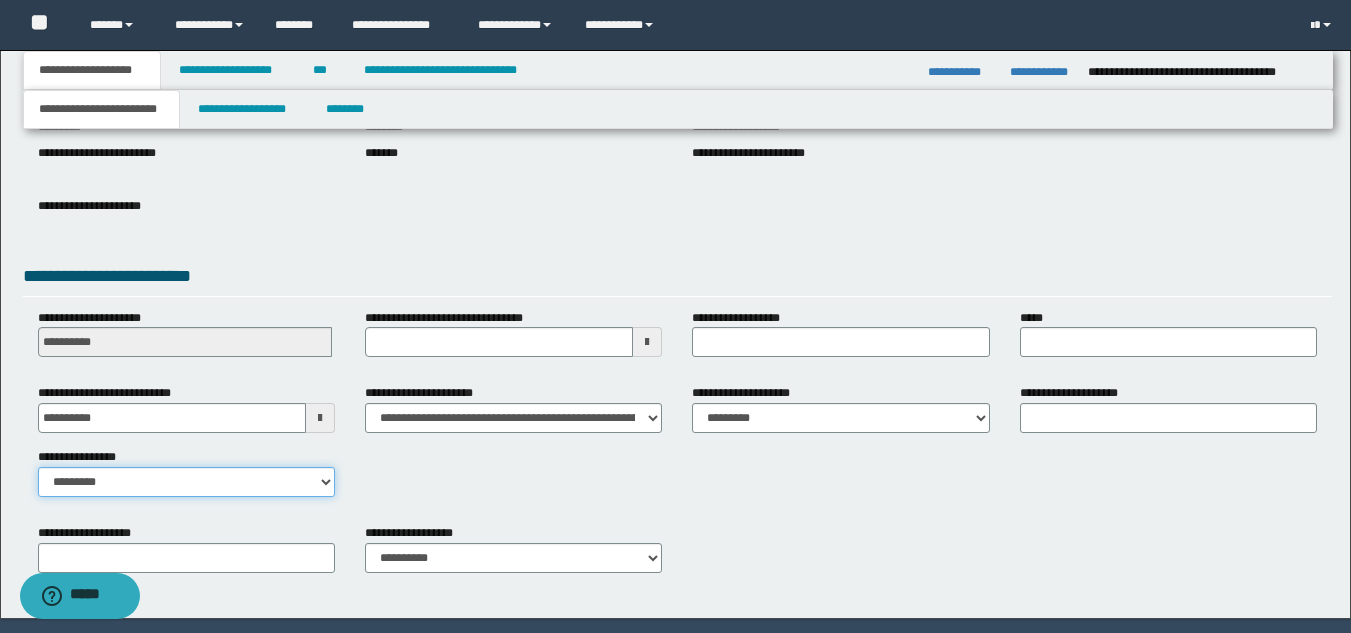 click on "**********" at bounding box center [186, 482] 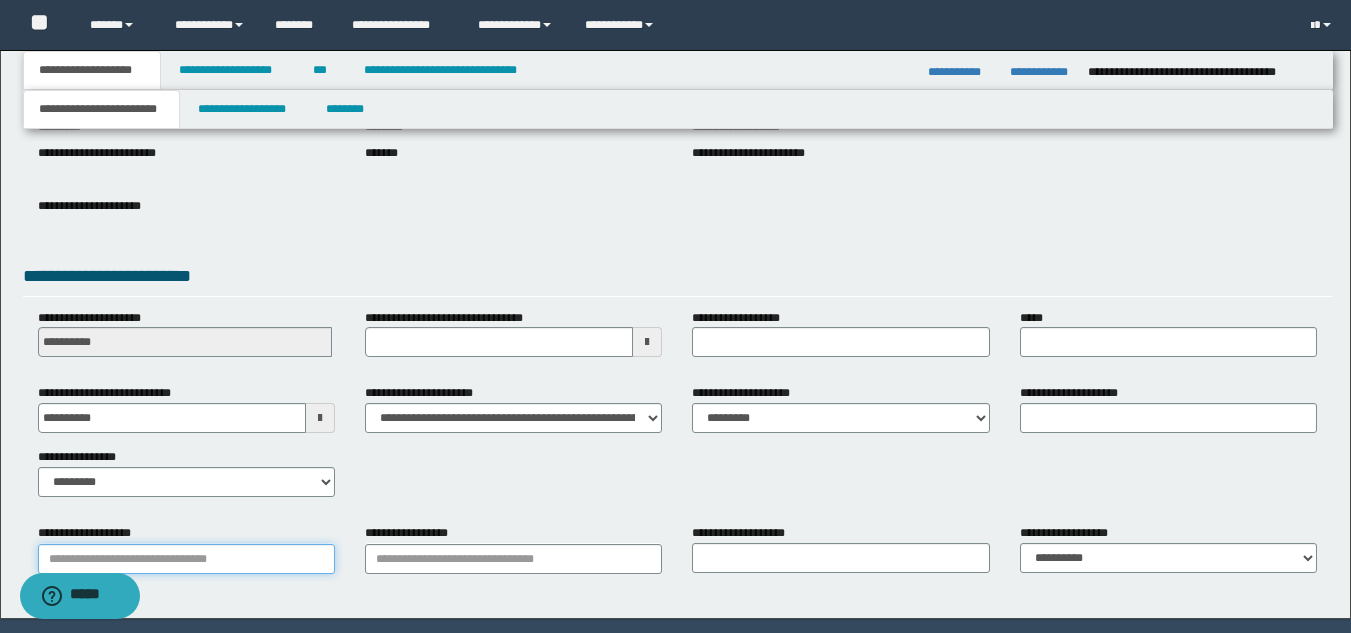 click on "**********" at bounding box center (186, 559) 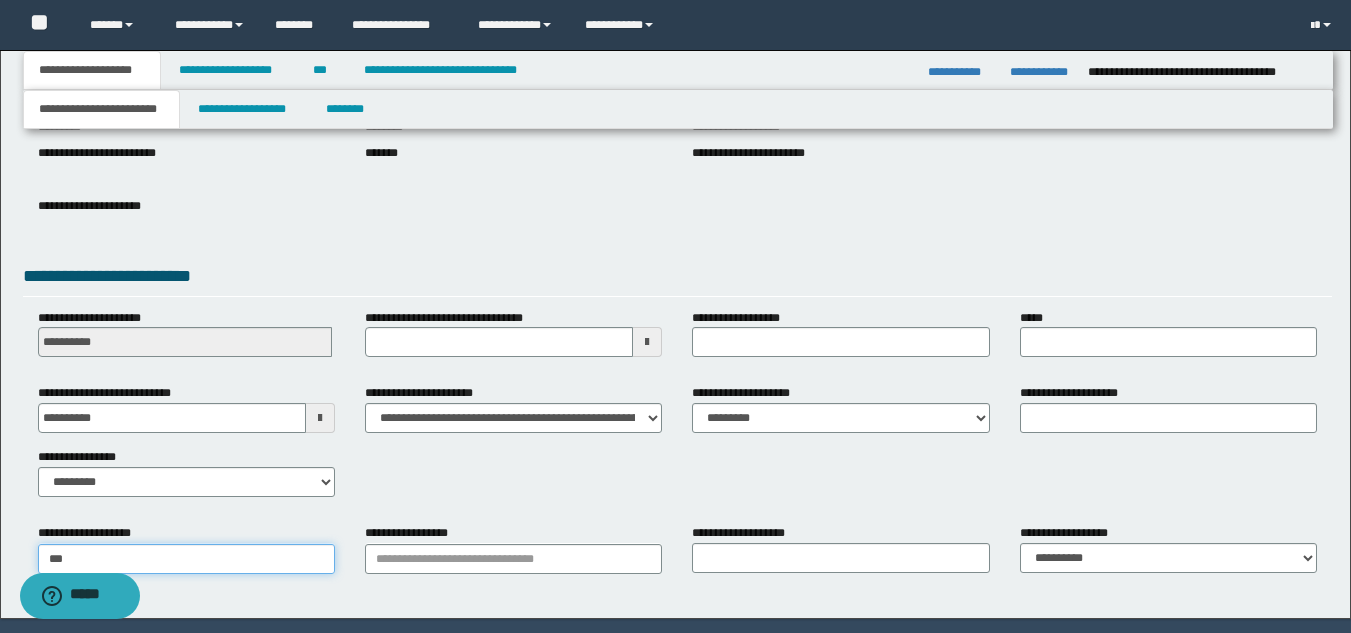 type on "****" 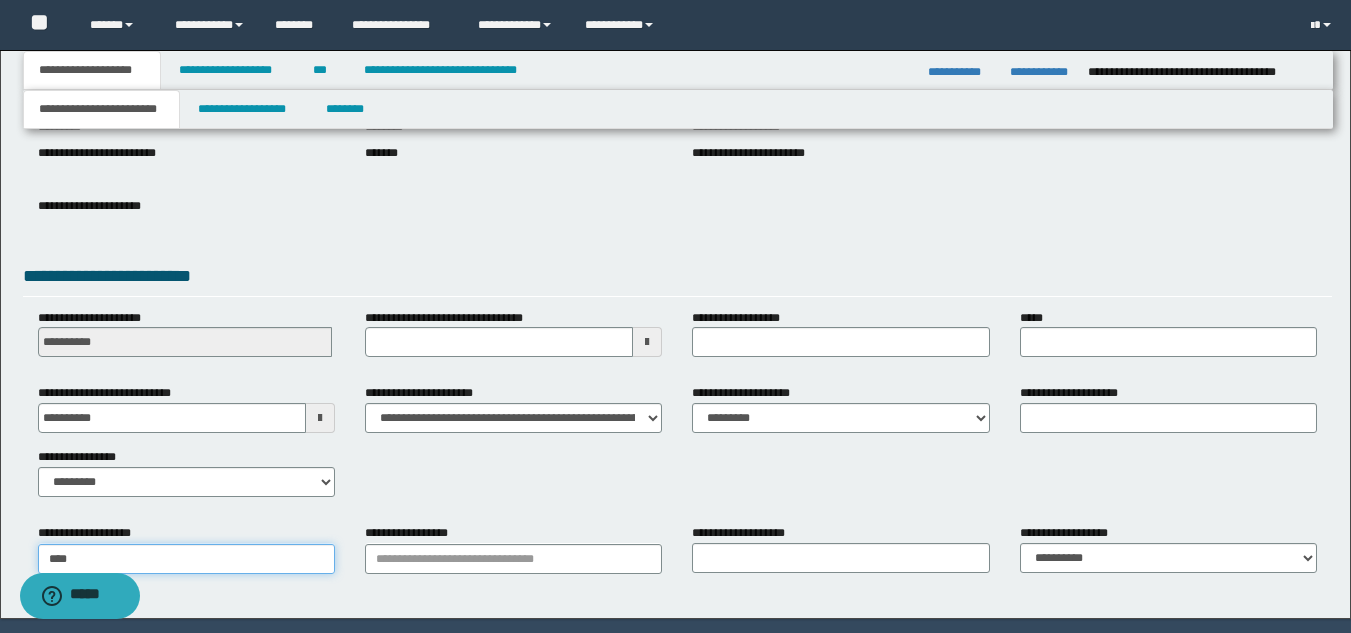 type on "**********" 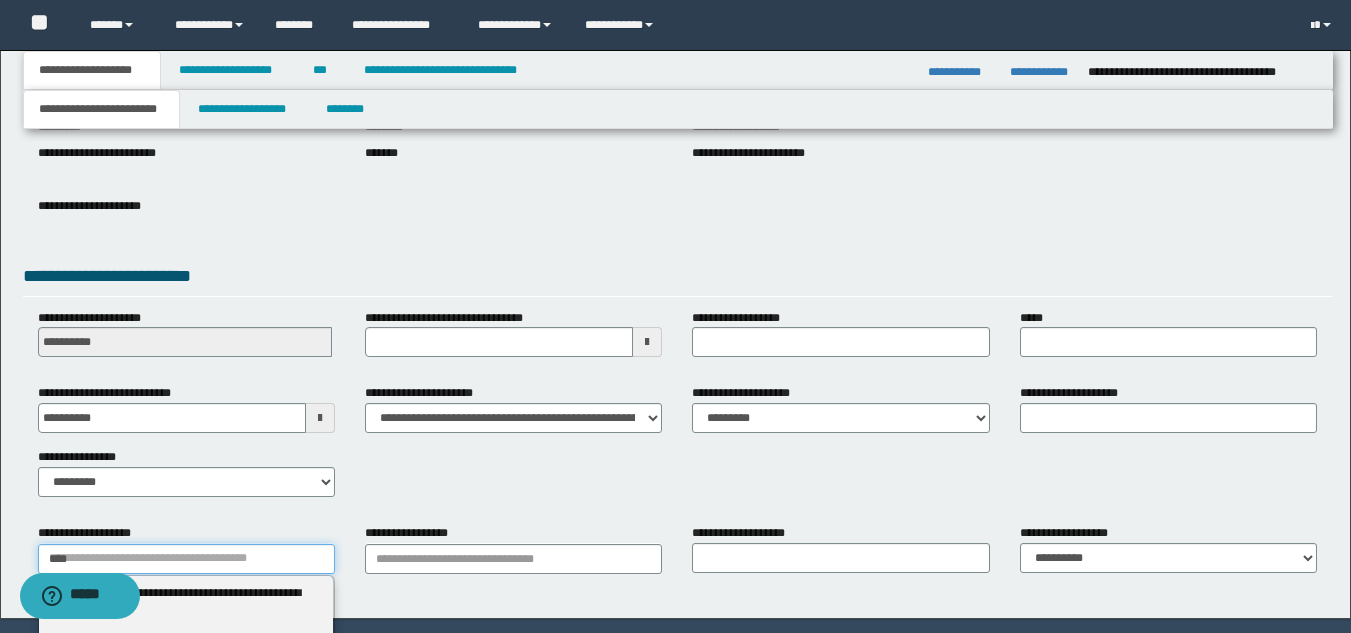 scroll, scrollTop: 351, scrollLeft: 0, axis: vertical 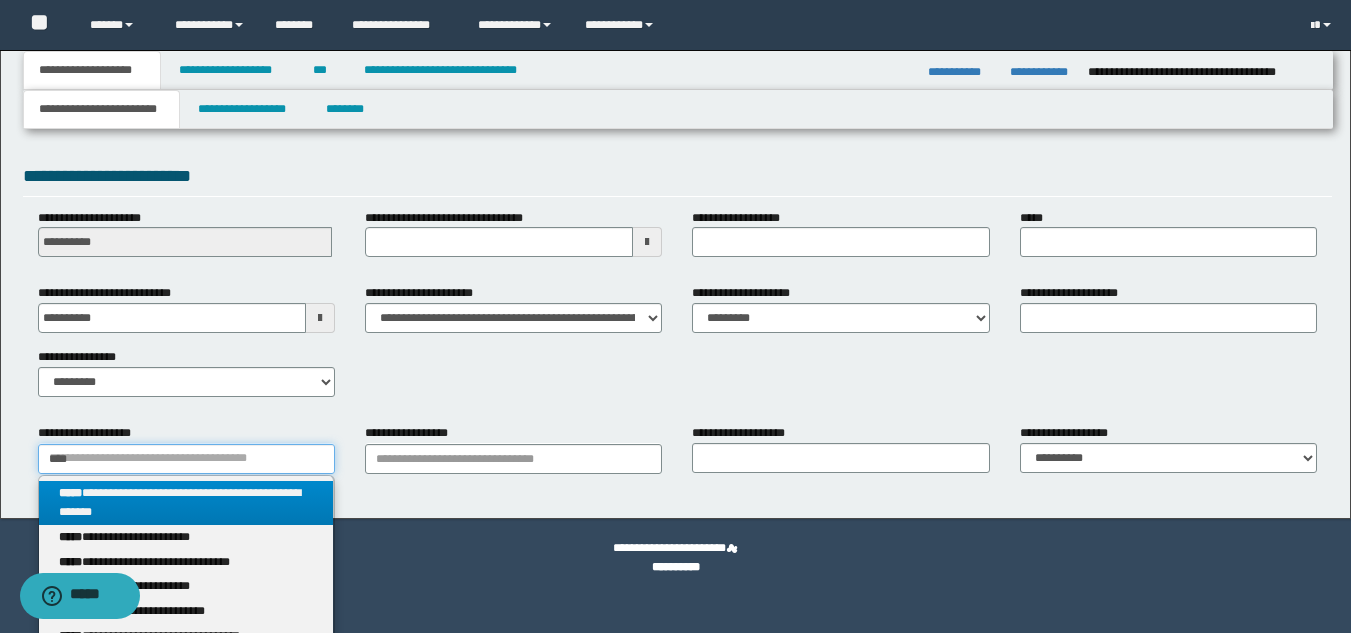 drag, startPoint x: 88, startPoint y: 462, endPoint x: 37, endPoint y: 462, distance: 51 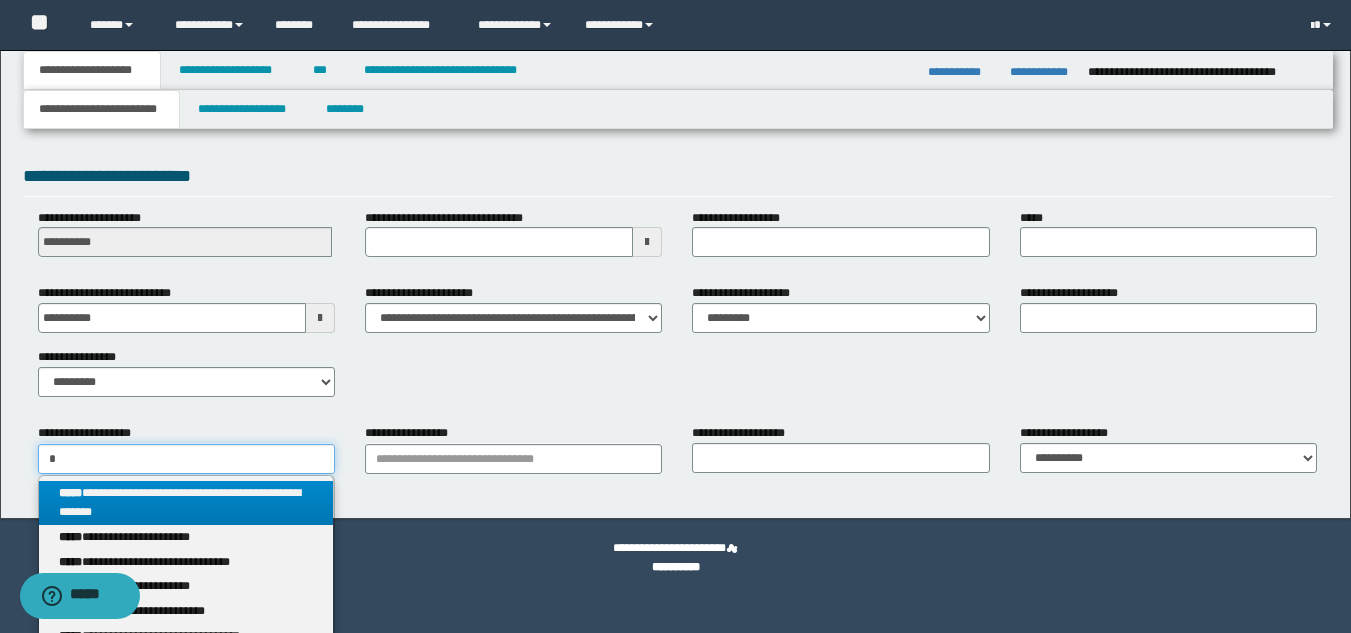 scroll, scrollTop: 315, scrollLeft: 0, axis: vertical 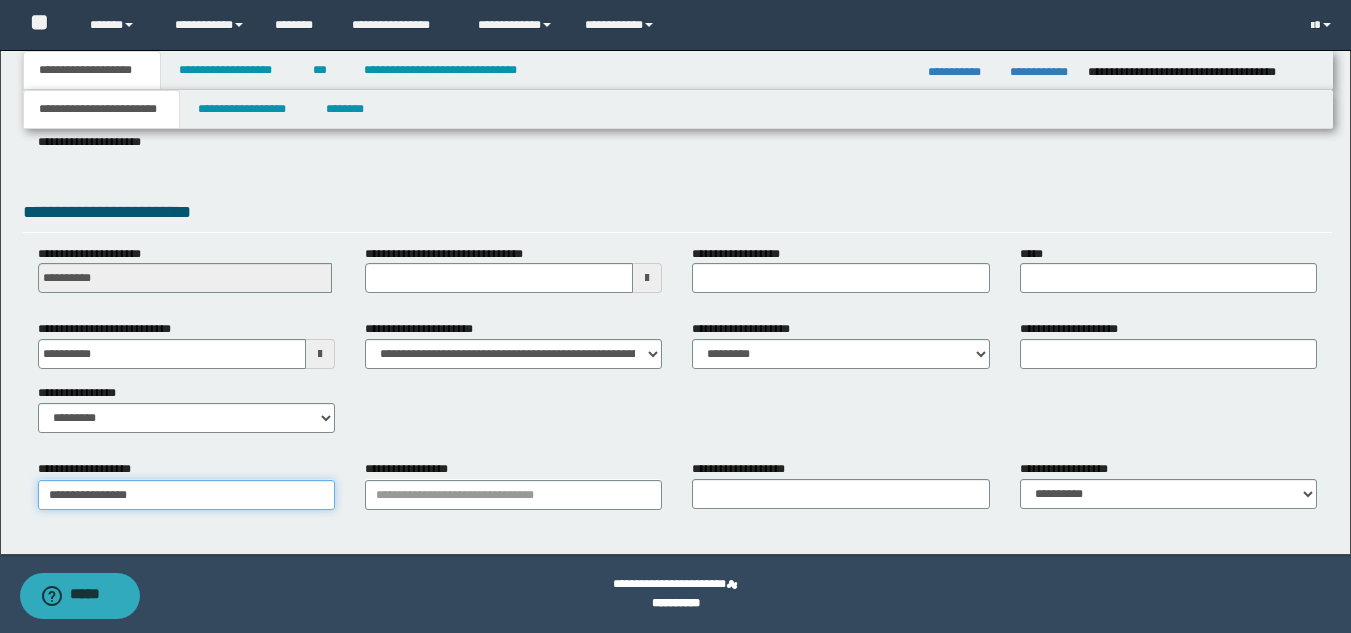 type on "**********" 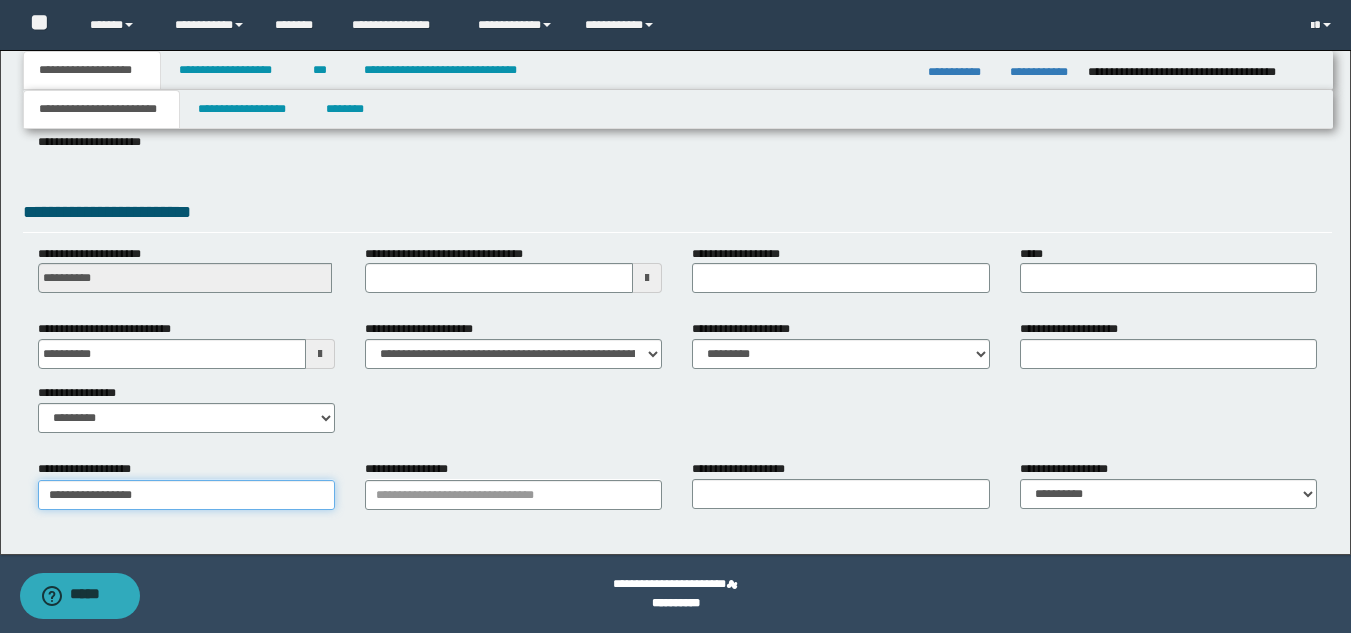 type on "**********" 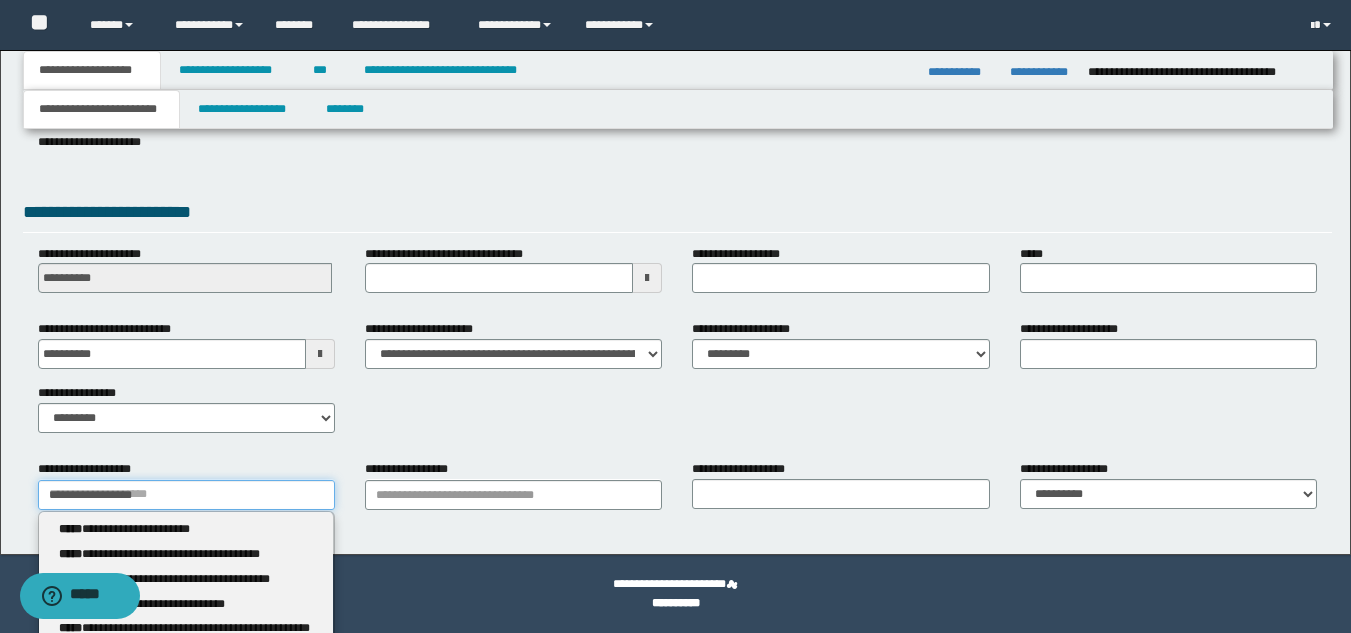 scroll, scrollTop: 351, scrollLeft: 0, axis: vertical 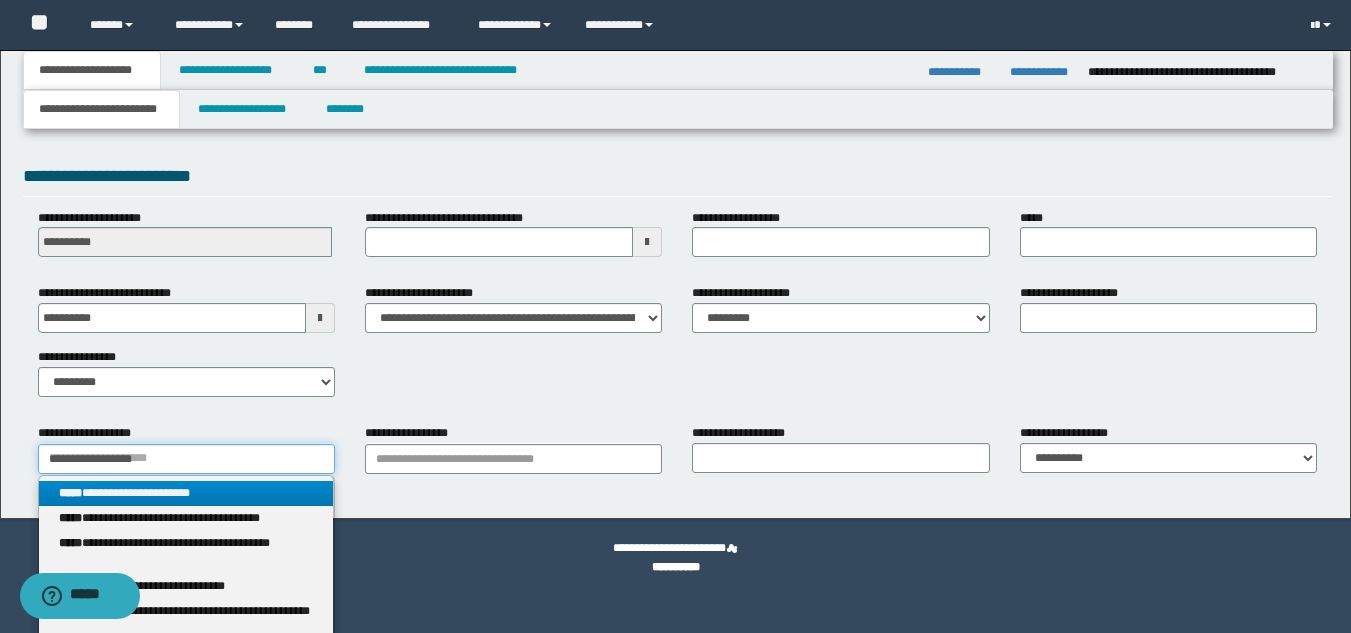 type on "**********" 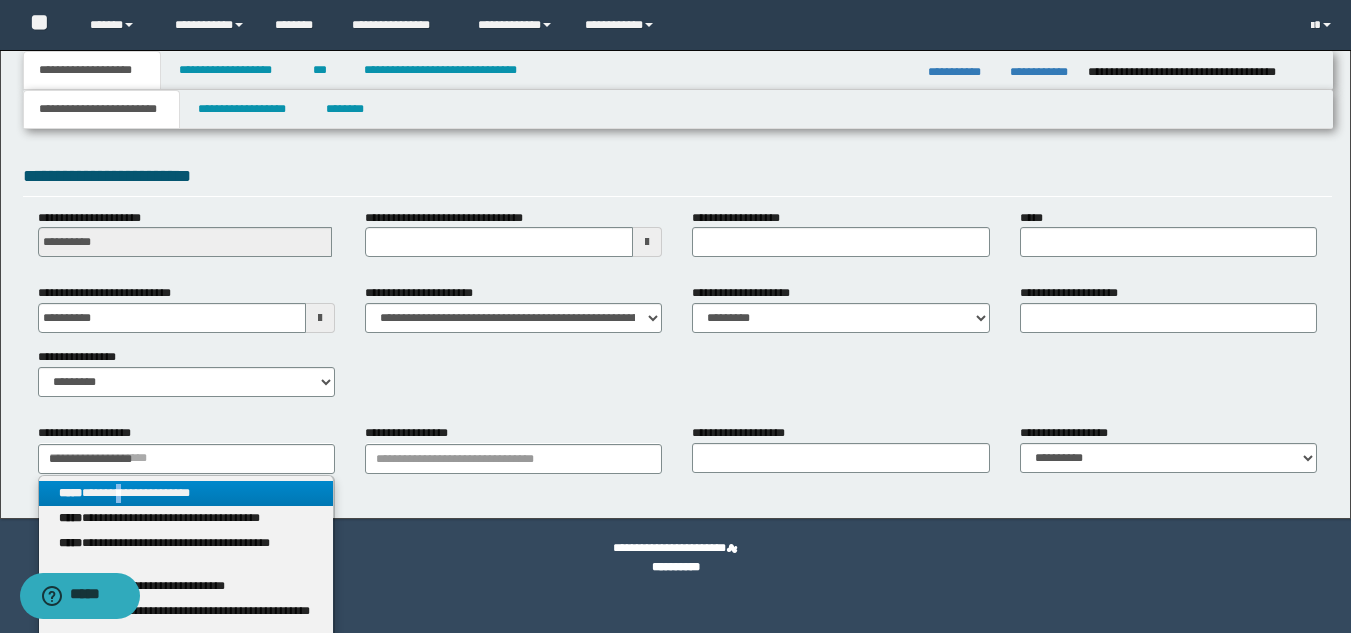 click on "**********" at bounding box center [186, 493] 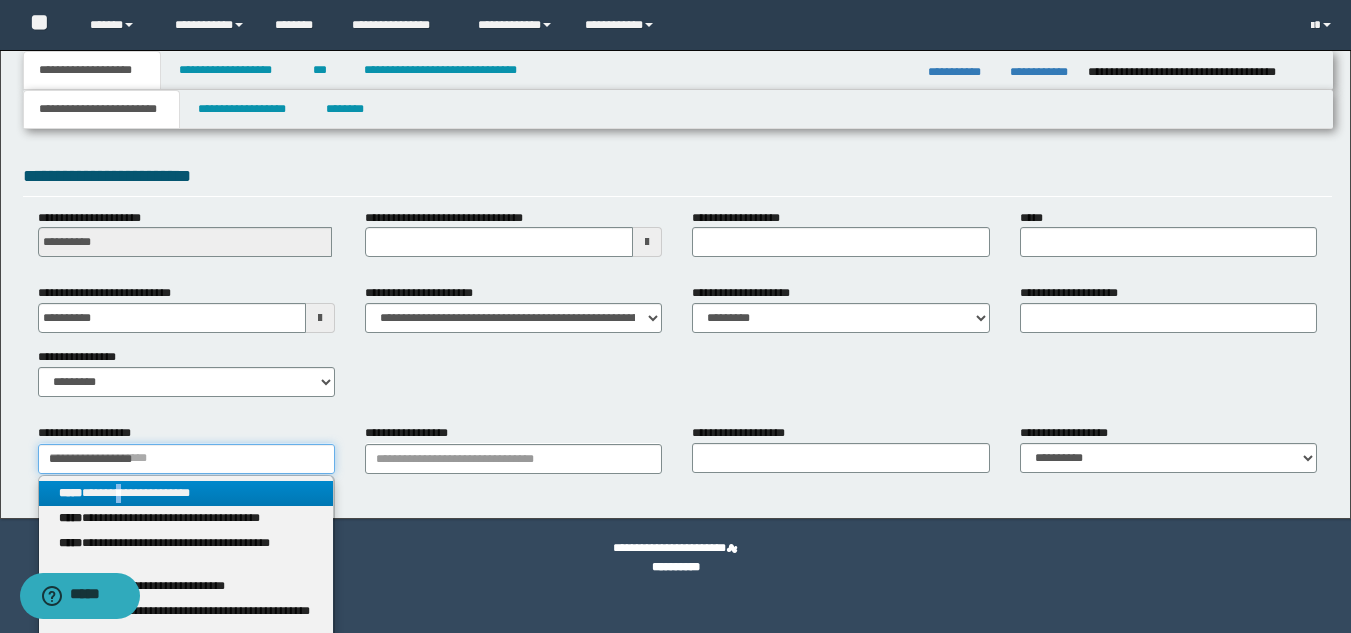 type 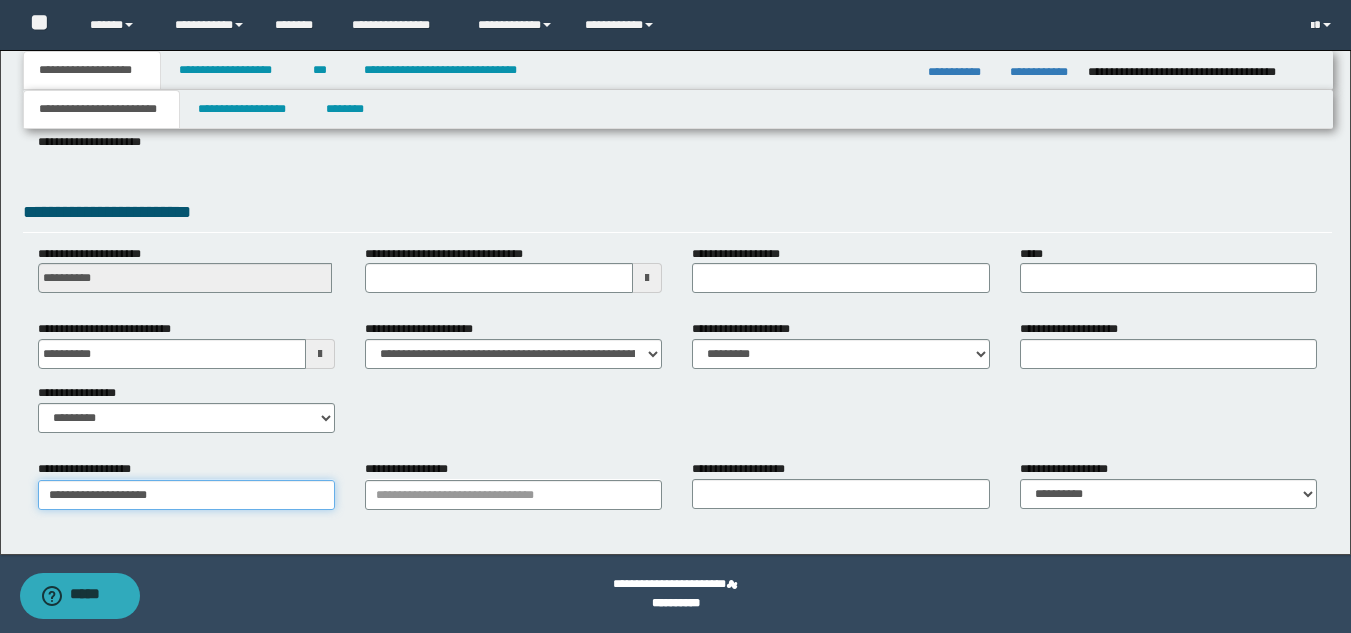 scroll, scrollTop: 315, scrollLeft: 0, axis: vertical 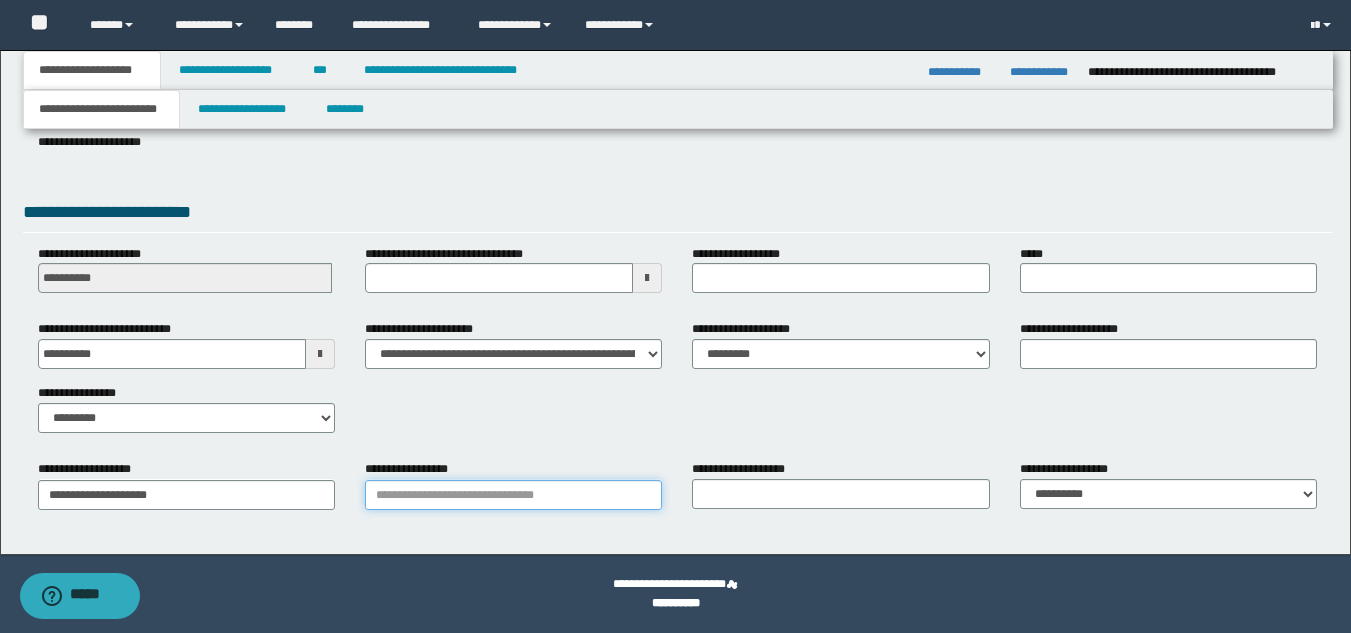 click on "**********" at bounding box center (513, 495) 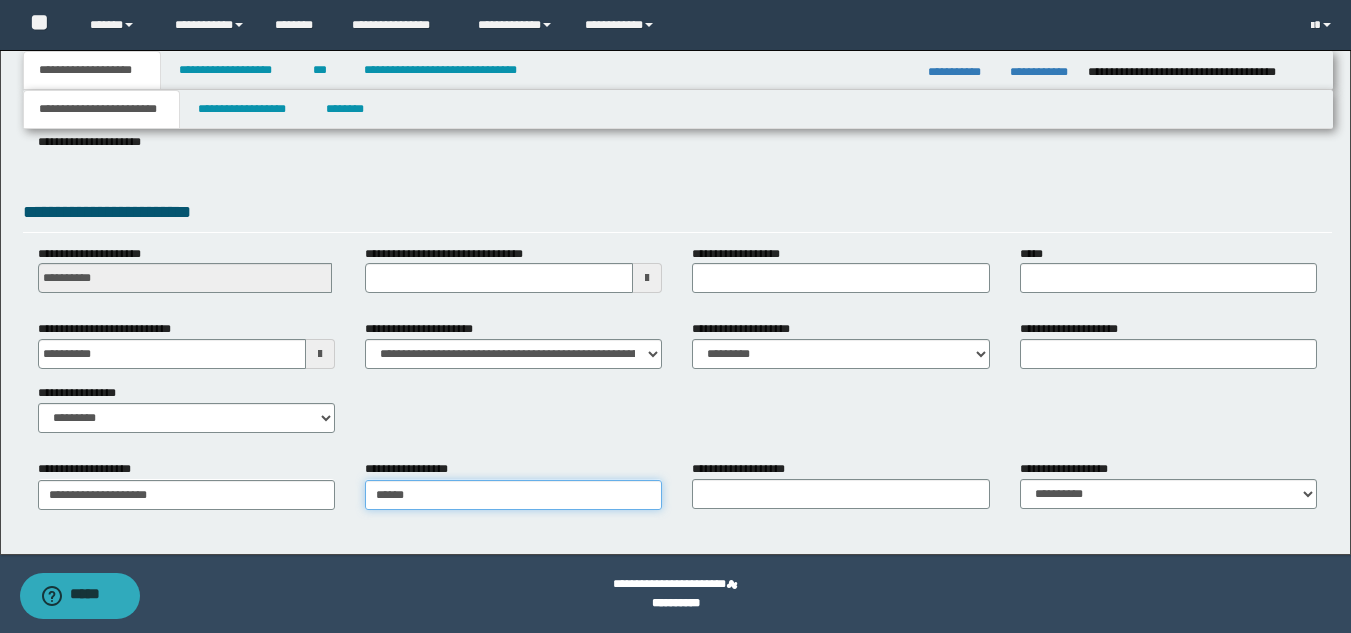 type on "*******" 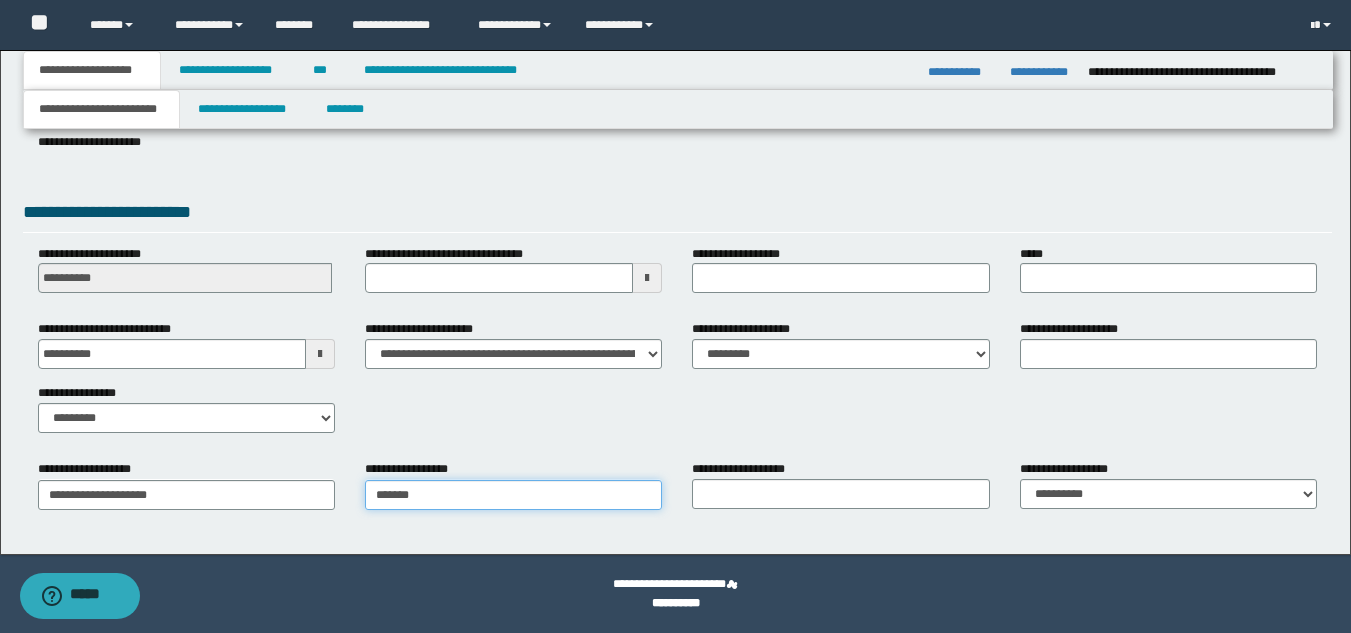 type on "**********" 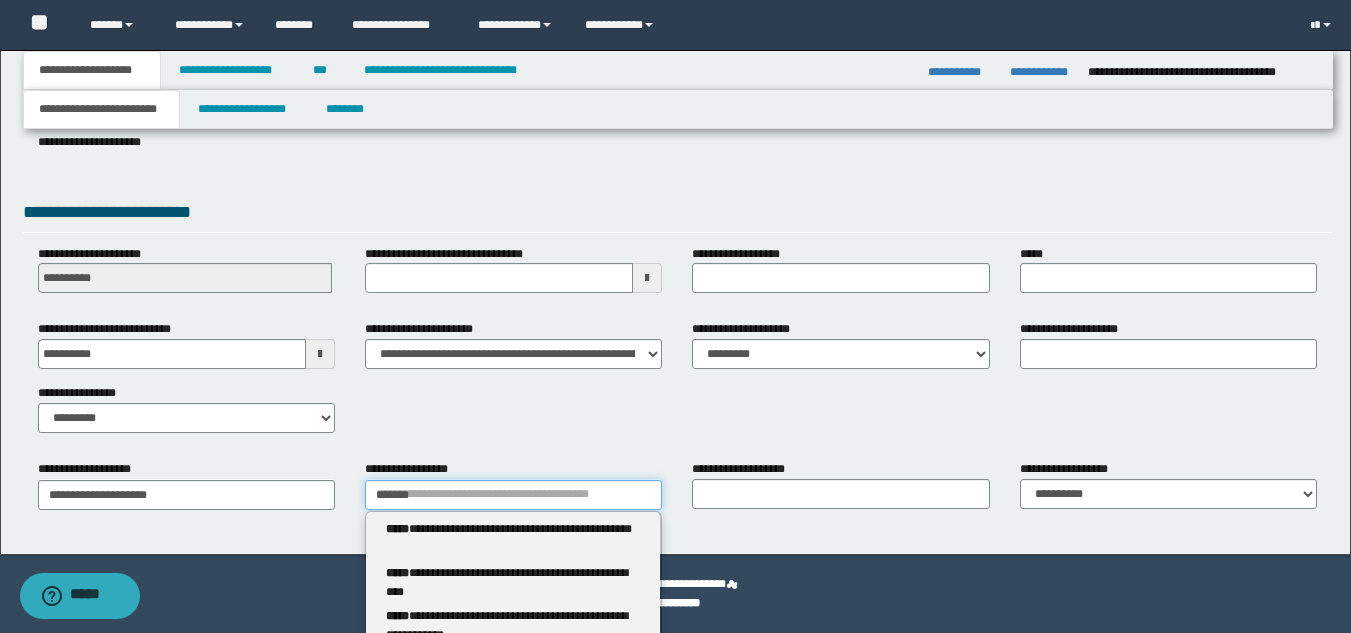 type 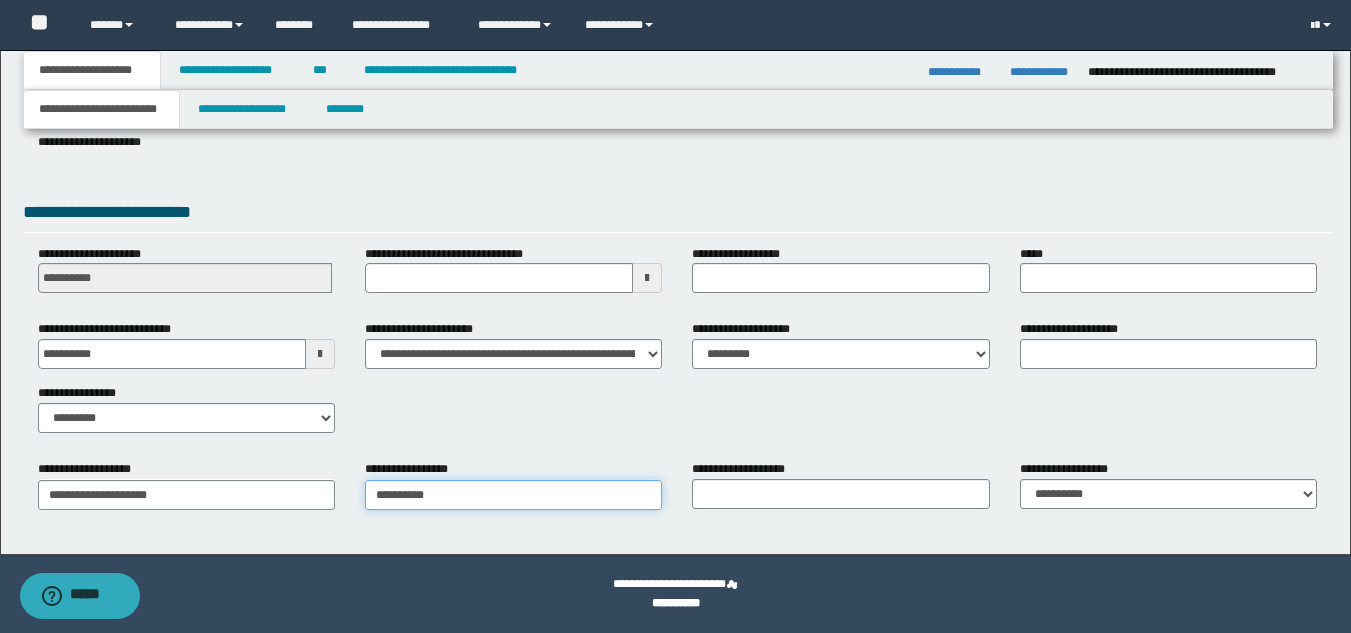 type on "**********" 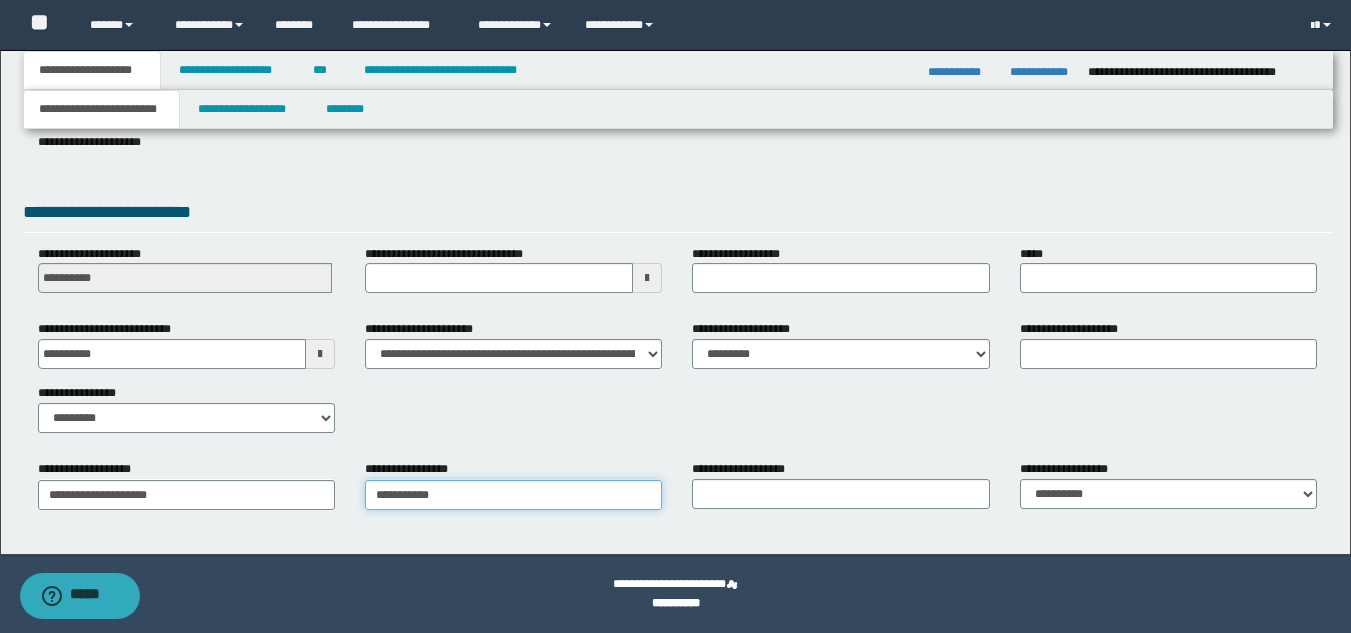 type on "**********" 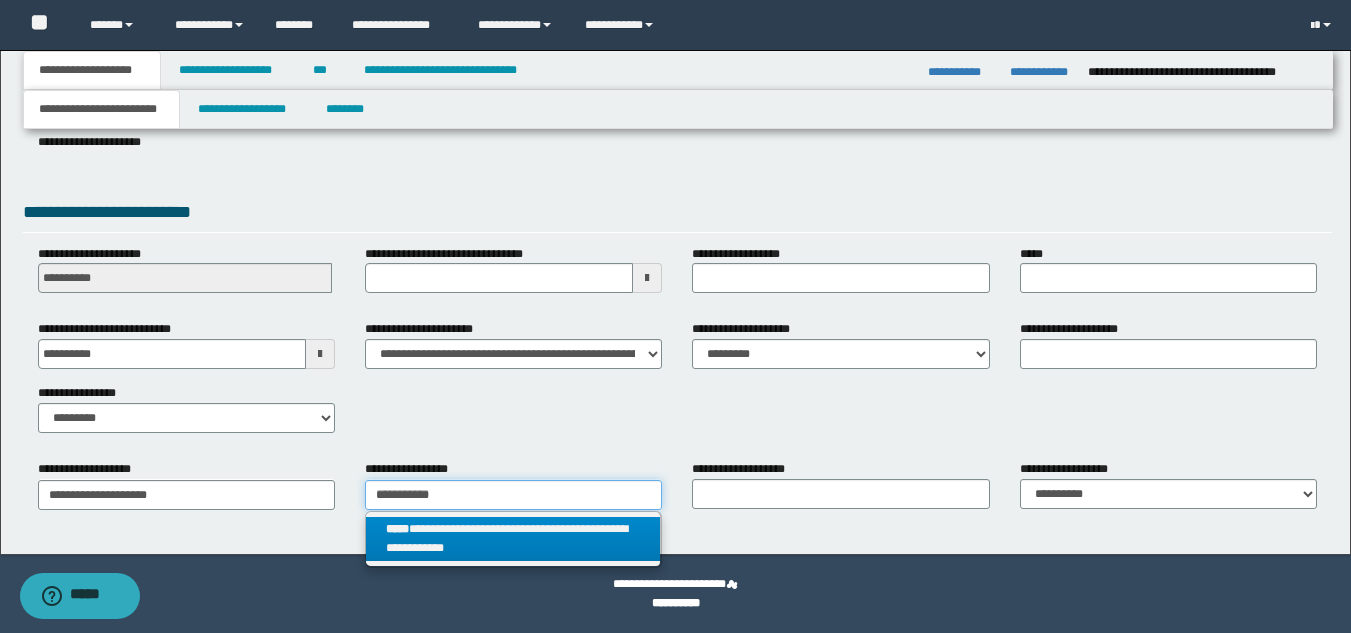 type on "**********" 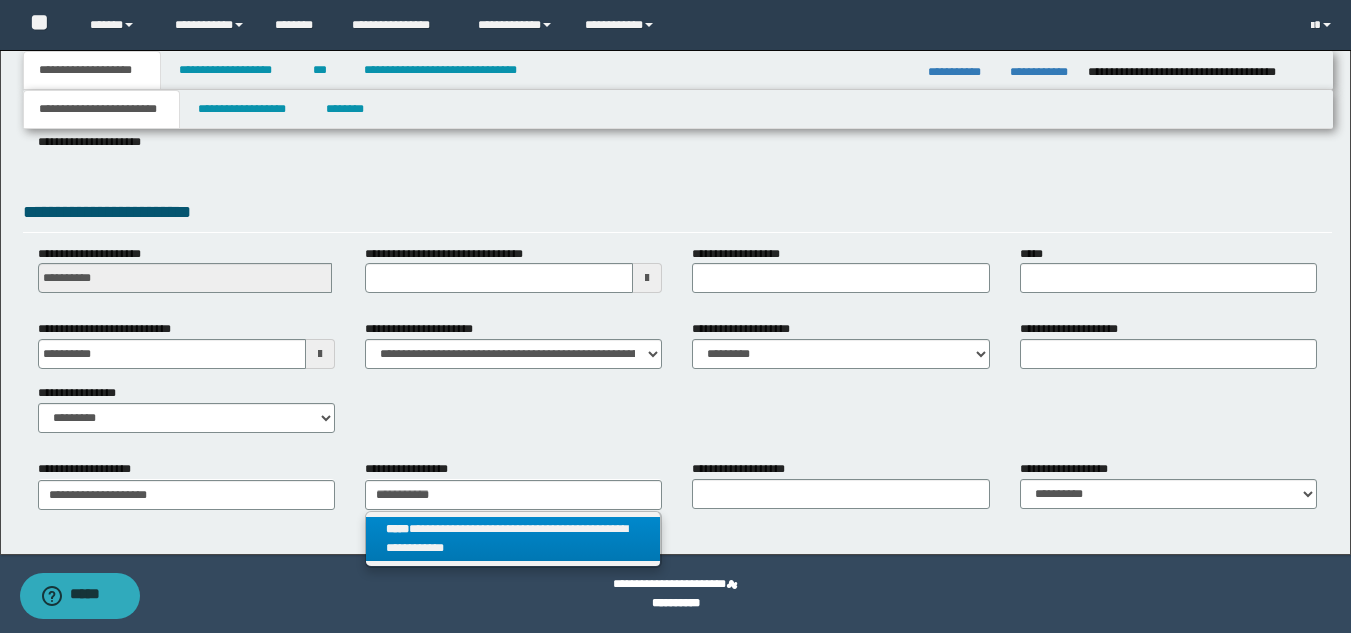 click on "**********" at bounding box center (513, 539) 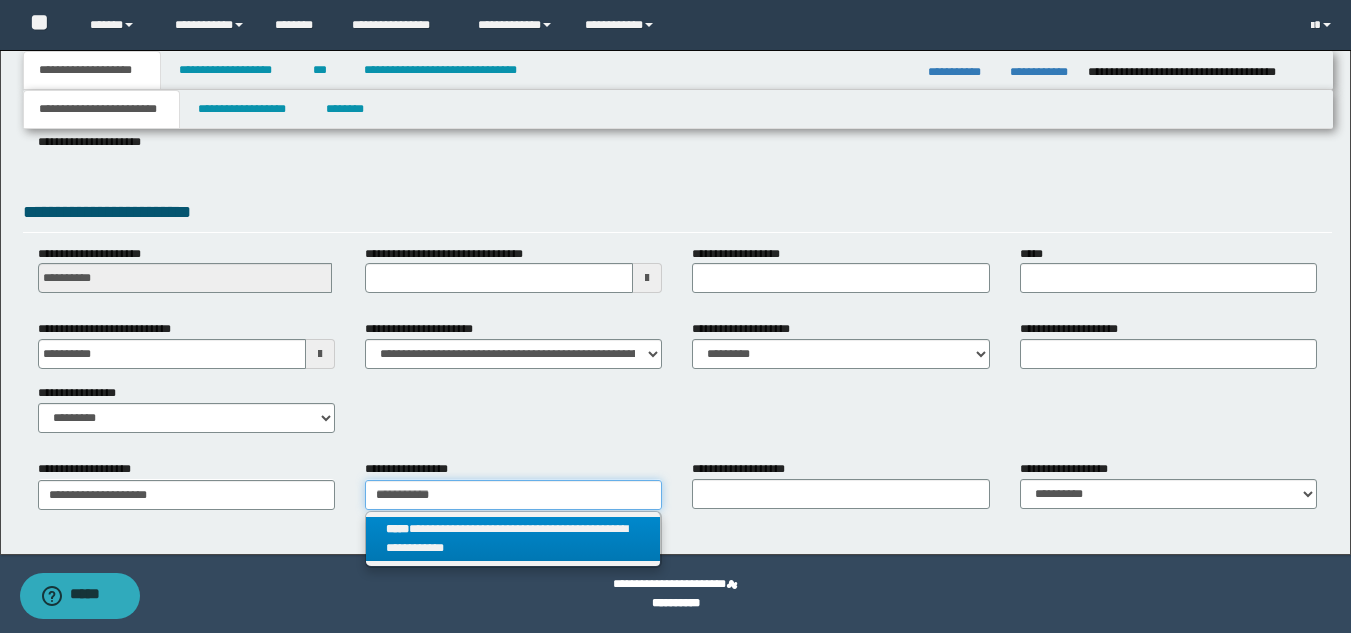 type 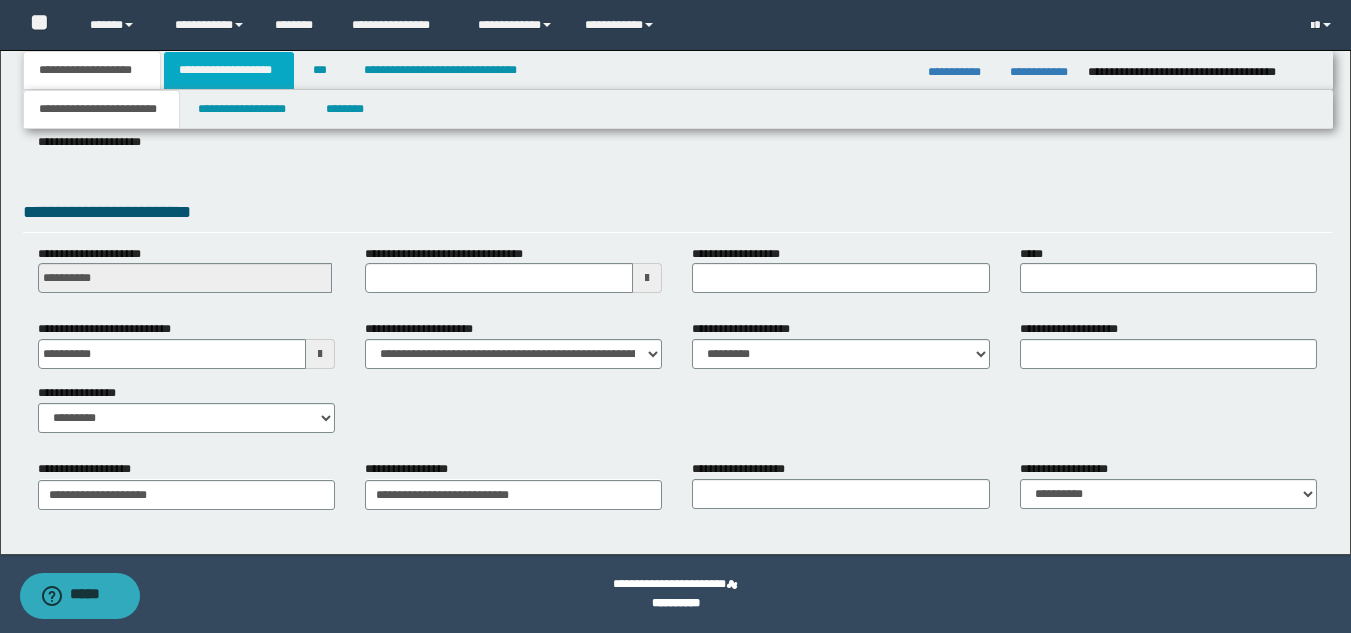 click on "**********" at bounding box center (229, 70) 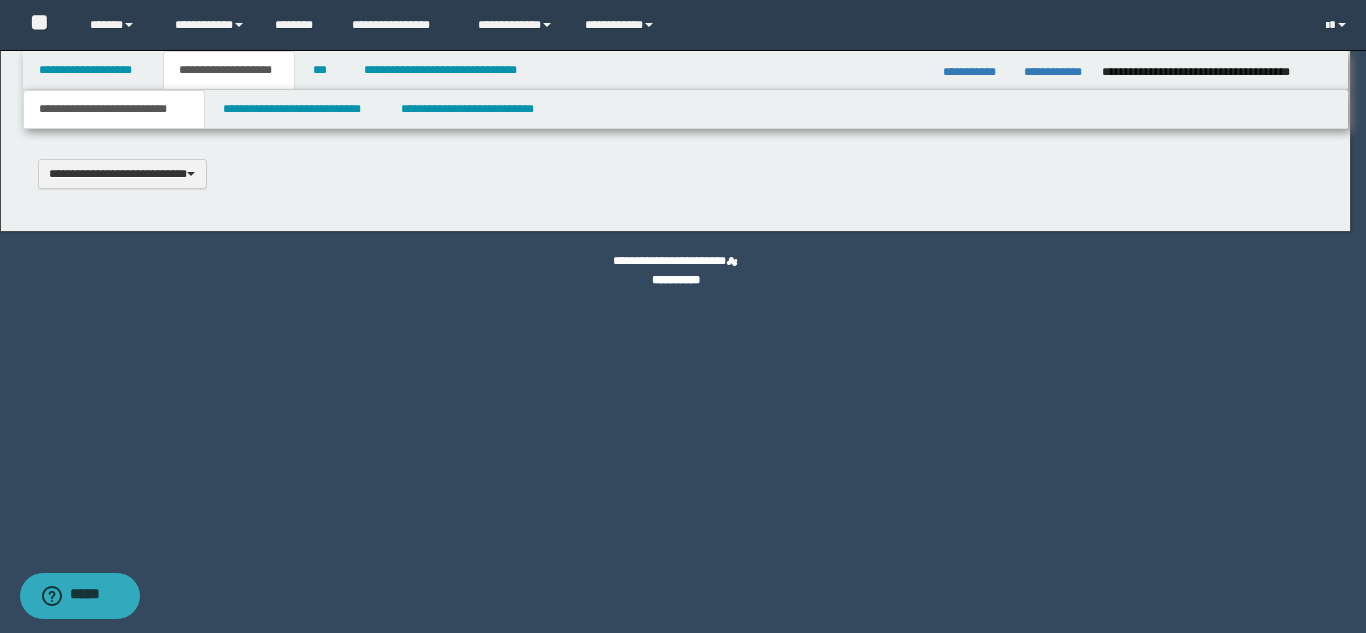 scroll, scrollTop: 0, scrollLeft: 0, axis: both 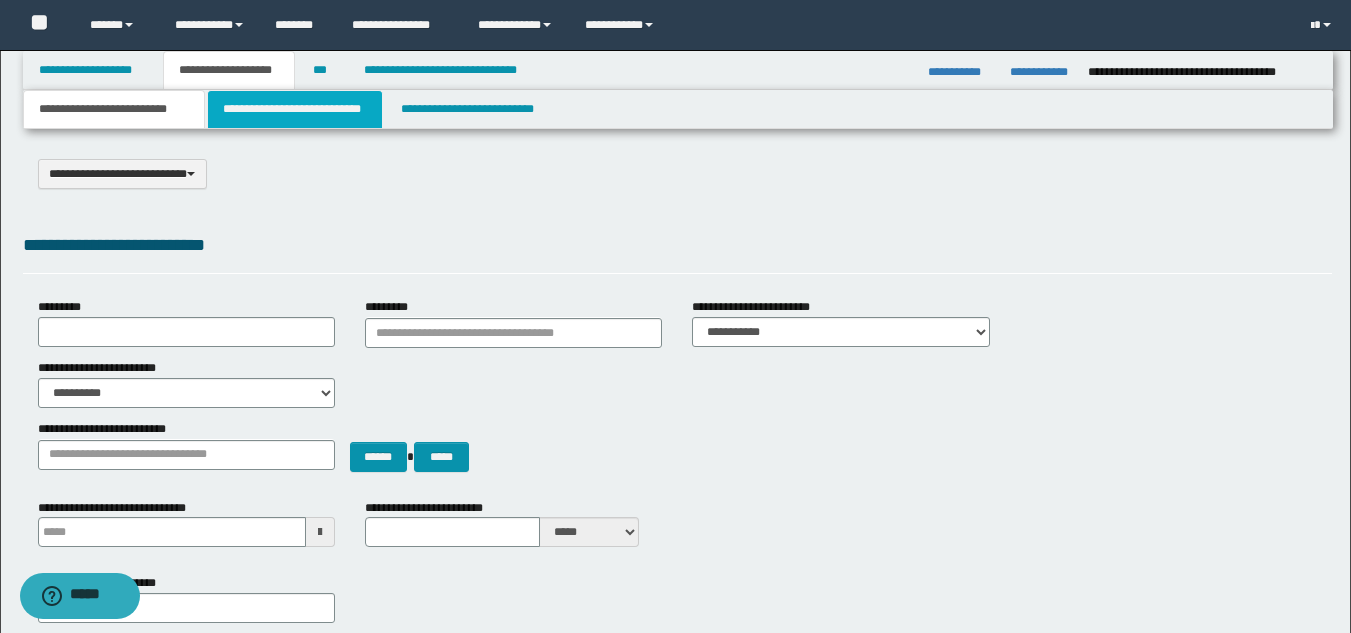 click on "**********" at bounding box center [295, 109] 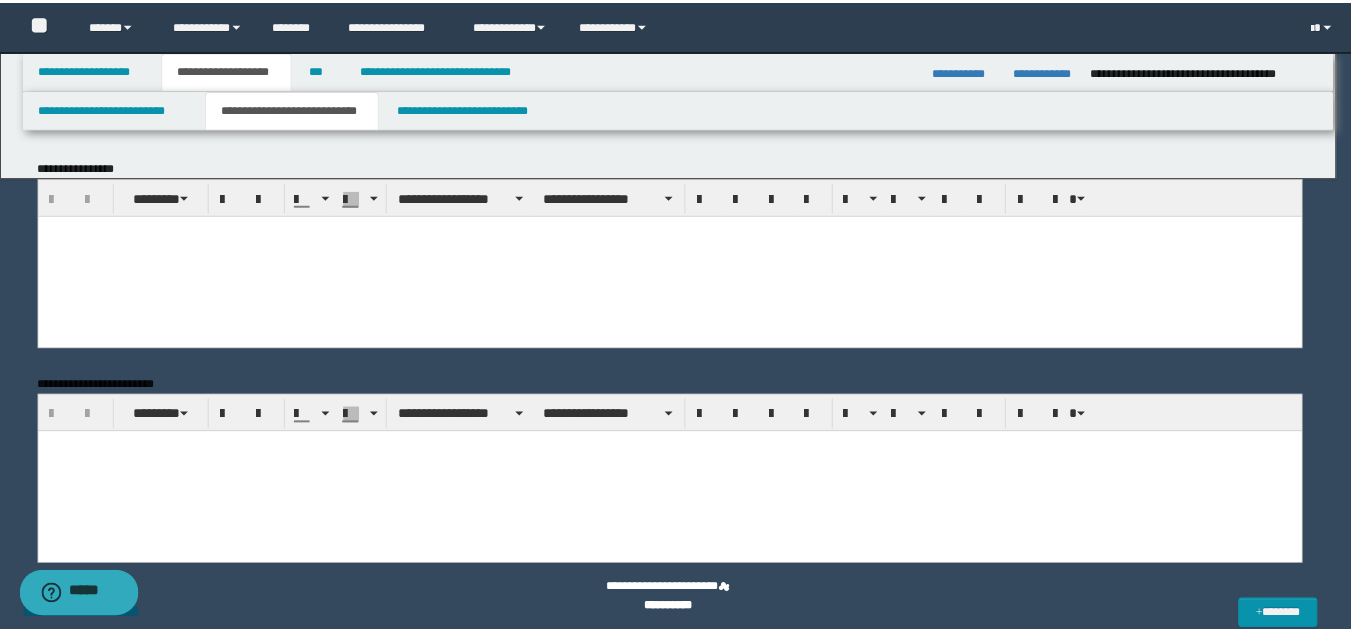 scroll, scrollTop: 0, scrollLeft: 0, axis: both 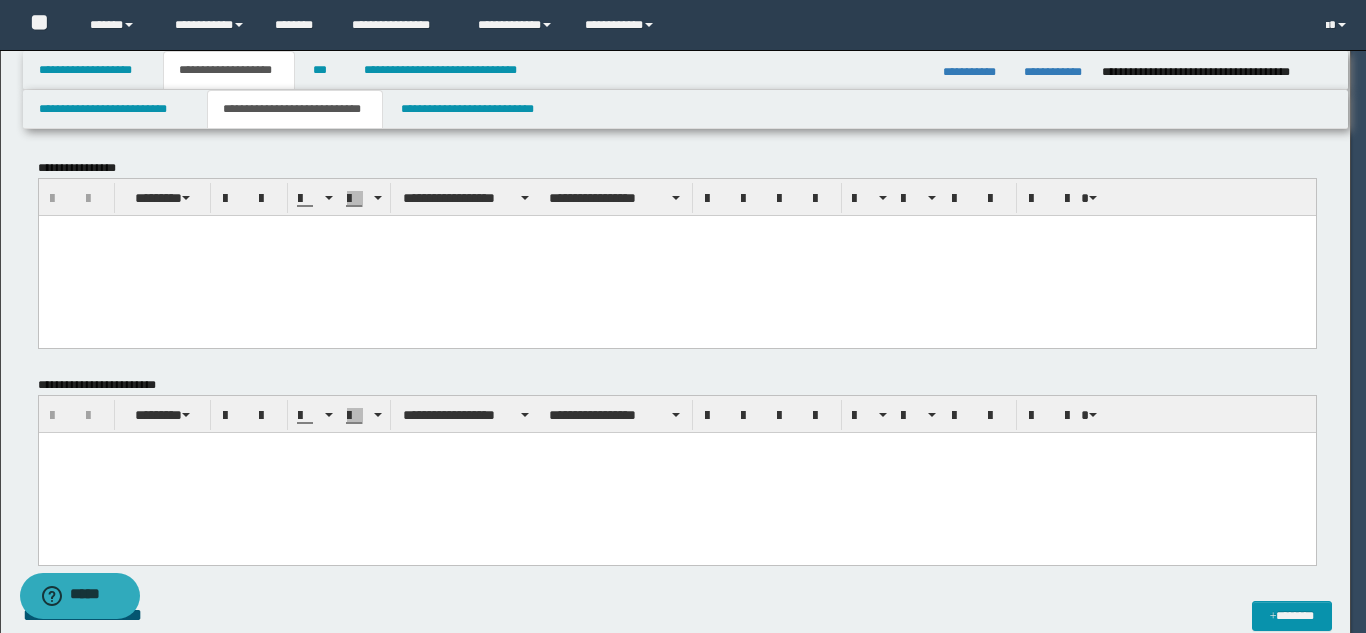 click at bounding box center (676, 255) 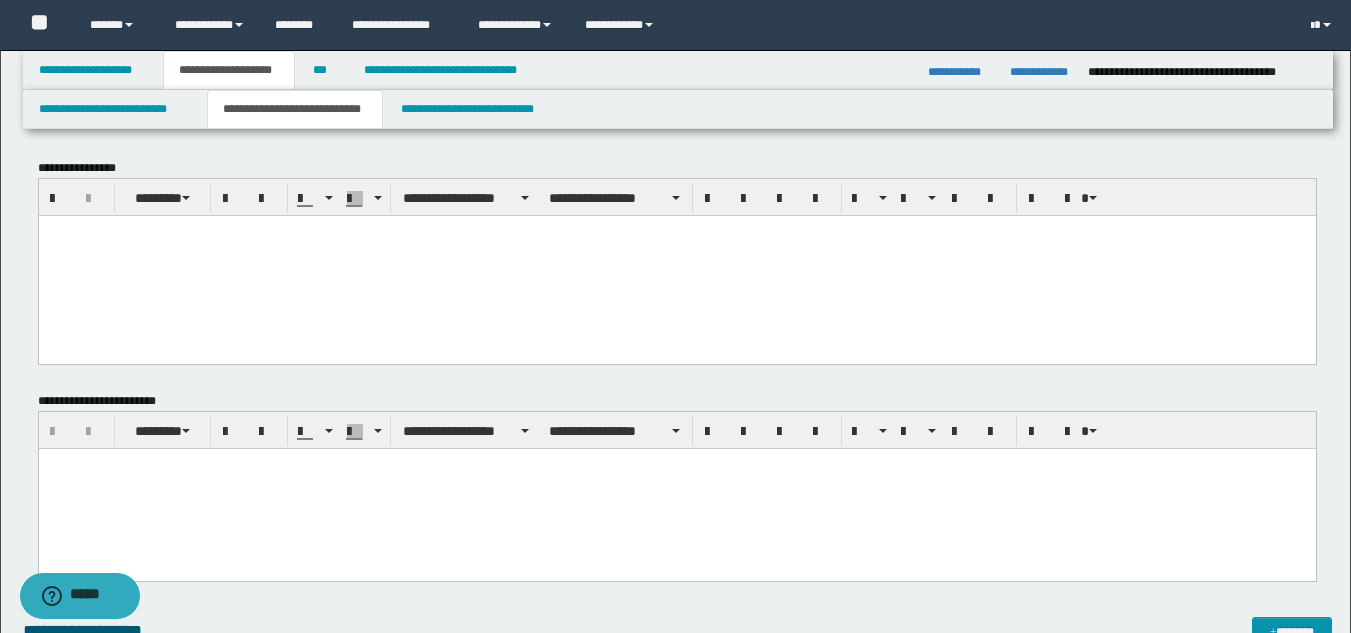 paste 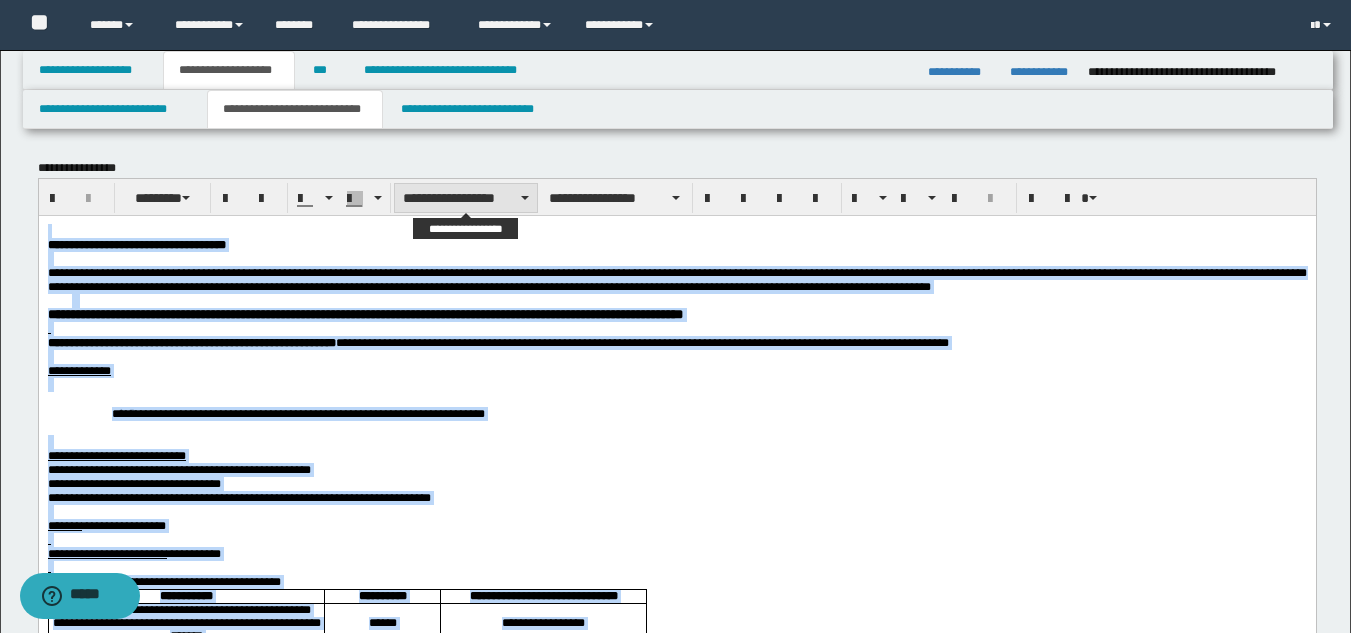 click on "**********" at bounding box center (466, 198) 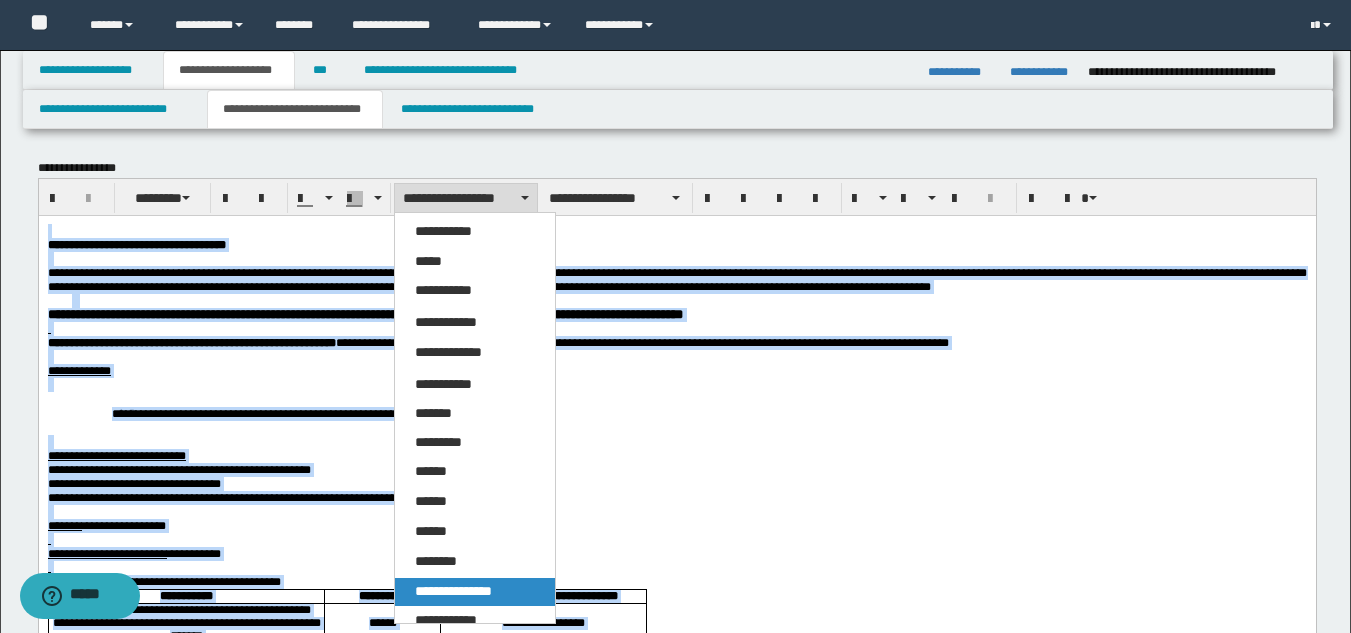 drag, startPoint x: 472, startPoint y: 586, endPoint x: 434, endPoint y: 364, distance: 225.22878 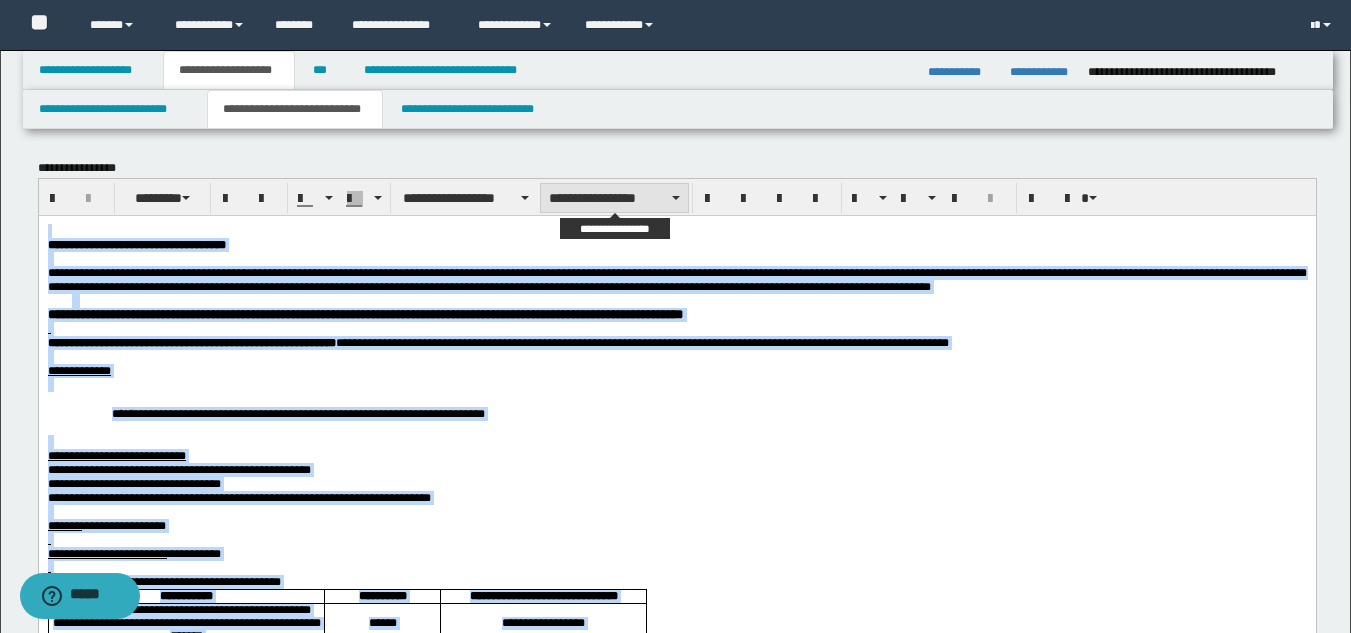 click on "**********" at bounding box center (614, 198) 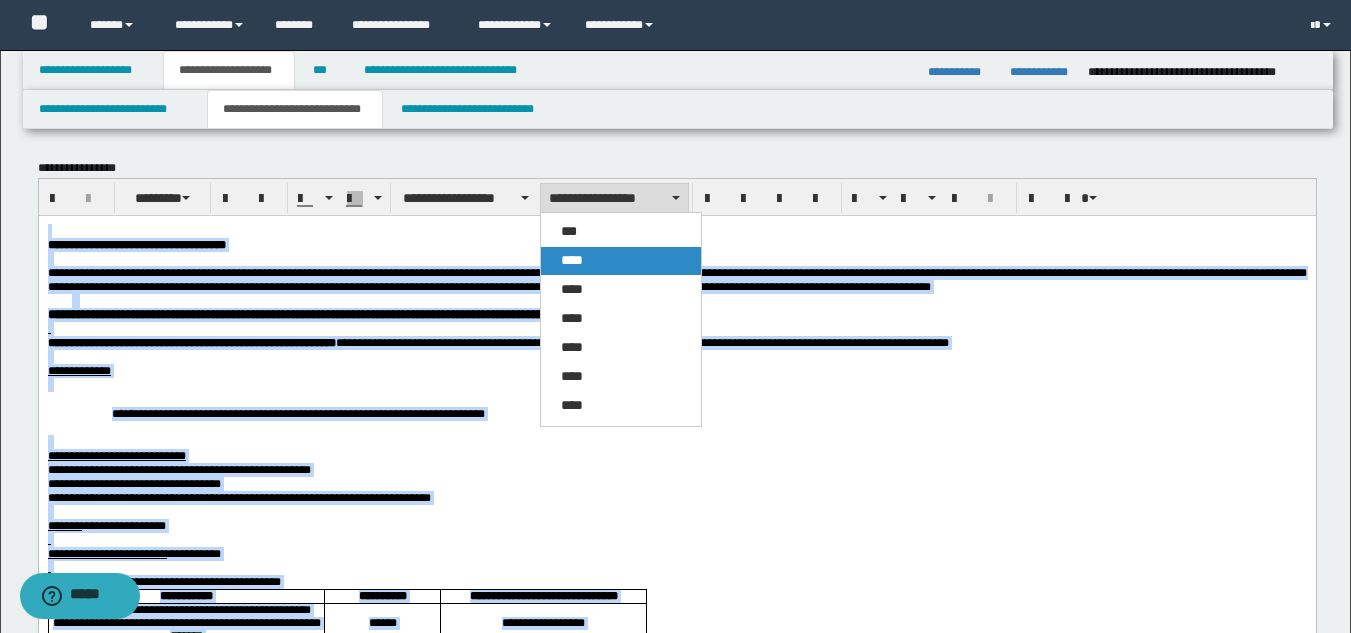 click on "****" at bounding box center (621, 261) 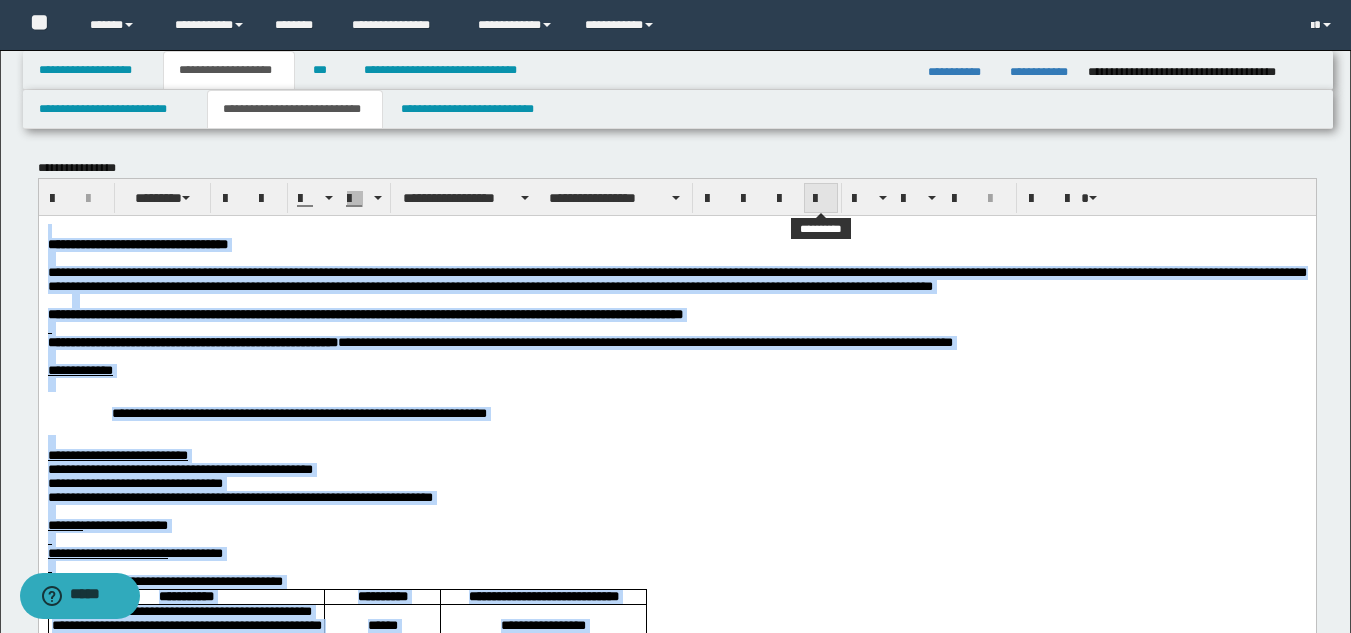 click at bounding box center (821, 199) 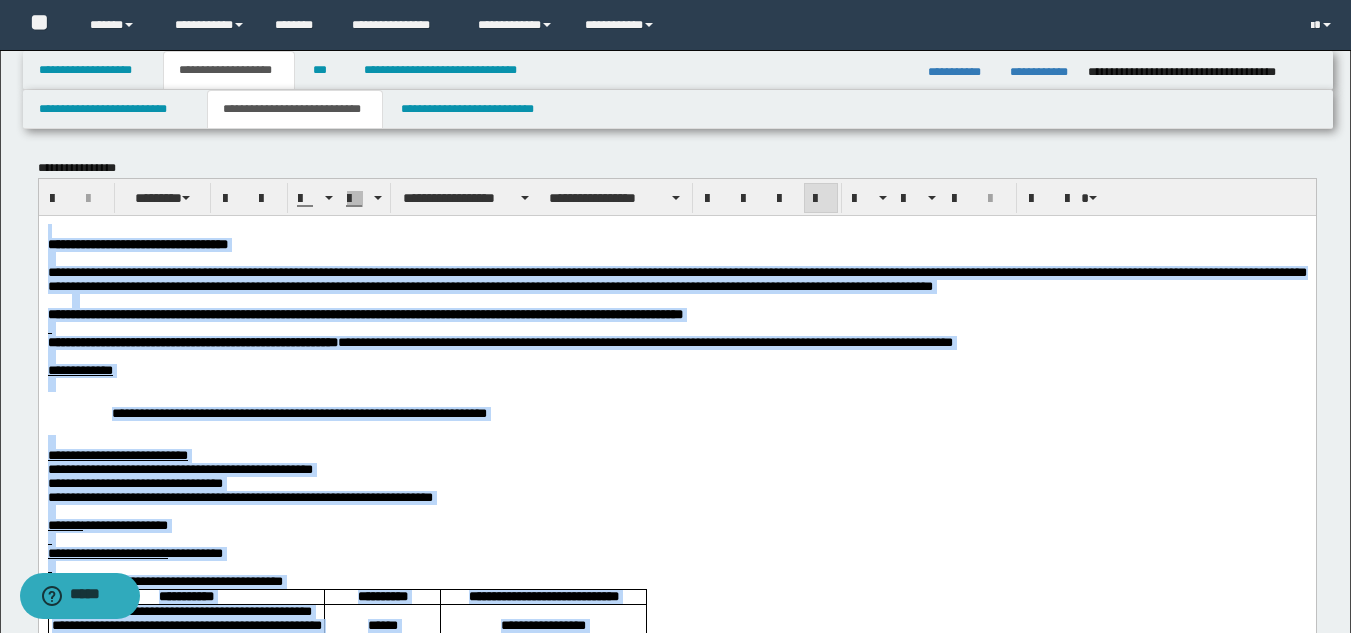 click on "**********" at bounding box center [676, 846] 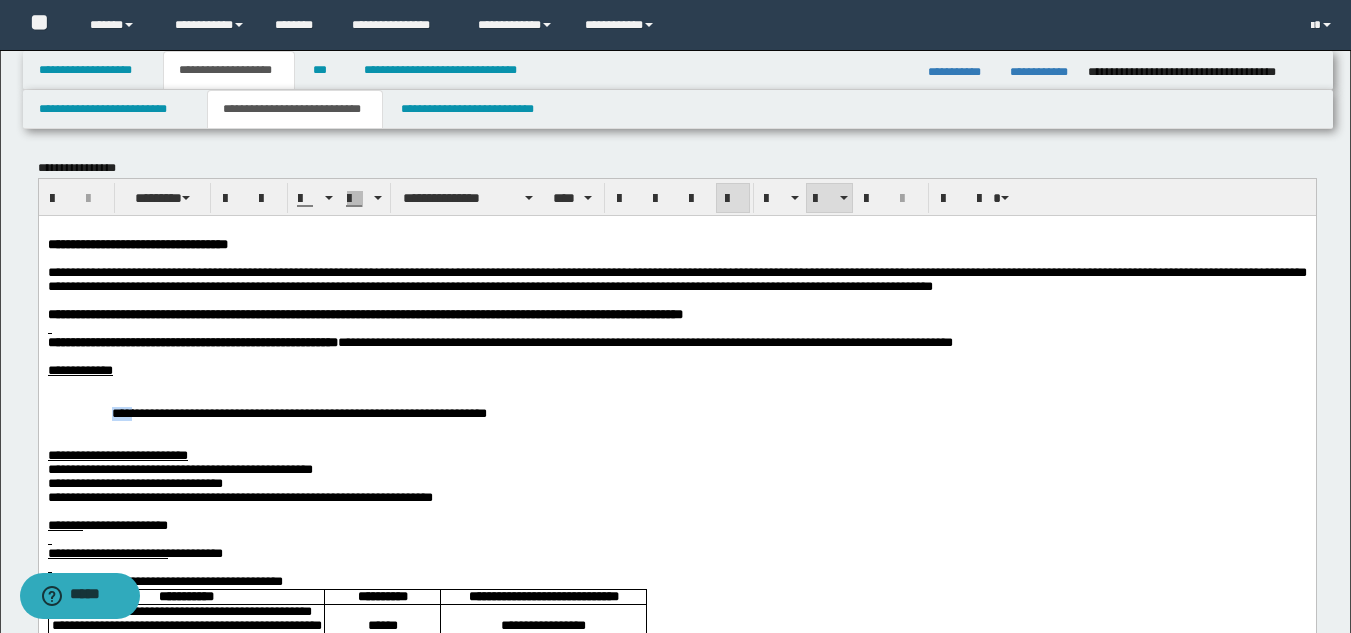 drag, startPoint x: 103, startPoint y: 433, endPoint x: 171, endPoint y: 433, distance: 68 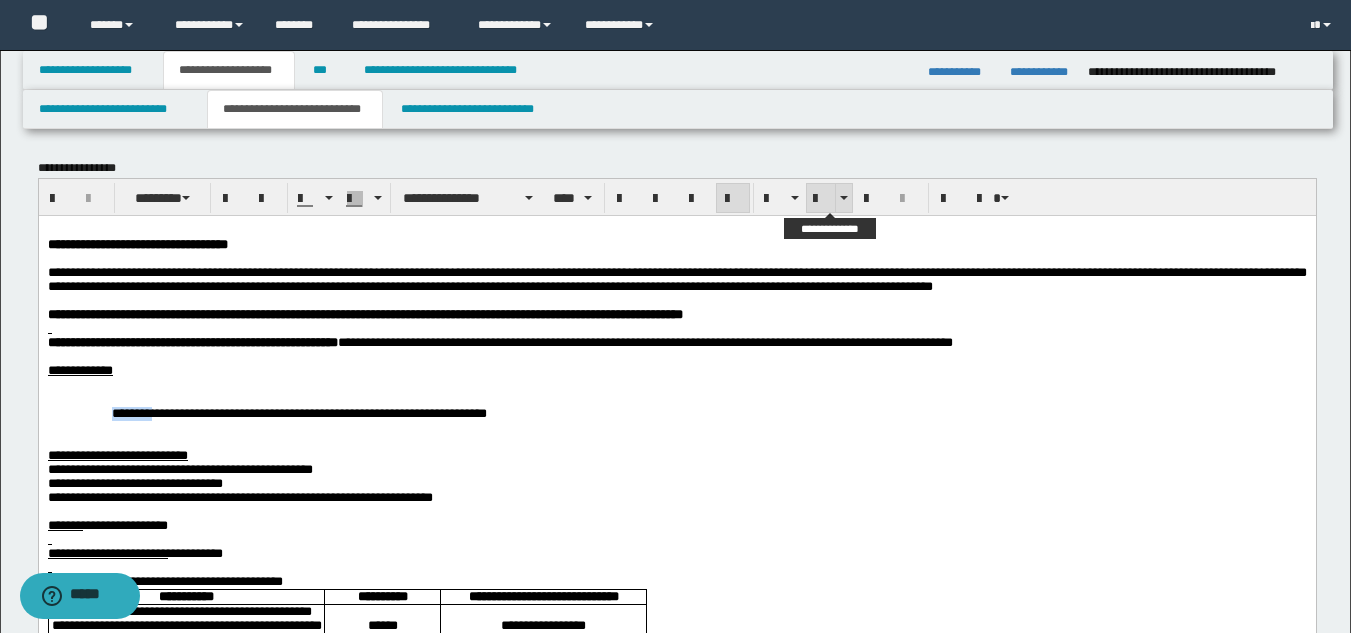 click at bounding box center (821, 199) 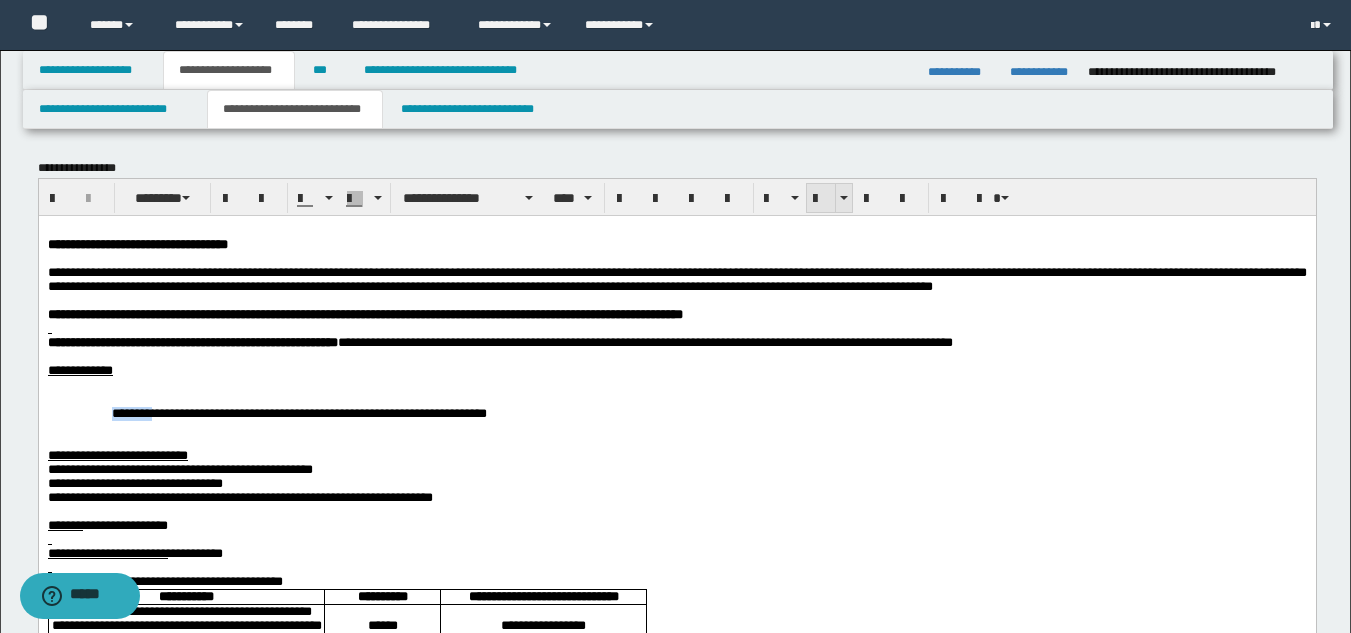 click at bounding box center [821, 199] 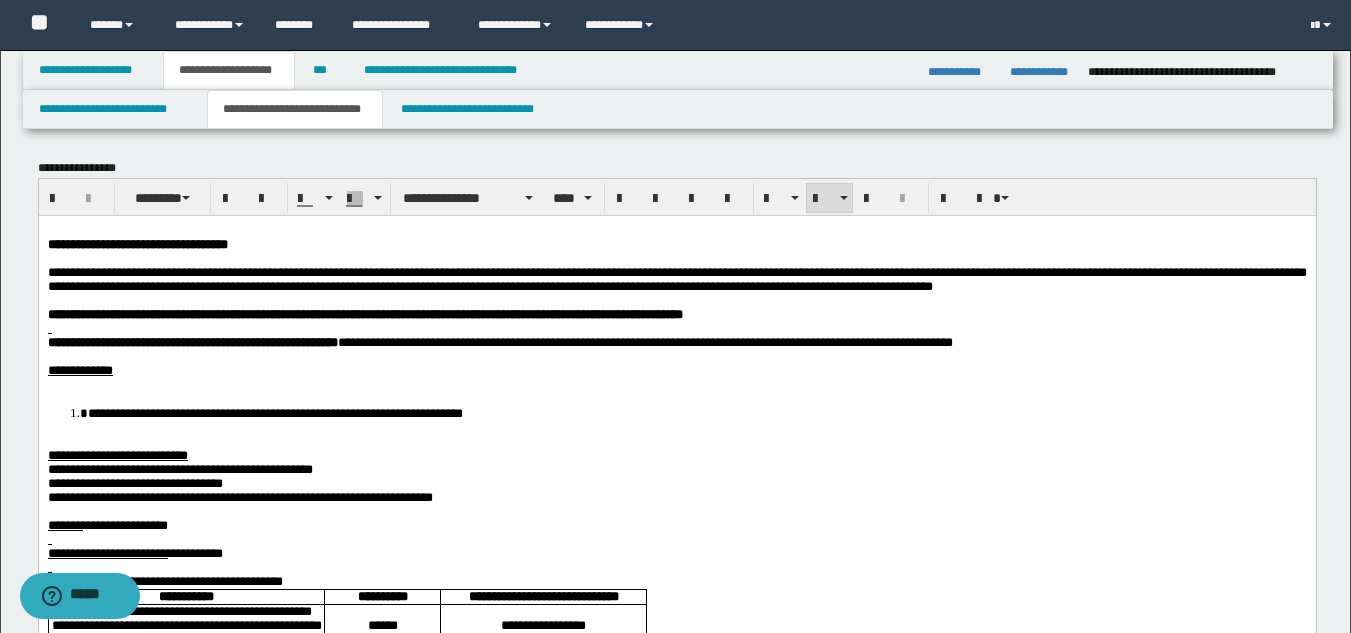 click at bounding box center [676, 384] 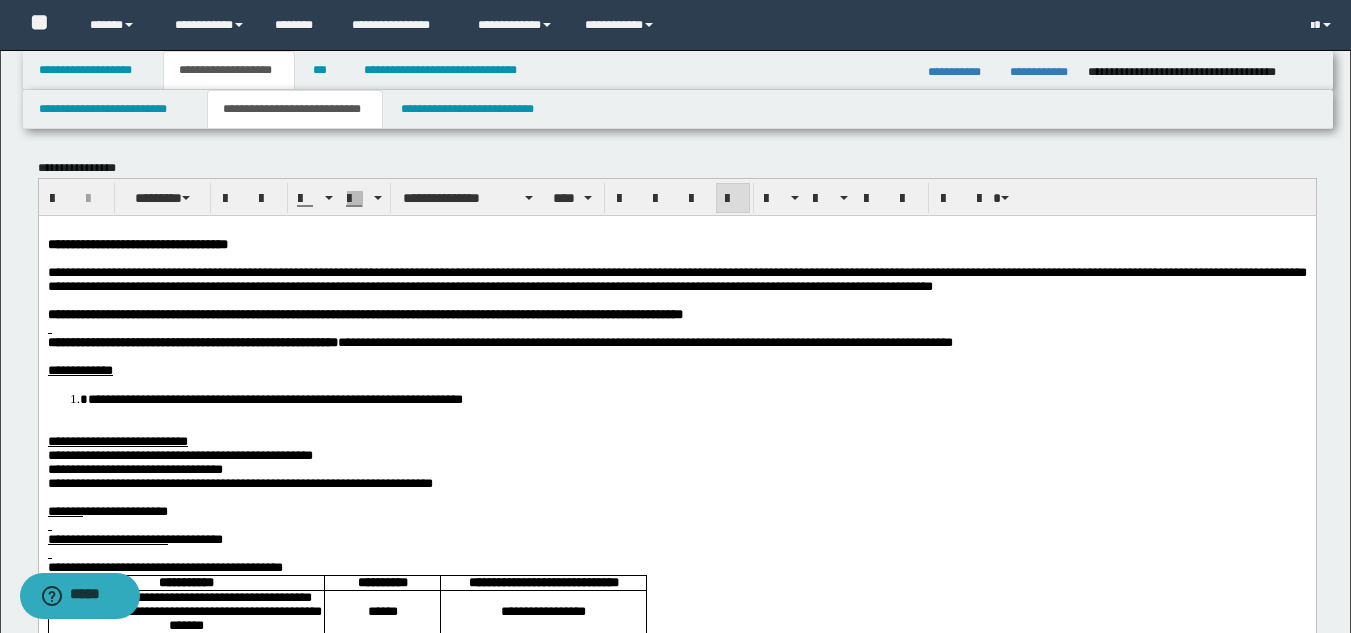 click at bounding box center (676, 328) 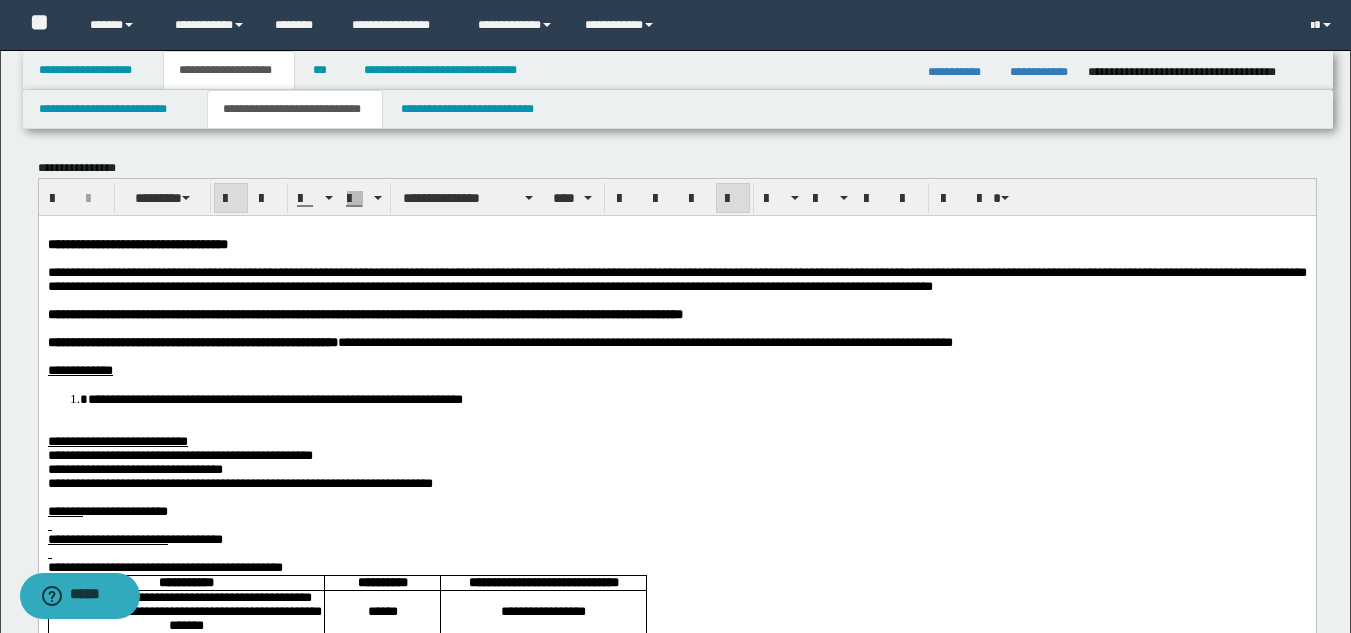 click on "**********" at bounding box center [676, 839] 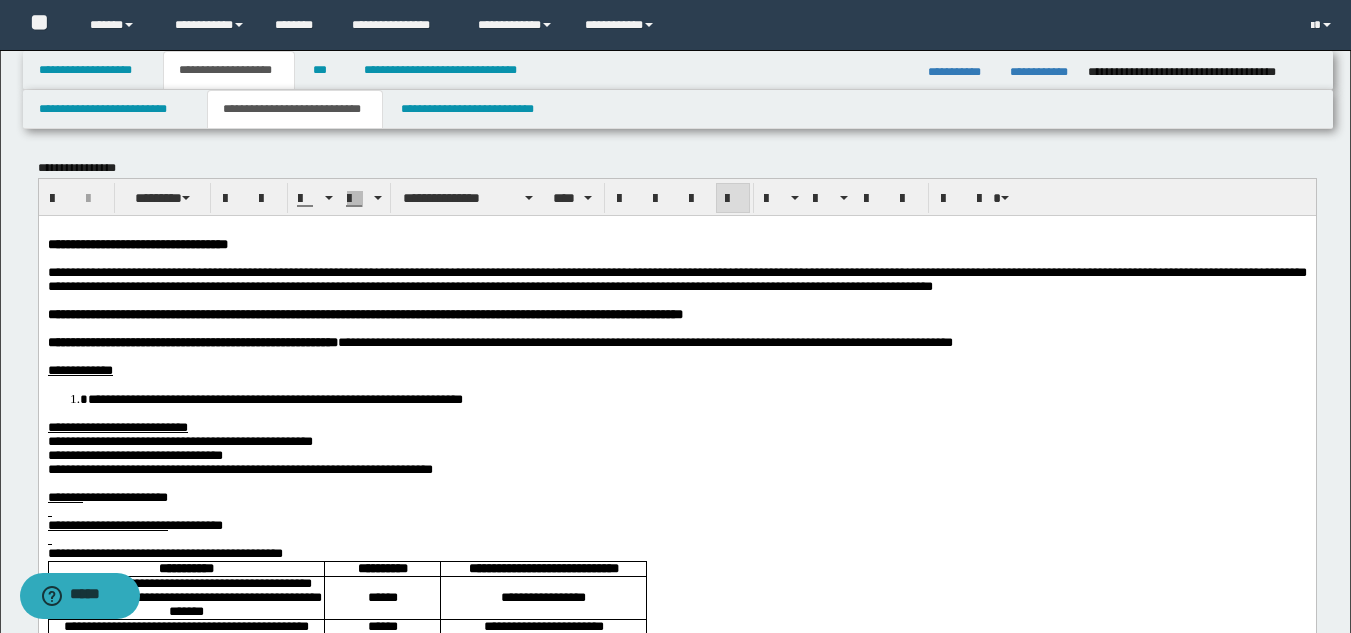click on "**********" at bounding box center [239, 468] 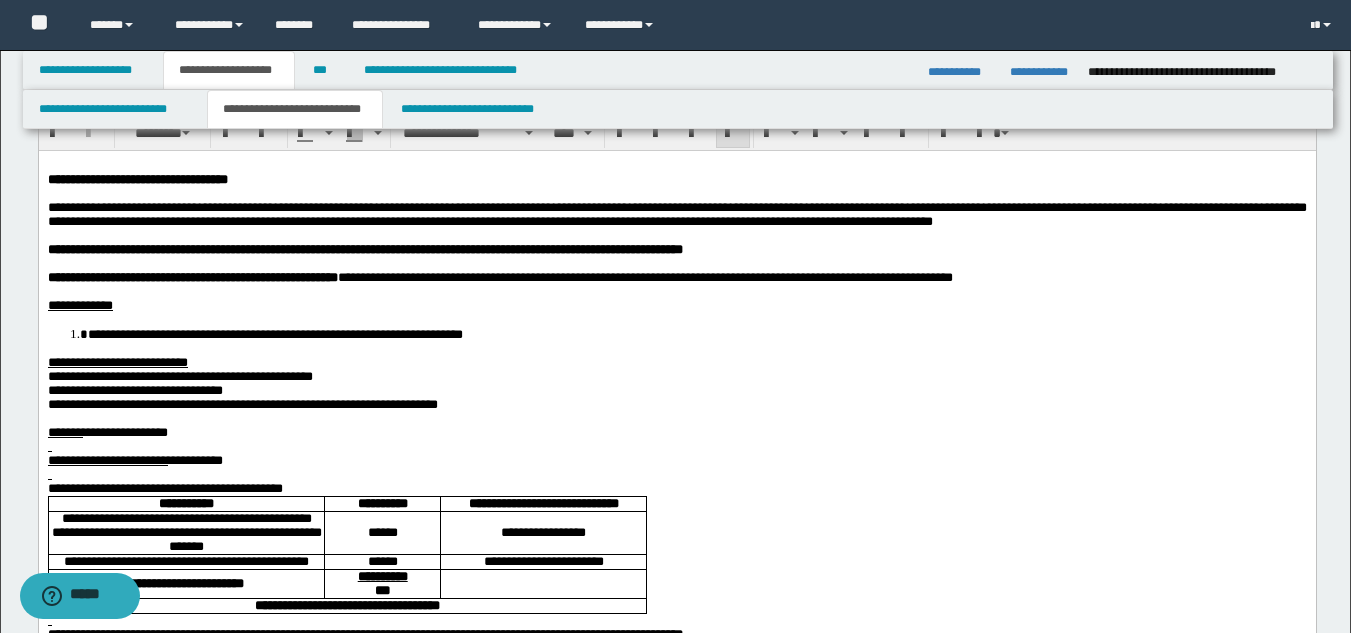 scroll, scrollTop: 100, scrollLeft: 0, axis: vertical 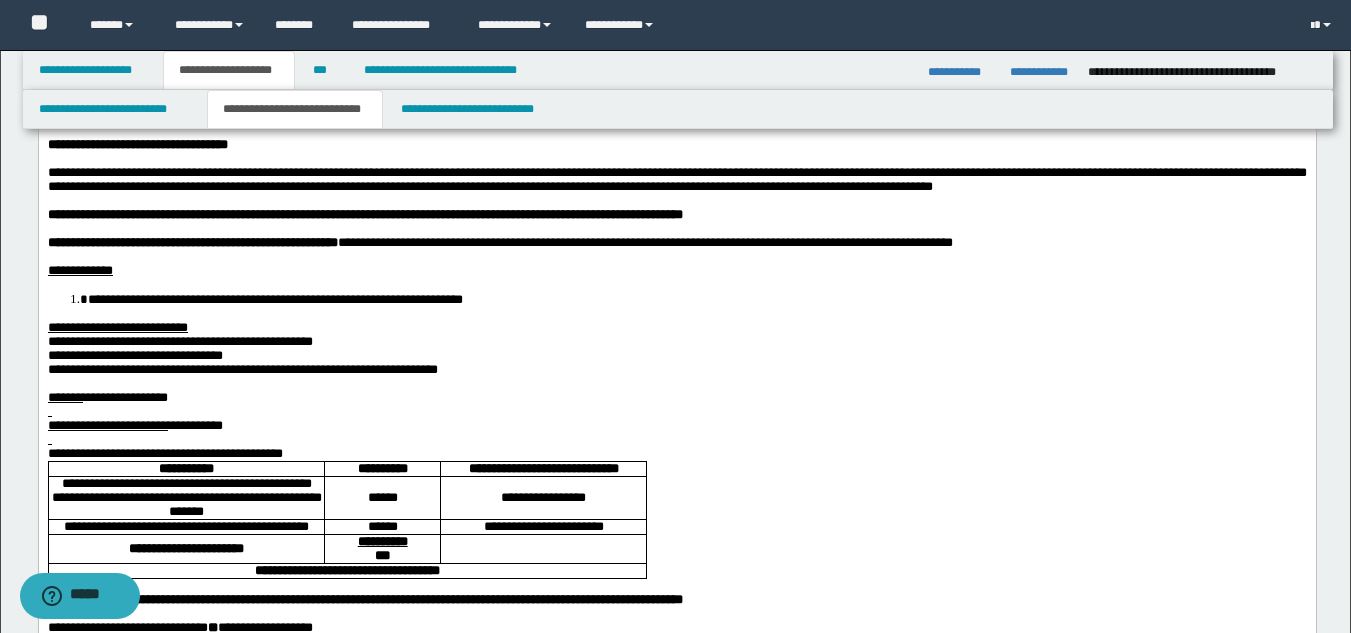 click on "**********" at bounding box center (676, 453) 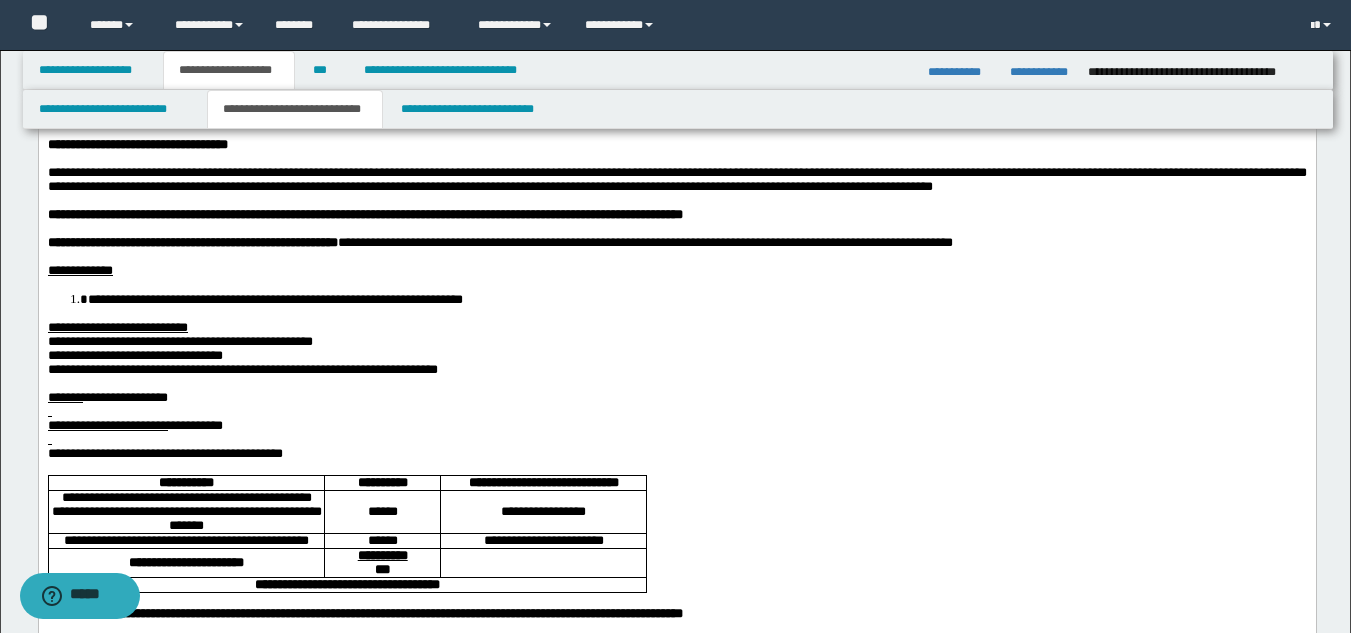click at bounding box center [676, 439] 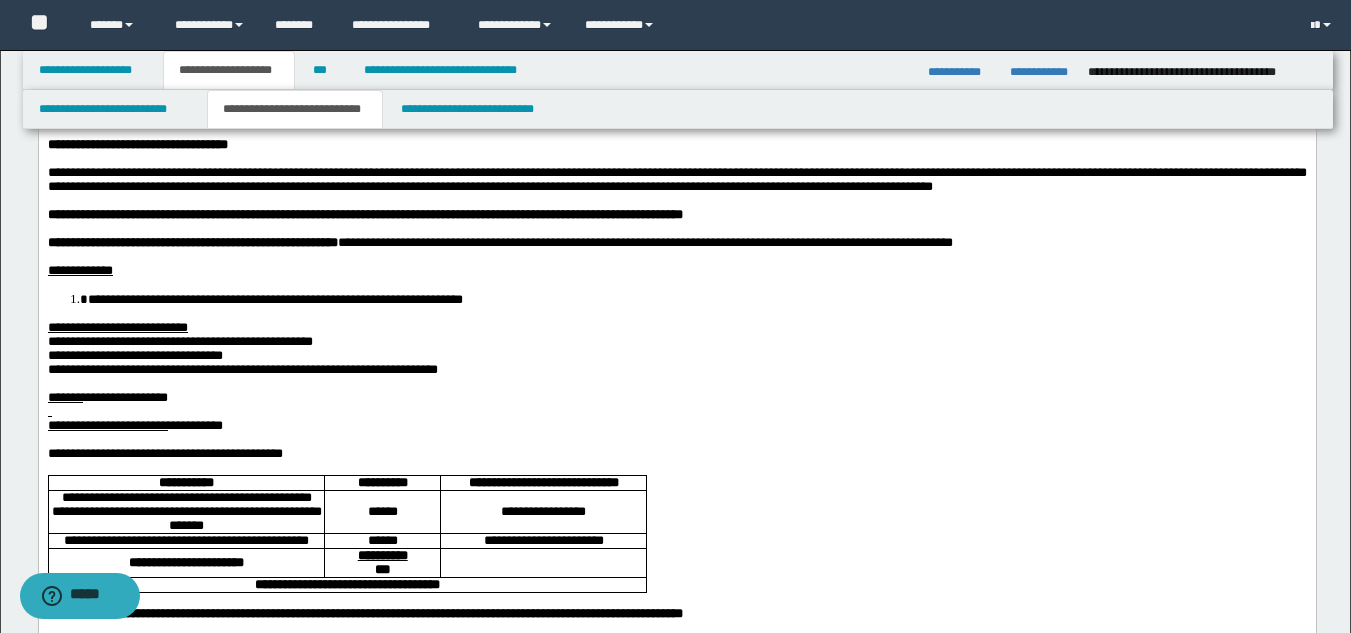 click at bounding box center [676, 411] 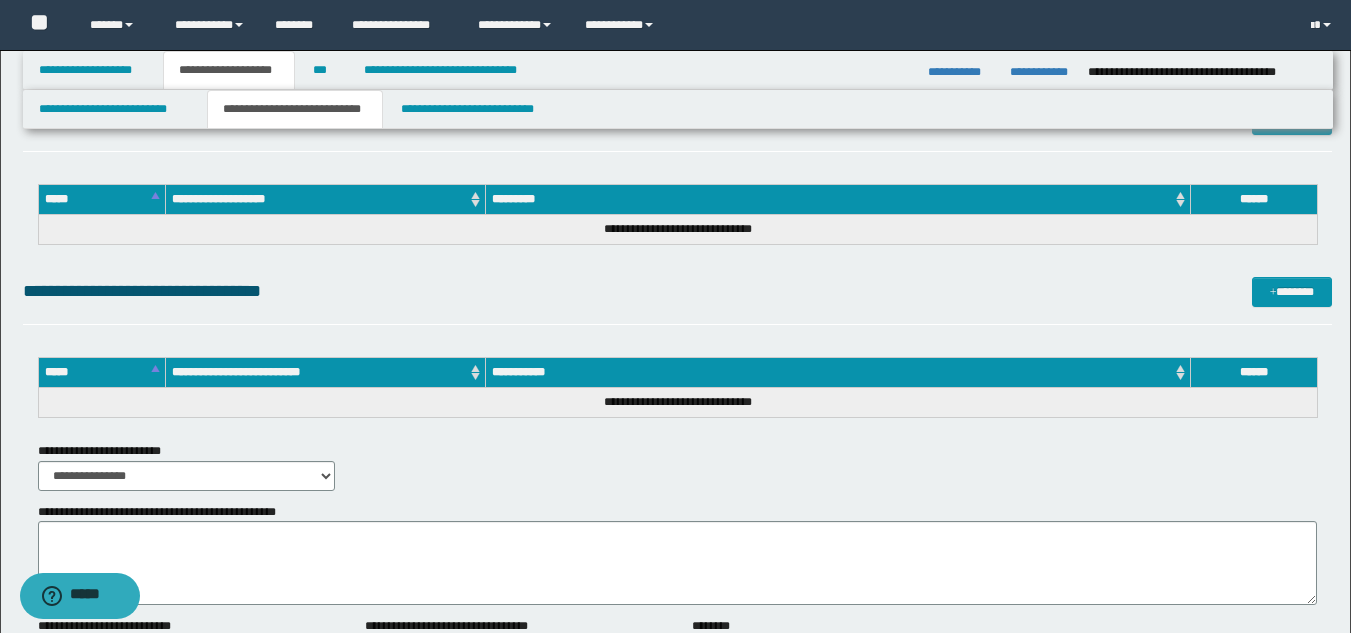 scroll, scrollTop: 2375, scrollLeft: 0, axis: vertical 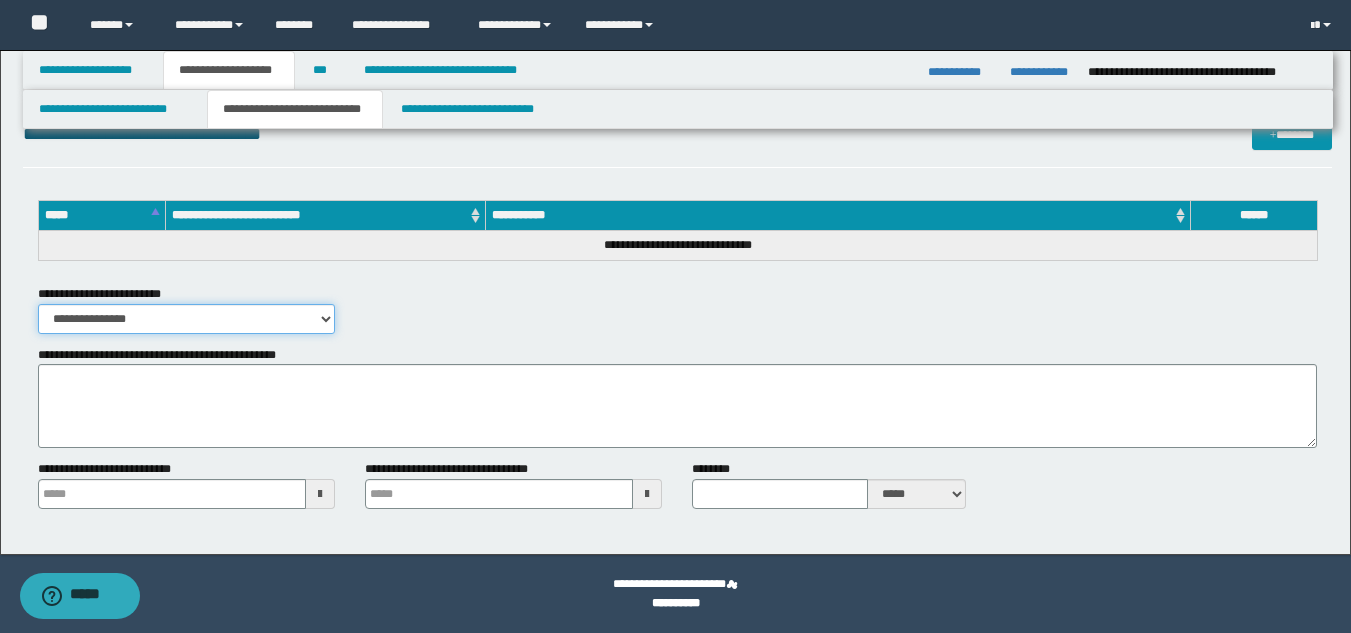 click on "**********" at bounding box center [186, 319] 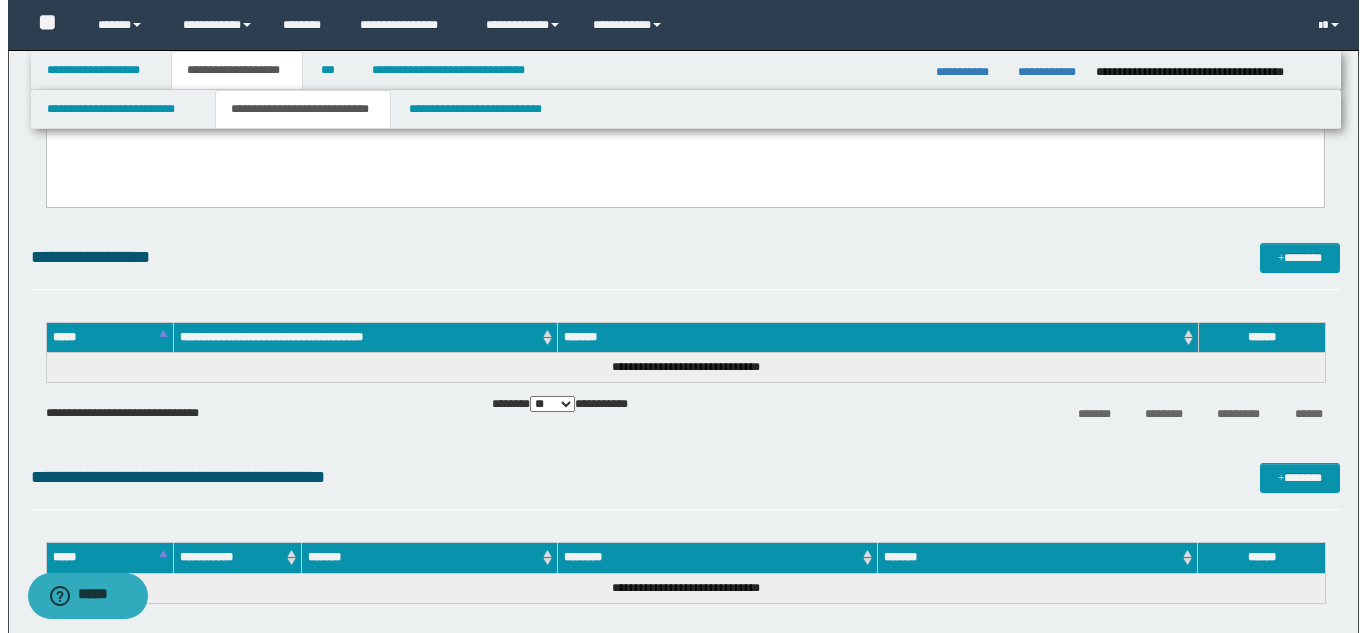 scroll, scrollTop: 1675, scrollLeft: 0, axis: vertical 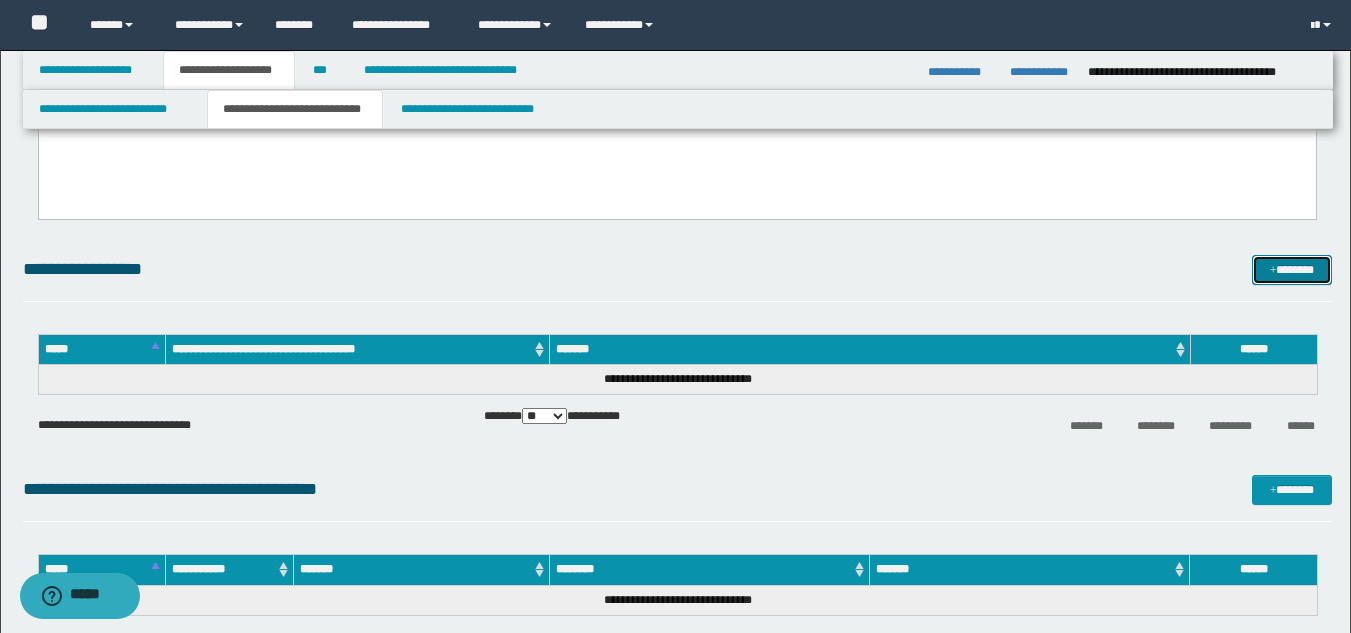 click on "*******" at bounding box center (1292, 270) 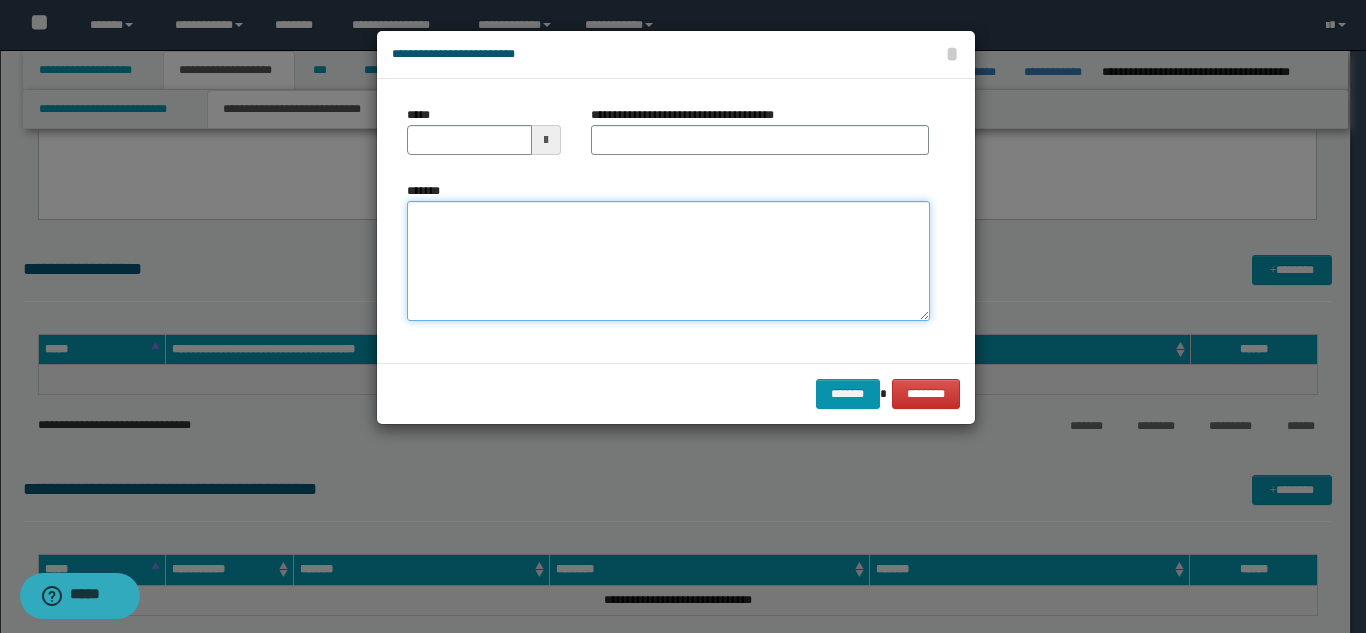 click on "*******" at bounding box center (668, 261) 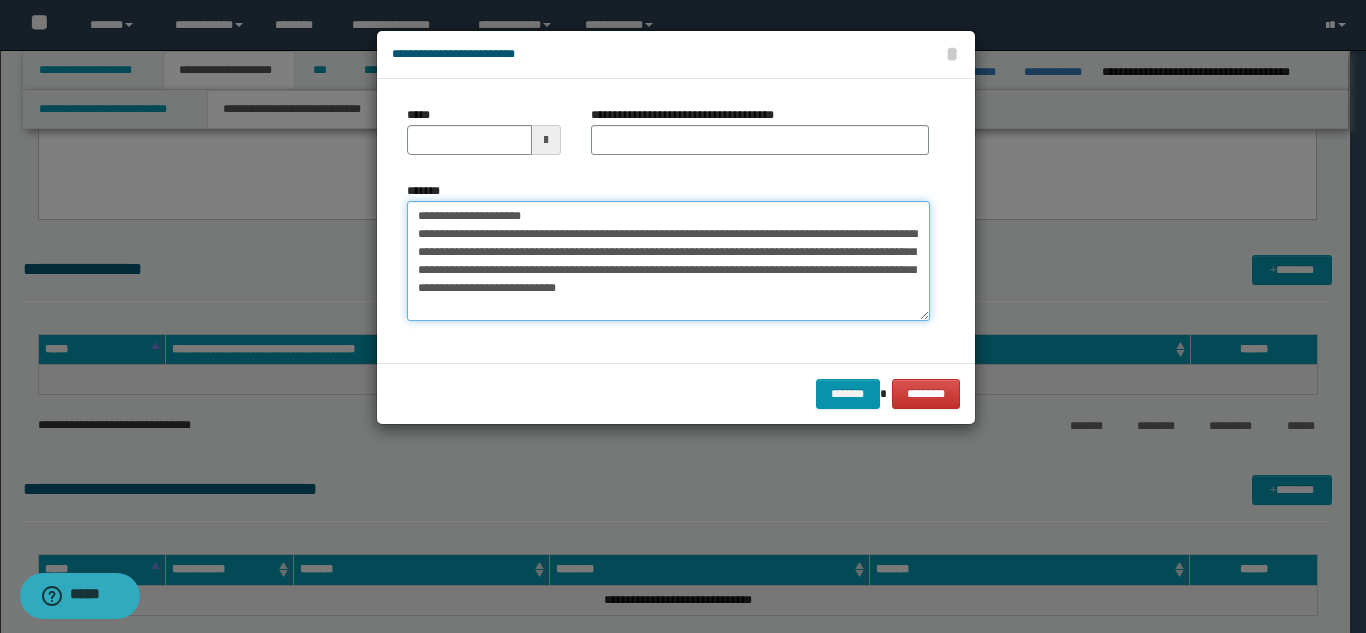 drag, startPoint x: 557, startPoint y: 219, endPoint x: 552, endPoint y: 172, distance: 47.26521 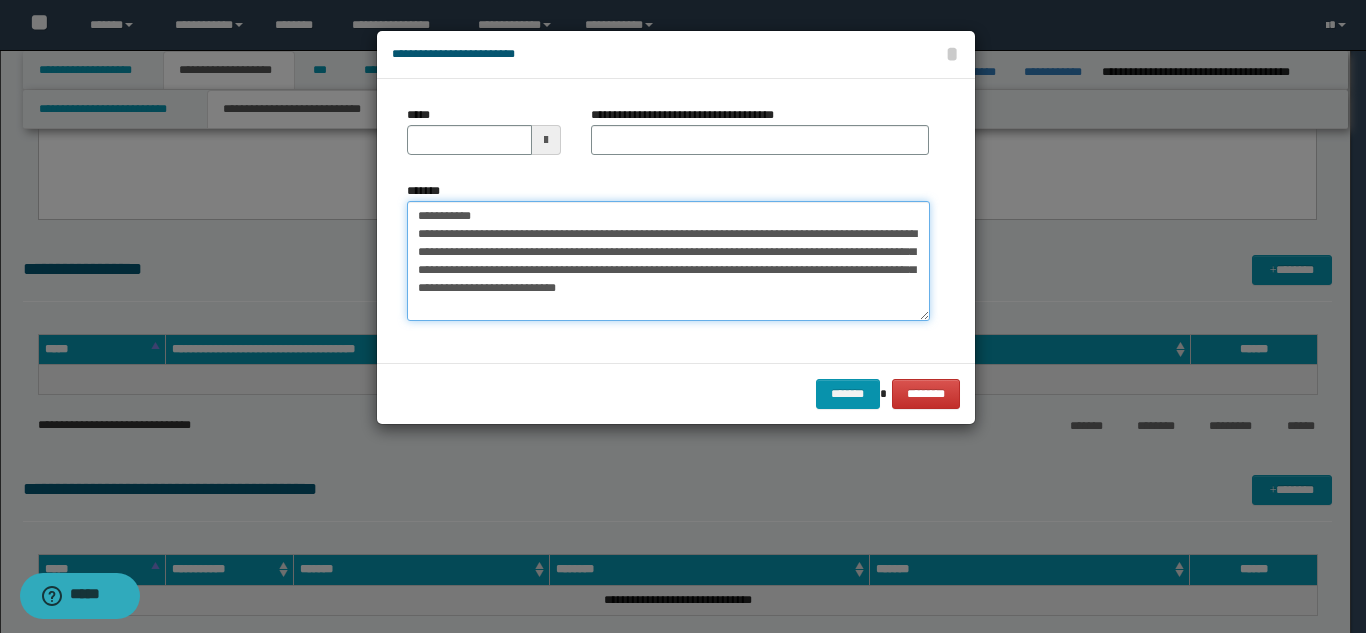 type on "**********" 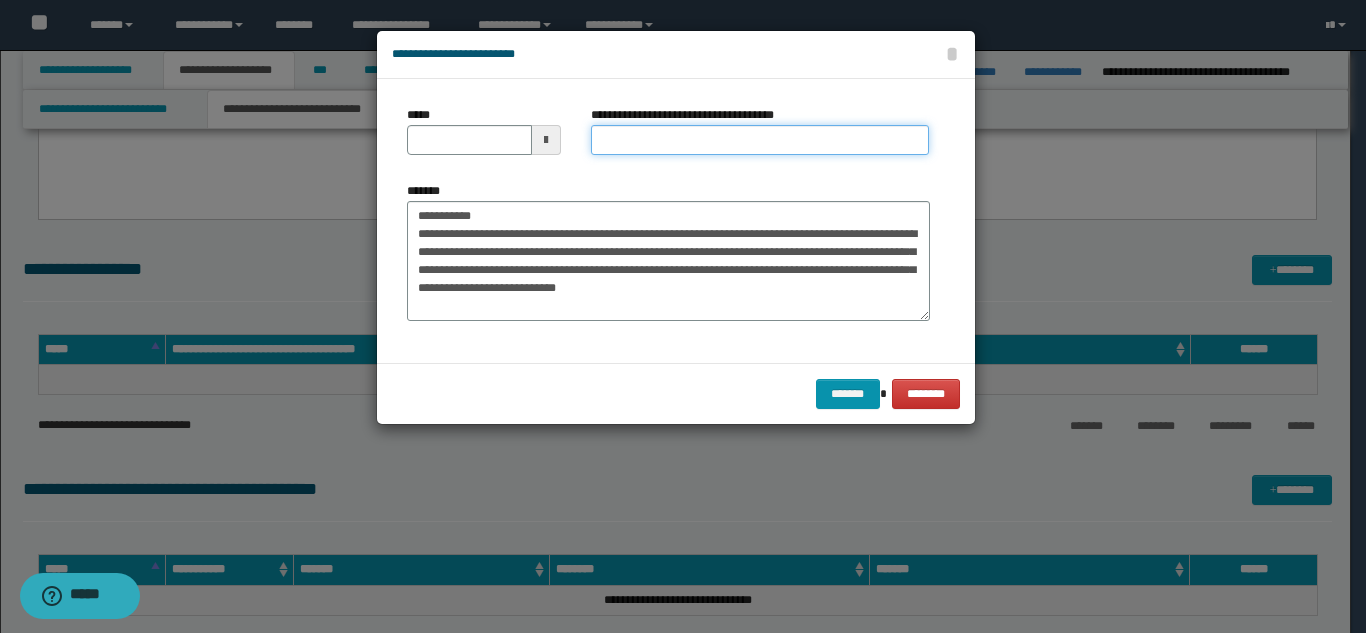 drag, startPoint x: 617, startPoint y: 152, endPoint x: 556, endPoint y: 172, distance: 64.195015 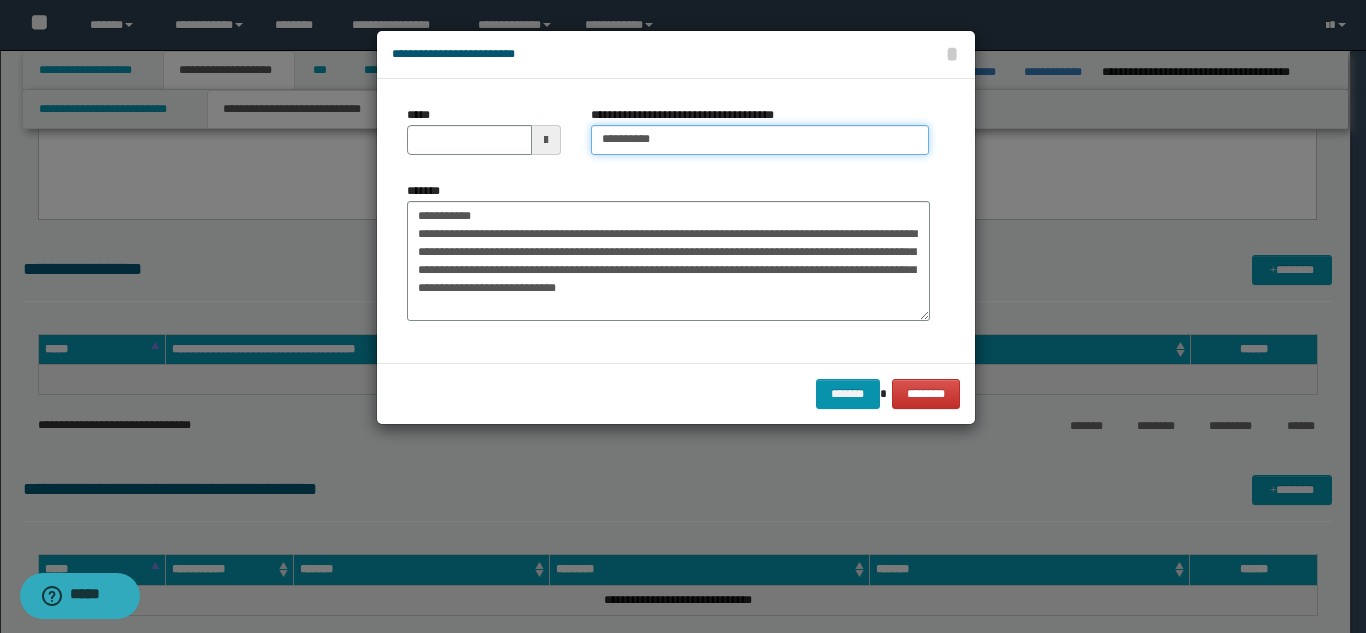 type on "*********" 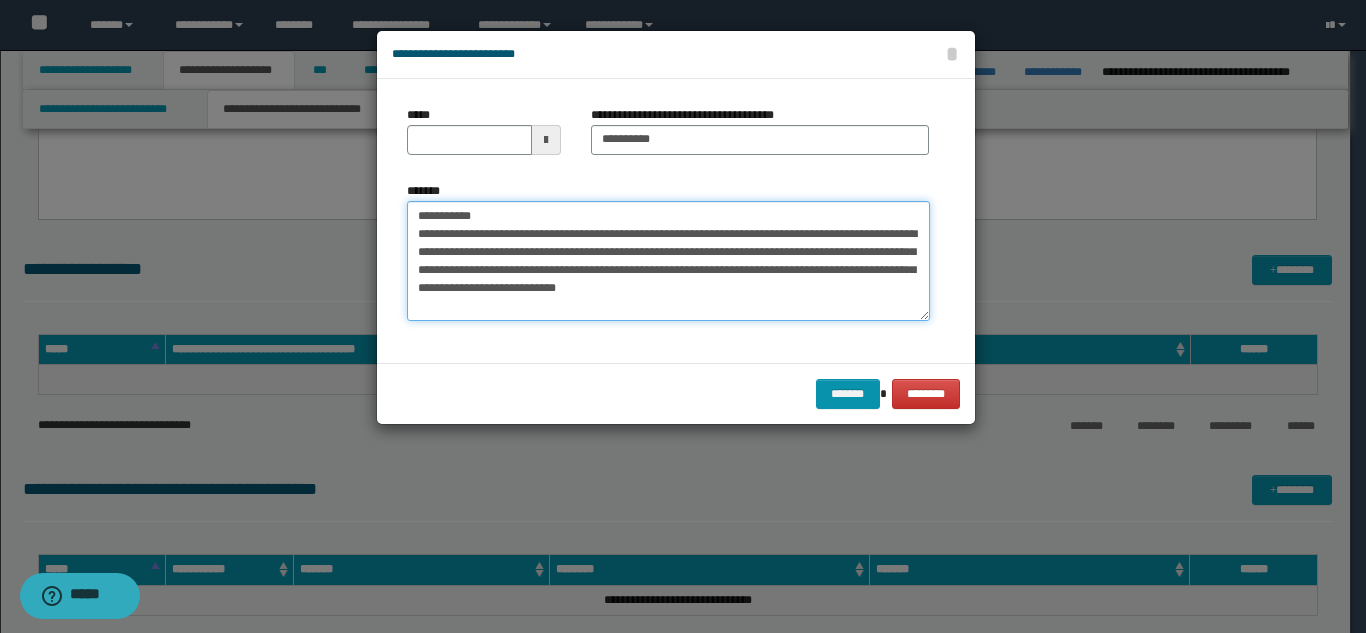drag, startPoint x: 457, startPoint y: 212, endPoint x: 411, endPoint y: 173, distance: 60.307545 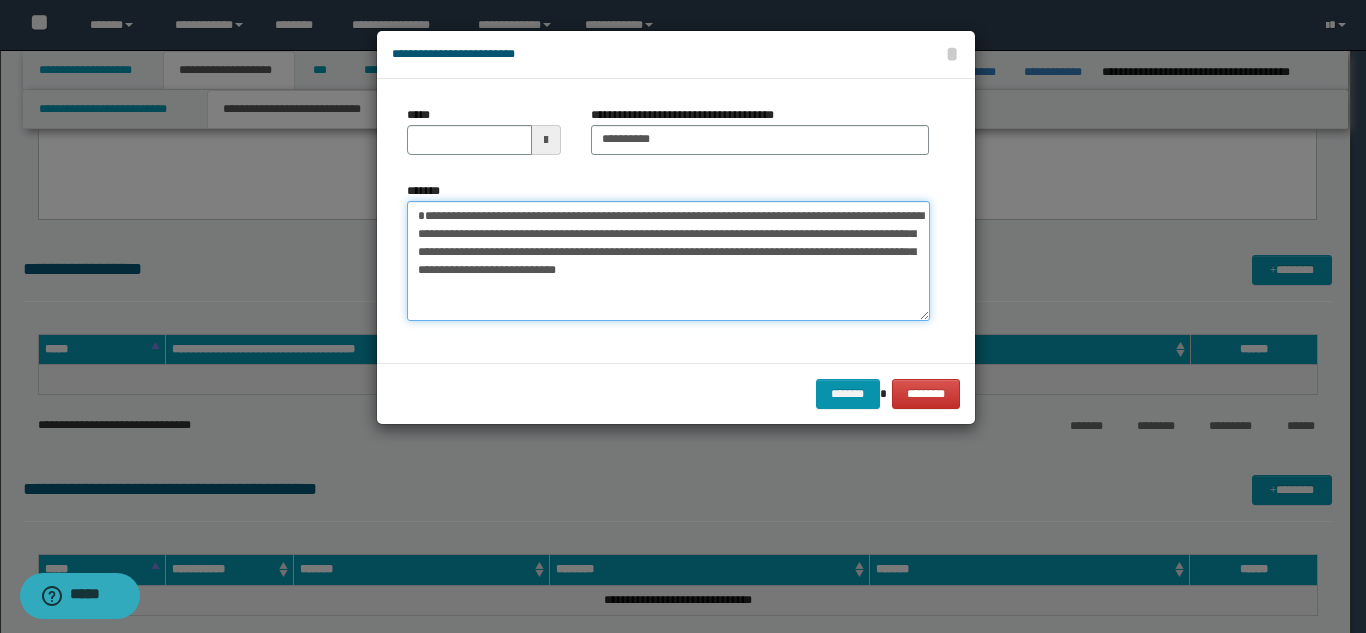 type 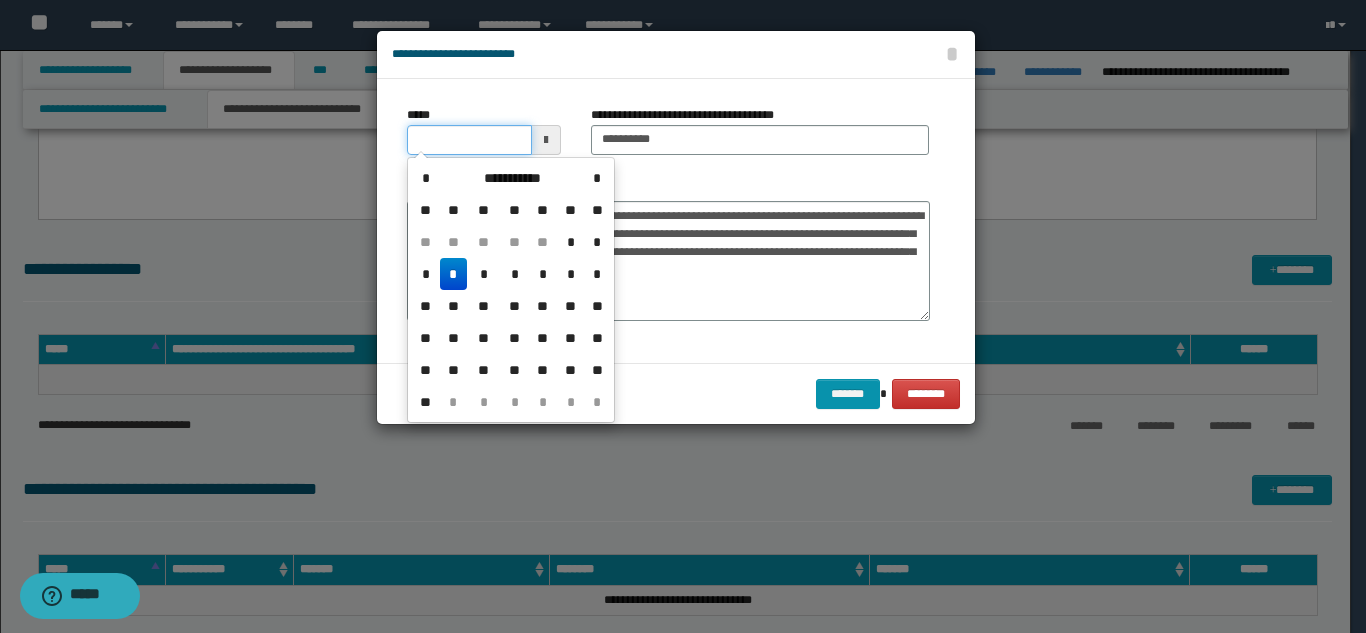 click on "*****" at bounding box center [469, 140] 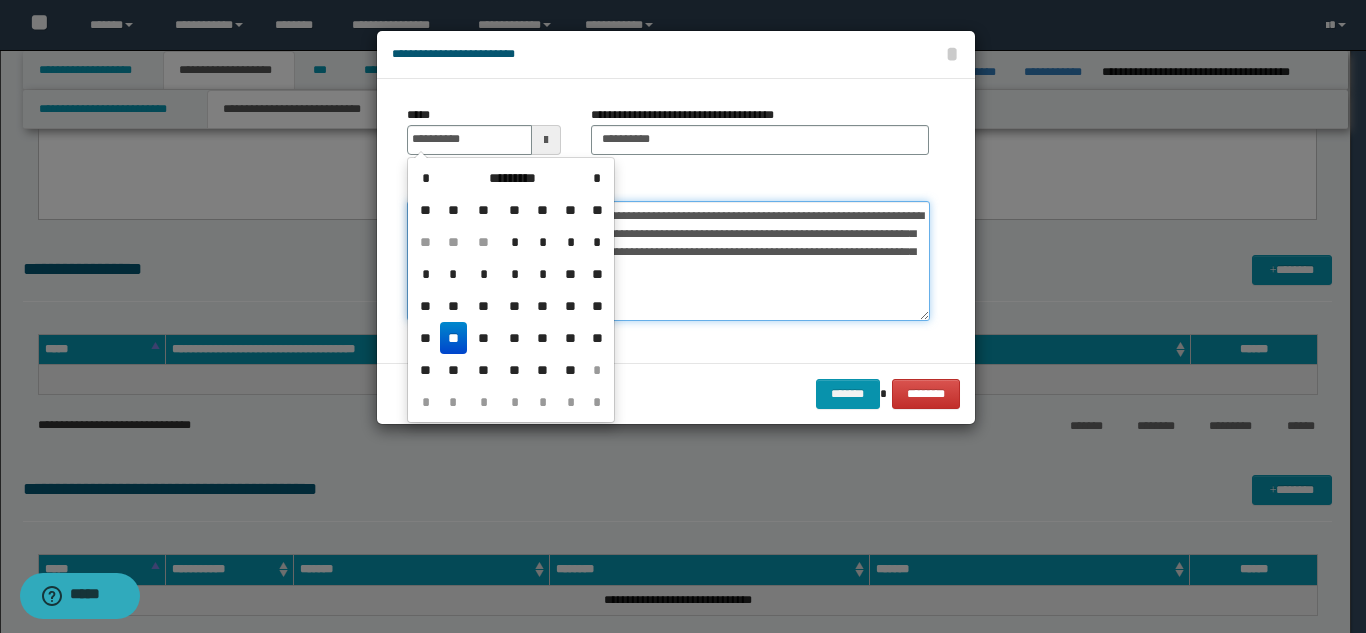 type on "**********" 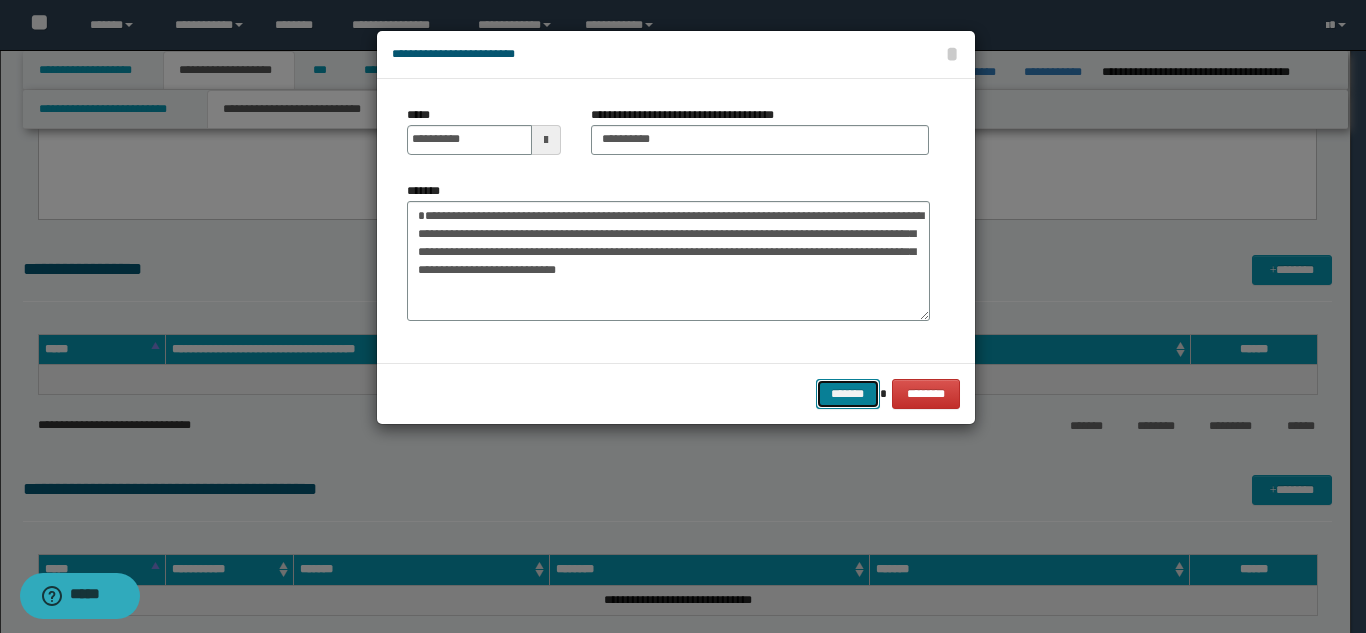 click on "*******" at bounding box center (848, 394) 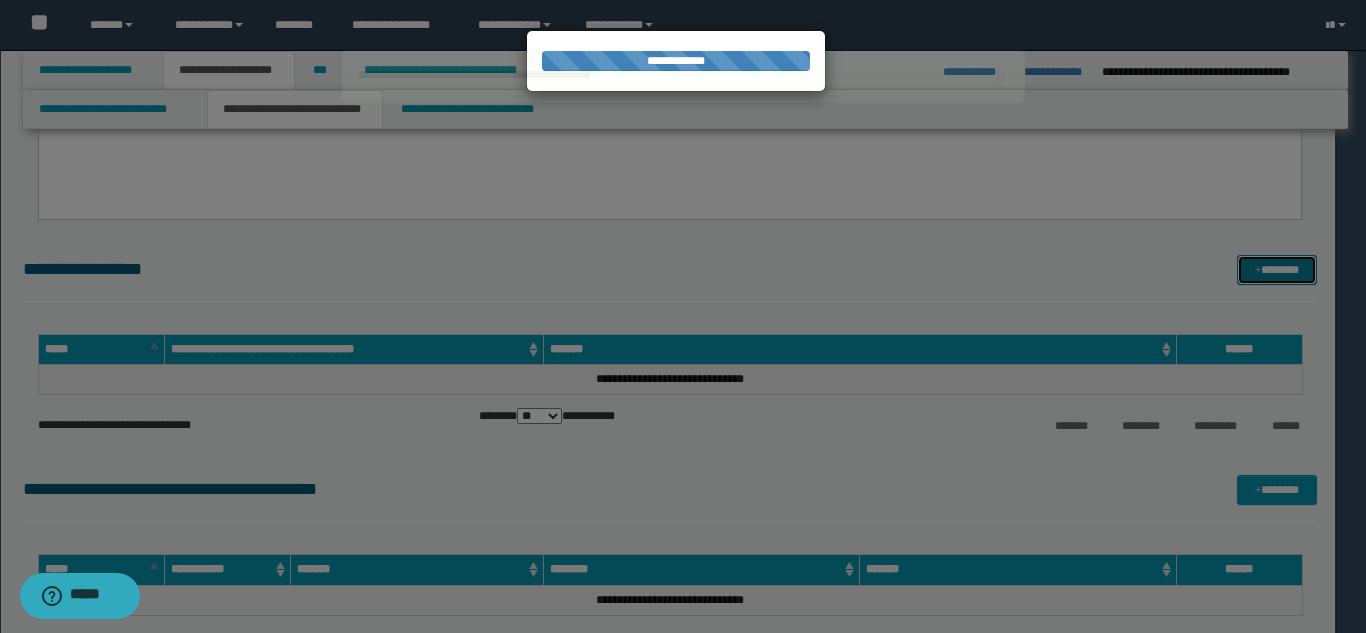 type 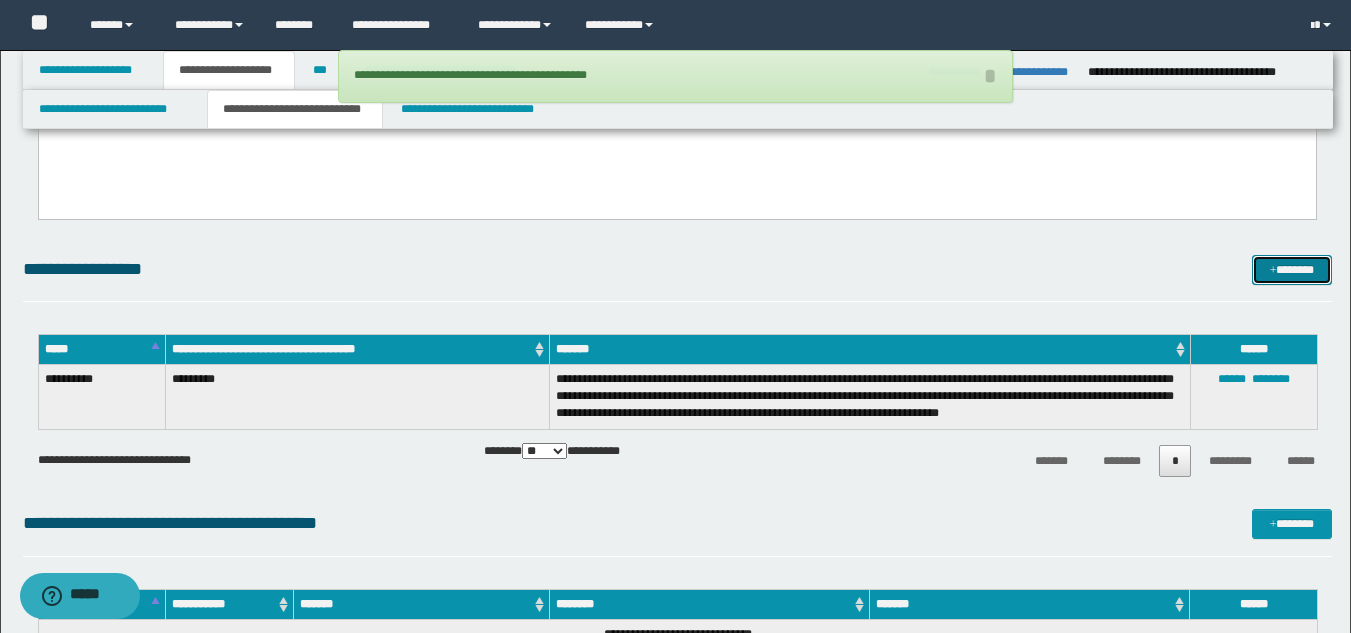 click on "*******" at bounding box center (1292, 270) 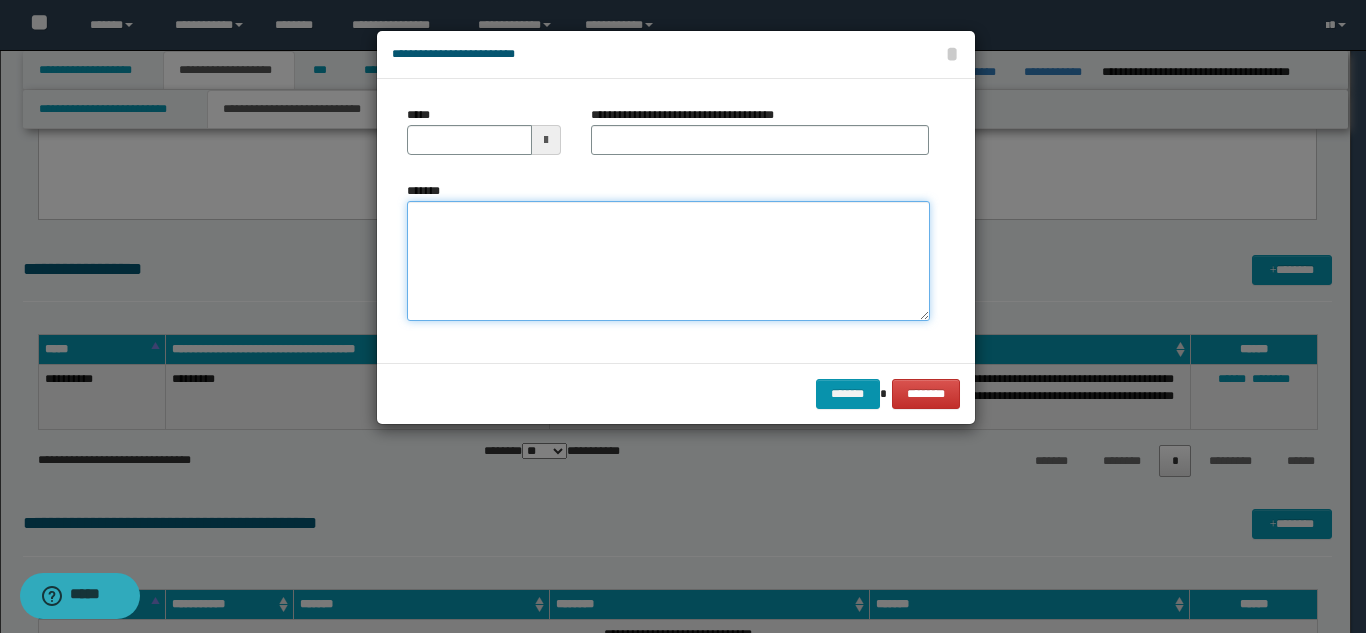 click on "*******" at bounding box center [668, 261] 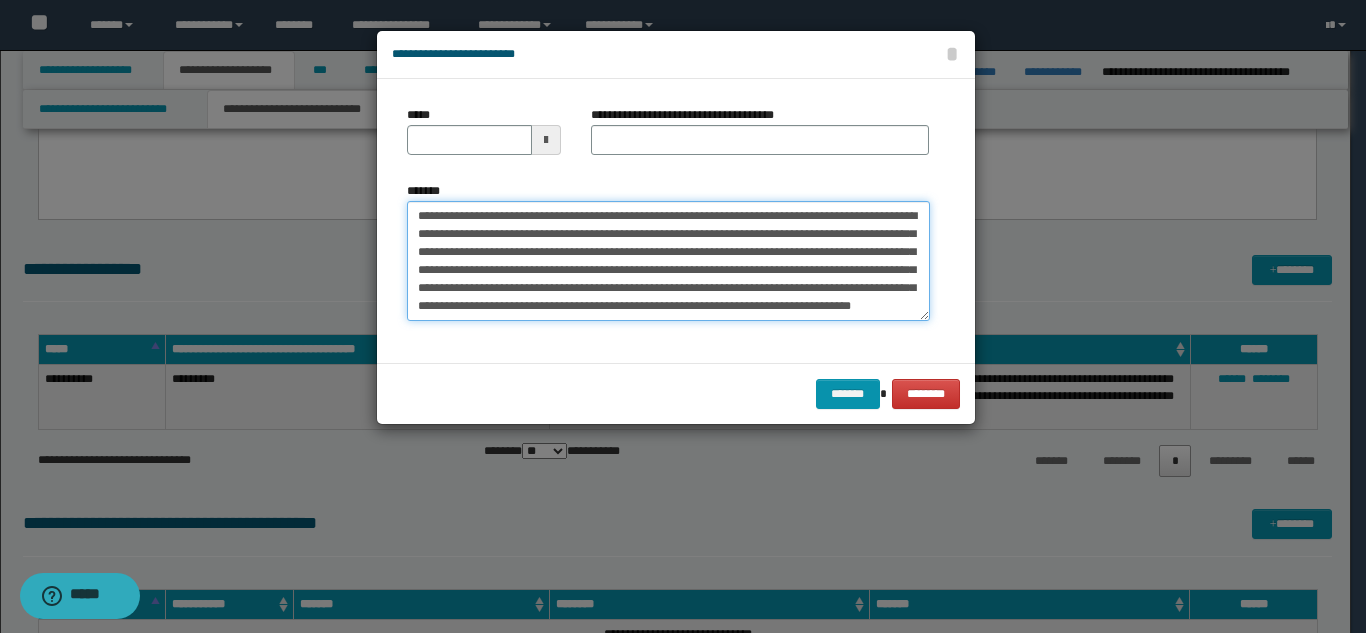 scroll, scrollTop: 0, scrollLeft: 0, axis: both 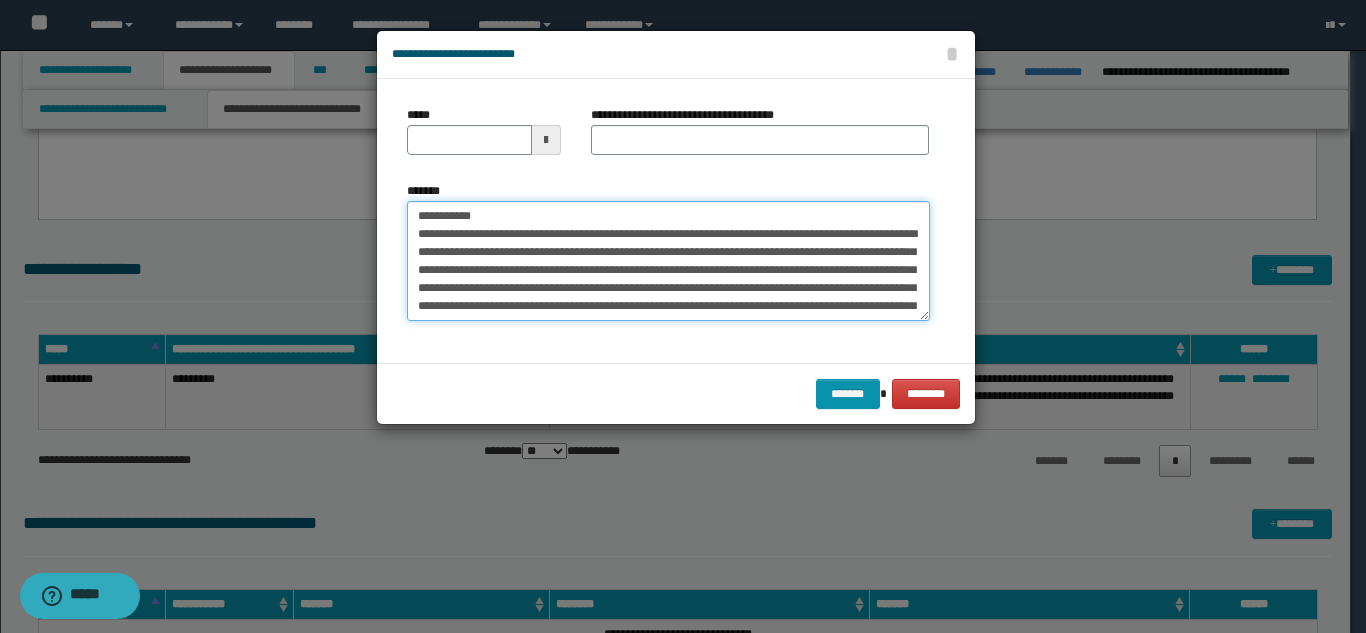 drag, startPoint x: 539, startPoint y: 219, endPoint x: 584, endPoint y: 163, distance: 71.8401 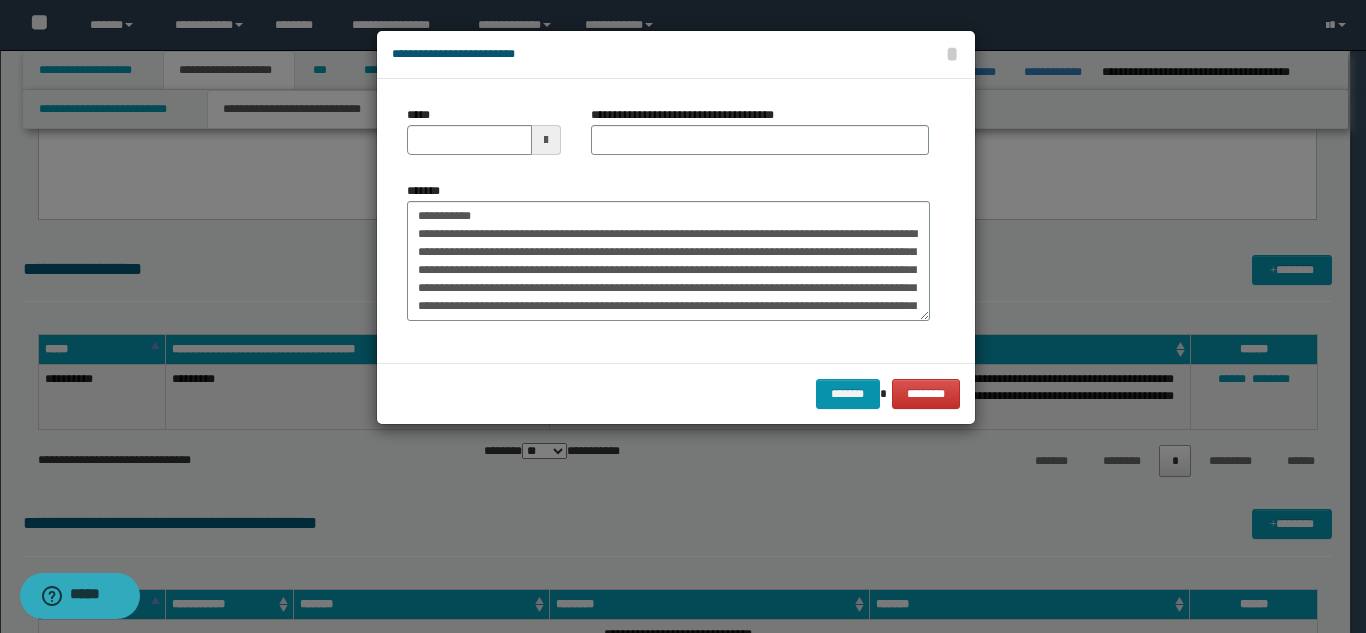 click on "**********" at bounding box center (760, 138) 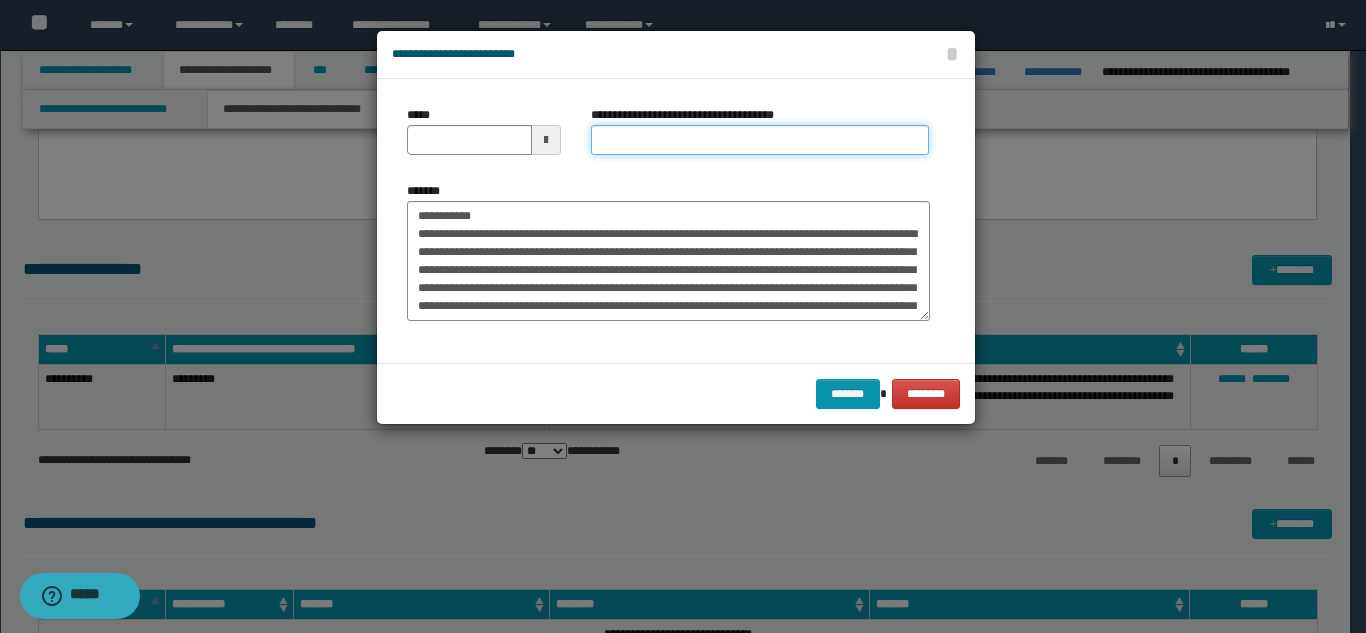 click on "**********" at bounding box center [760, 140] 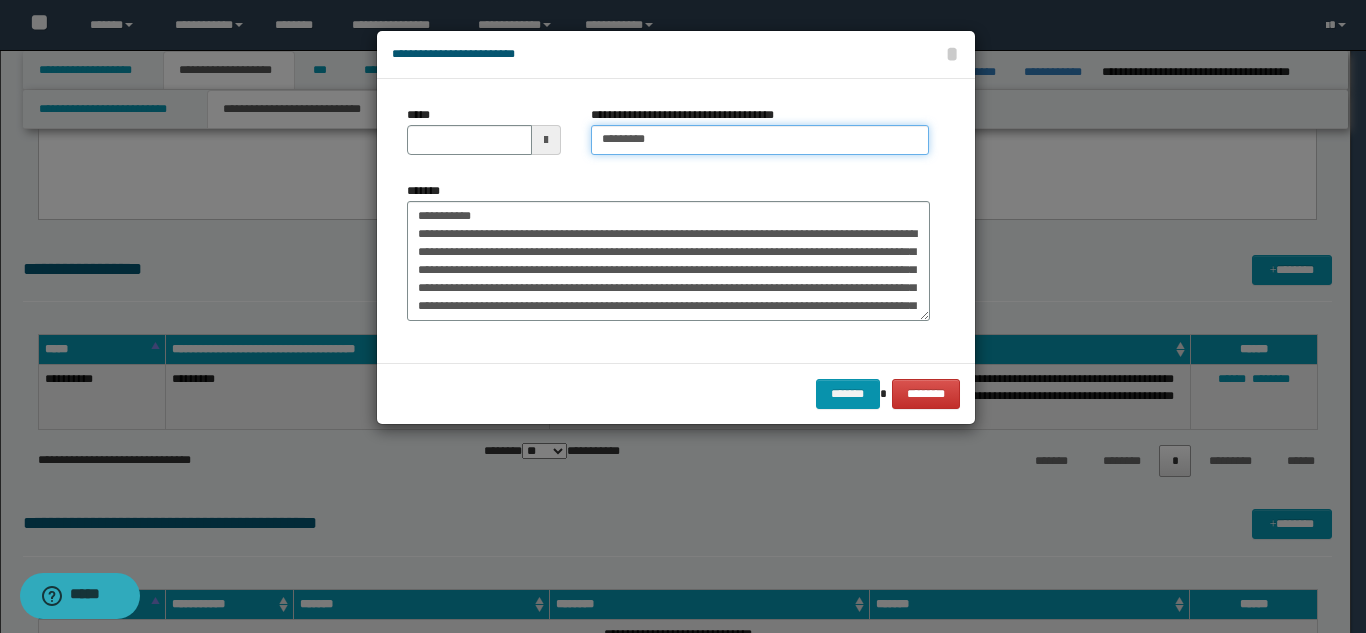 type on "*********" 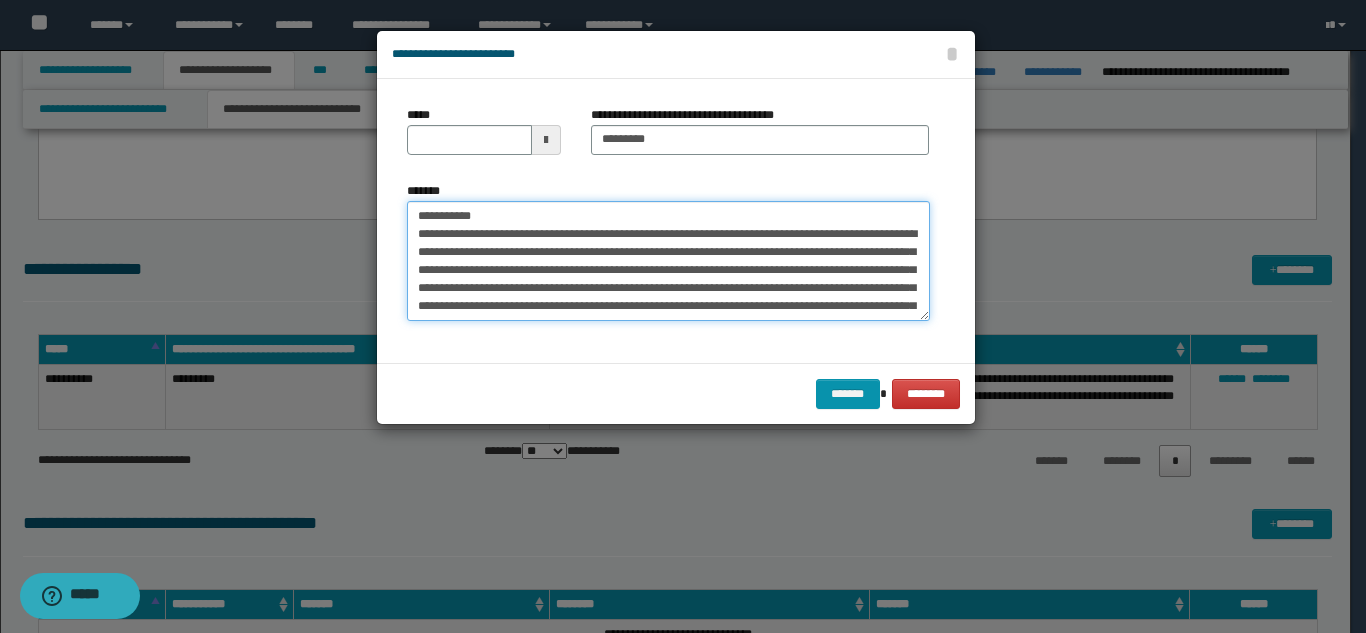 drag, startPoint x: 489, startPoint y: 215, endPoint x: 415, endPoint y: 177, distance: 83.18654 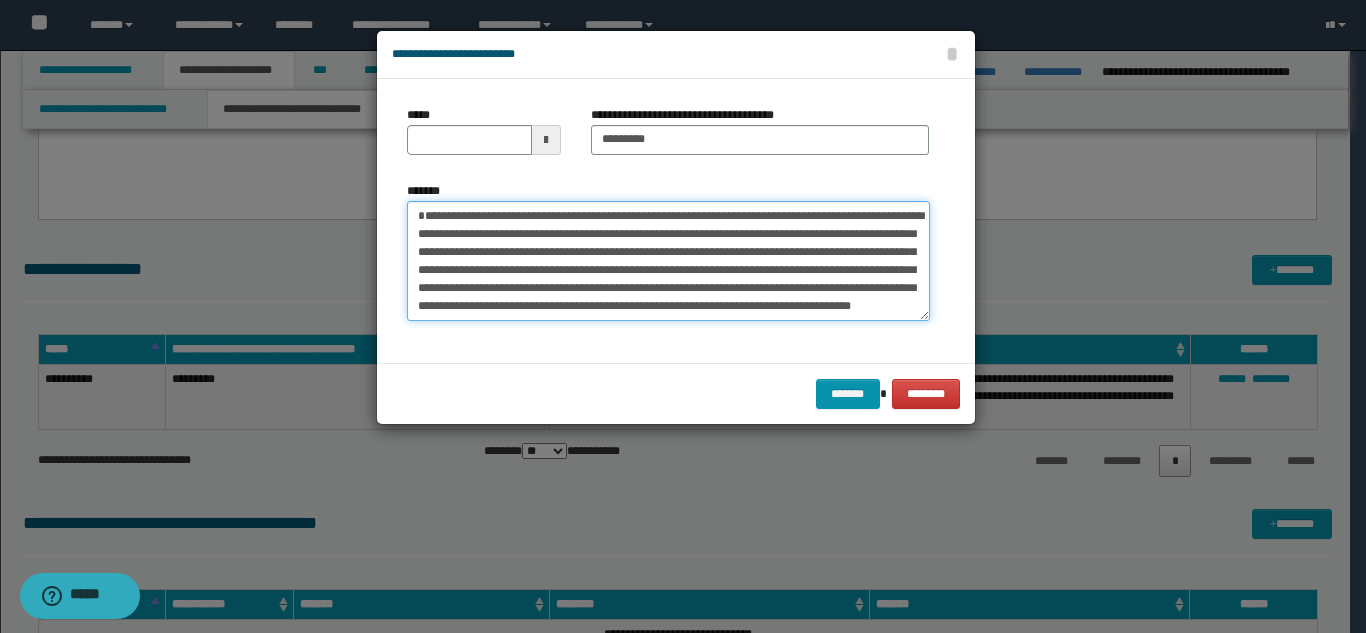 type 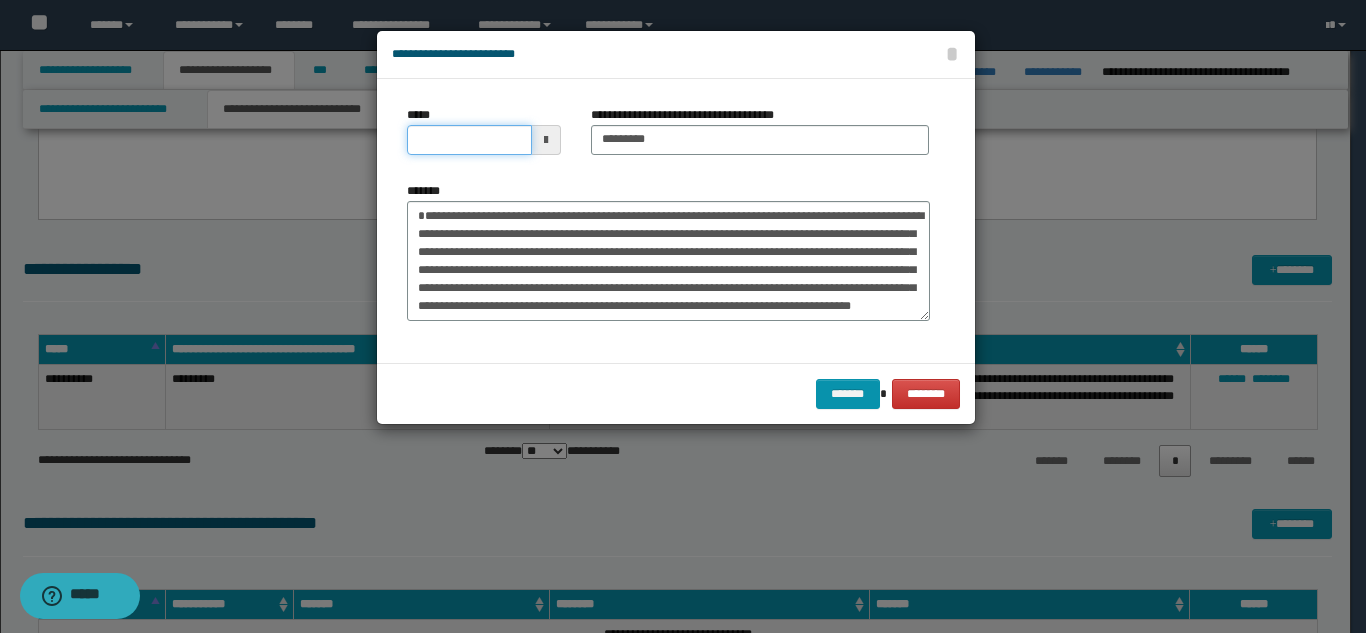 click on "*****" at bounding box center [469, 140] 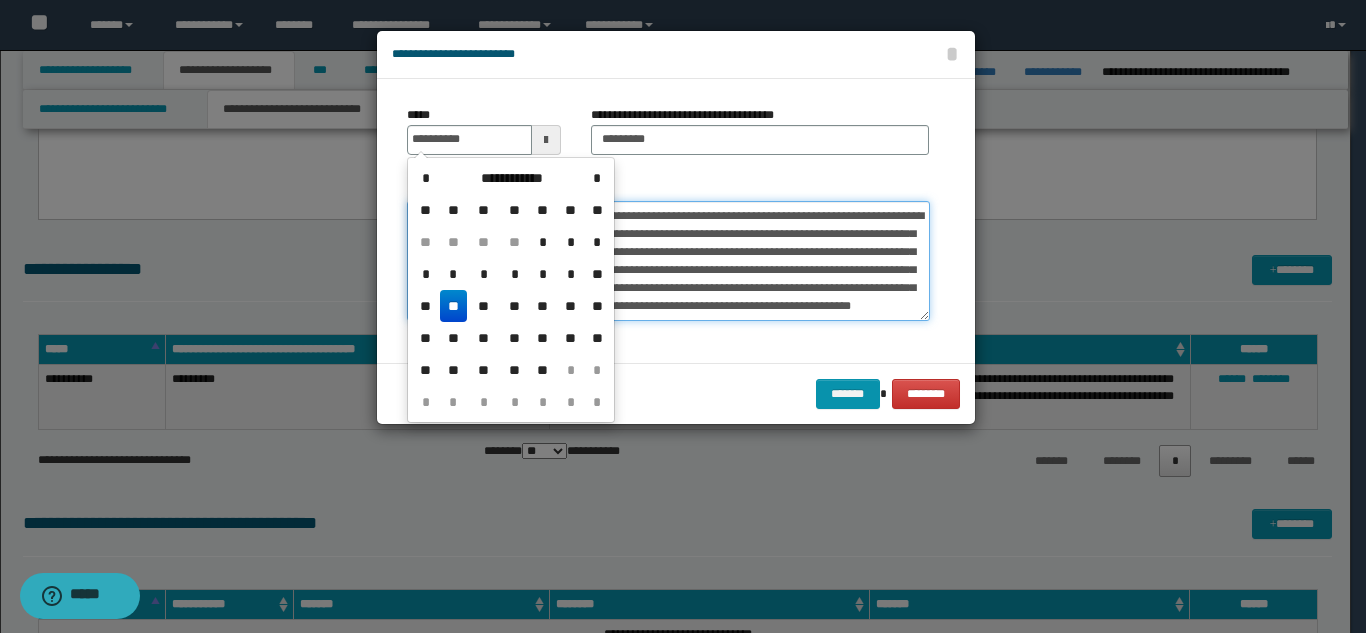 type on "**********" 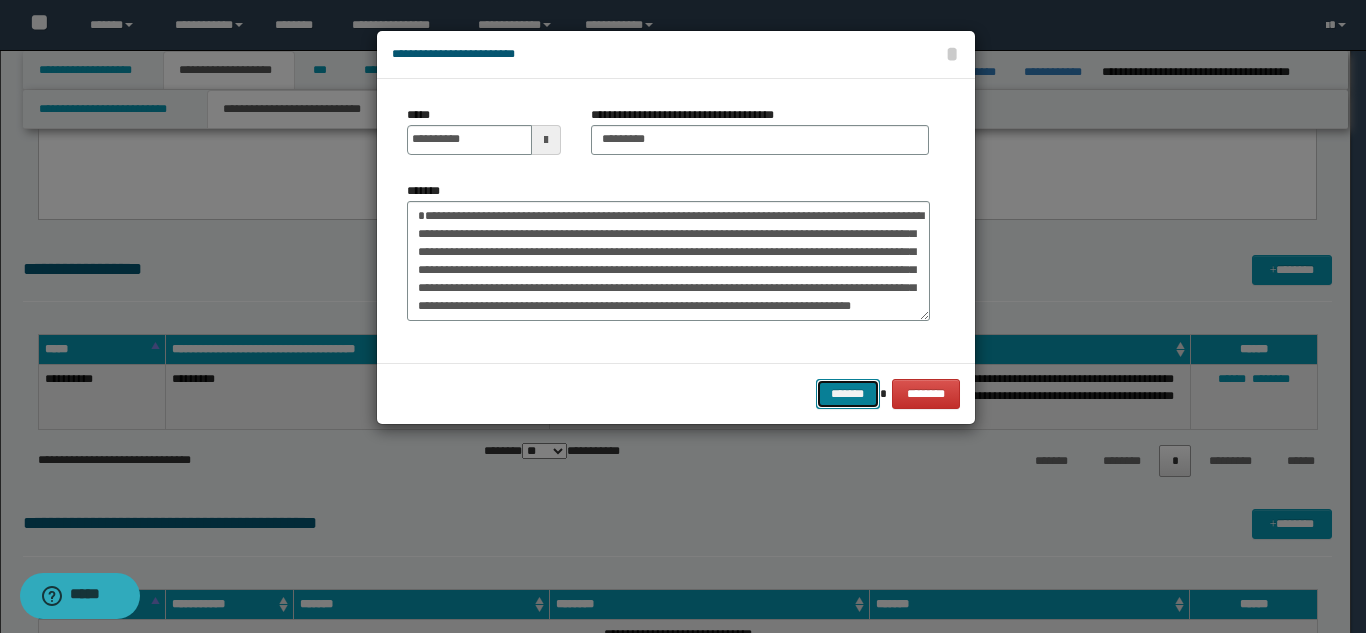 click on "*******" at bounding box center [848, 394] 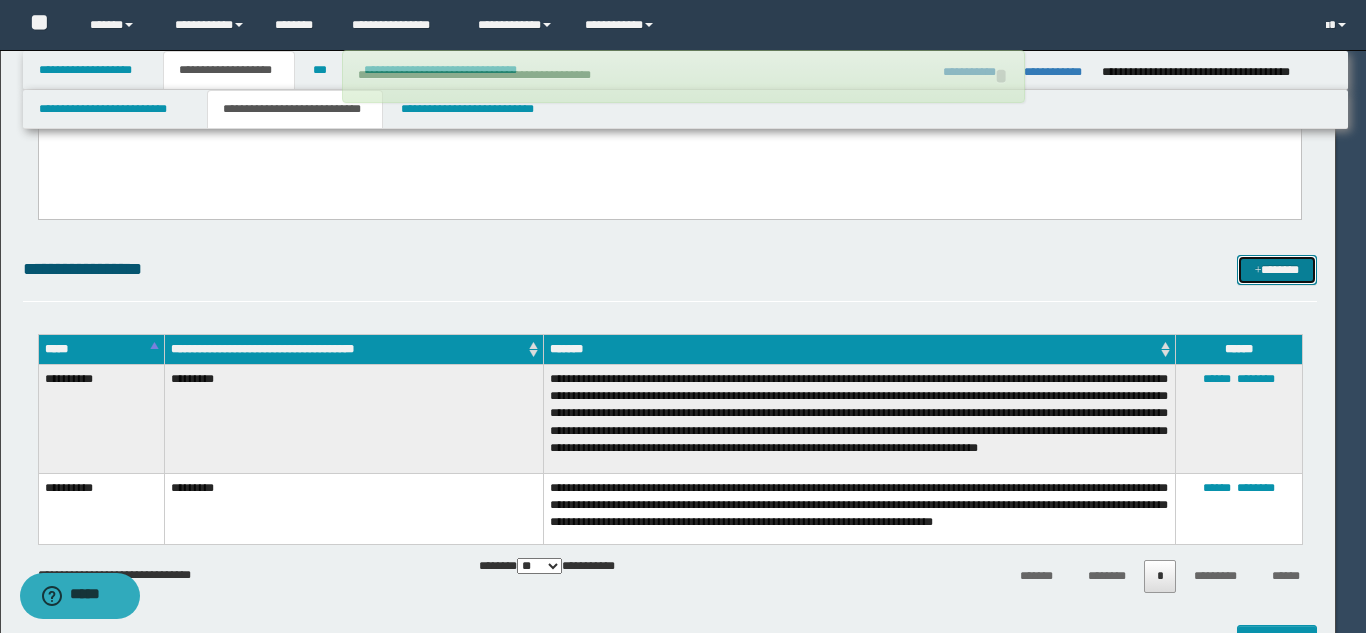 type 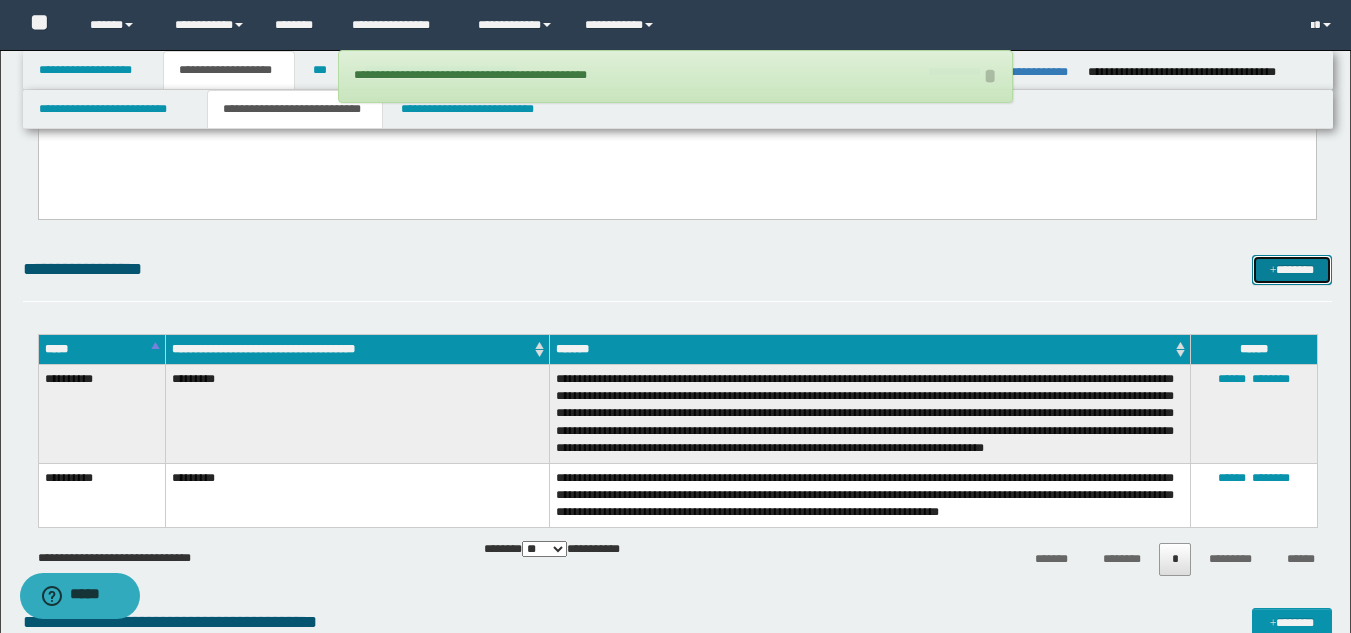 click on "*******" at bounding box center (1292, 270) 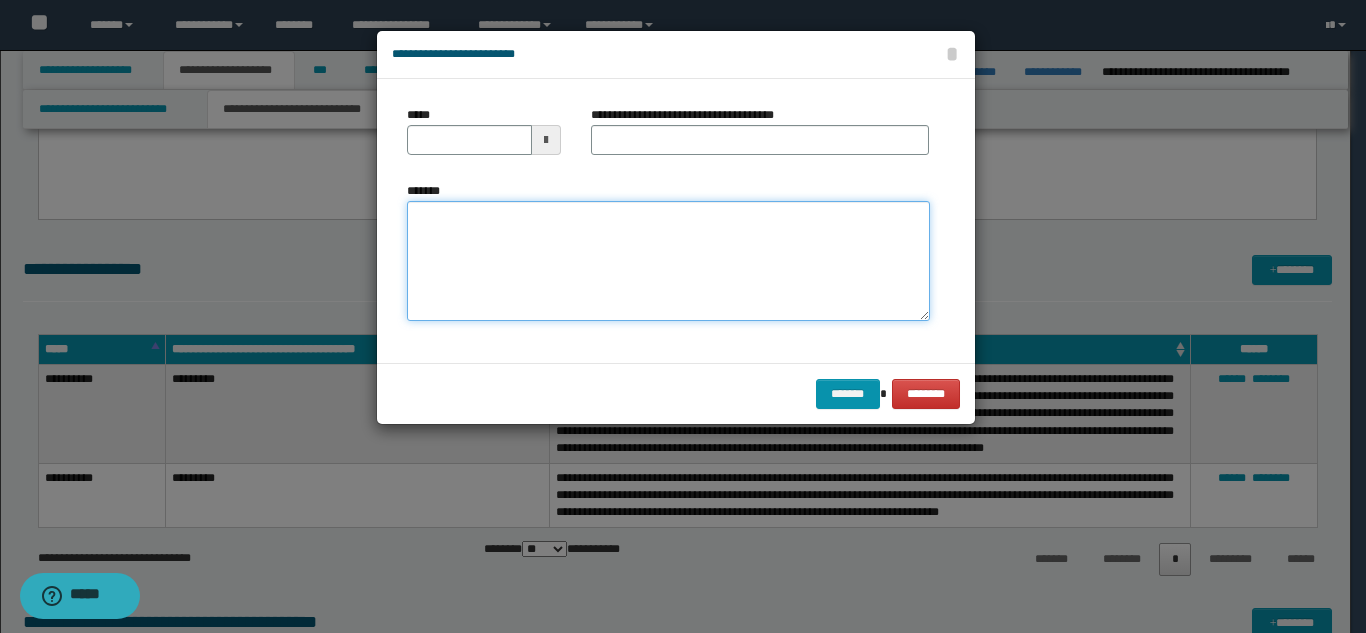 click on "*******" at bounding box center (668, 261) 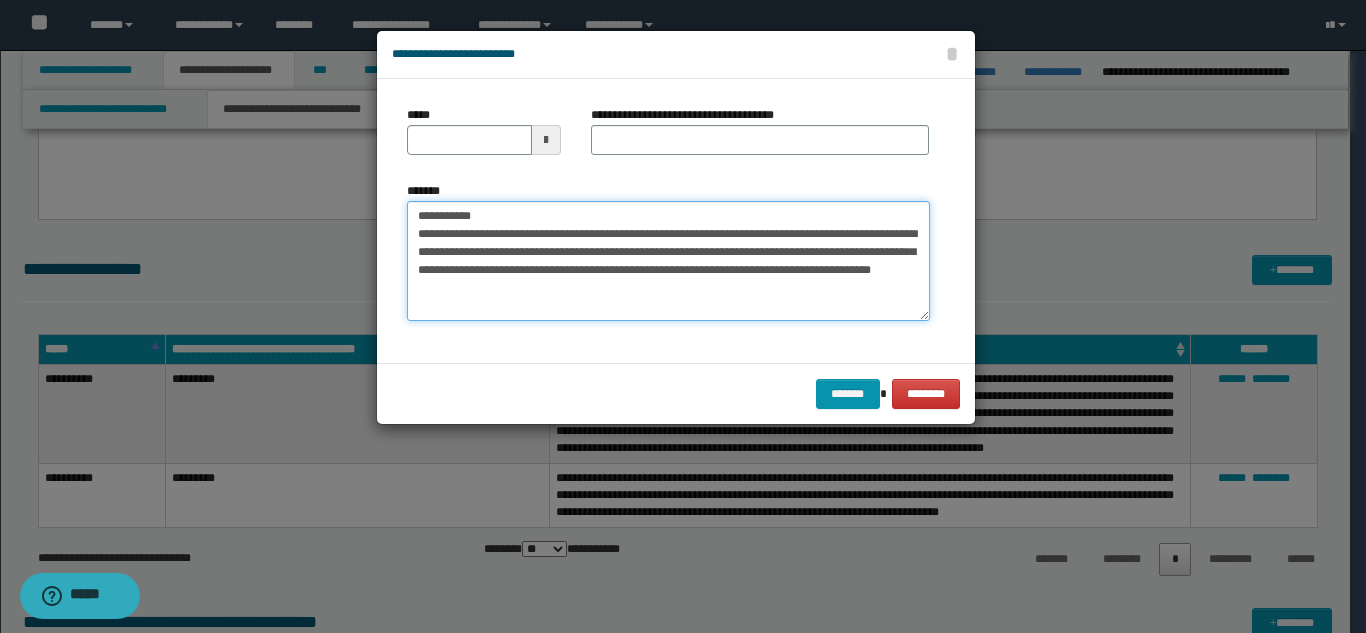 drag, startPoint x: 541, startPoint y: 217, endPoint x: 583, endPoint y: 168, distance: 64.53681 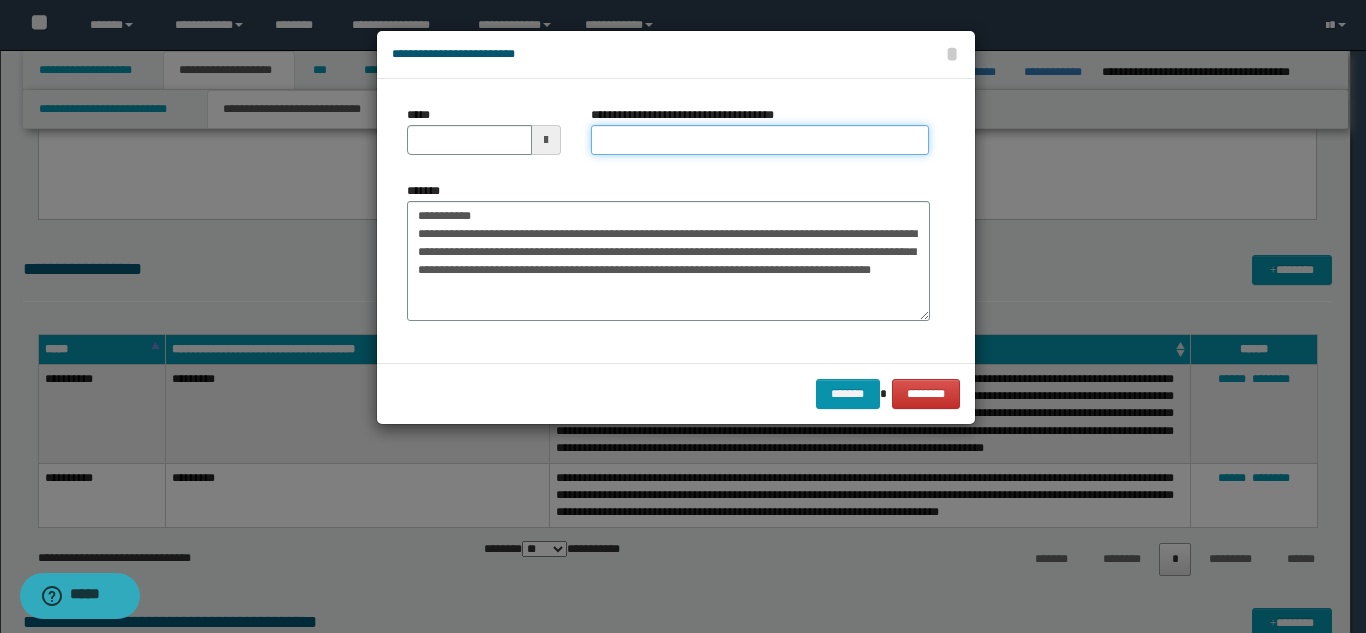 click on "**********" at bounding box center (760, 140) 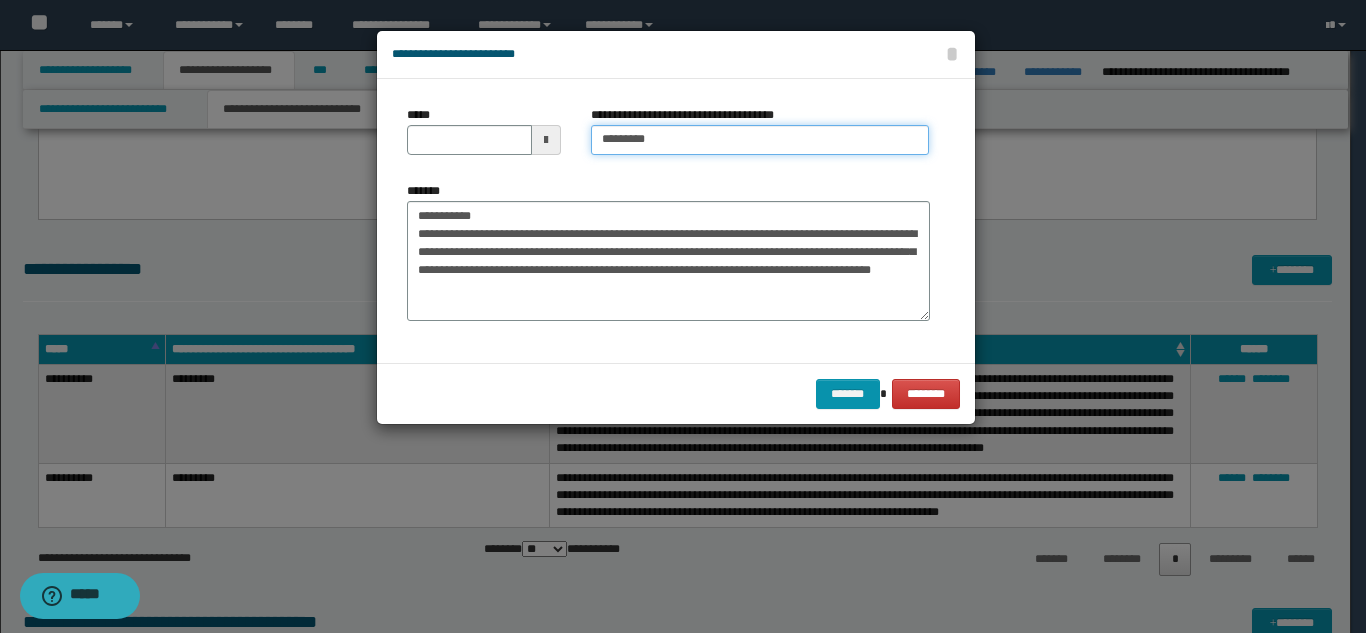 type on "*********" 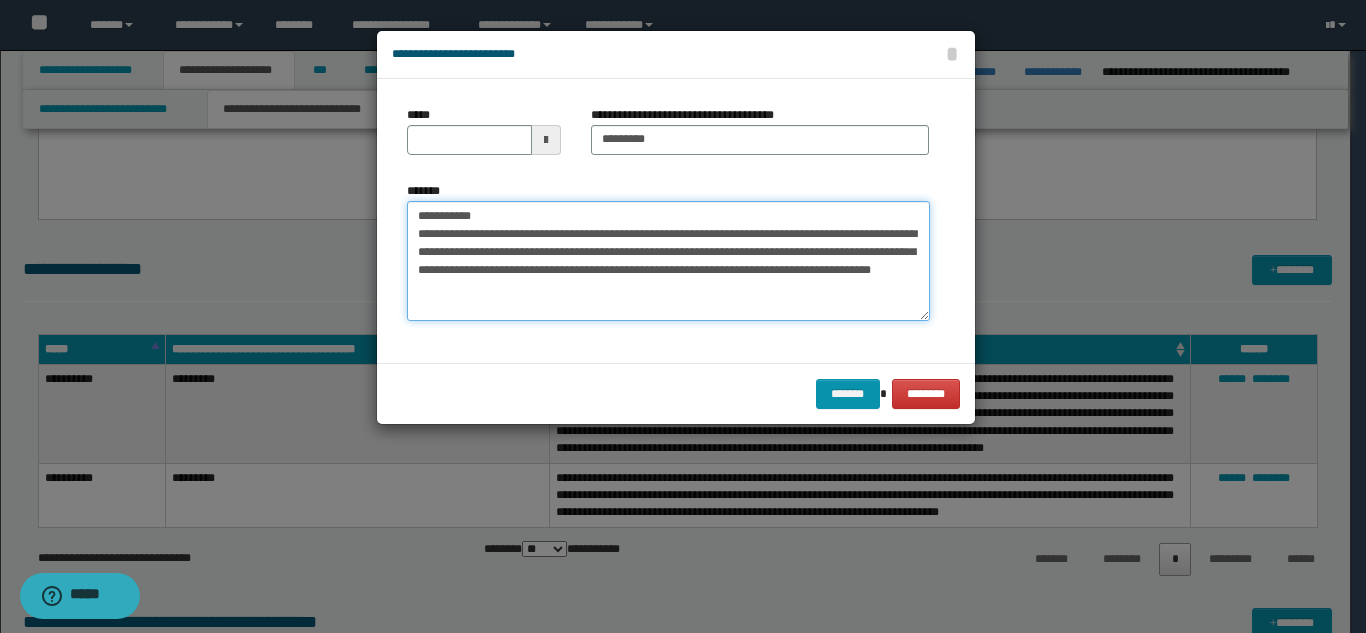 drag, startPoint x: 442, startPoint y: 217, endPoint x: 413, endPoint y: 178, distance: 48.60041 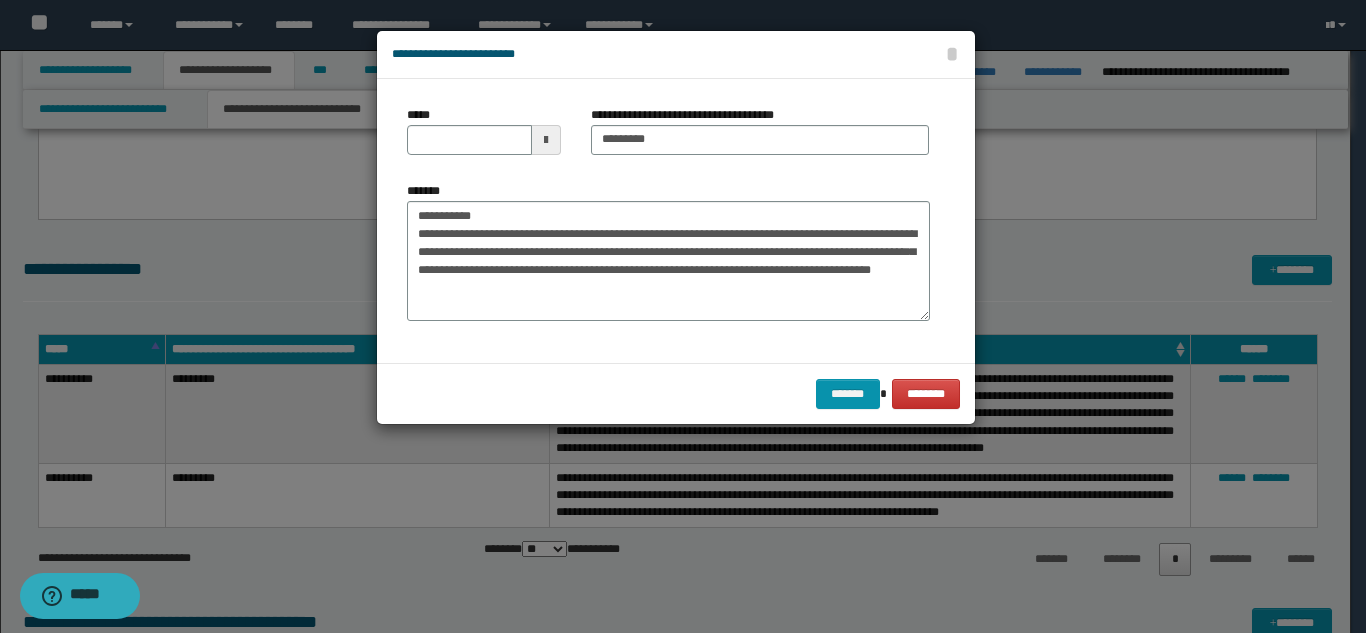 click on "**********" at bounding box center [668, 259] 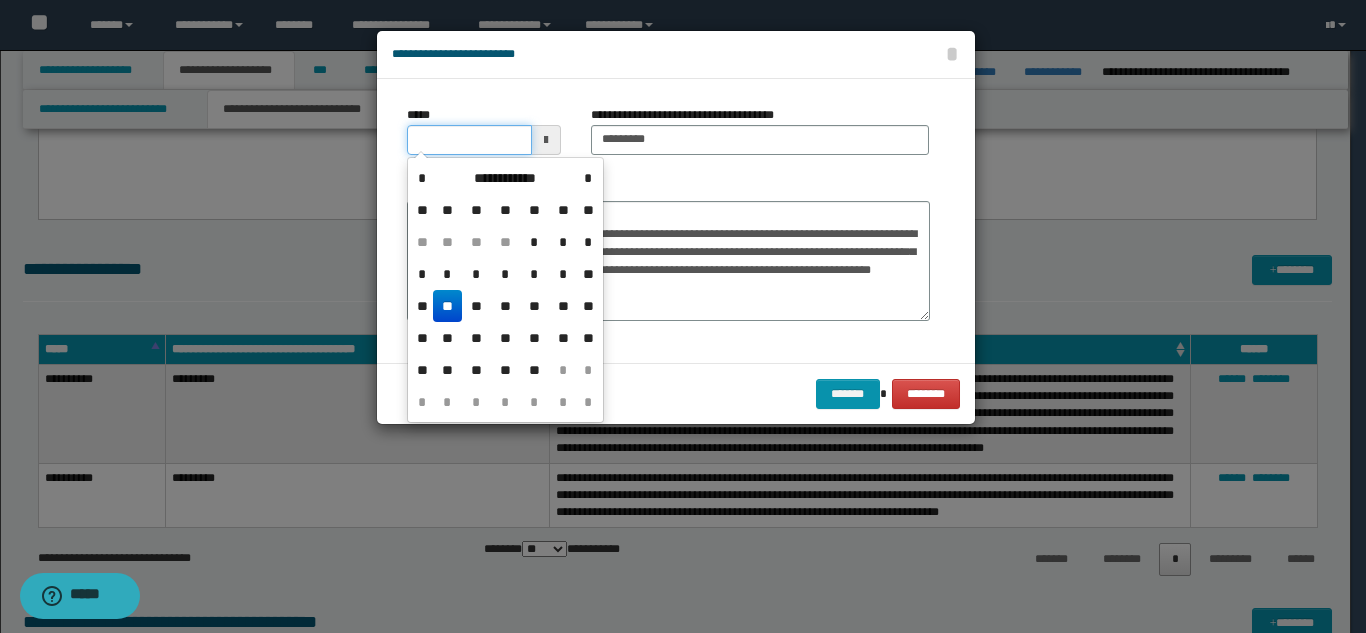 click on "*****" at bounding box center [469, 140] 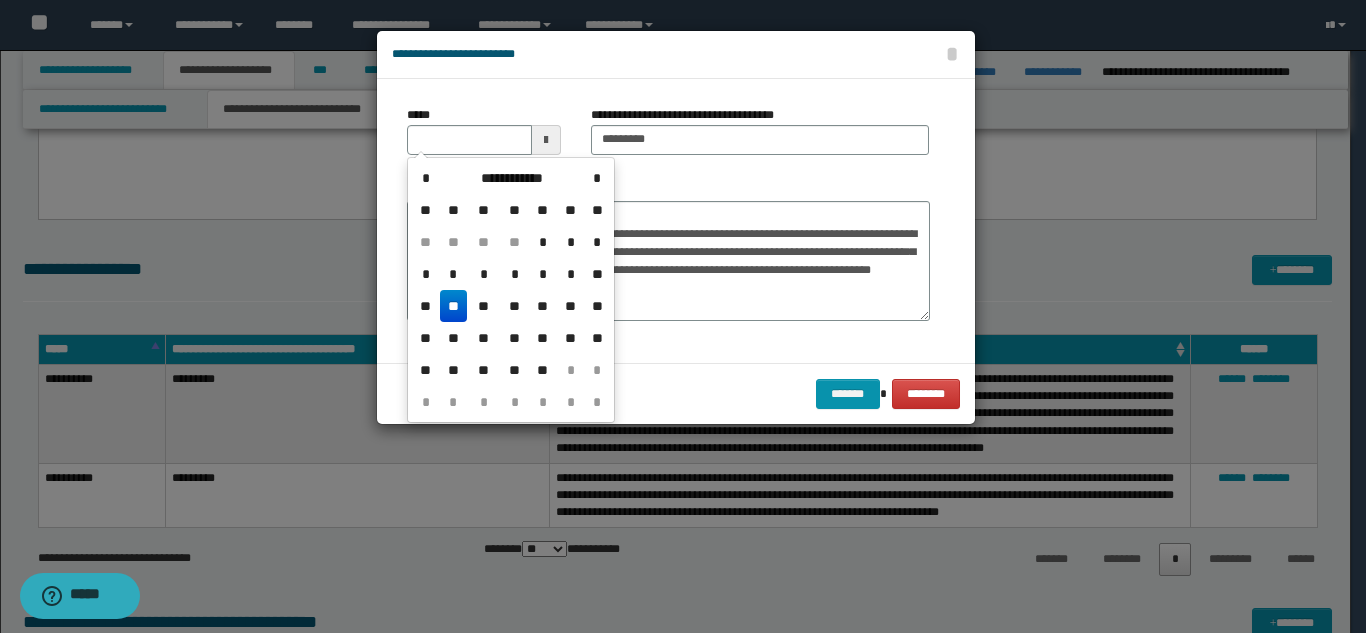 type 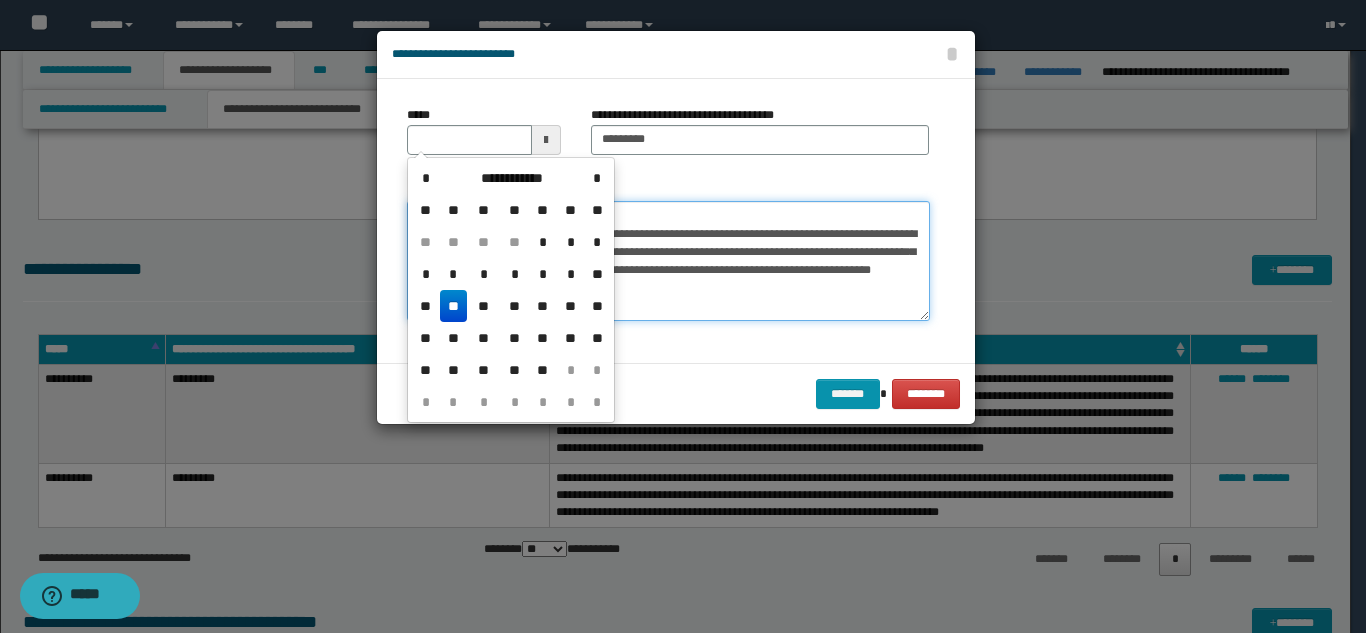 click on "**********" at bounding box center [668, 261] 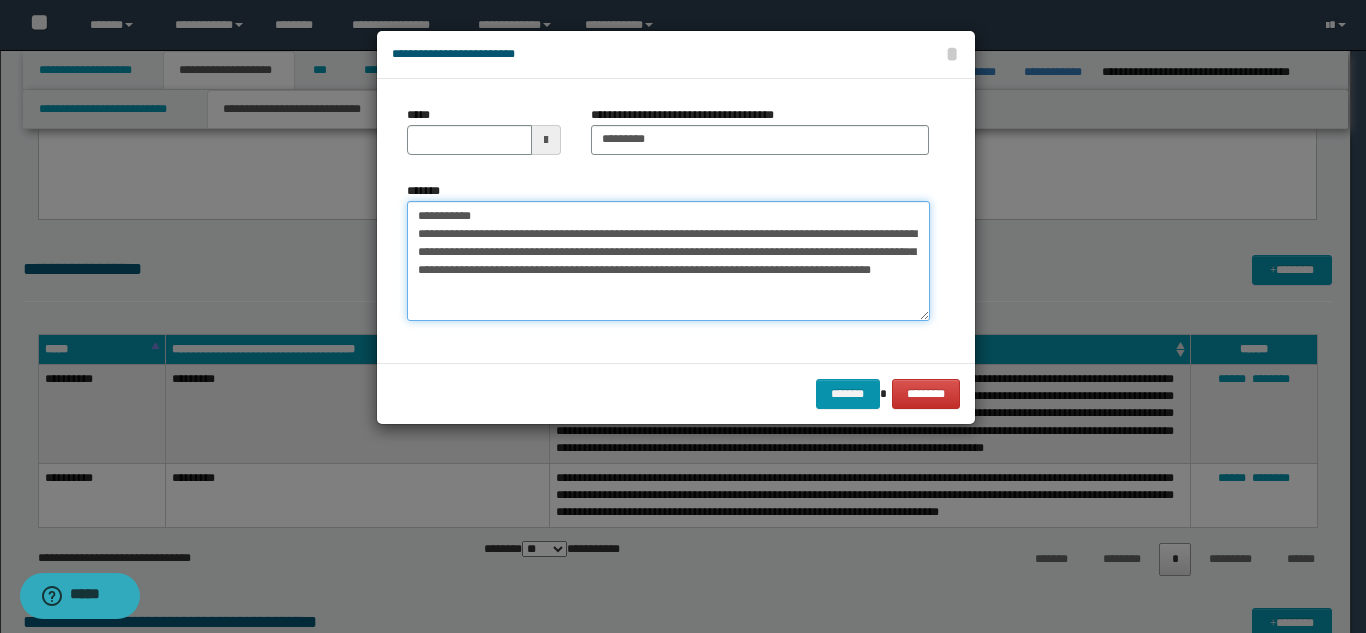 drag, startPoint x: 493, startPoint y: 217, endPoint x: 437, endPoint y: 154, distance: 84.29116 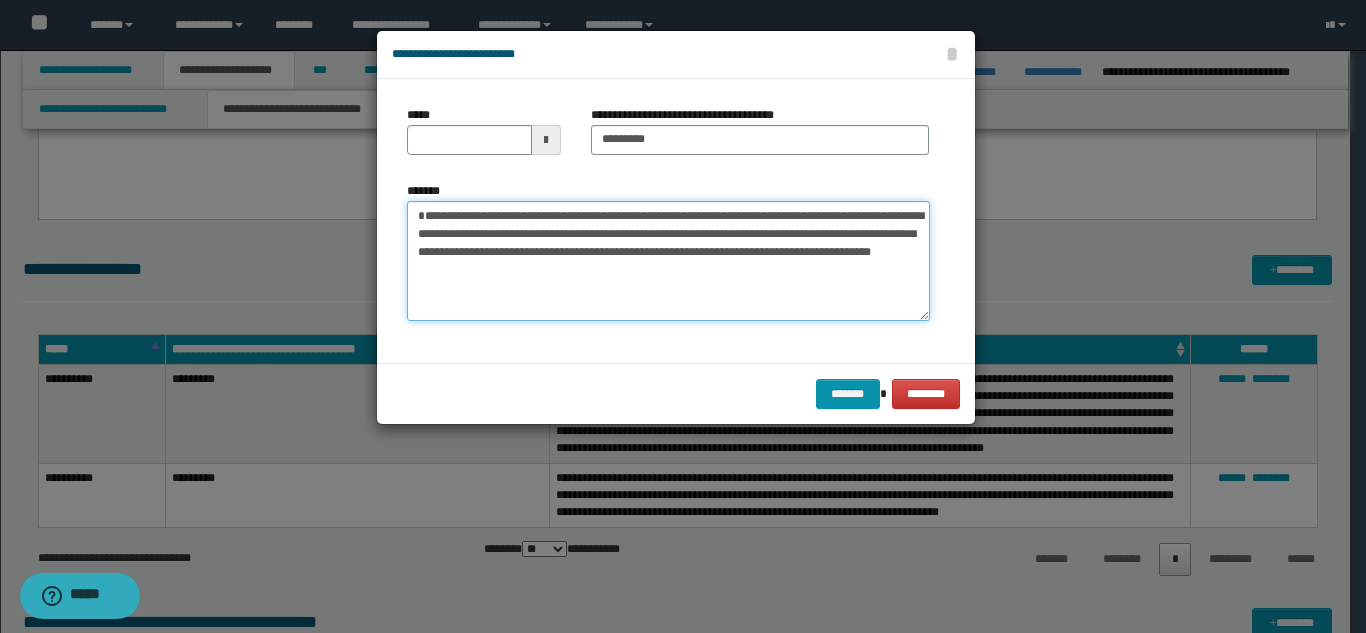 type 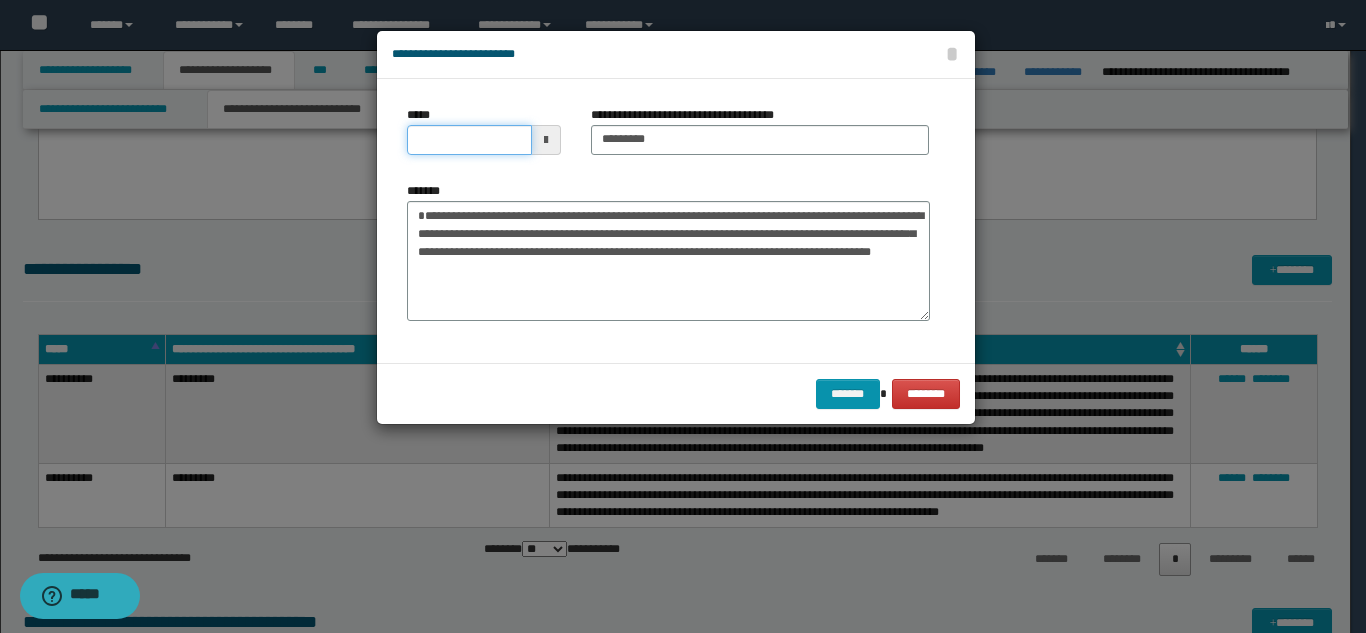 click on "*****" at bounding box center [469, 140] 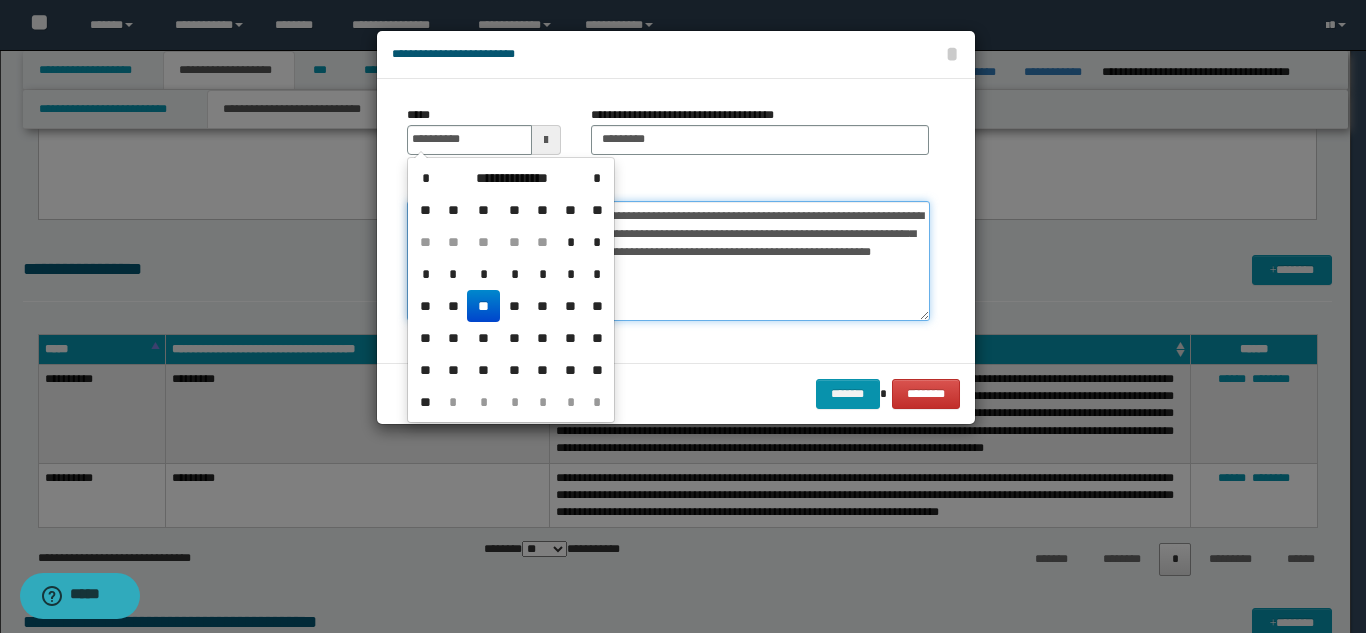 type on "**********" 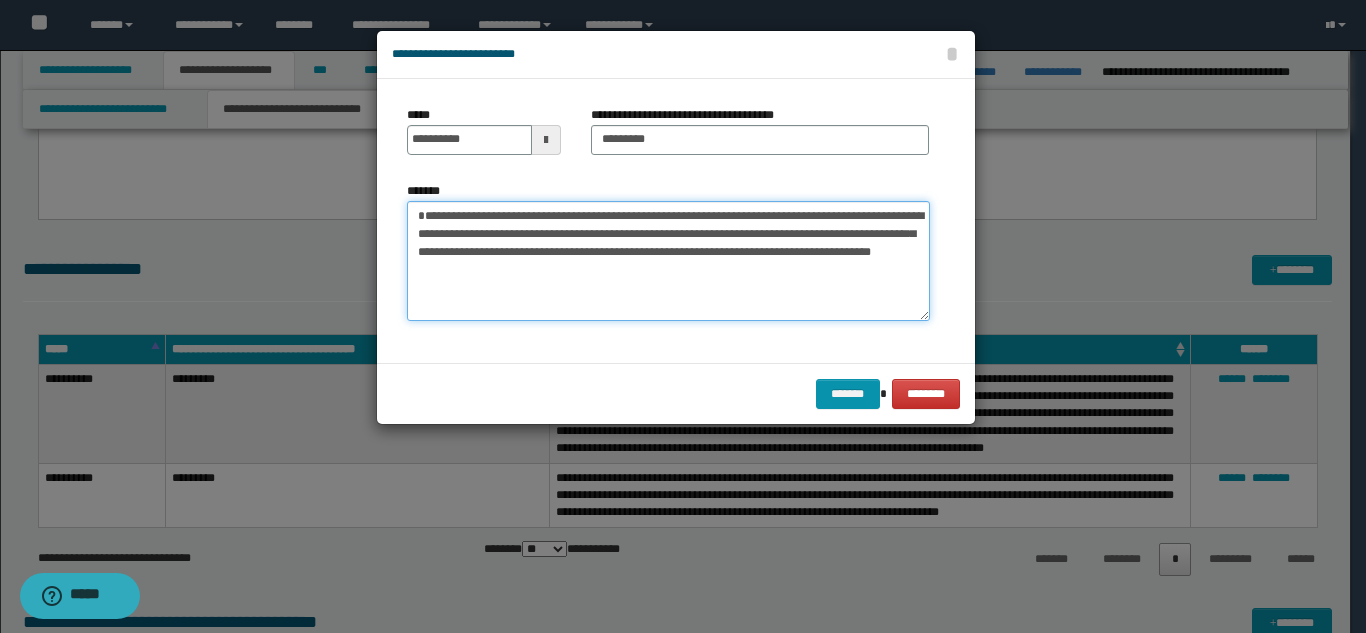 click on "**********" at bounding box center (668, 261) 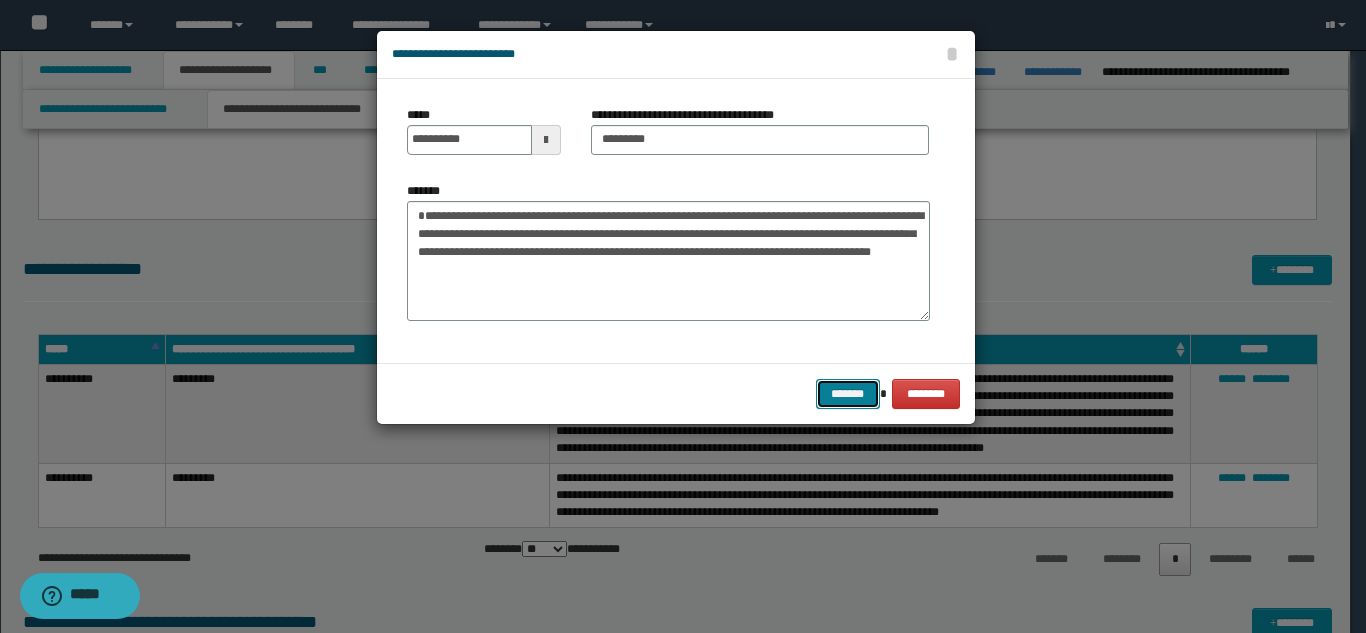 click on "*******" at bounding box center (848, 394) 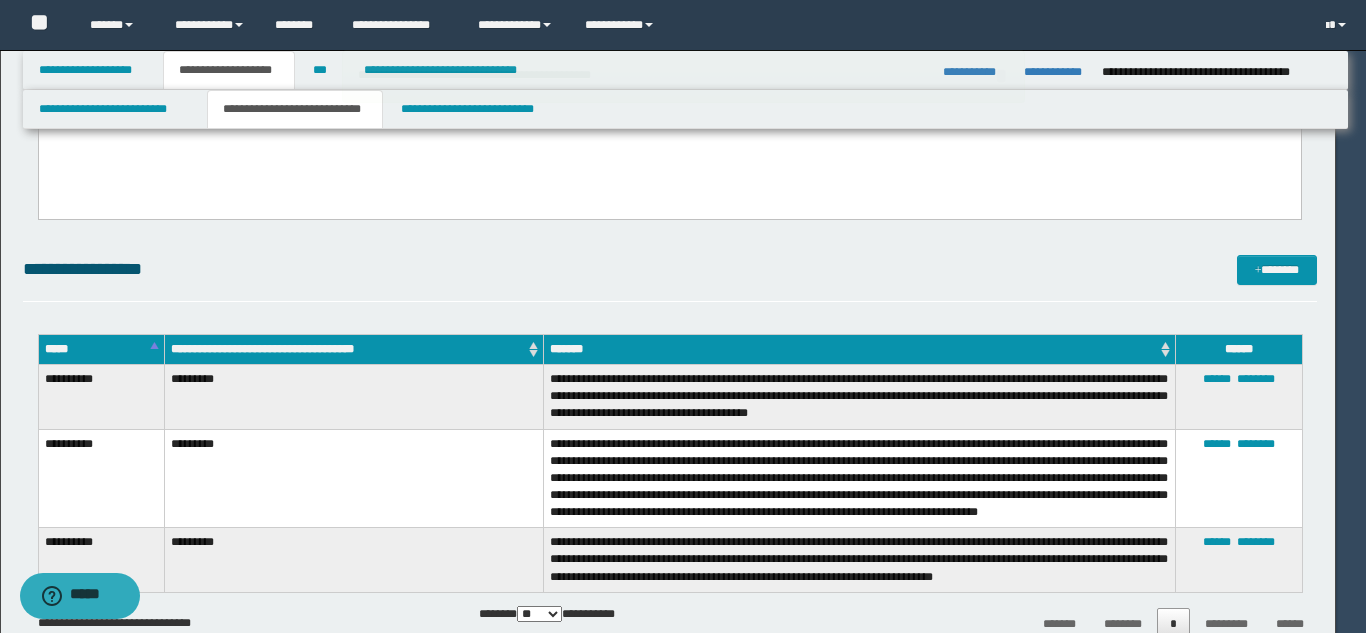type 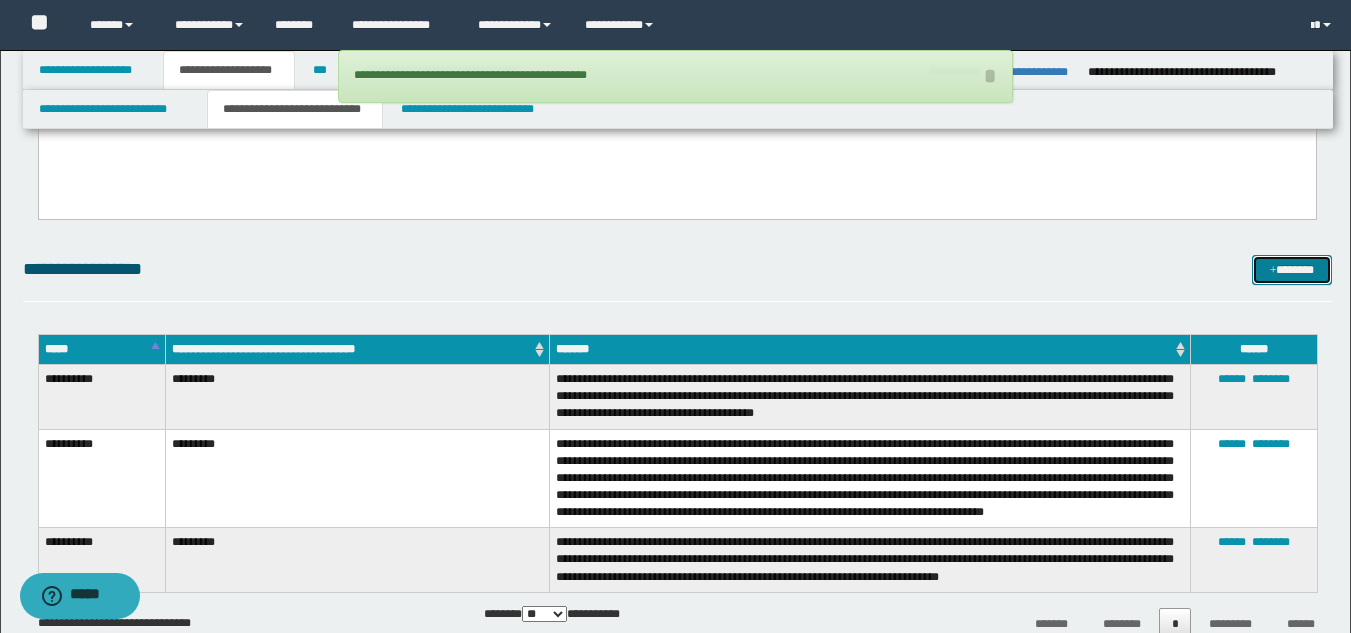 click on "*******" at bounding box center [1292, 270] 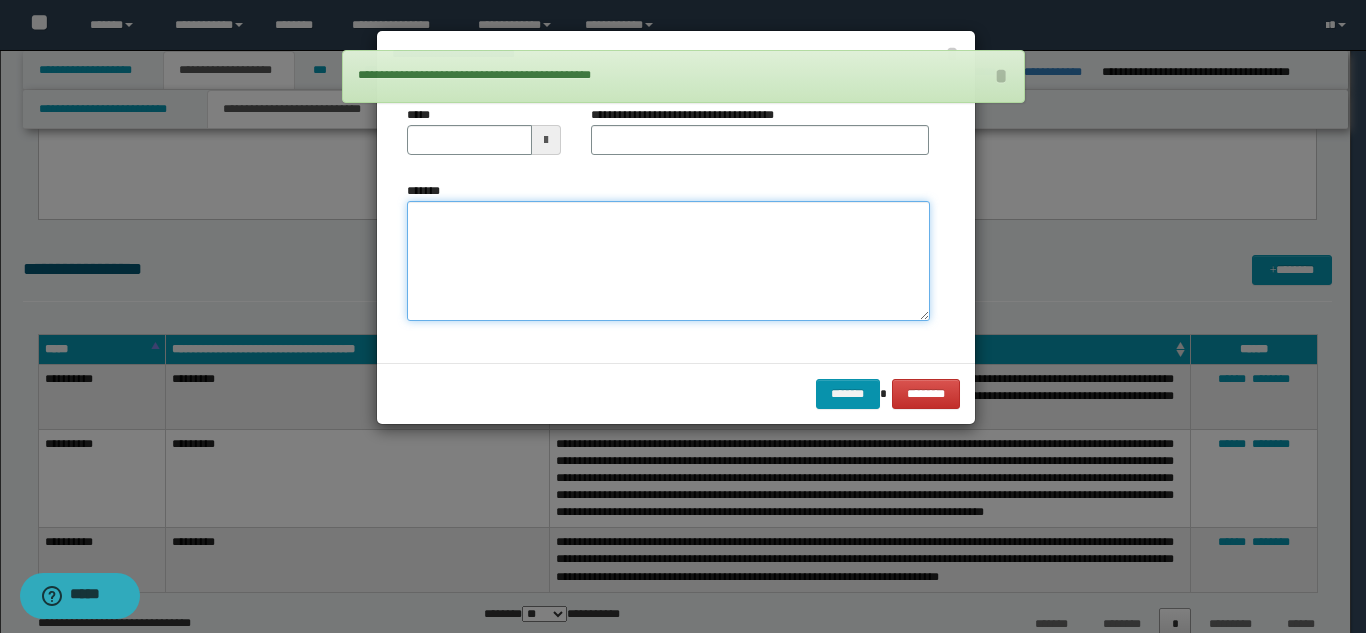click on "*******" at bounding box center (668, 261) 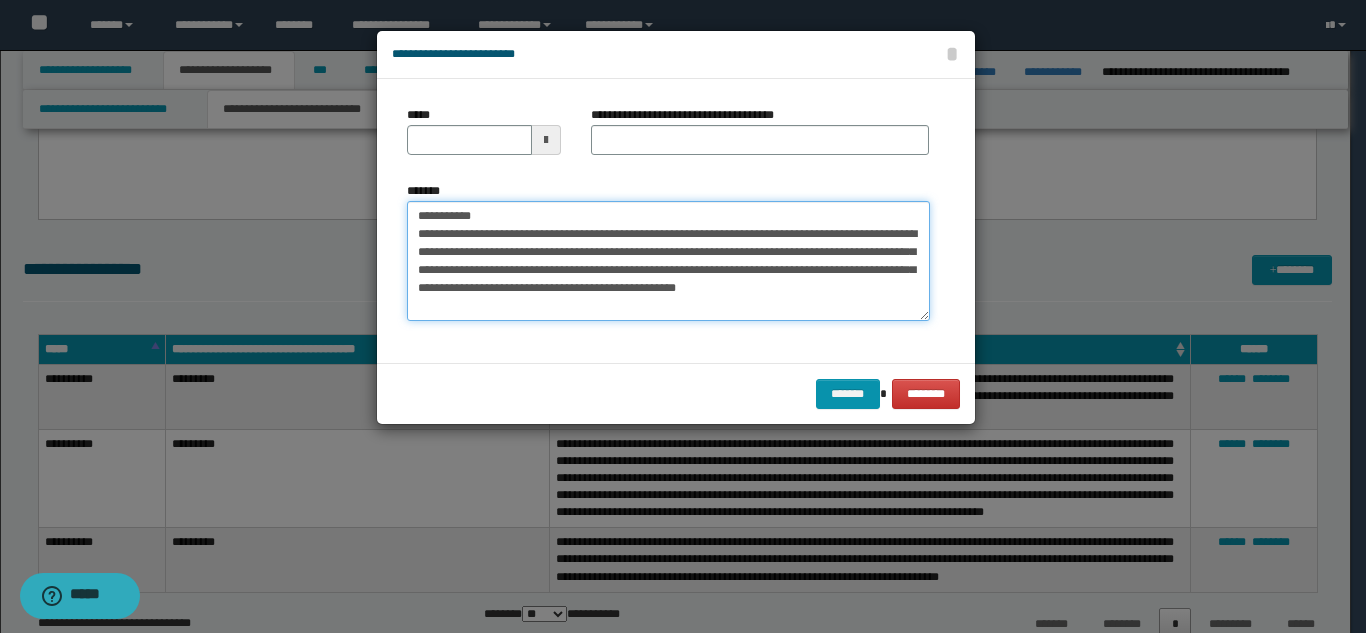 drag, startPoint x: 549, startPoint y: 215, endPoint x: 597, endPoint y: 169, distance: 66.48308 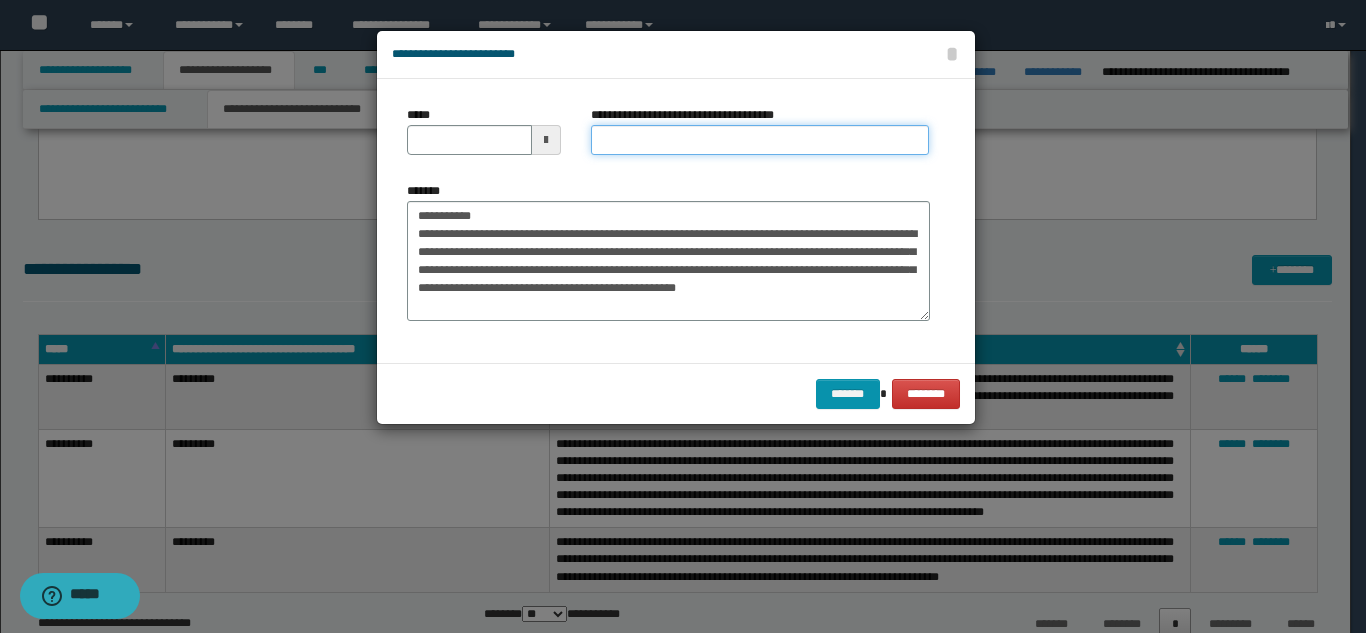 click on "**********" at bounding box center [760, 140] 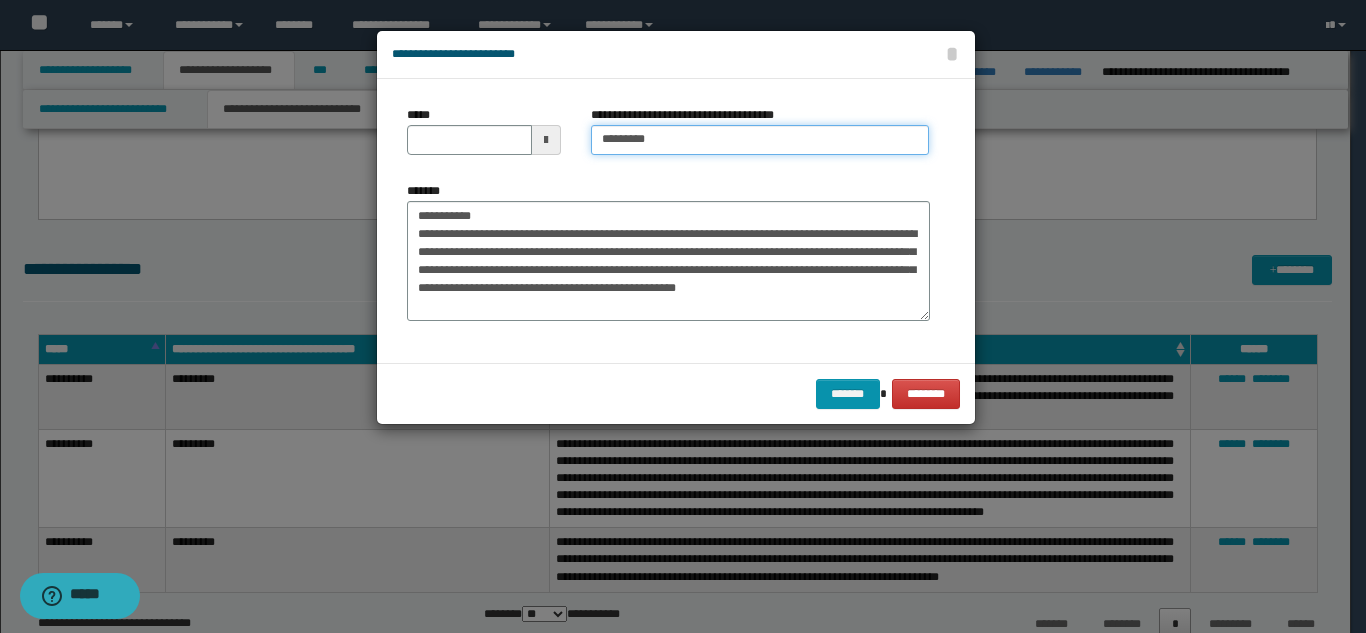 type on "*********" 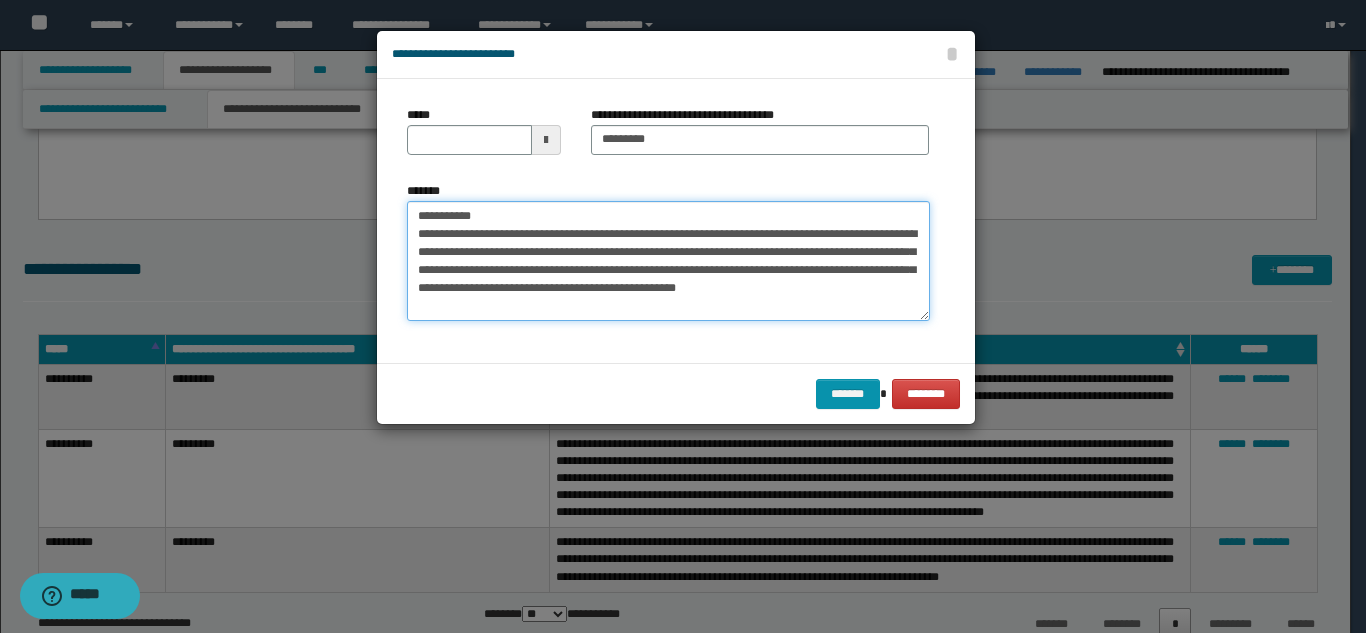drag, startPoint x: 479, startPoint y: 214, endPoint x: 408, endPoint y: 181, distance: 78.29432 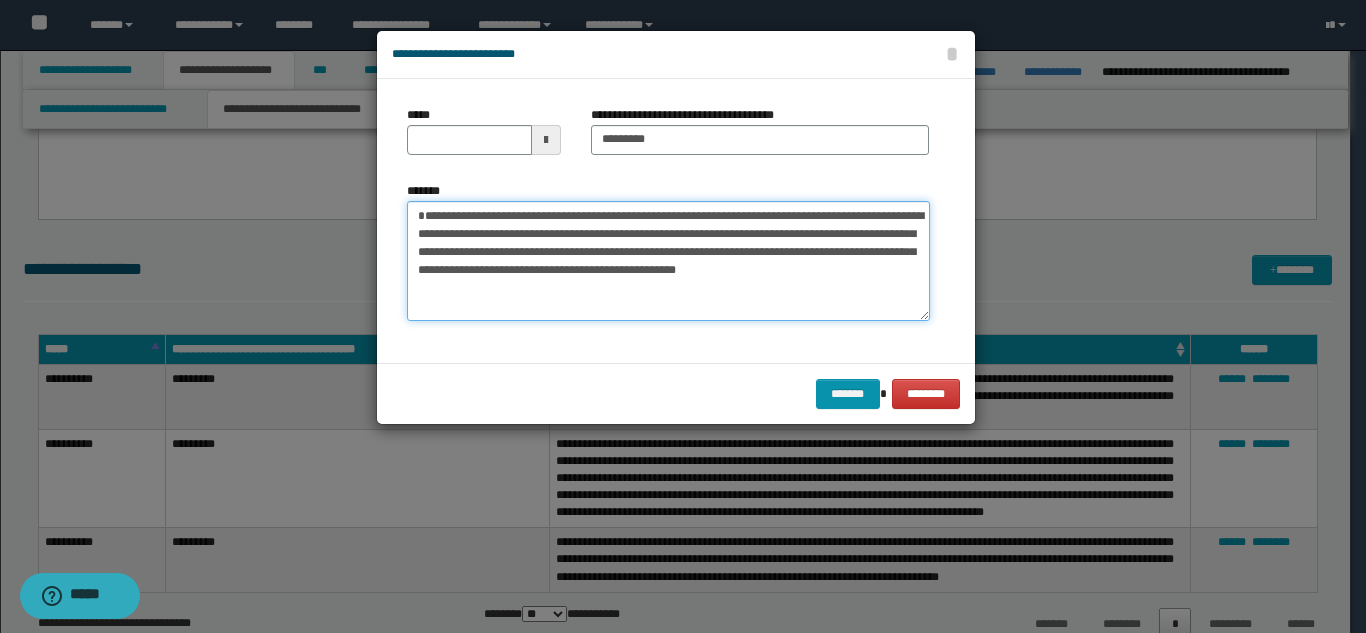type 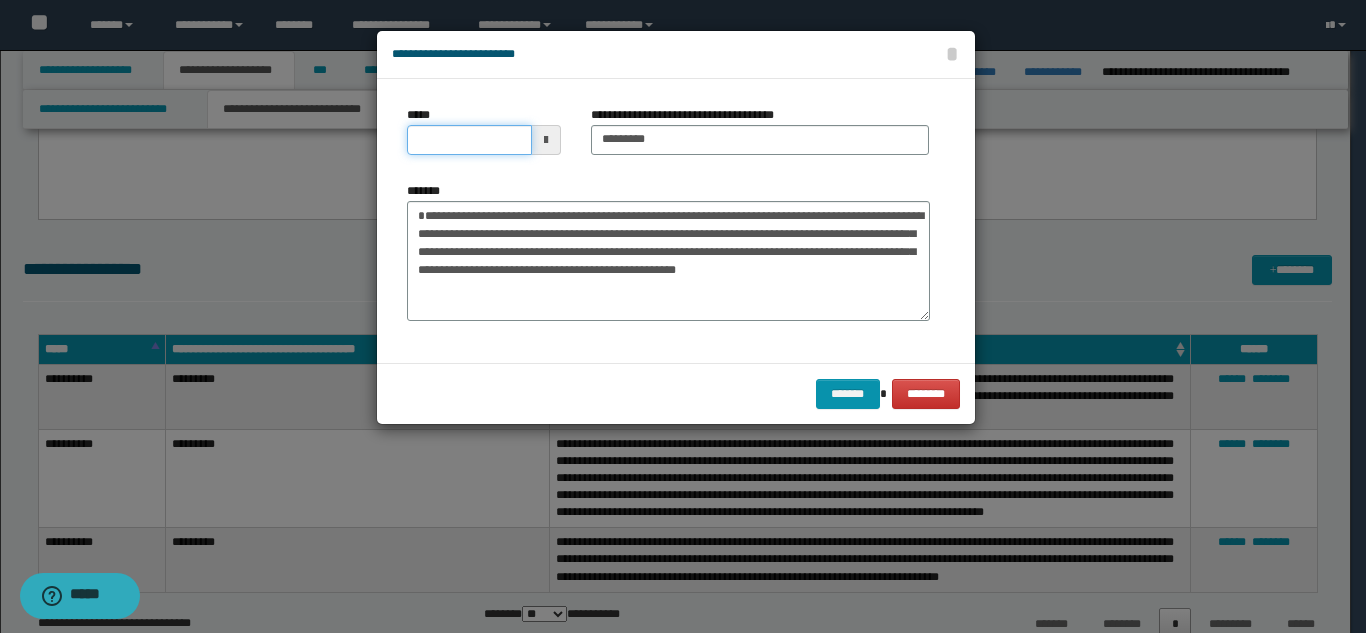 click on "*****" at bounding box center (469, 140) 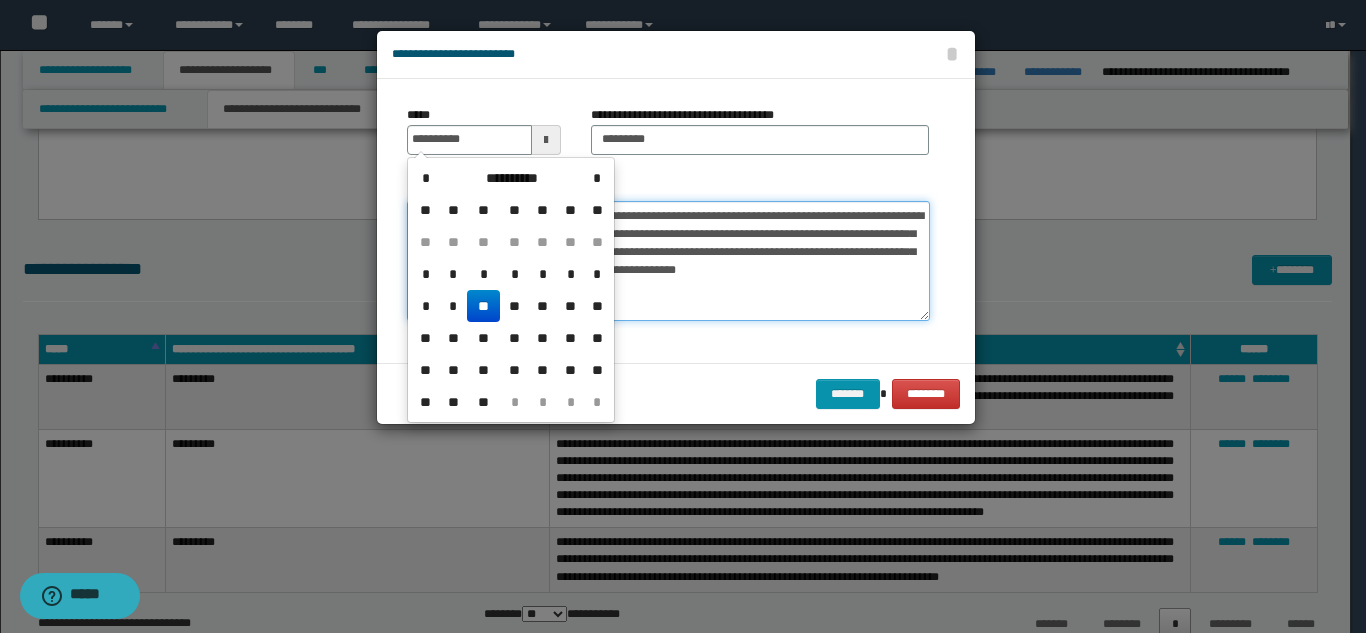 type on "**********" 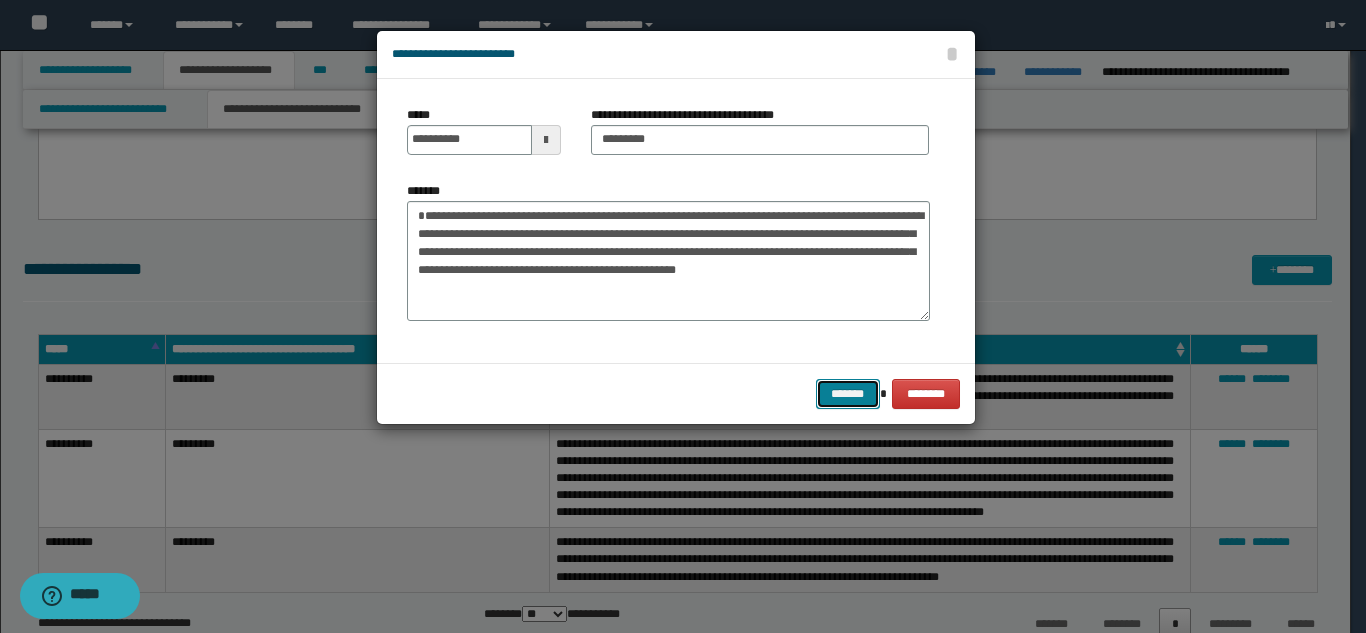 click on "*******" at bounding box center (848, 394) 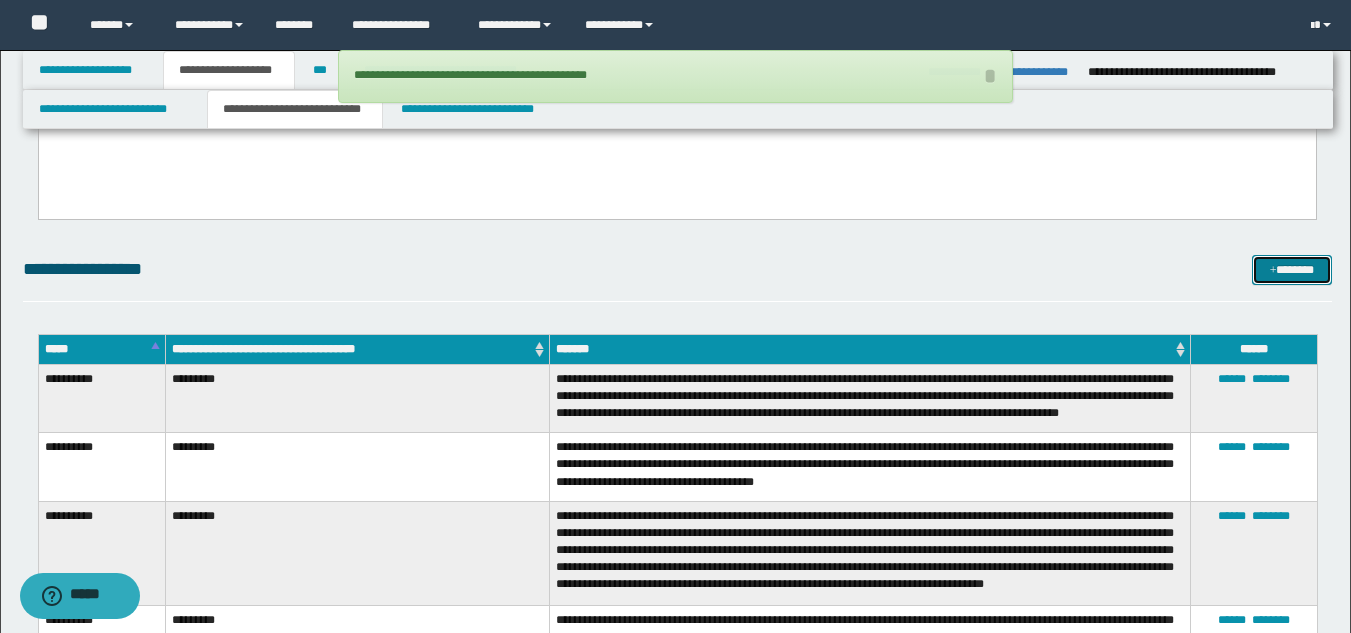 drag, startPoint x: 1271, startPoint y: 274, endPoint x: 1153, endPoint y: 268, distance: 118.15244 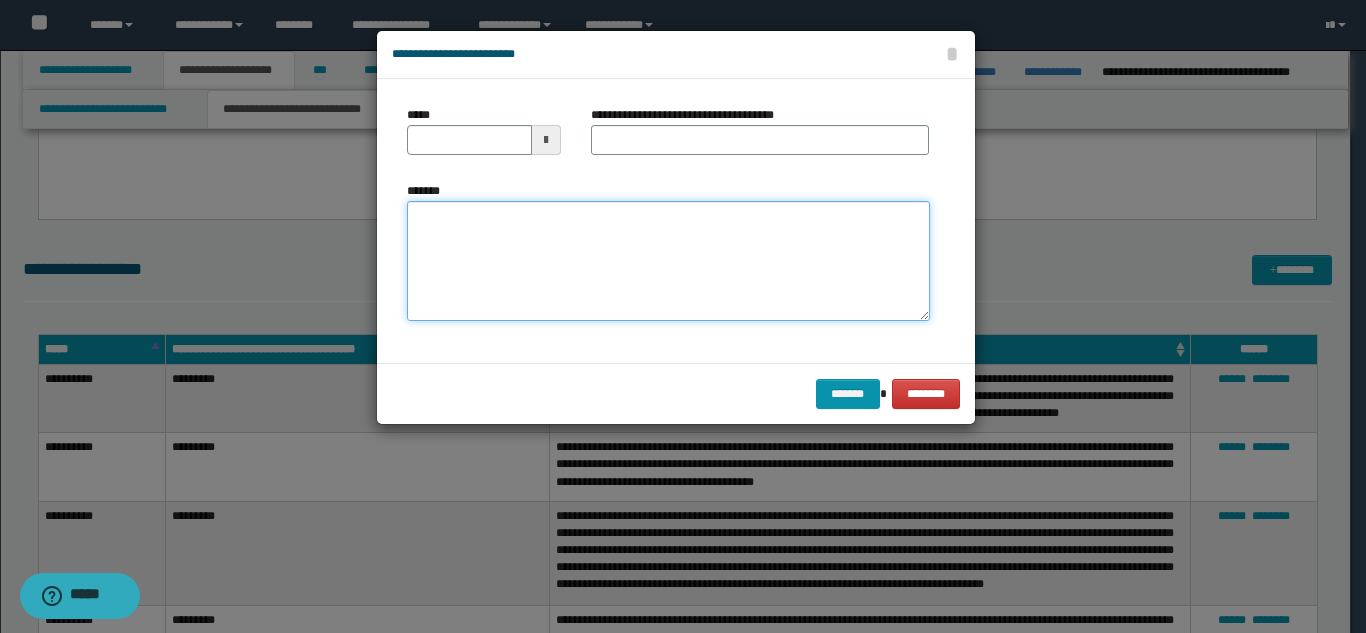 click on "*******" at bounding box center [668, 261] 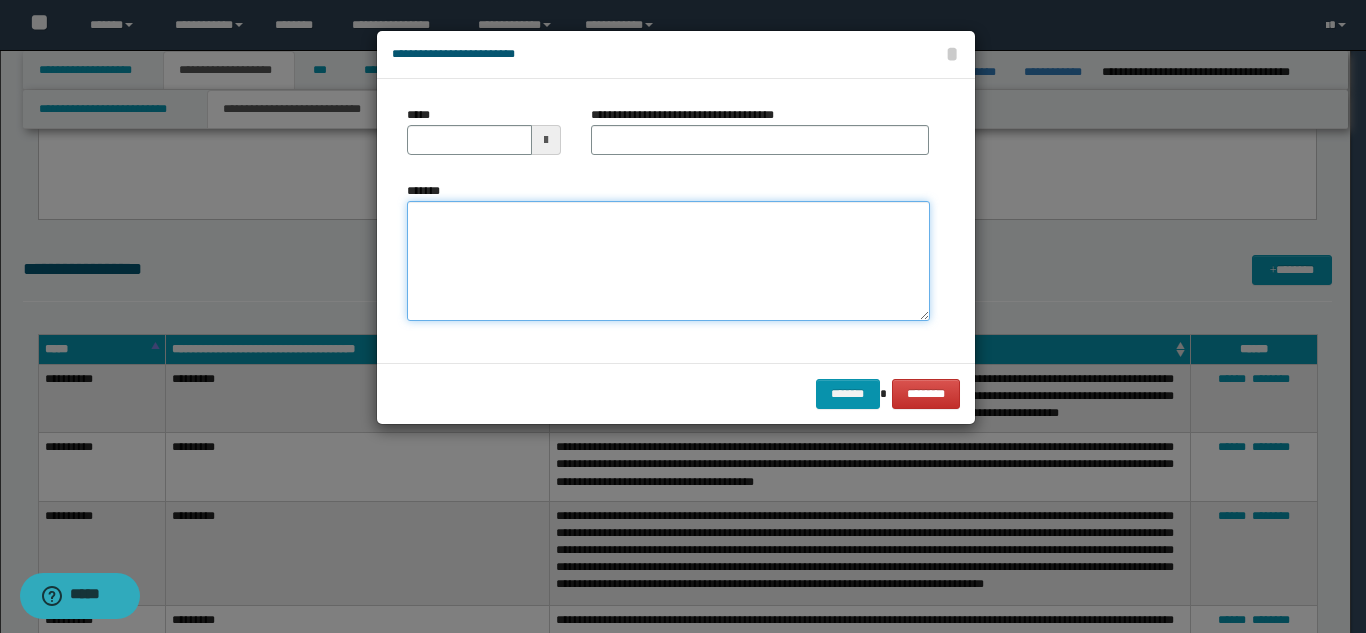 paste on "**********" 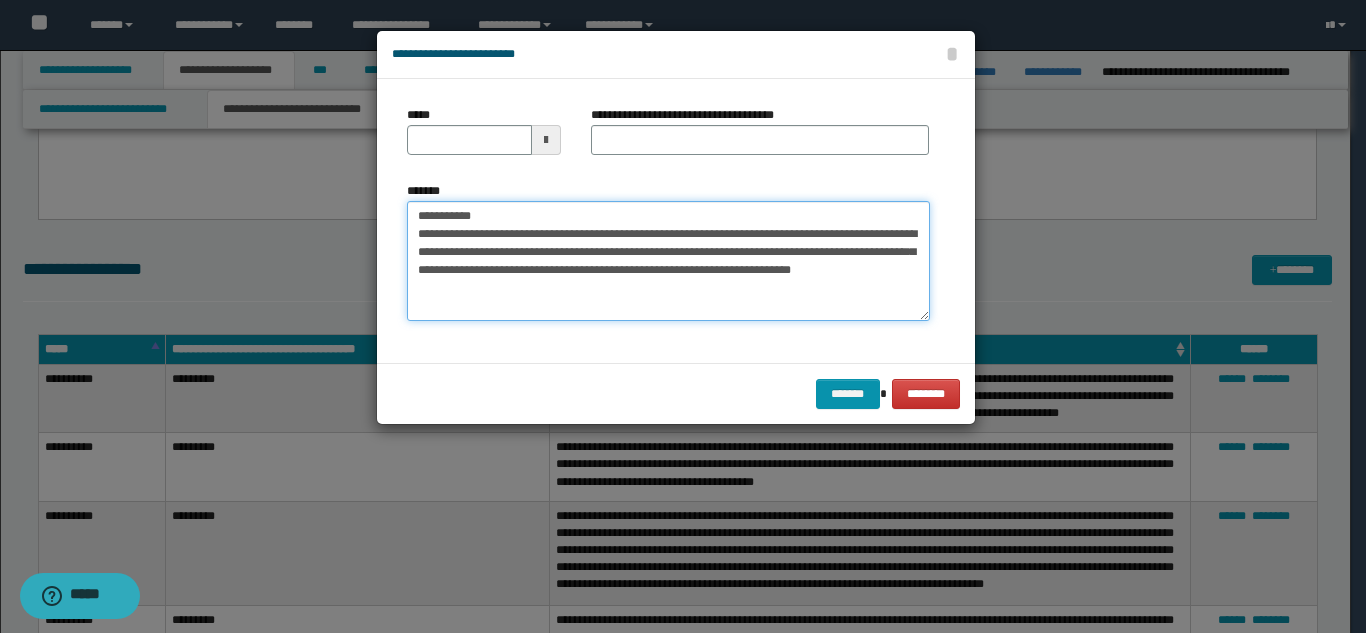 drag, startPoint x: 540, startPoint y: 217, endPoint x: 596, endPoint y: 166, distance: 75.74299 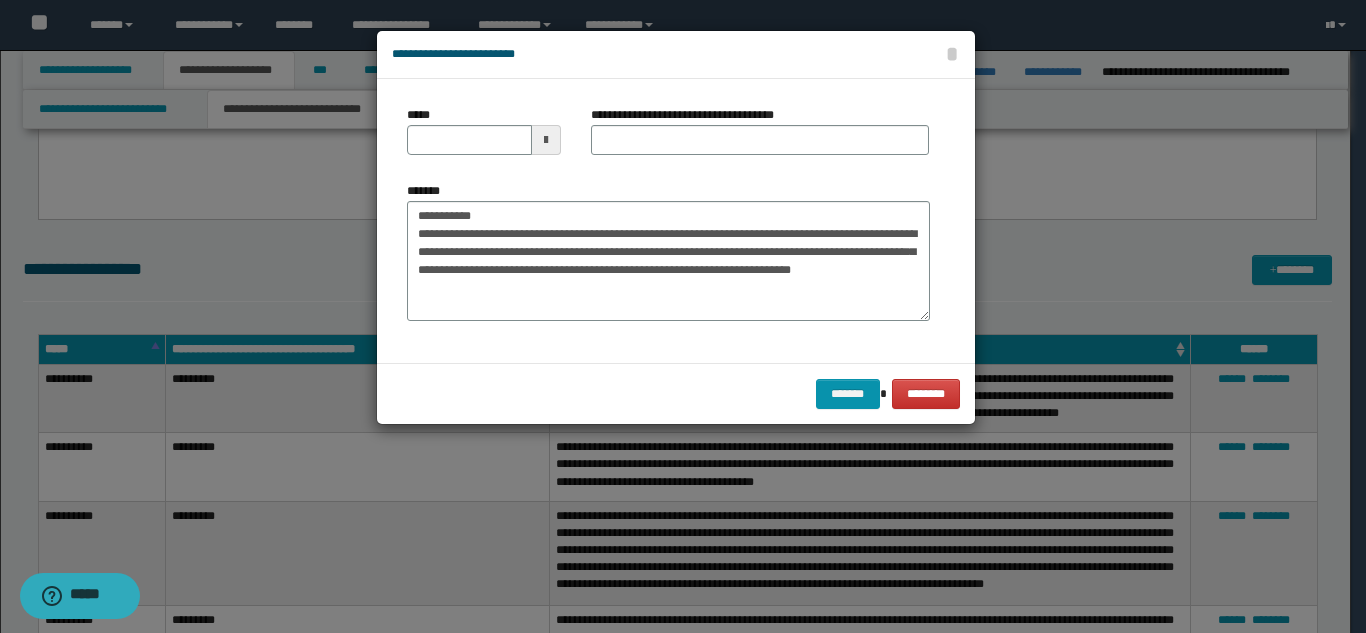 click on "**********" at bounding box center [760, 138] 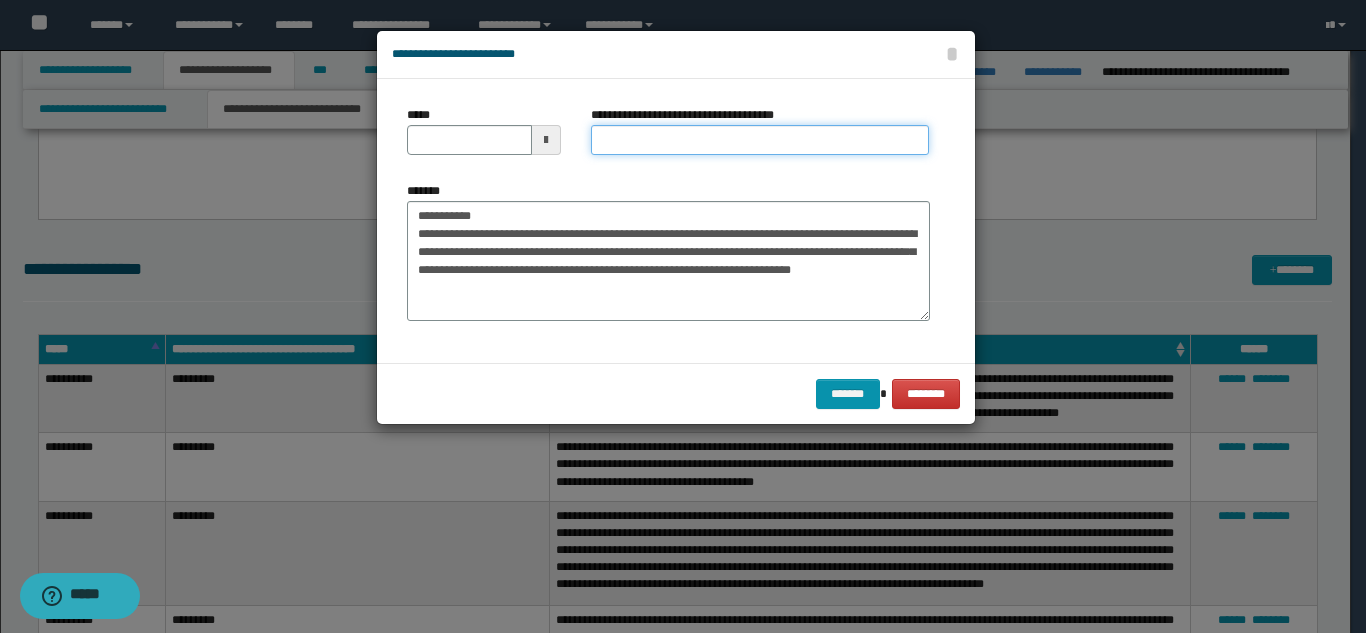 click on "**********" at bounding box center [760, 140] 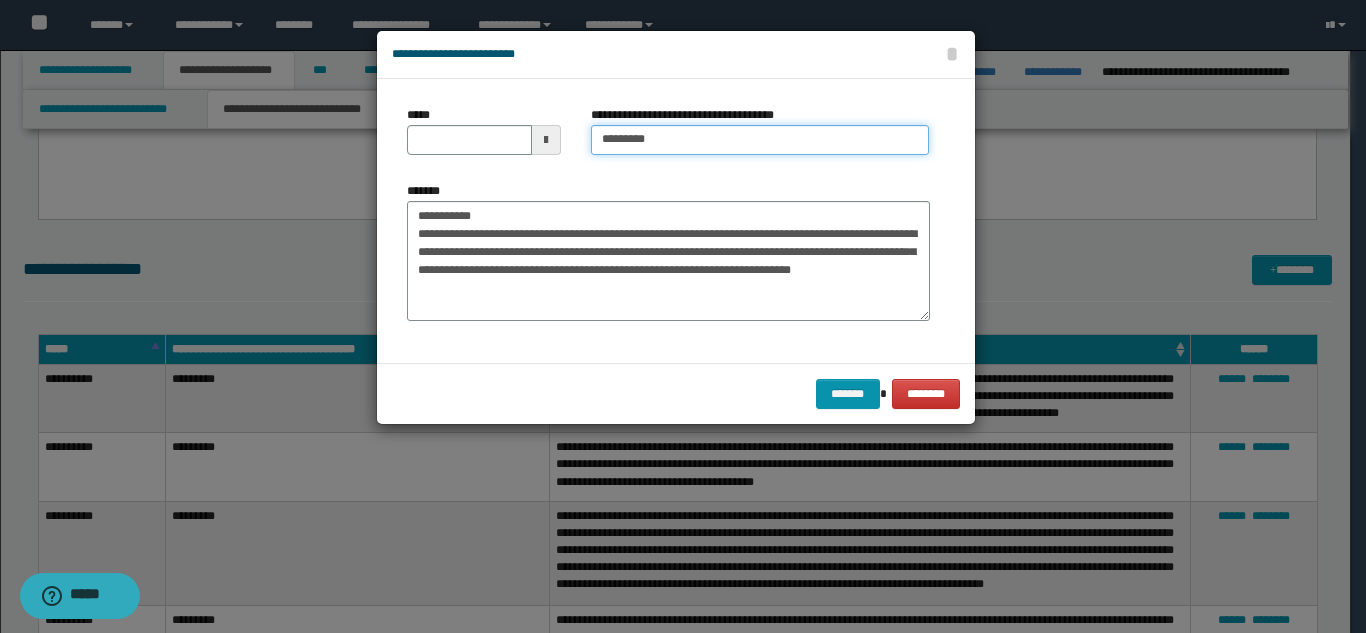 type on "*********" 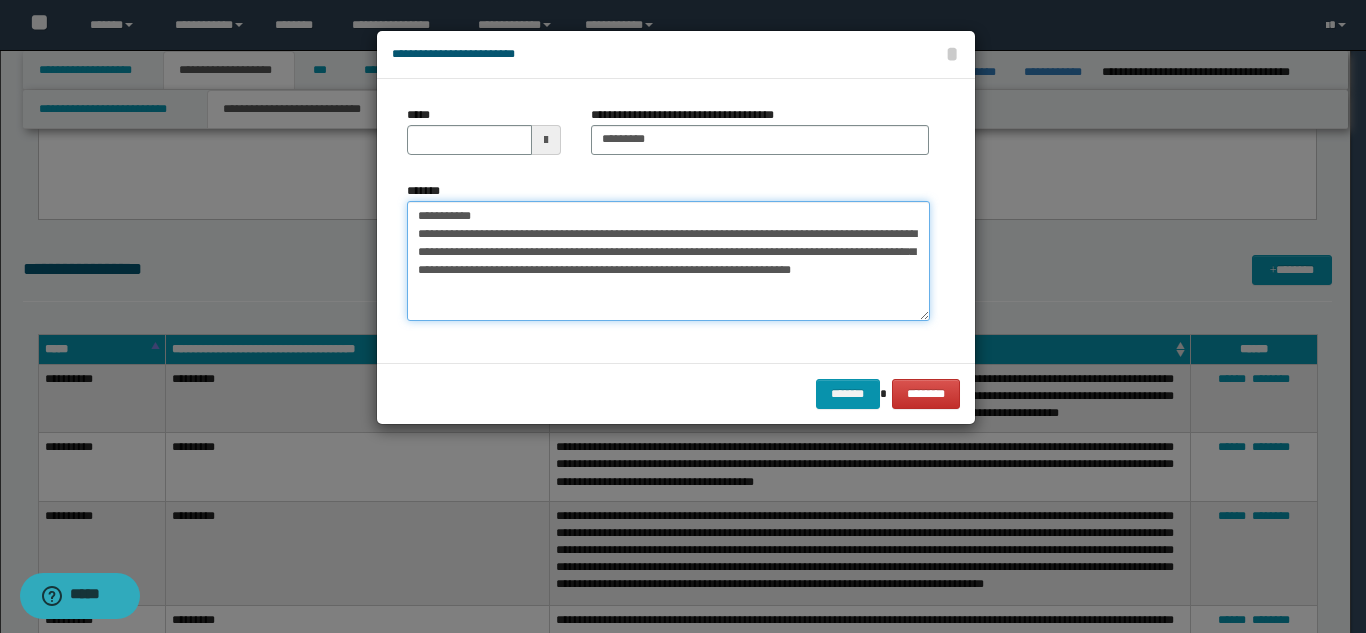 drag, startPoint x: 505, startPoint y: 209, endPoint x: 427, endPoint y: 164, distance: 90.04999 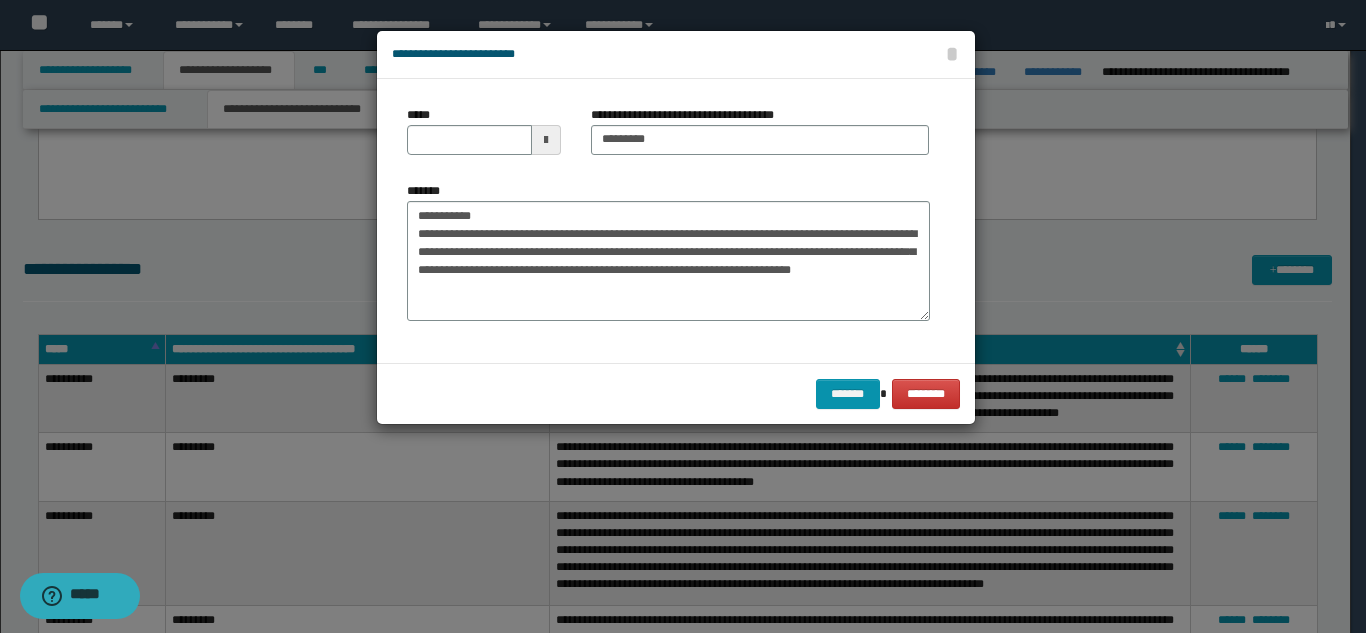 click on "**********" at bounding box center (668, 259) 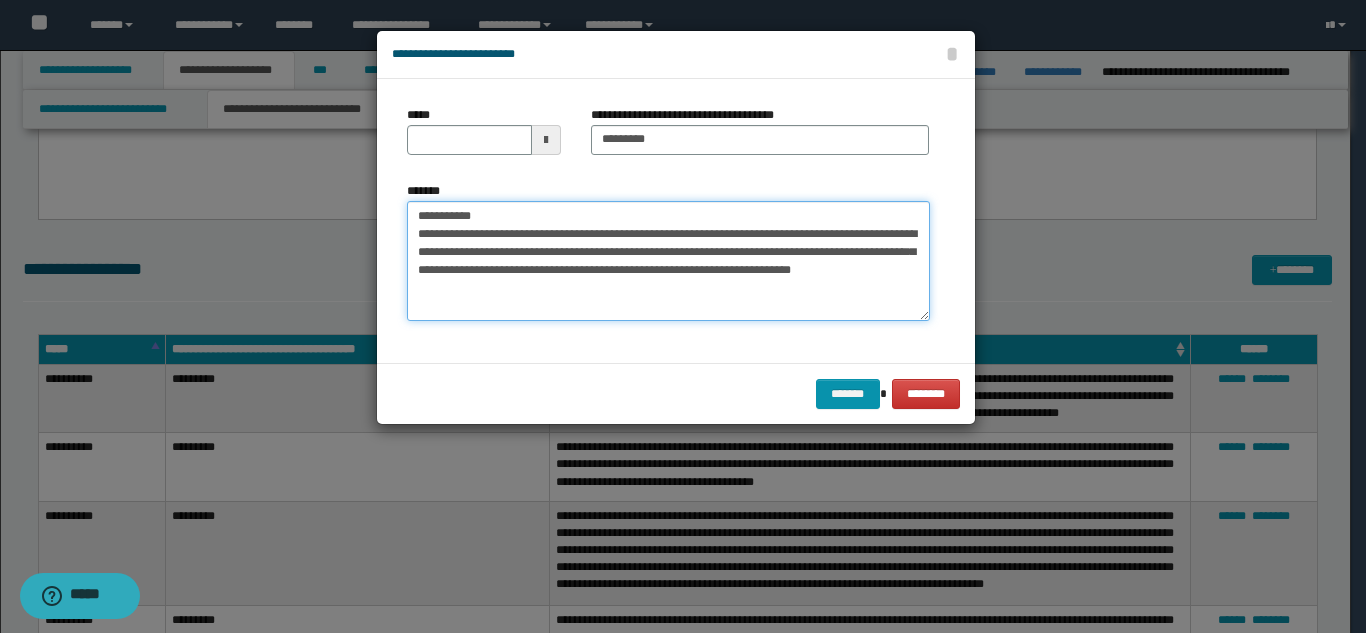 drag, startPoint x: 469, startPoint y: 214, endPoint x: 405, endPoint y: 217, distance: 64.070274 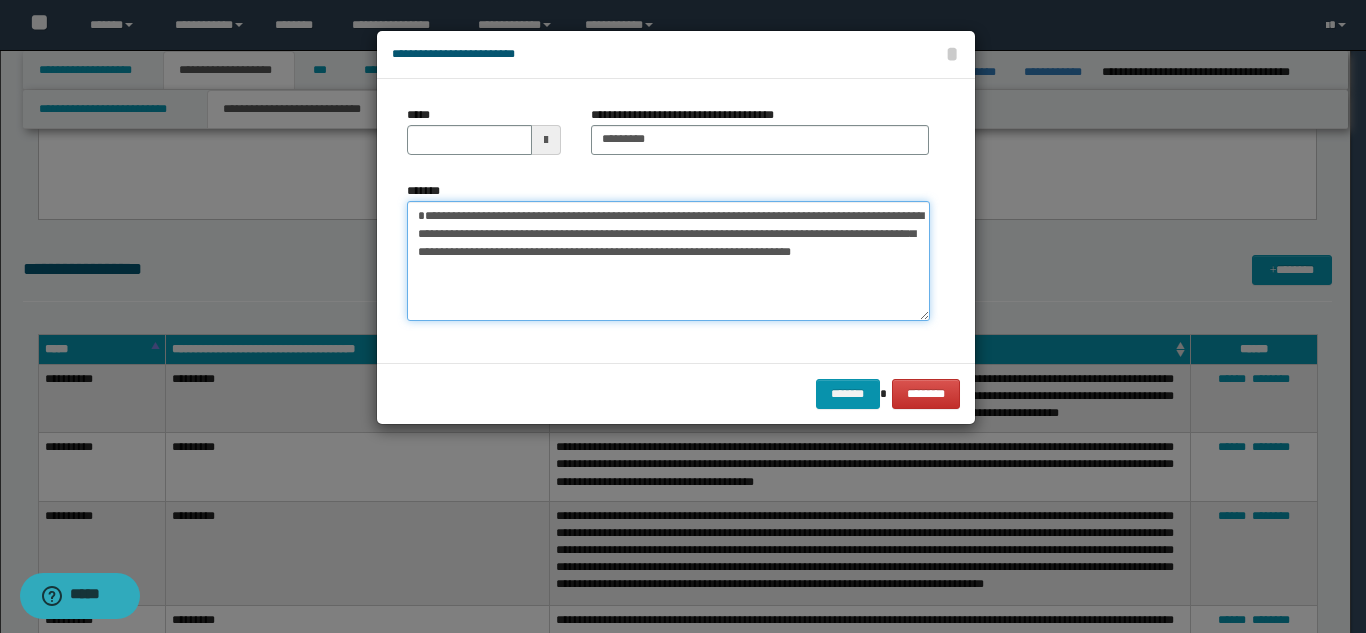 type 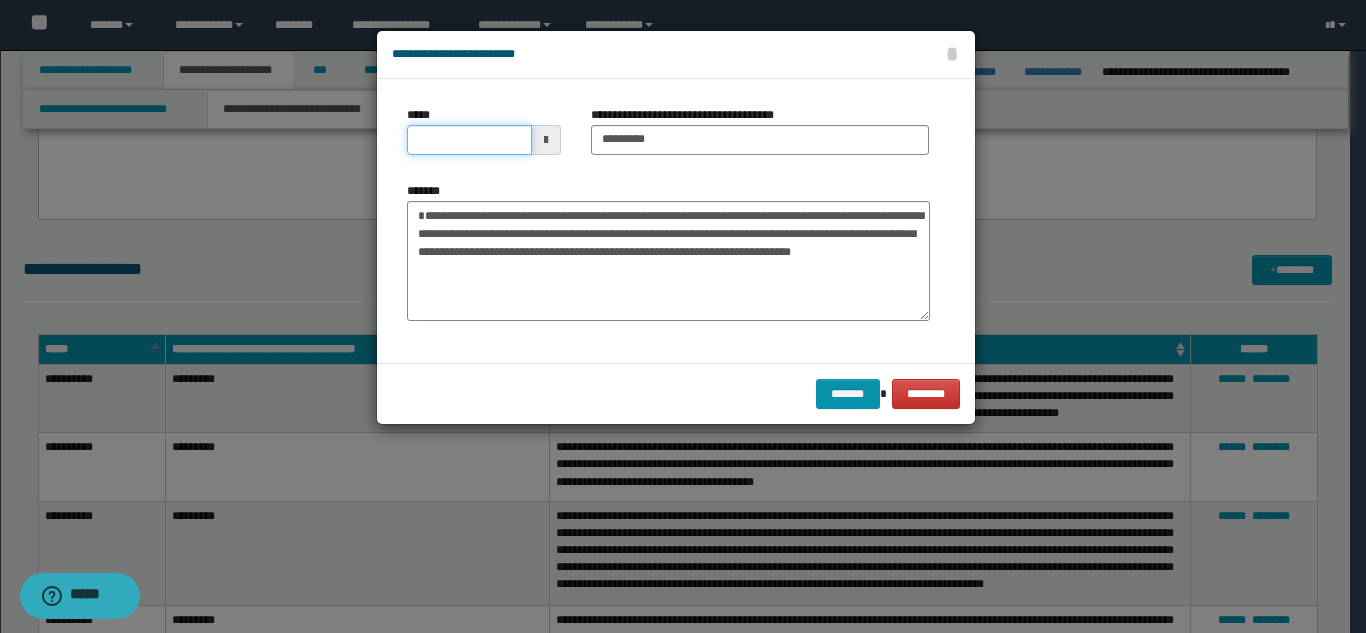 click on "*****" at bounding box center (469, 140) 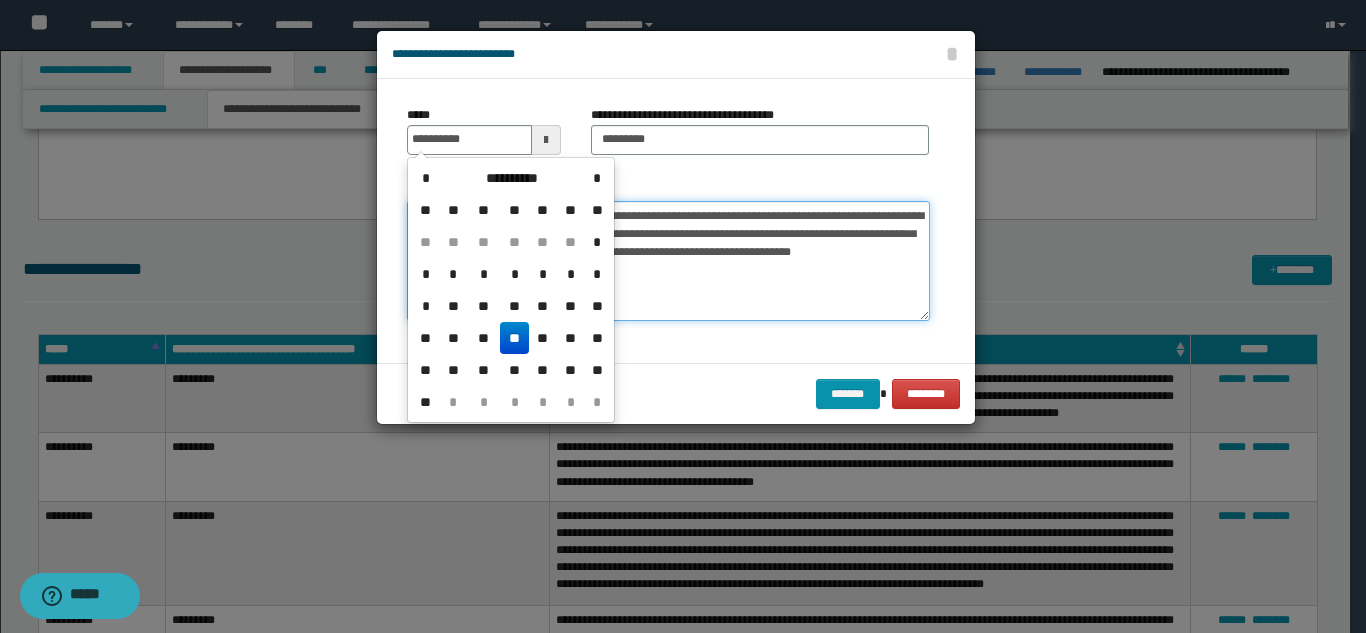 type on "**********" 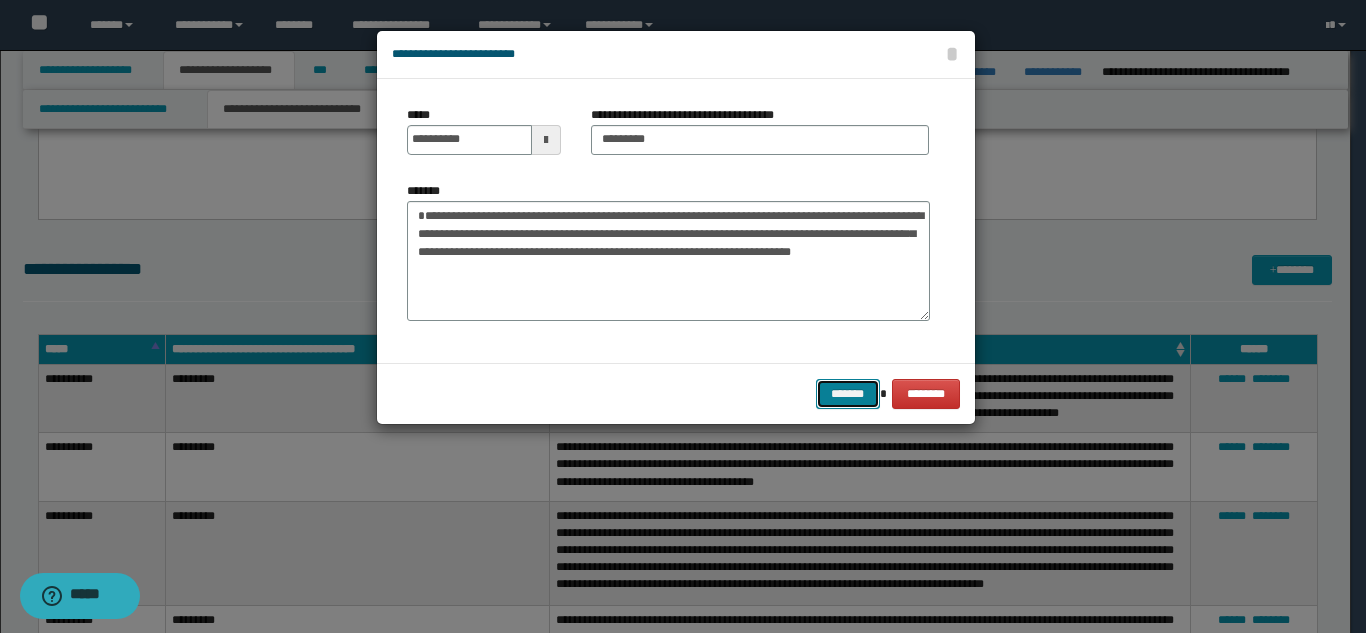 click on "*******" at bounding box center (848, 394) 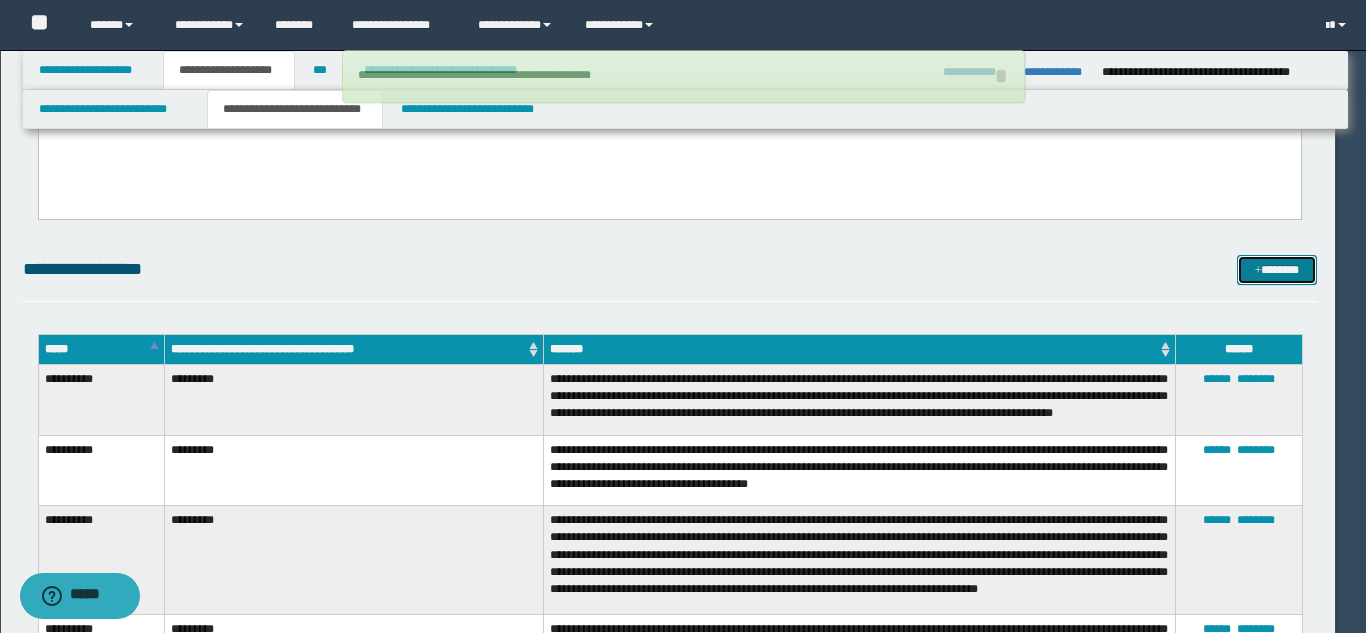 type 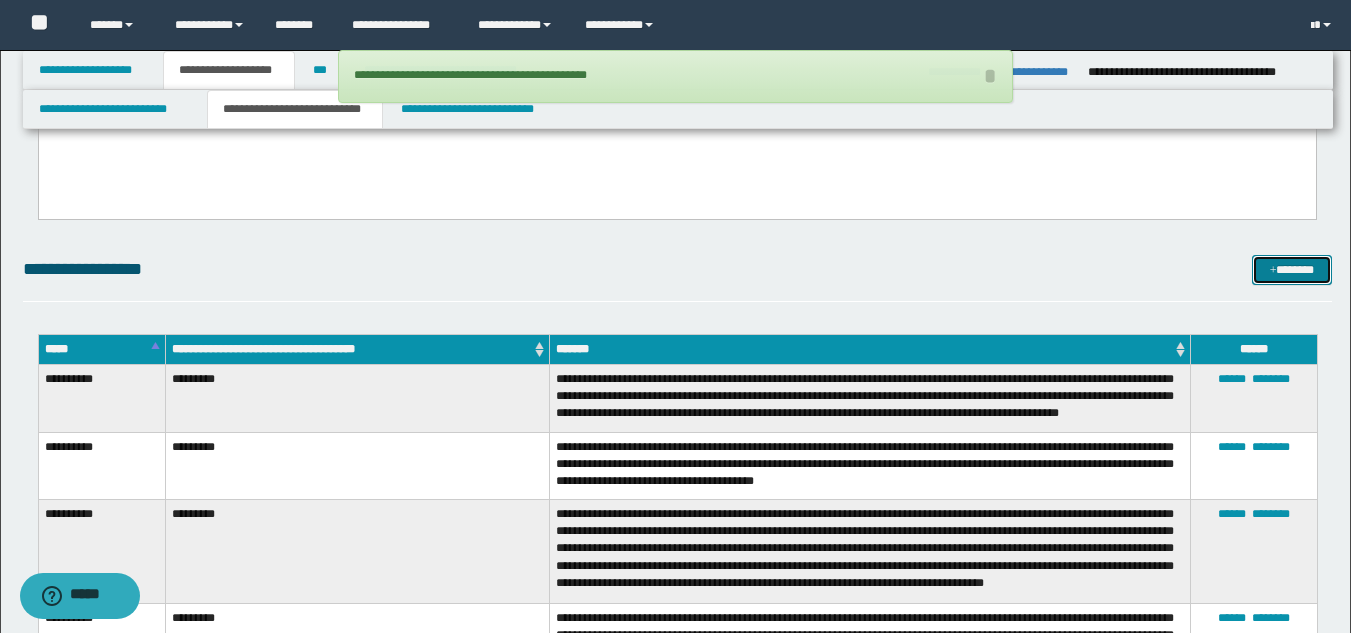click on "*******" at bounding box center (1292, 270) 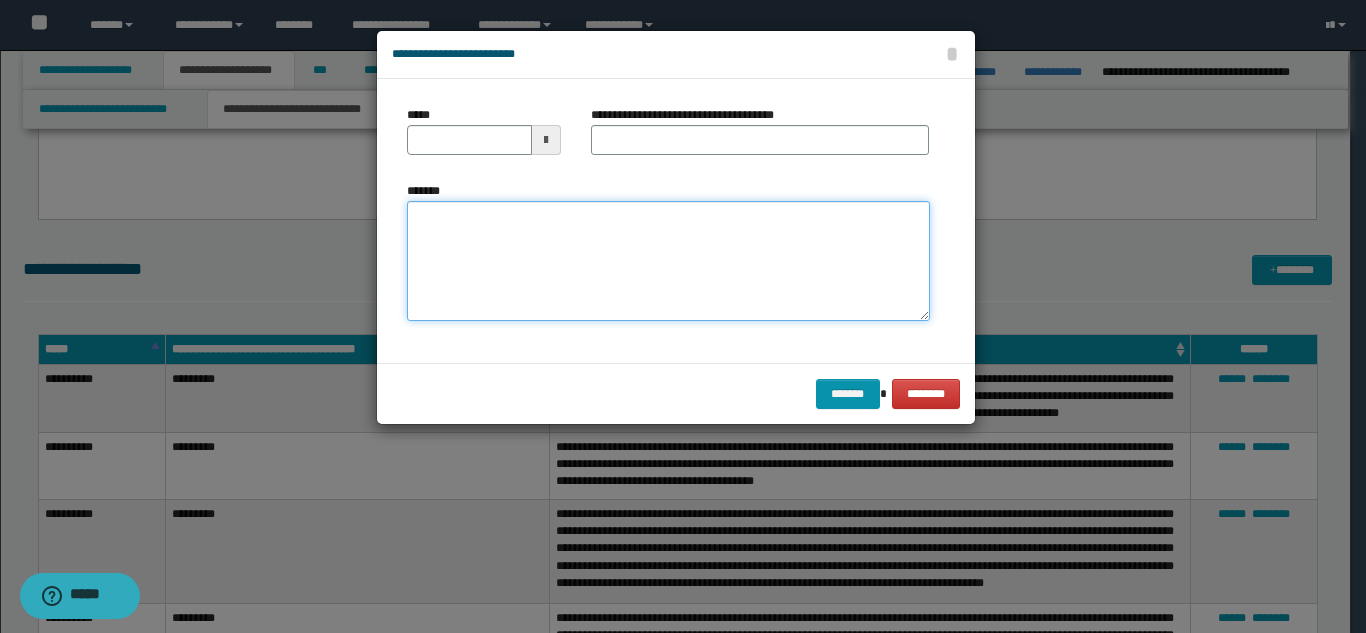 click on "*******" at bounding box center [668, 261] 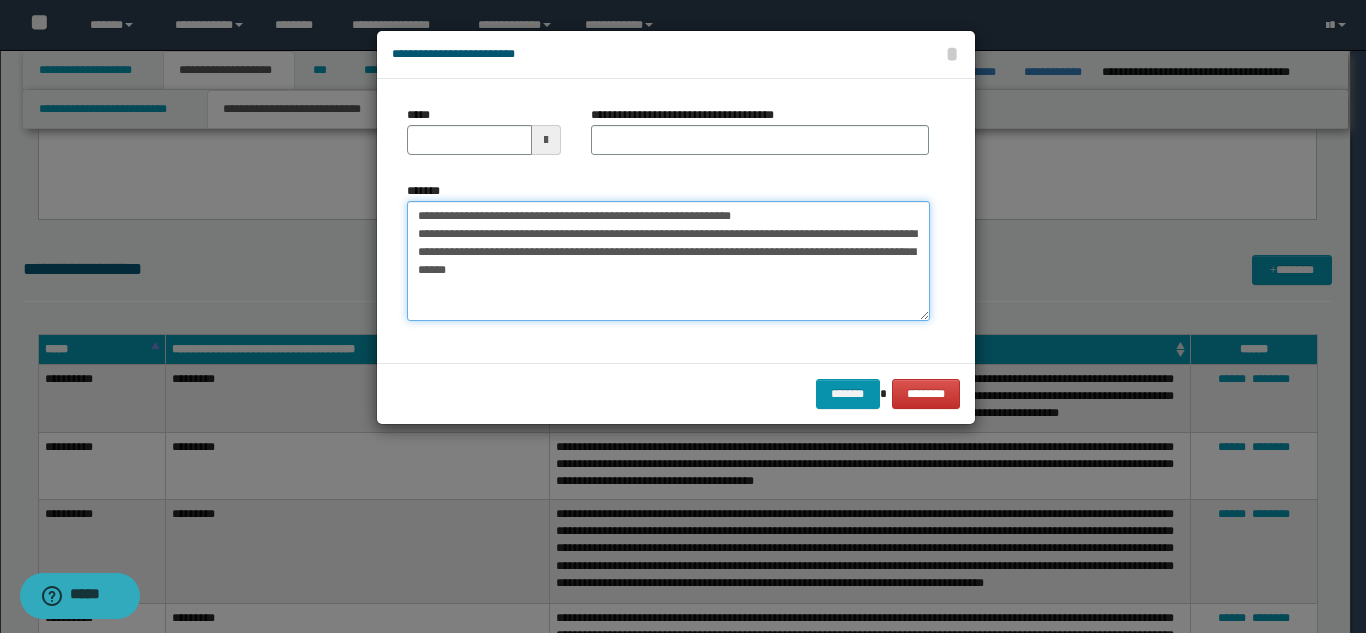 drag, startPoint x: 824, startPoint y: 213, endPoint x: 583, endPoint y: 169, distance: 244.98367 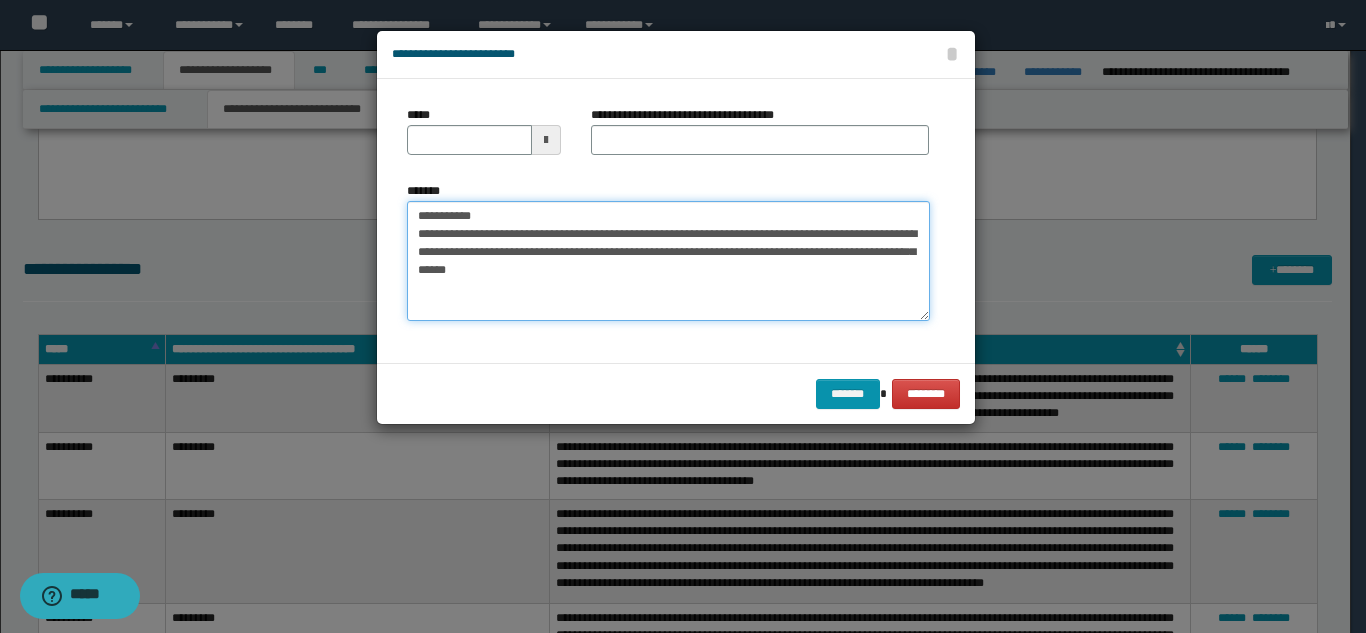 type on "**********" 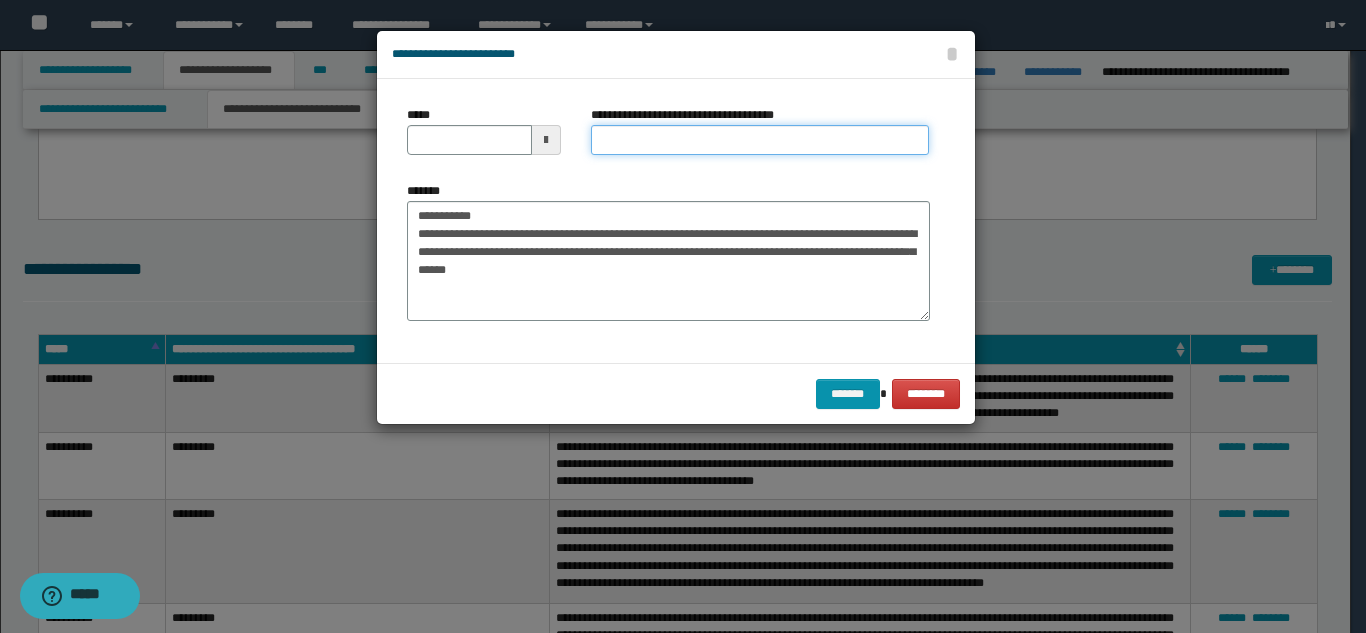 drag, startPoint x: 634, startPoint y: 146, endPoint x: 589, endPoint y: 167, distance: 49.658836 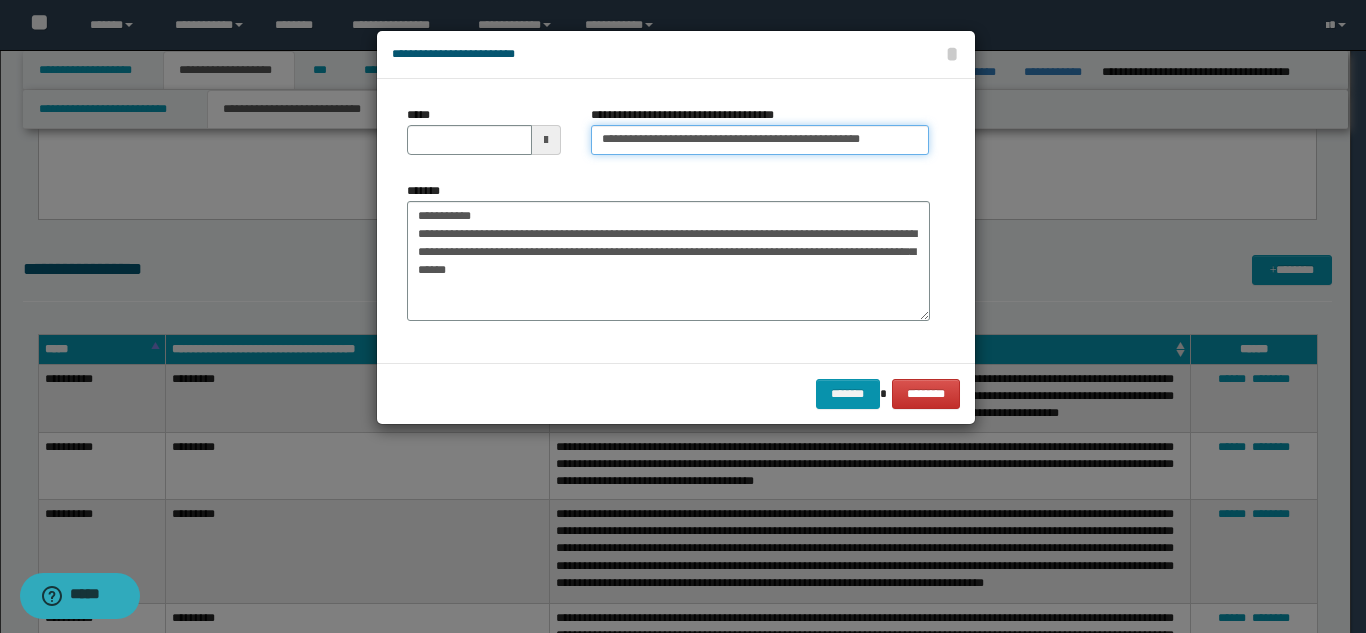 scroll, scrollTop: 0, scrollLeft: 25, axis: horizontal 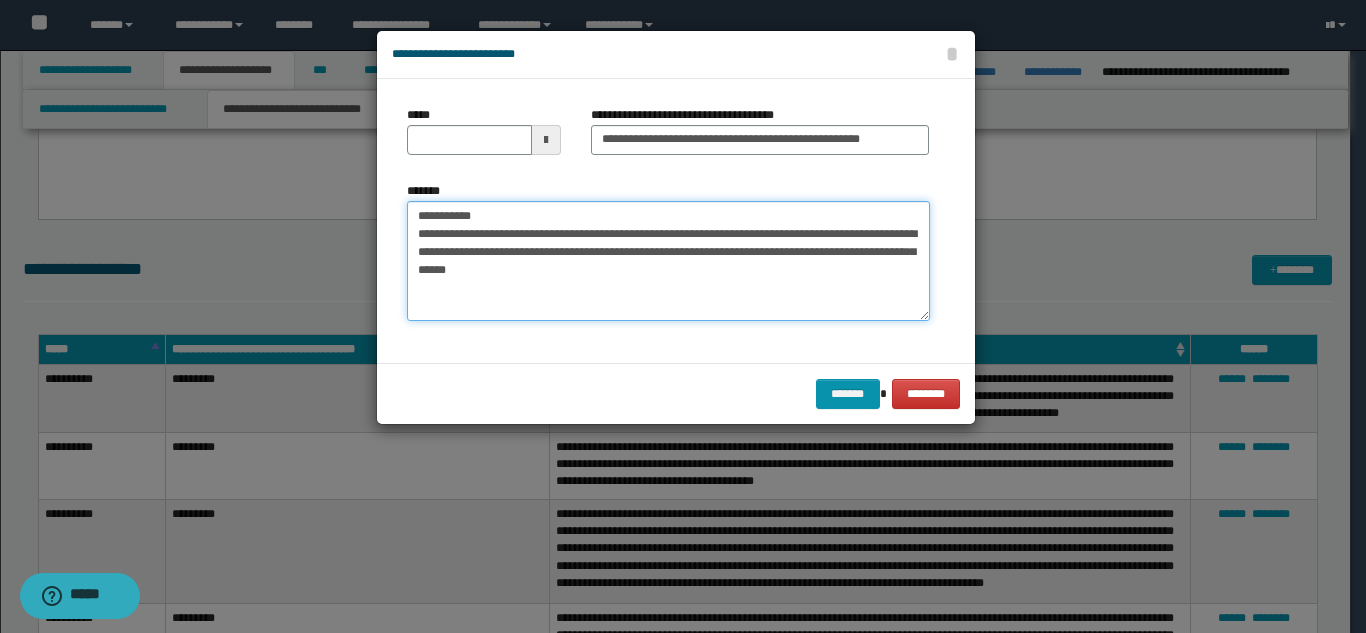 drag, startPoint x: 478, startPoint y: 214, endPoint x: 400, endPoint y: 180, distance: 85.08819 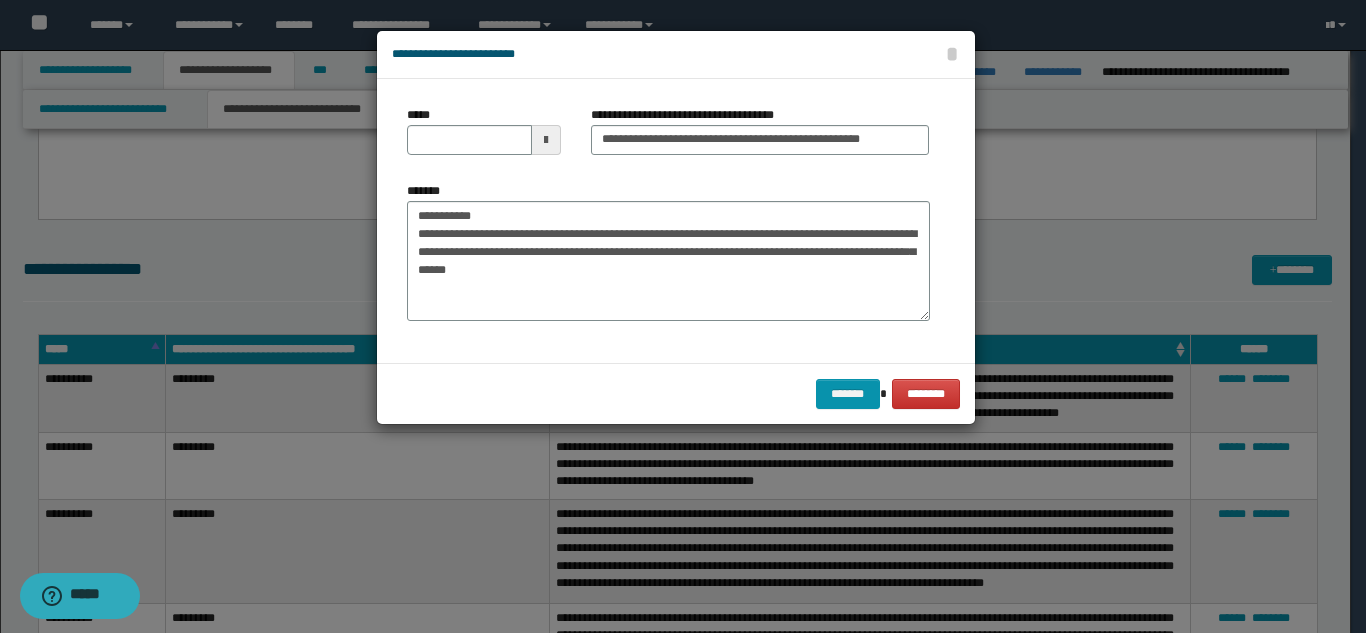 click on "**********" at bounding box center (676, 221) 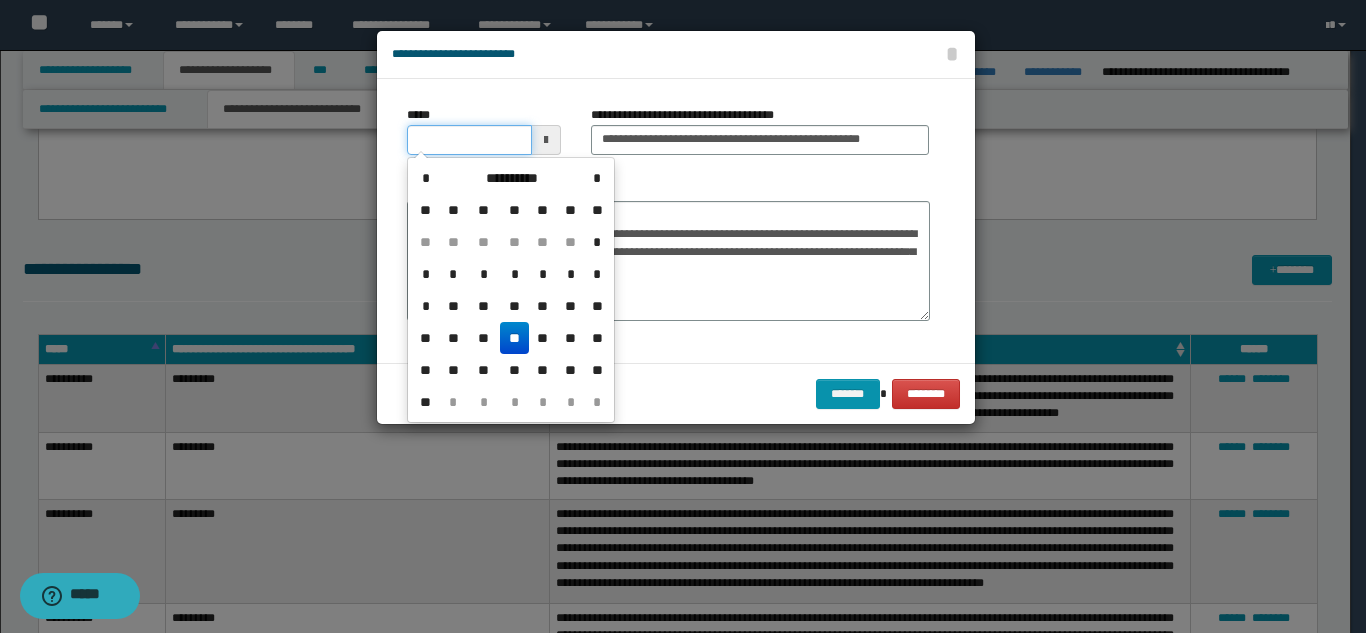 click on "*****" at bounding box center [469, 140] 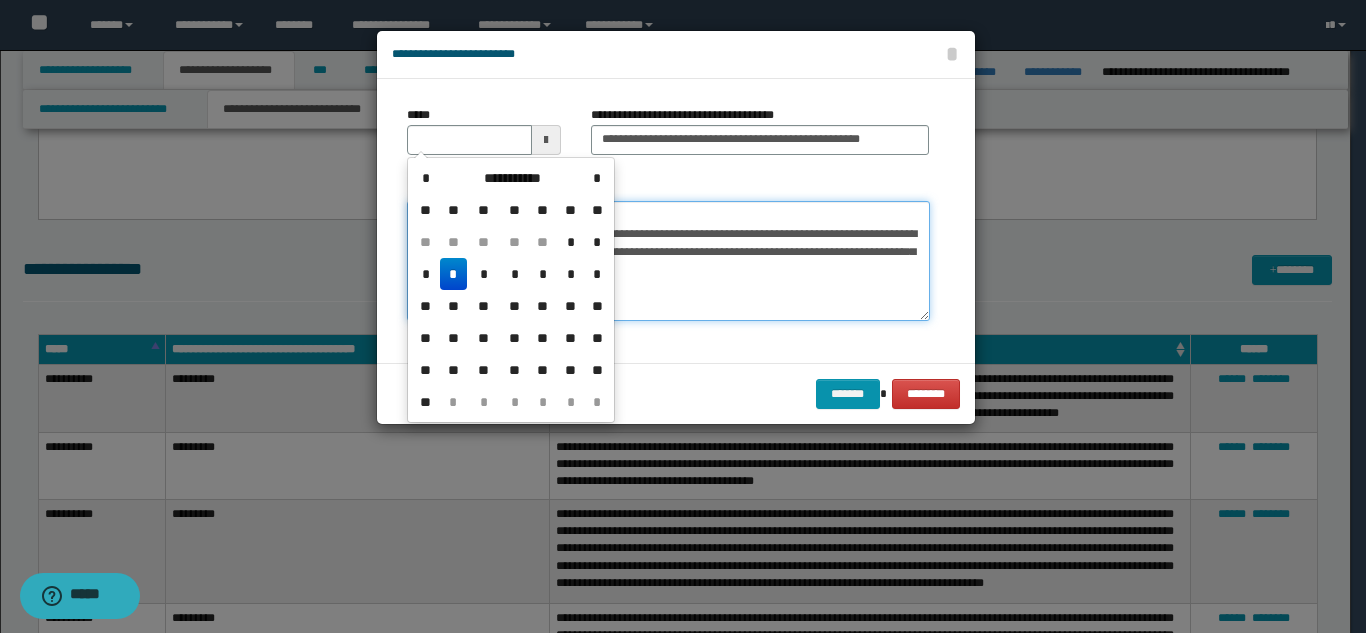 type 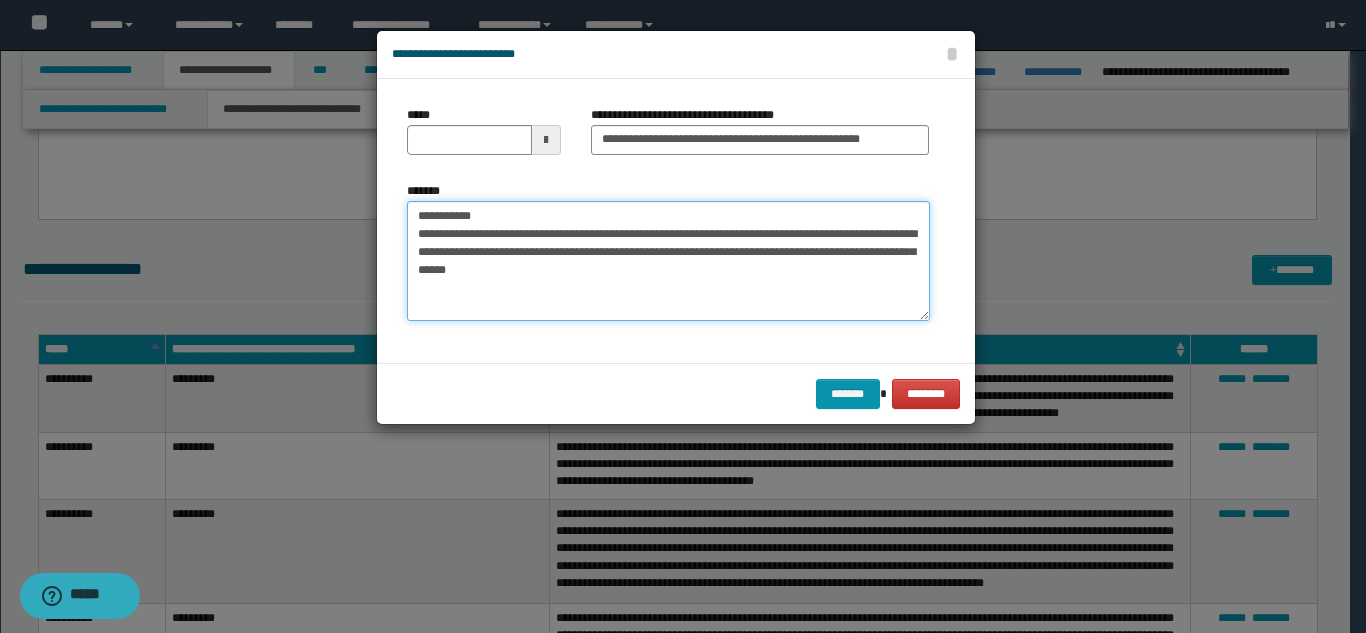 drag, startPoint x: 479, startPoint y: 213, endPoint x: 406, endPoint y: 217, distance: 73.109505 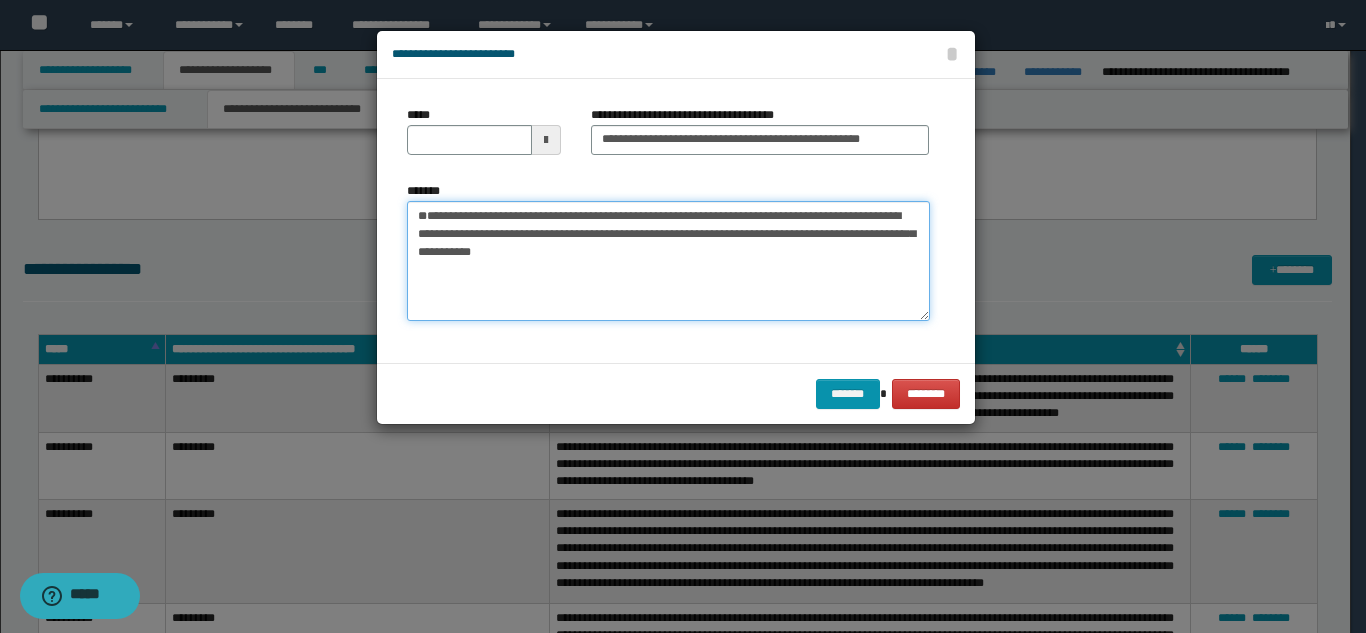 type 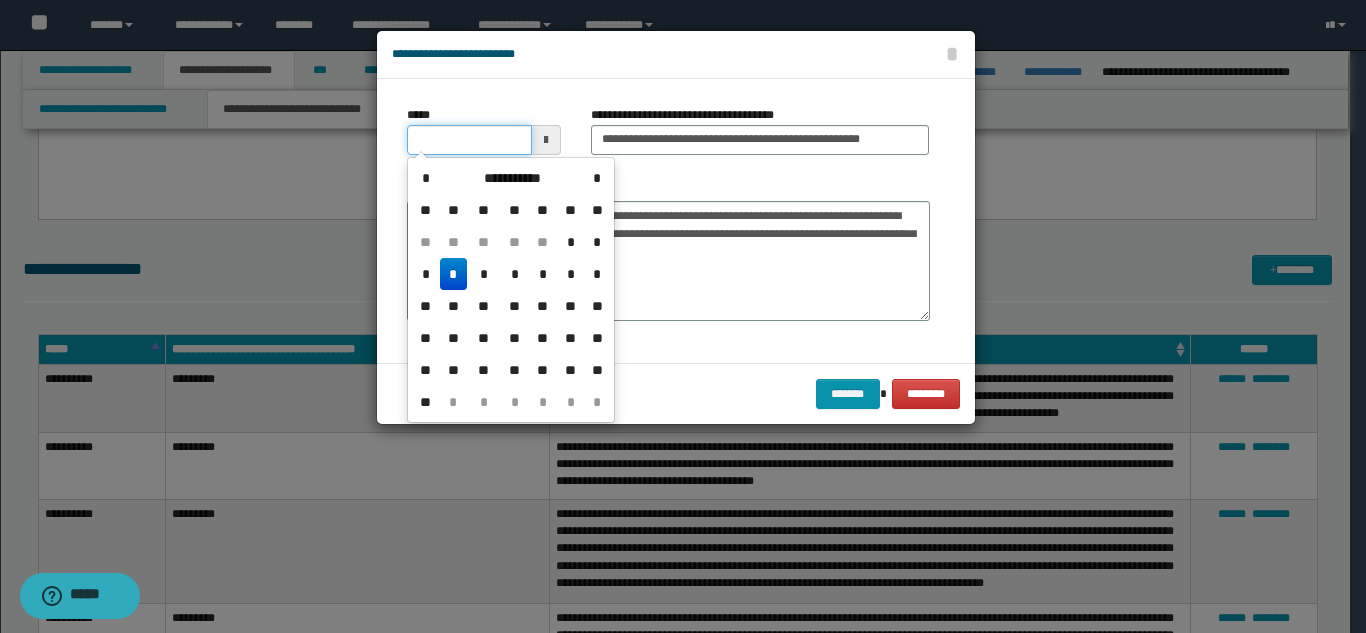 click on "*****" at bounding box center (469, 140) 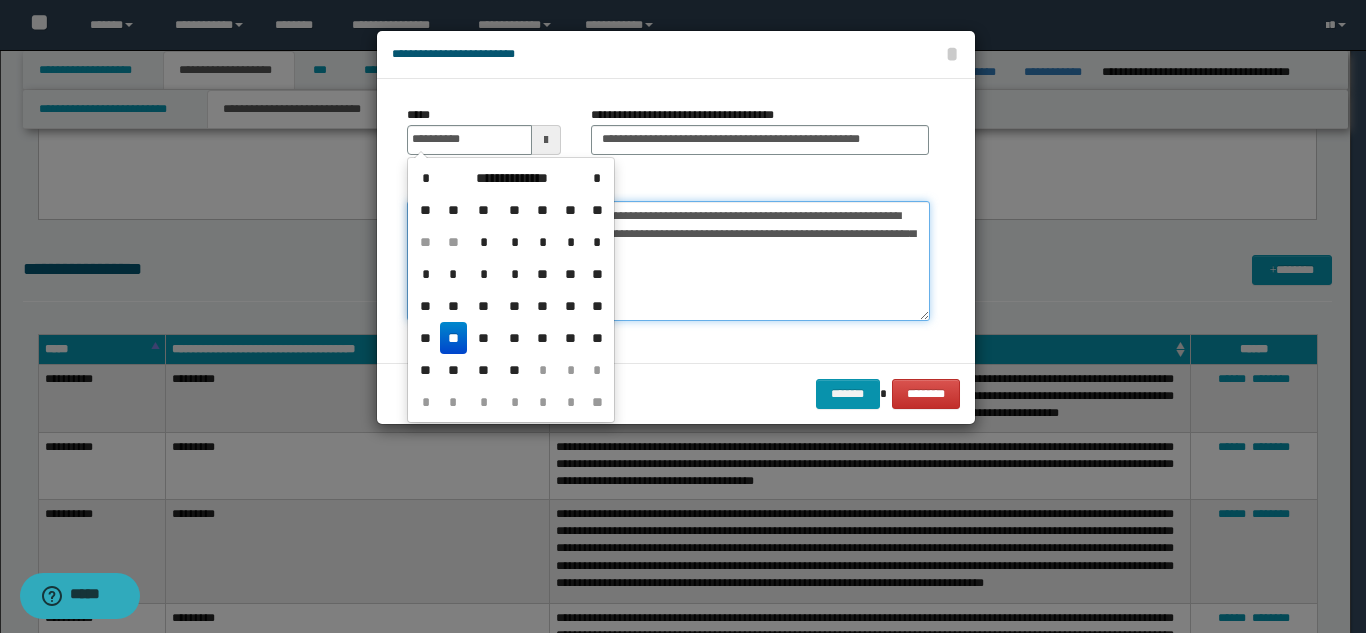 type on "**********" 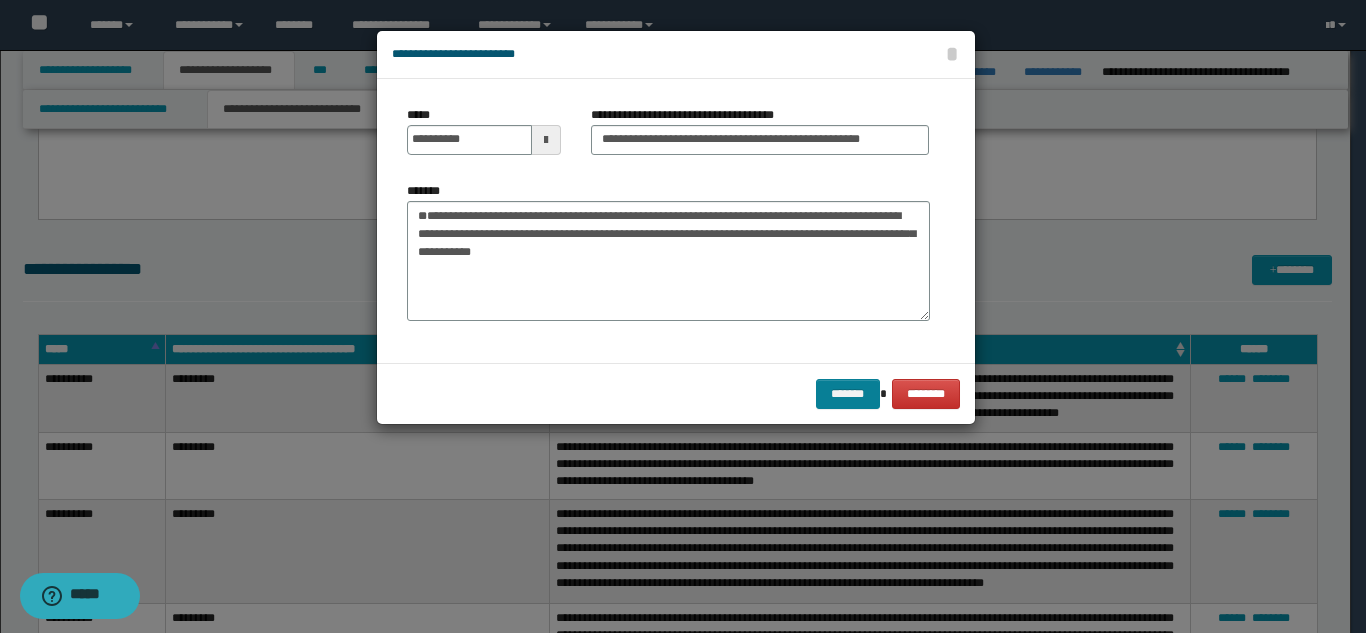 drag, startPoint x: 821, startPoint y: 374, endPoint x: 835, endPoint y: 382, distance: 16.124516 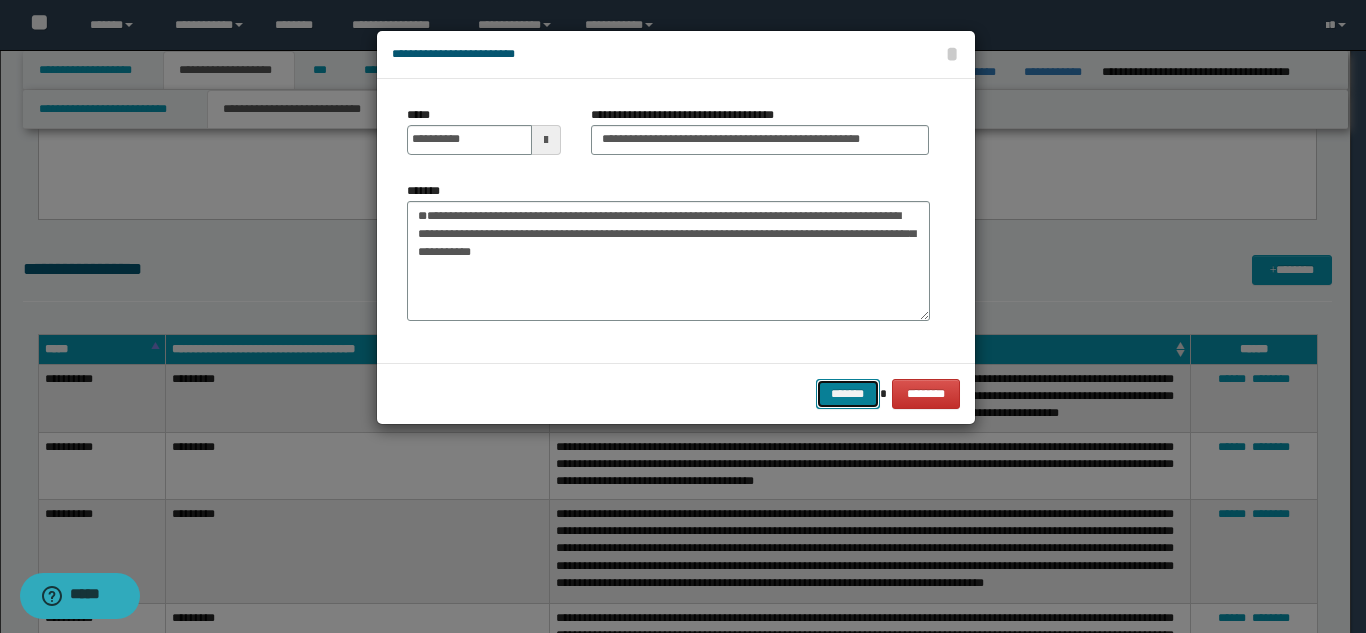 click on "*******" at bounding box center [848, 394] 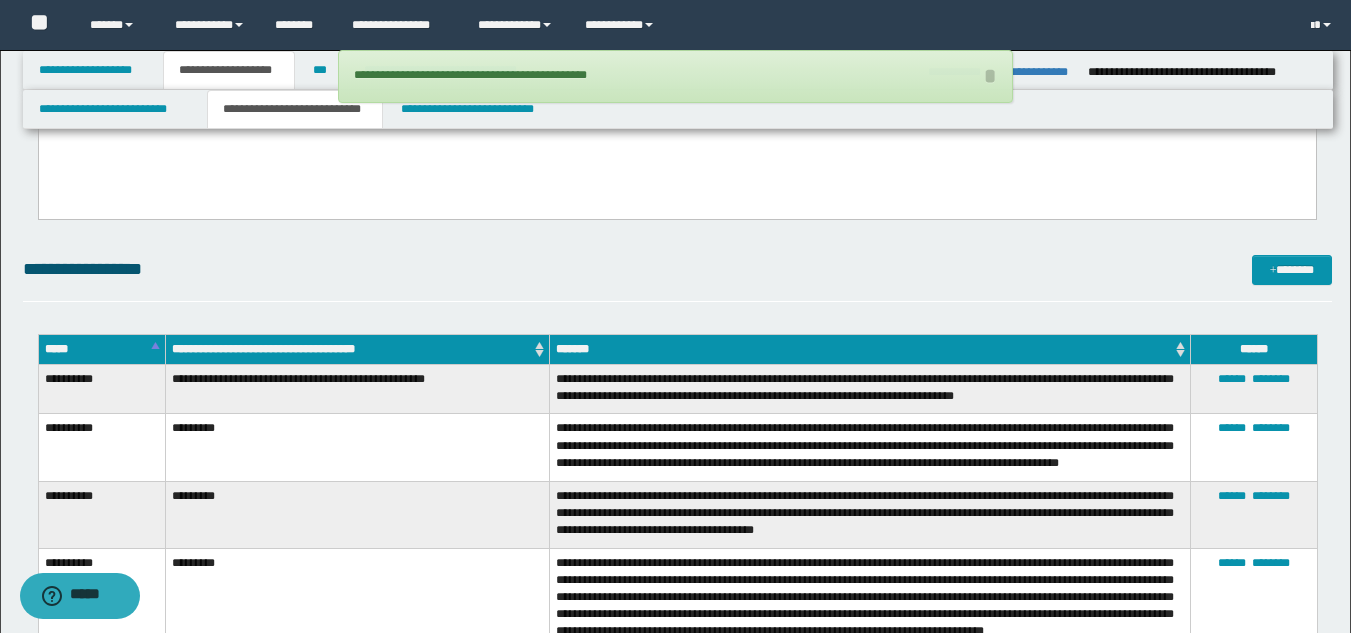 click on "**********" at bounding box center [677, 278] 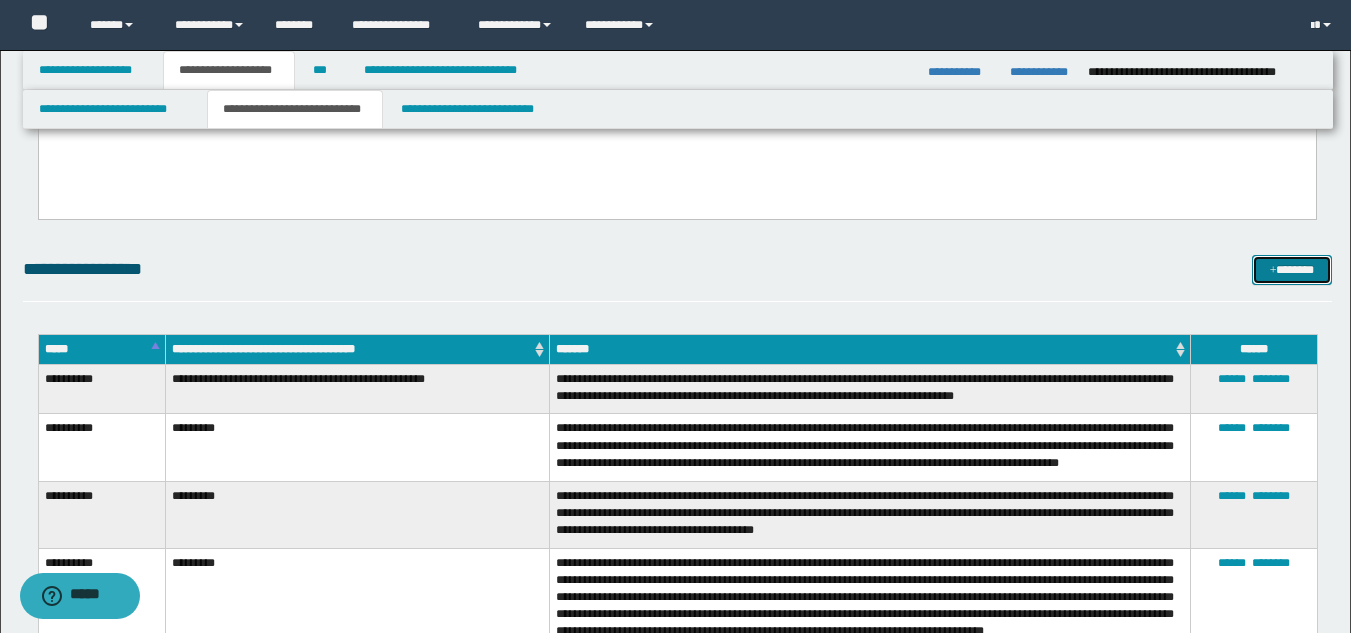 click at bounding box center [1273, 271] 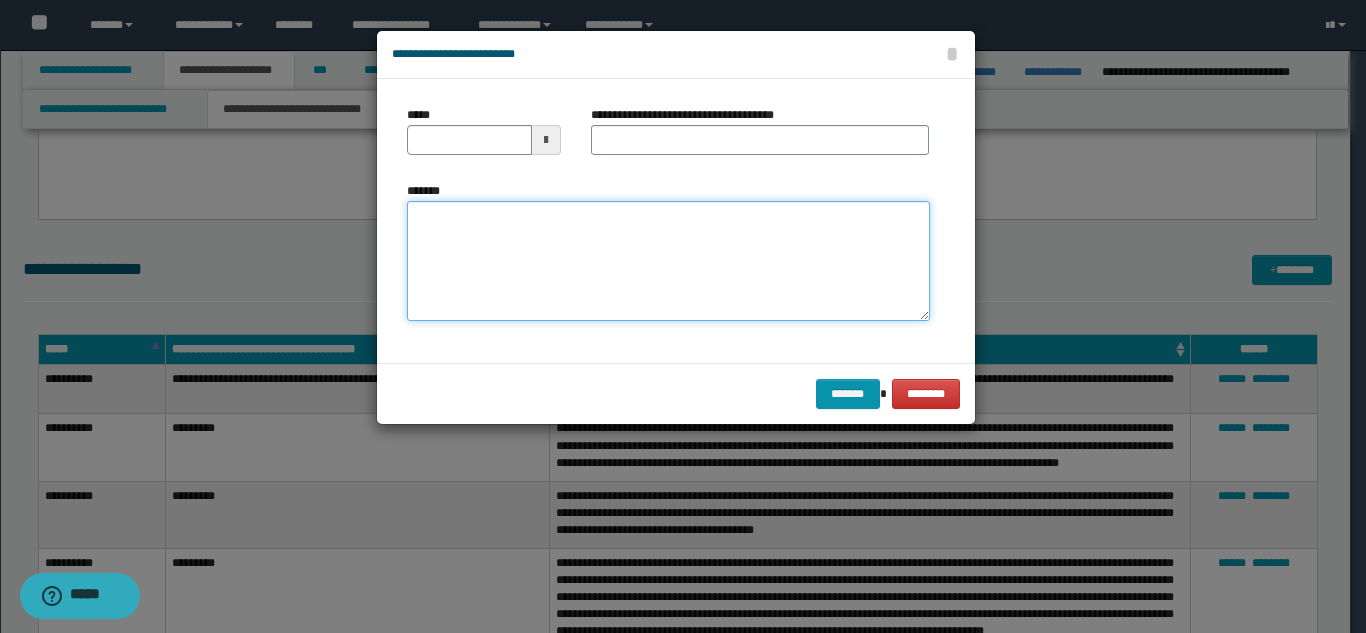 click on "*******" at bounding box center (668, 261) 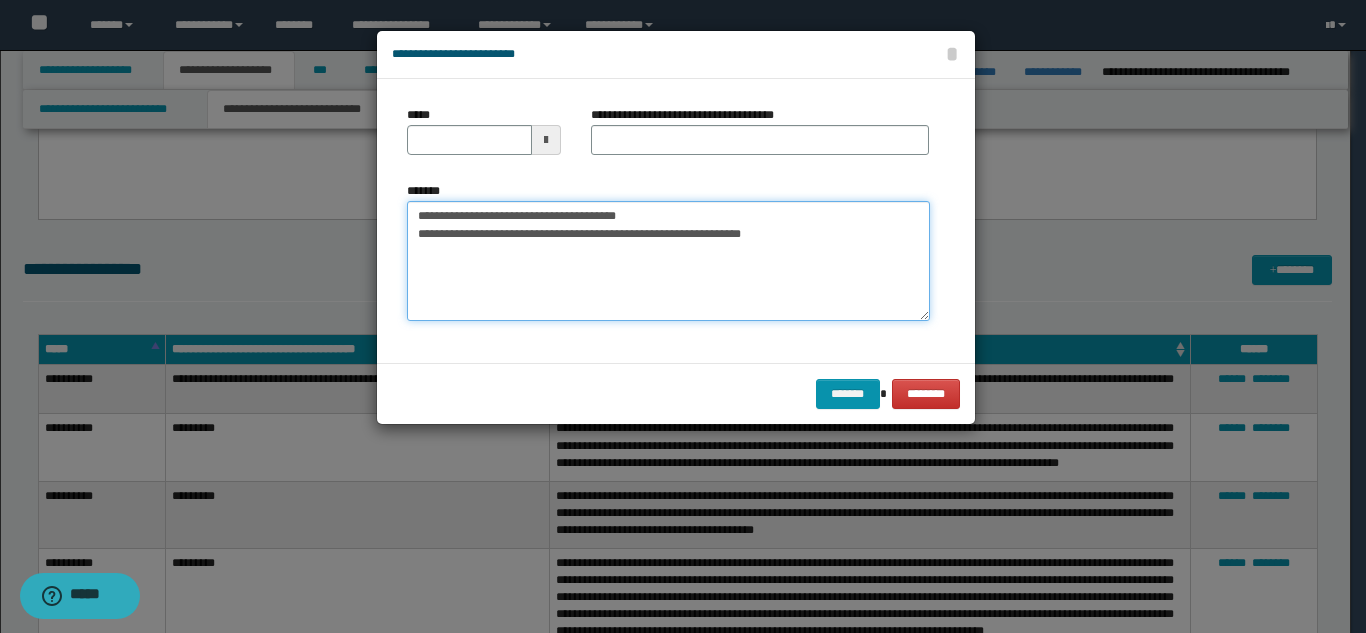 drag, startPoint x: 663, startPoint y: 213, endPoint x: 593, endPoint y: 161, distance: 87.20092 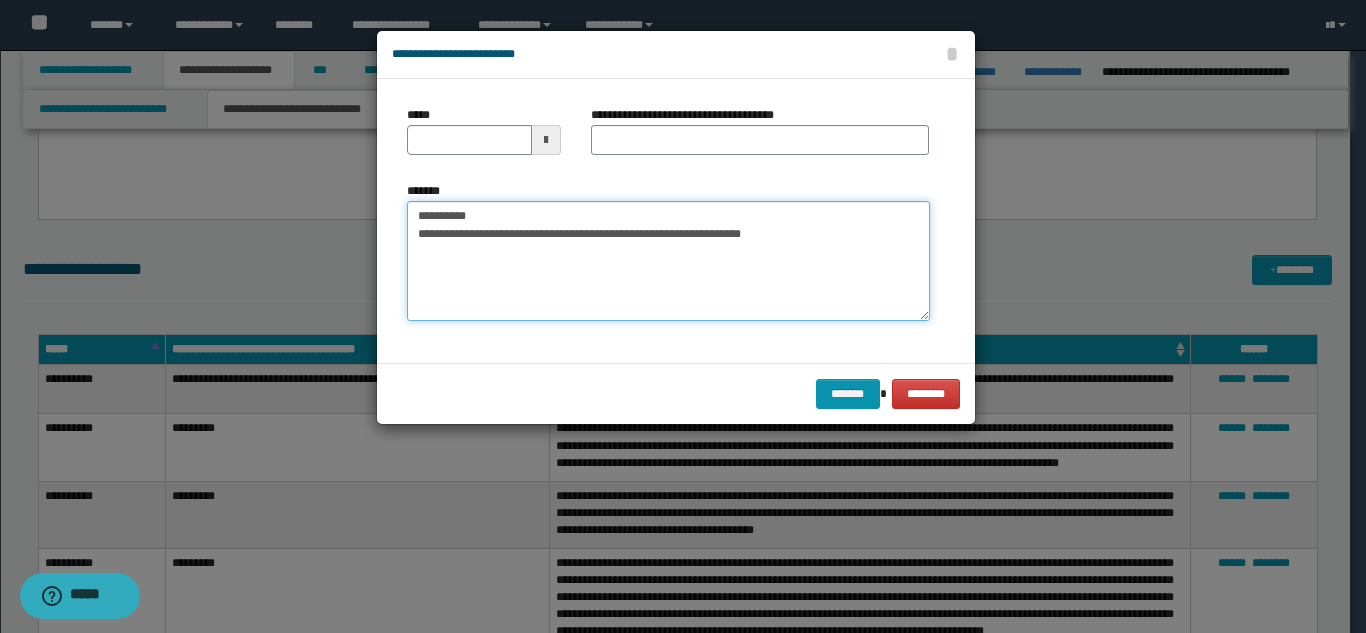 type on "**********" 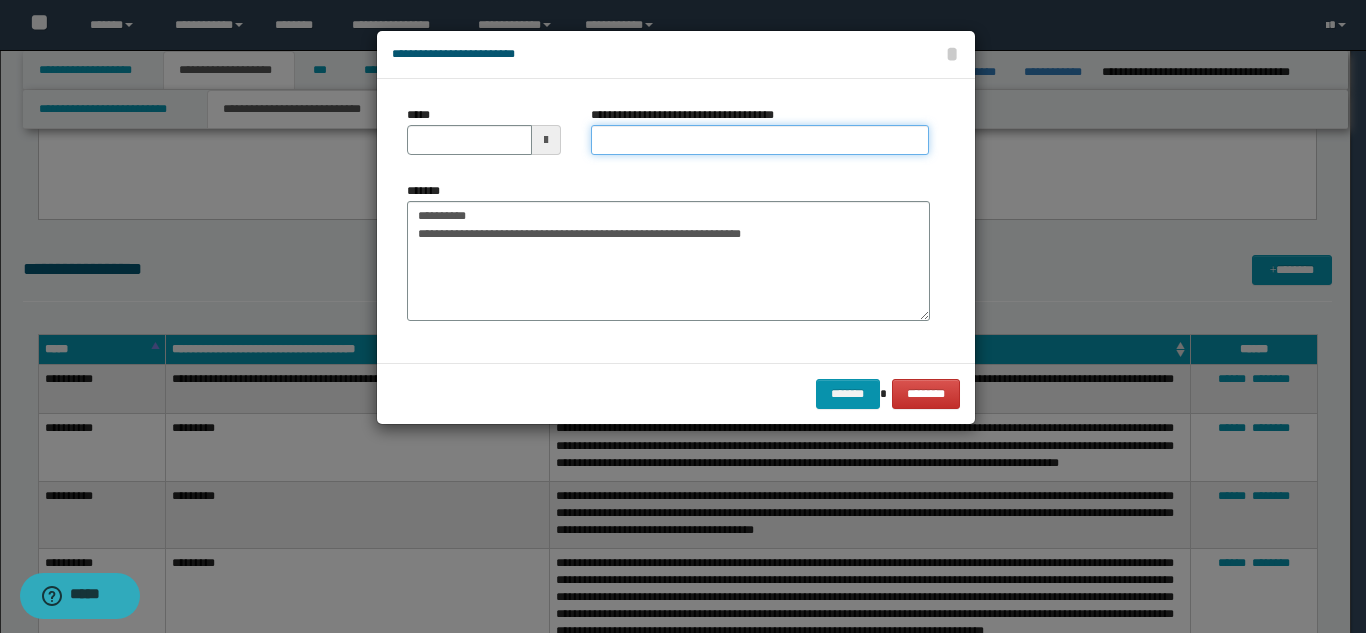 click on "**********" at bounding box center (760, 140) 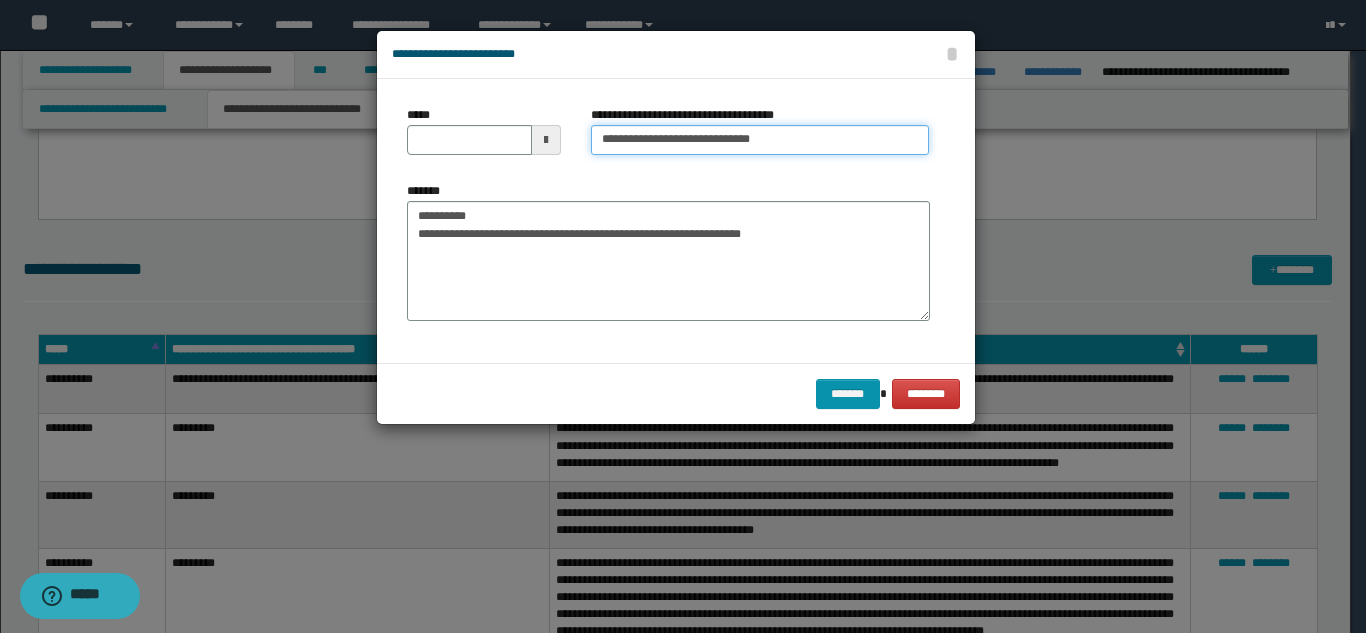 type on "**********" 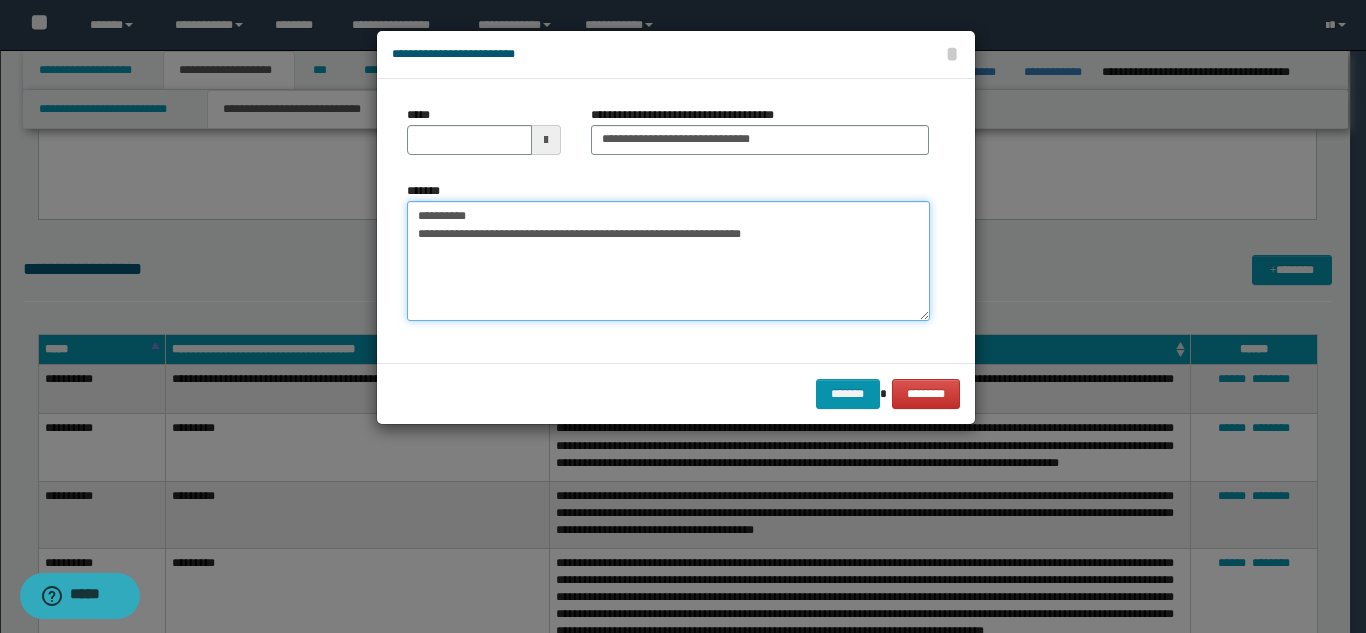 drag, startPoint x: 494, startPoint y: 214, endPoint x: 412, endPoint y: 206, distance: 82.38932 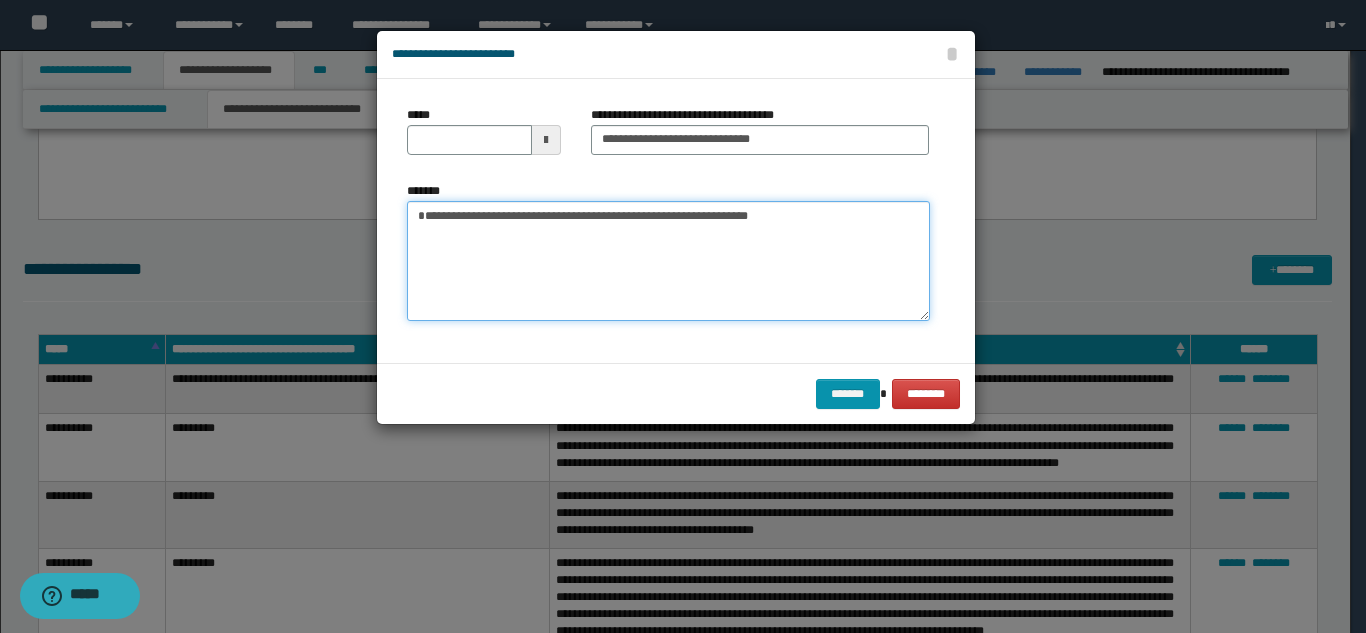 type 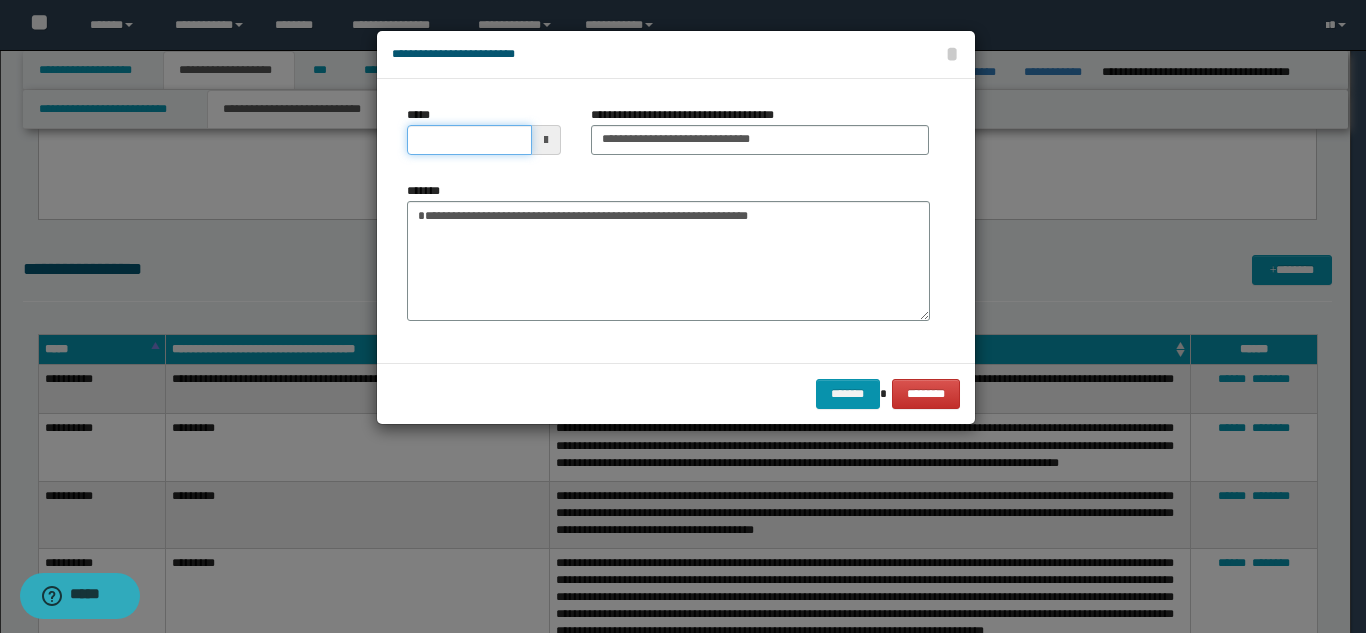 click on "*****" at bounding box center (469, 140) 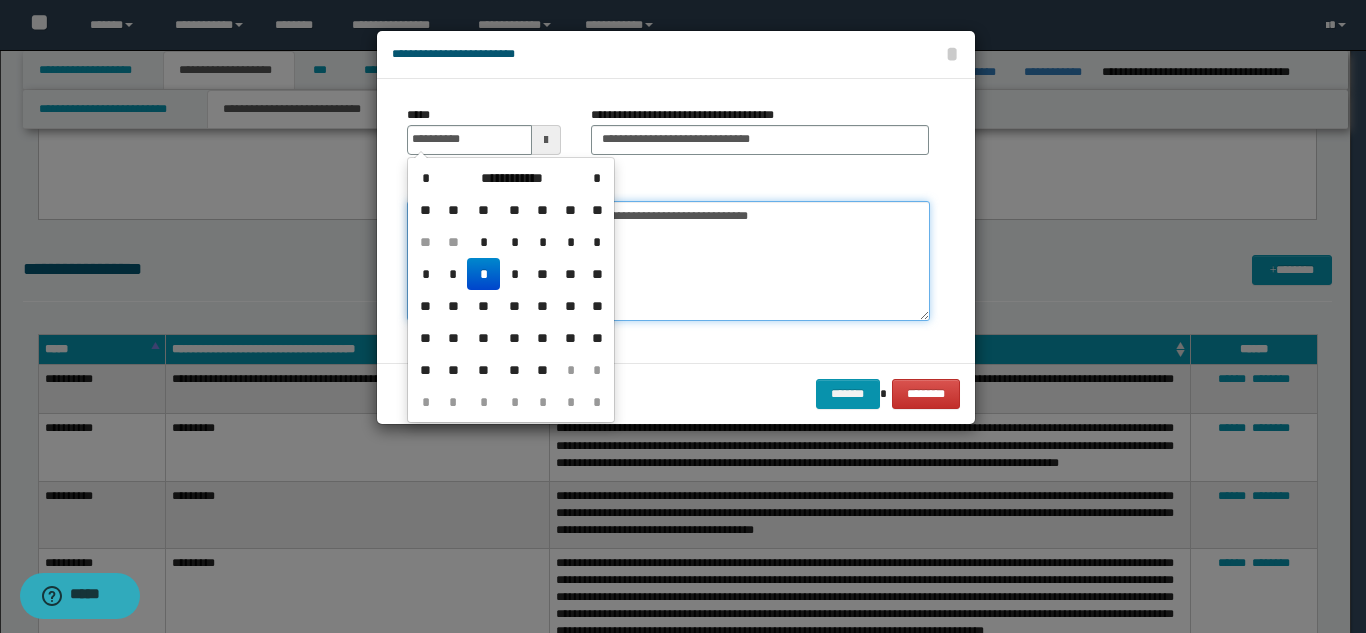 type on "**********" 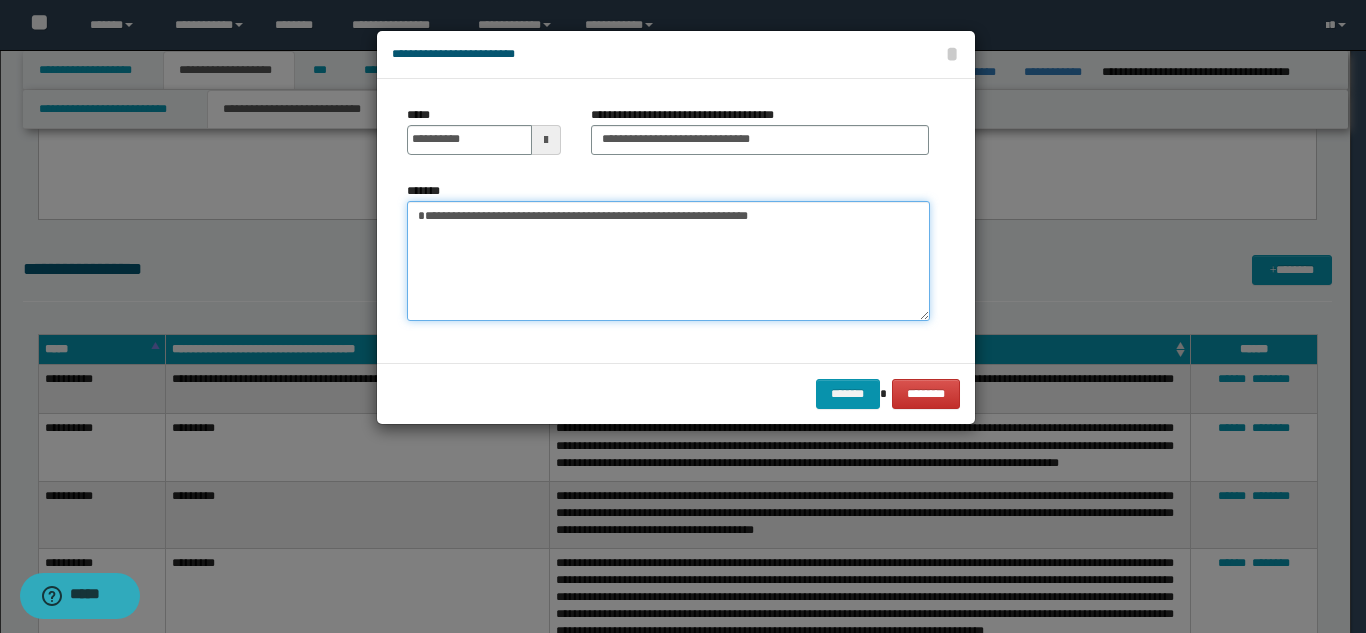 click on "**********" at bounding box center (668, 261) 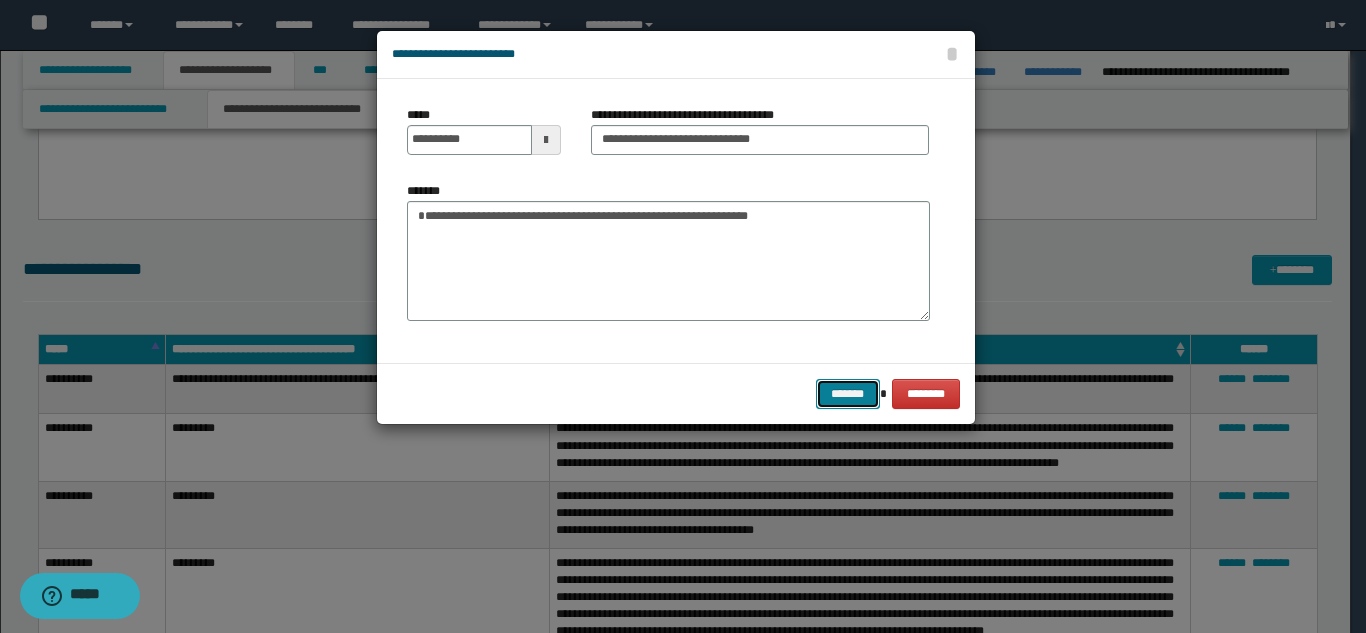 click on "*******" at bounding box center [848, 394] 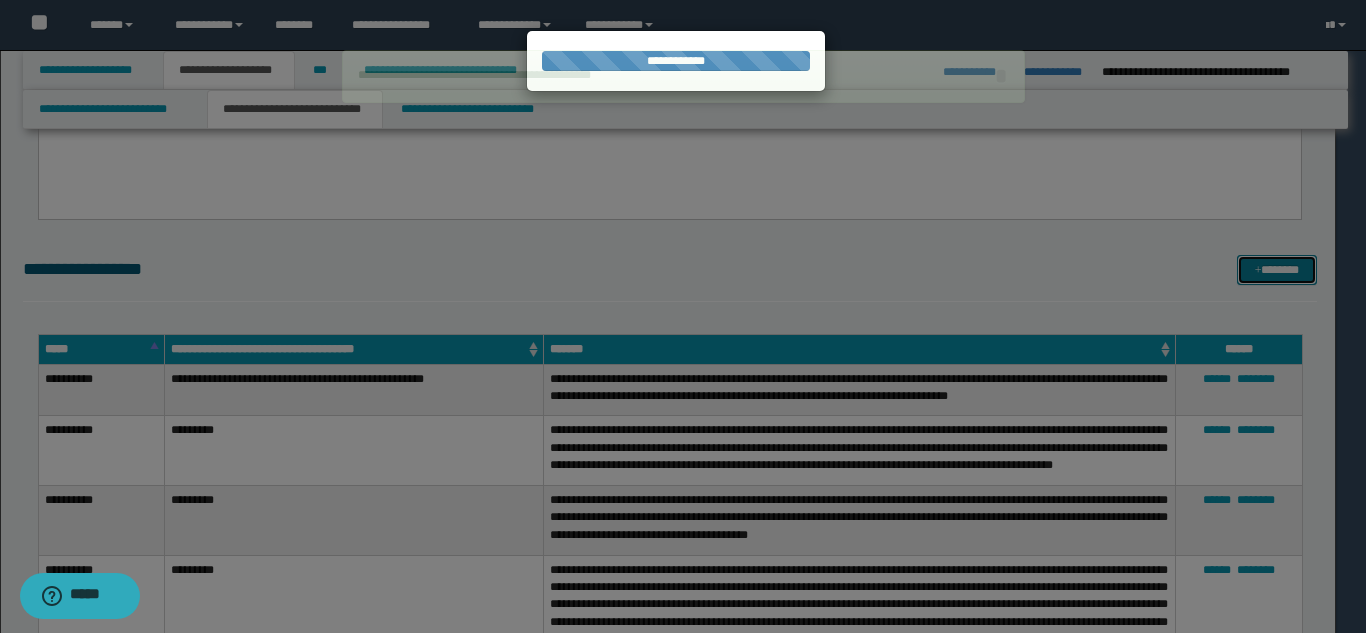 type 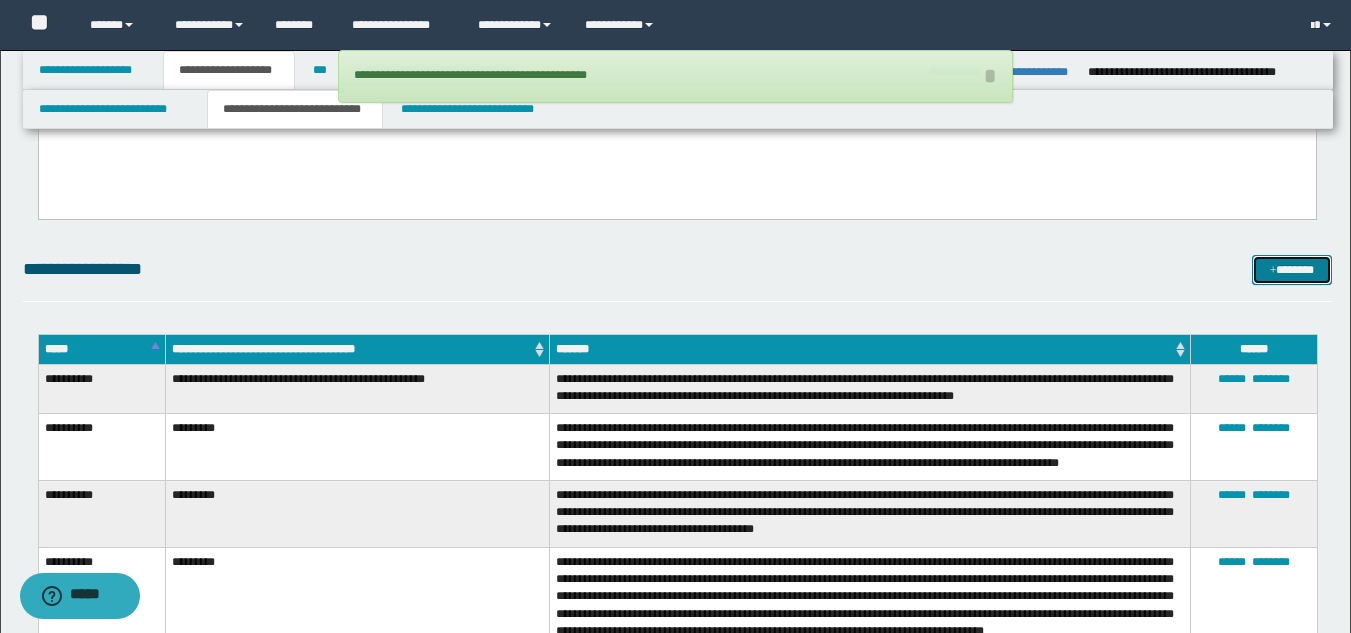 click at bounding box center [1273, 271] 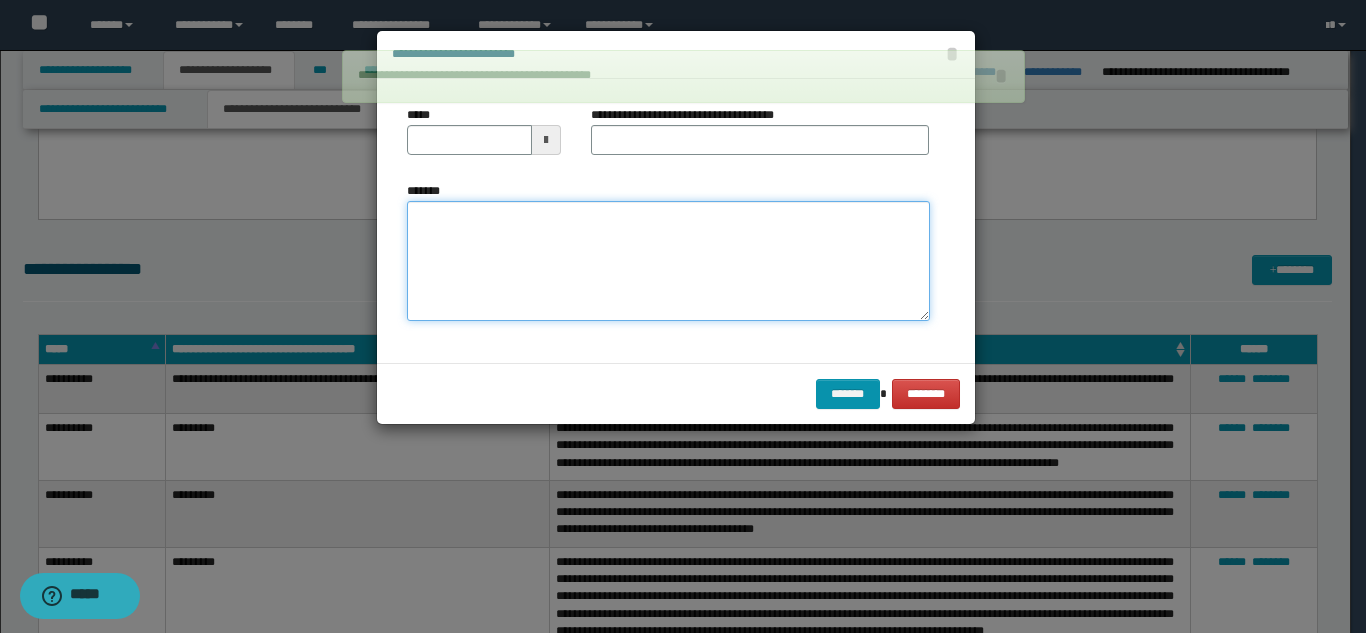 click on "*******" at bounding box center [668, 261] 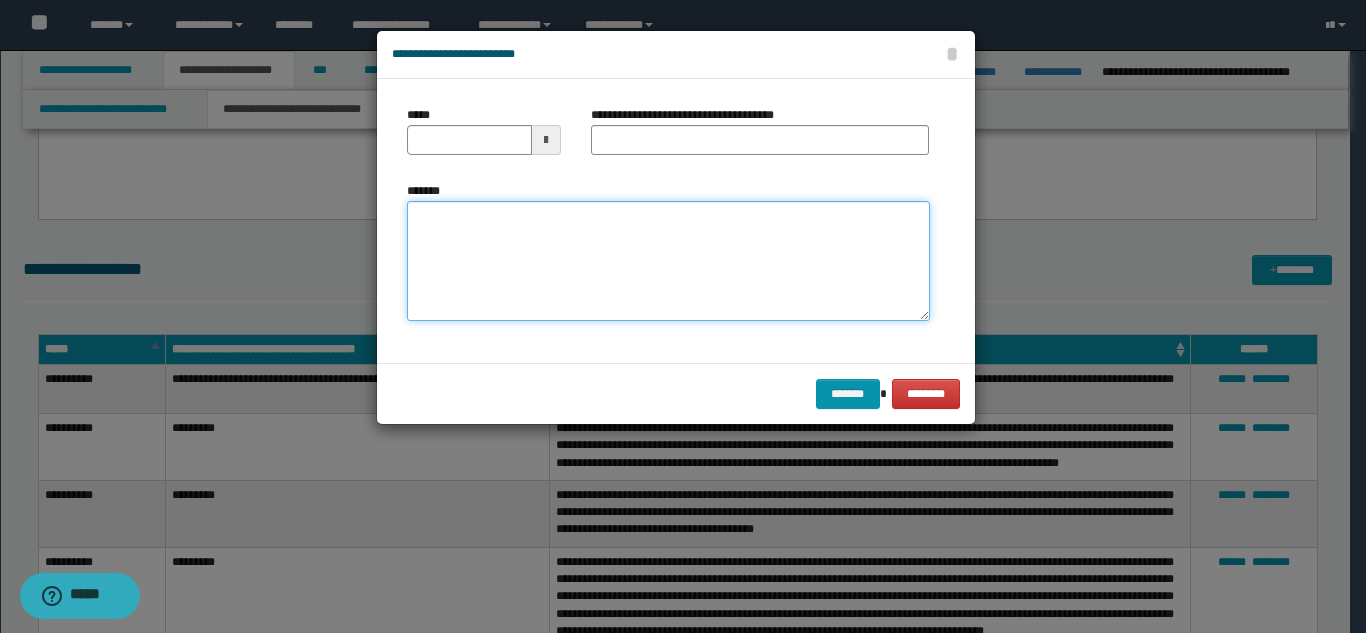 paste on "**********" 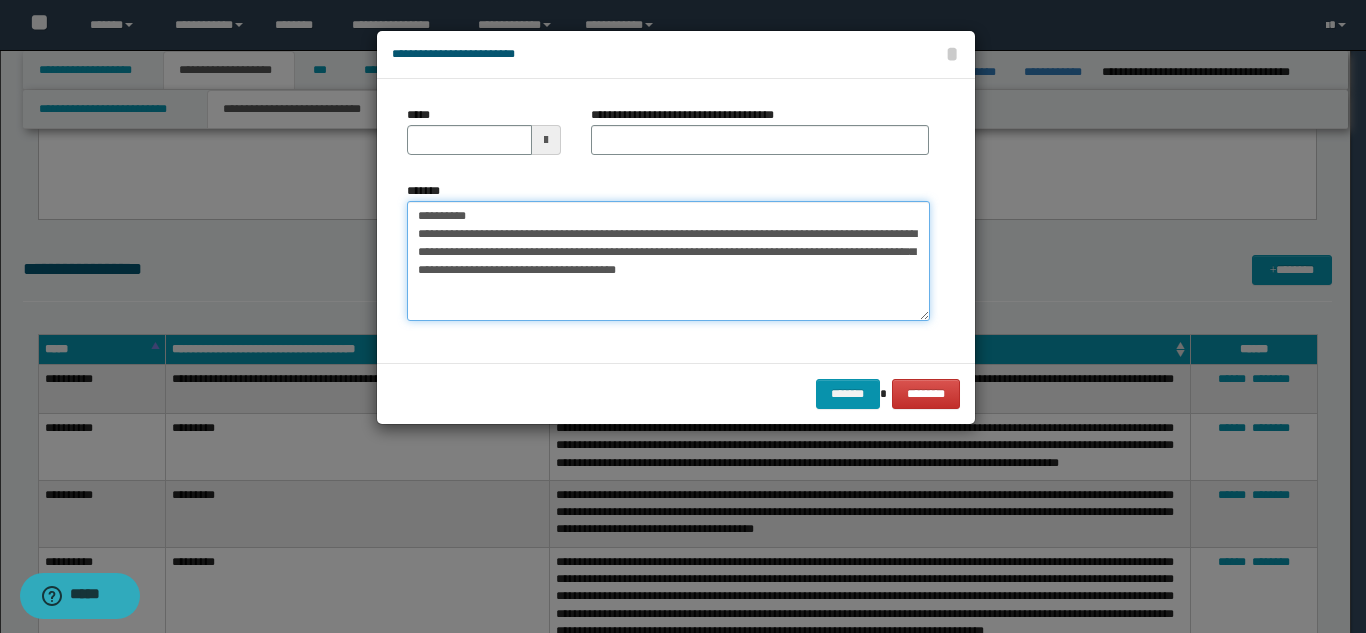 drag, startPoint x: 555, startPoint y: 217, endPoint x: 576, endPoint y: 174, distance: 47.853943 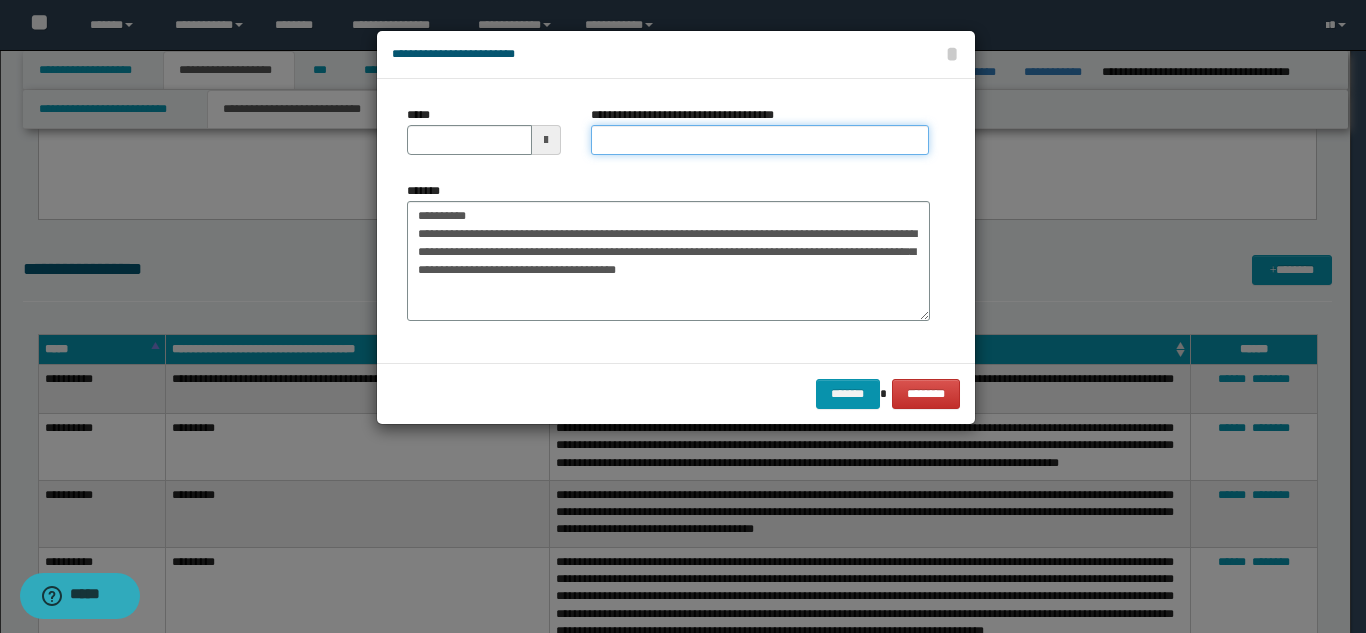 click on "**********" at bounding box center [760, 140] 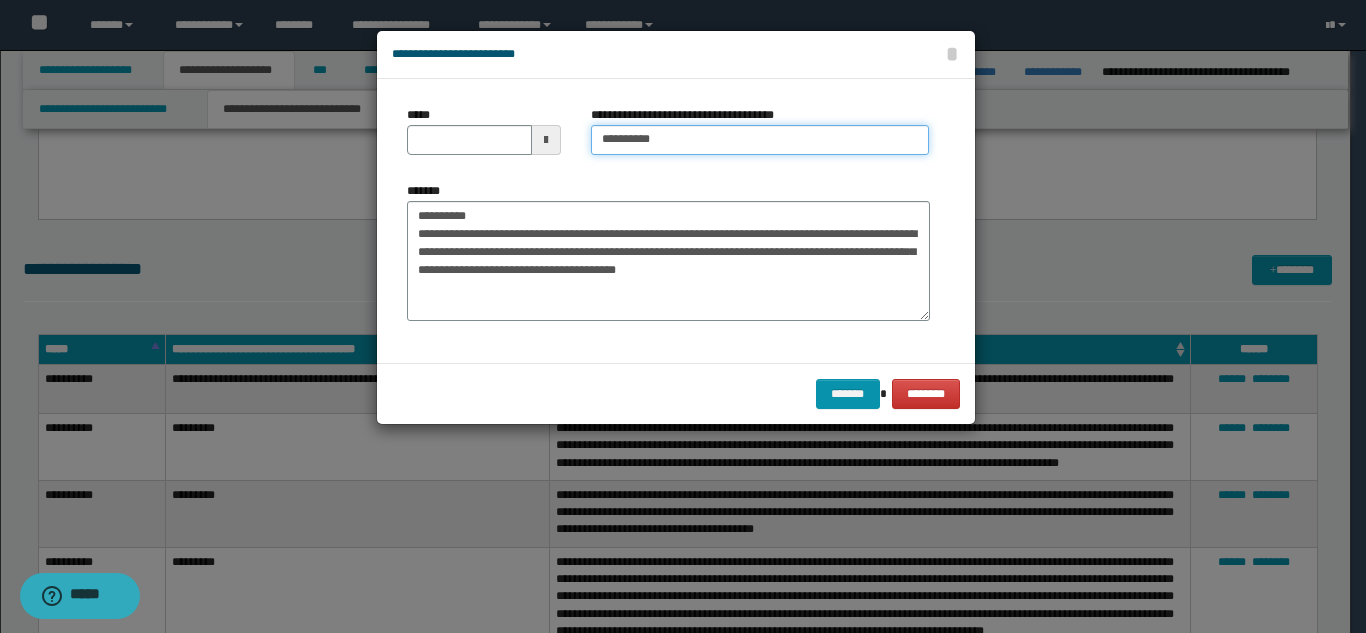 type on "*********" 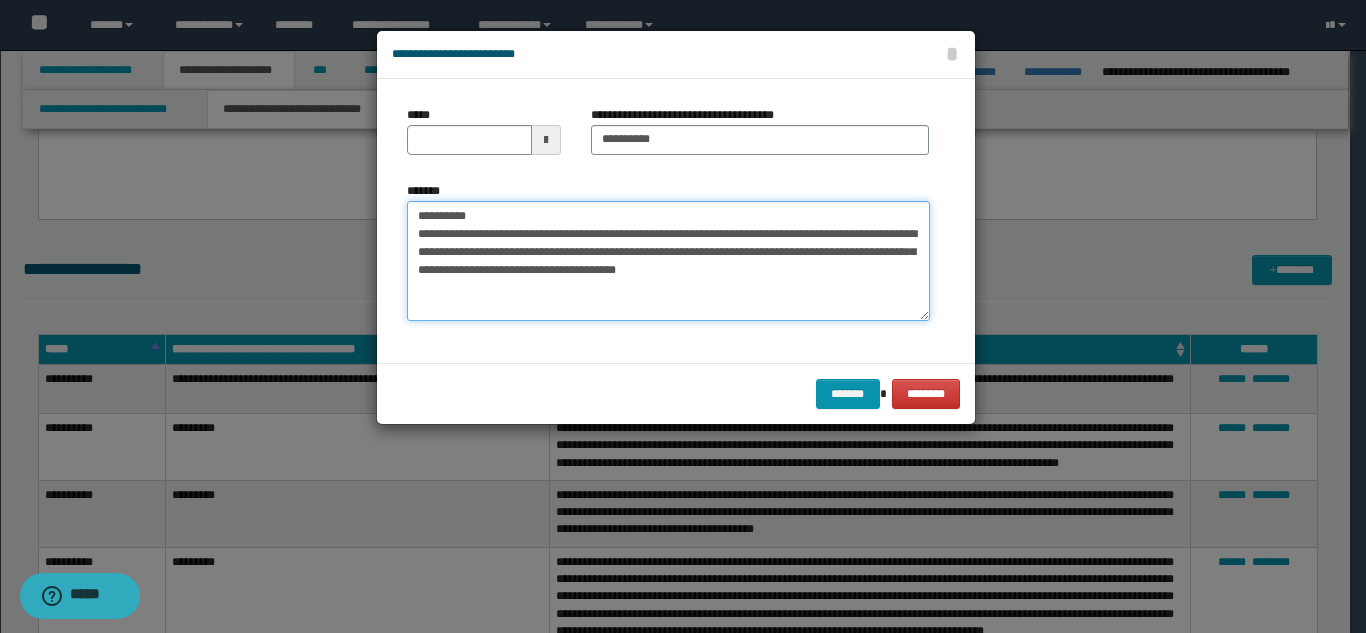 drag, startPoint x: 478, startPoint y: 217, endPoint x: 379, endPoint y: 199, distance: 100.62306 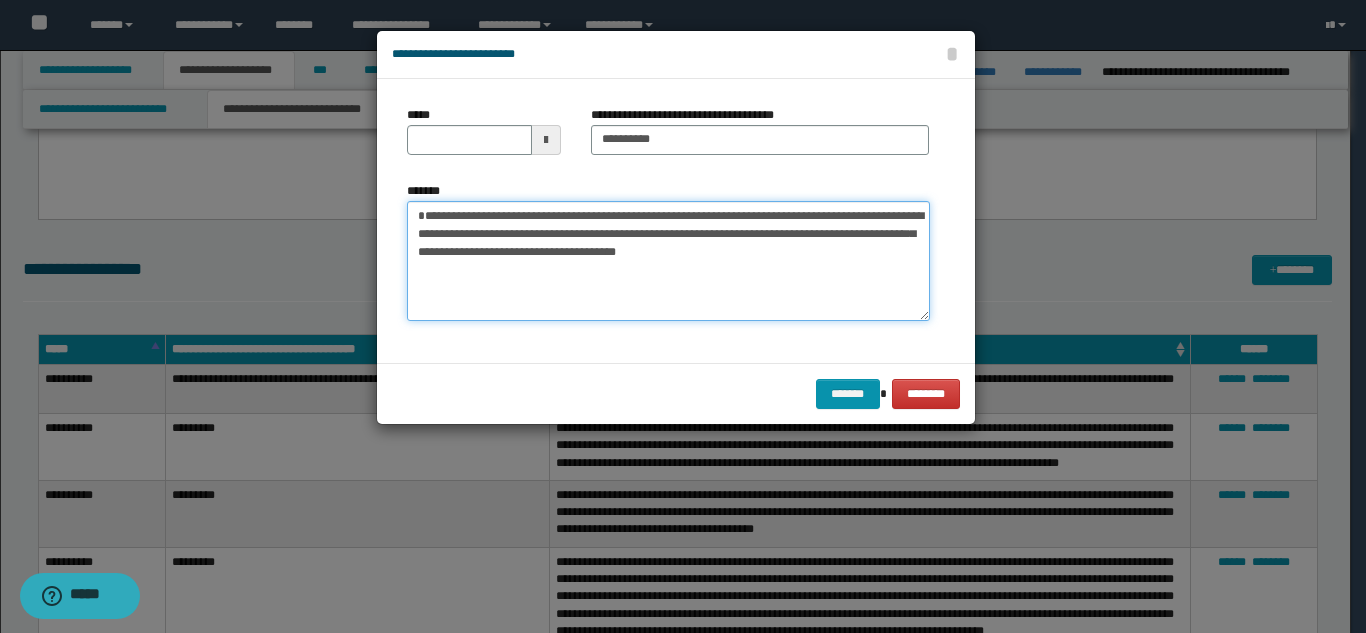 type 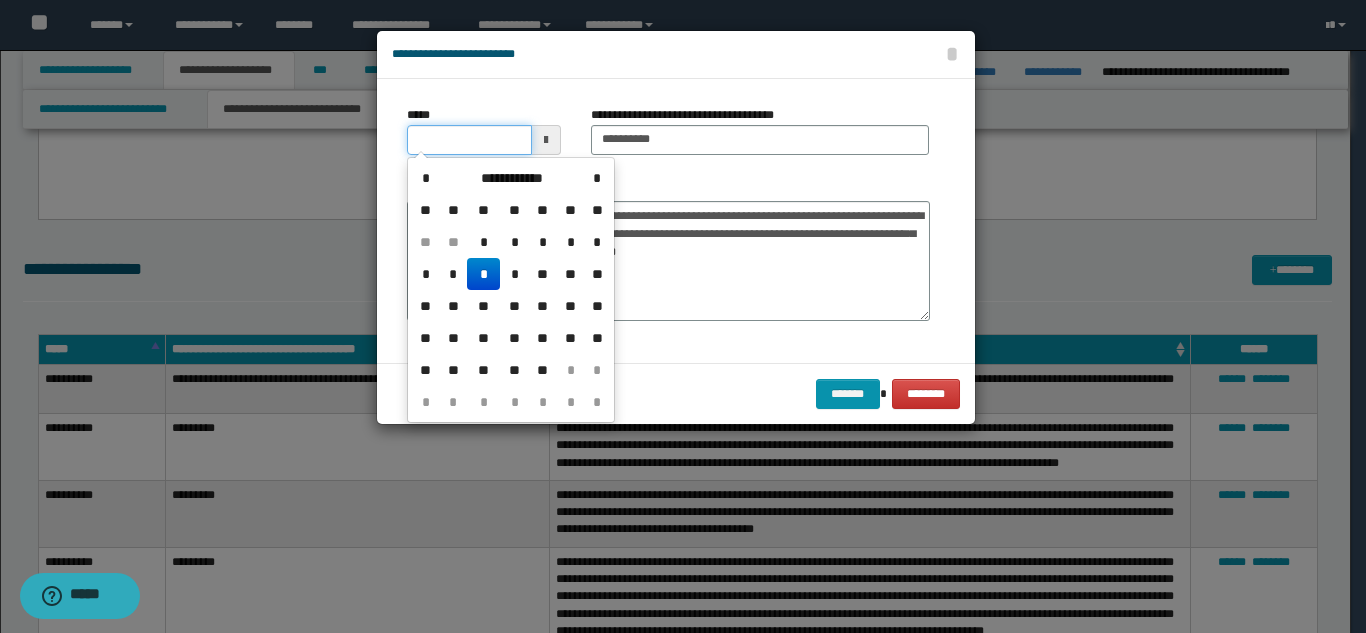 click on "*****" at bounding box center (469, 140) 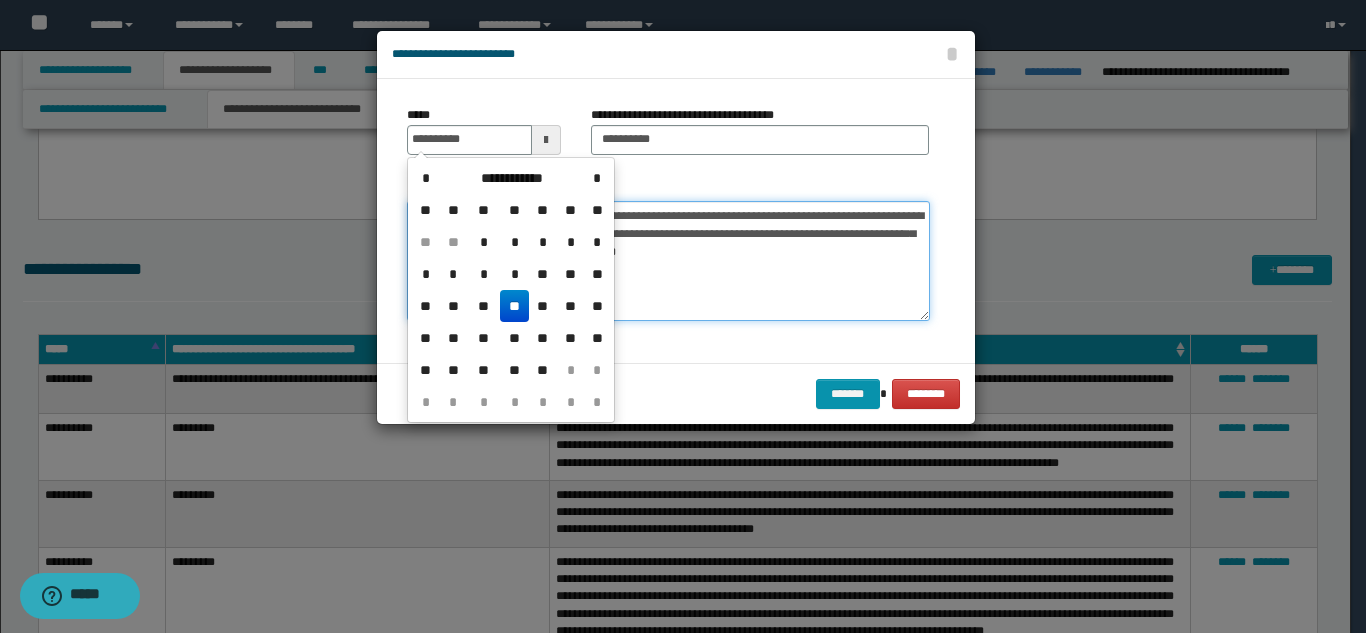 type on "**********" 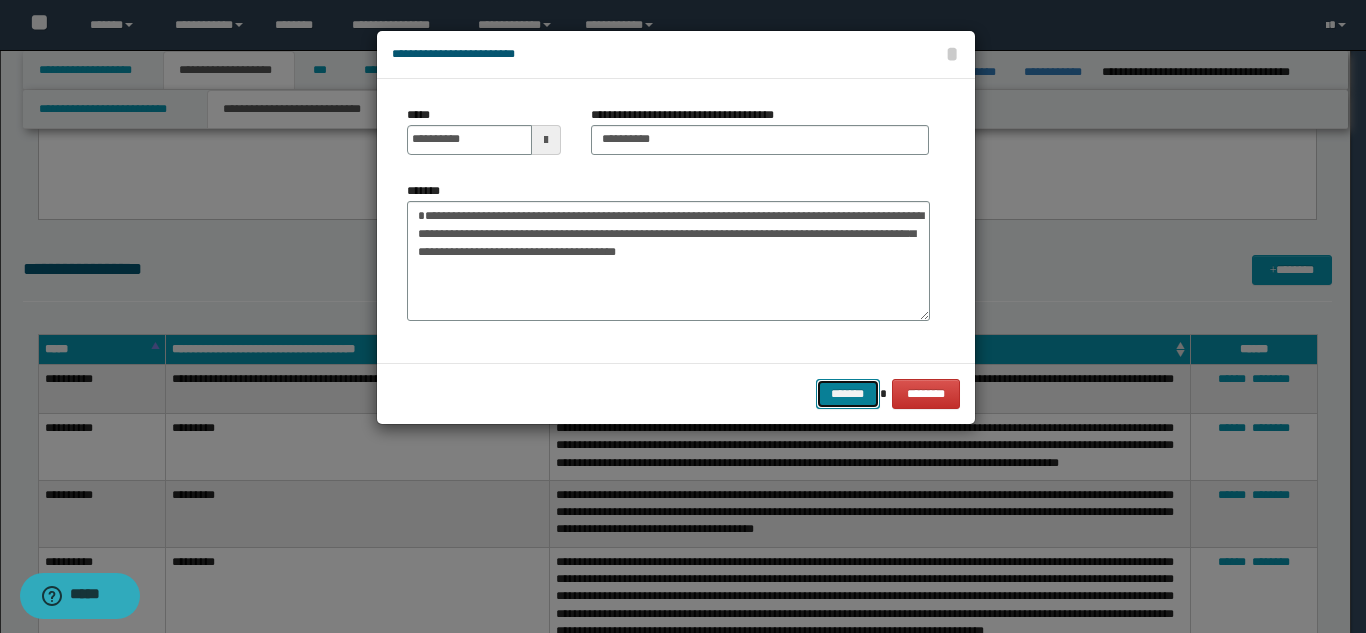 click on "*******" at bounding box center (848, 394) 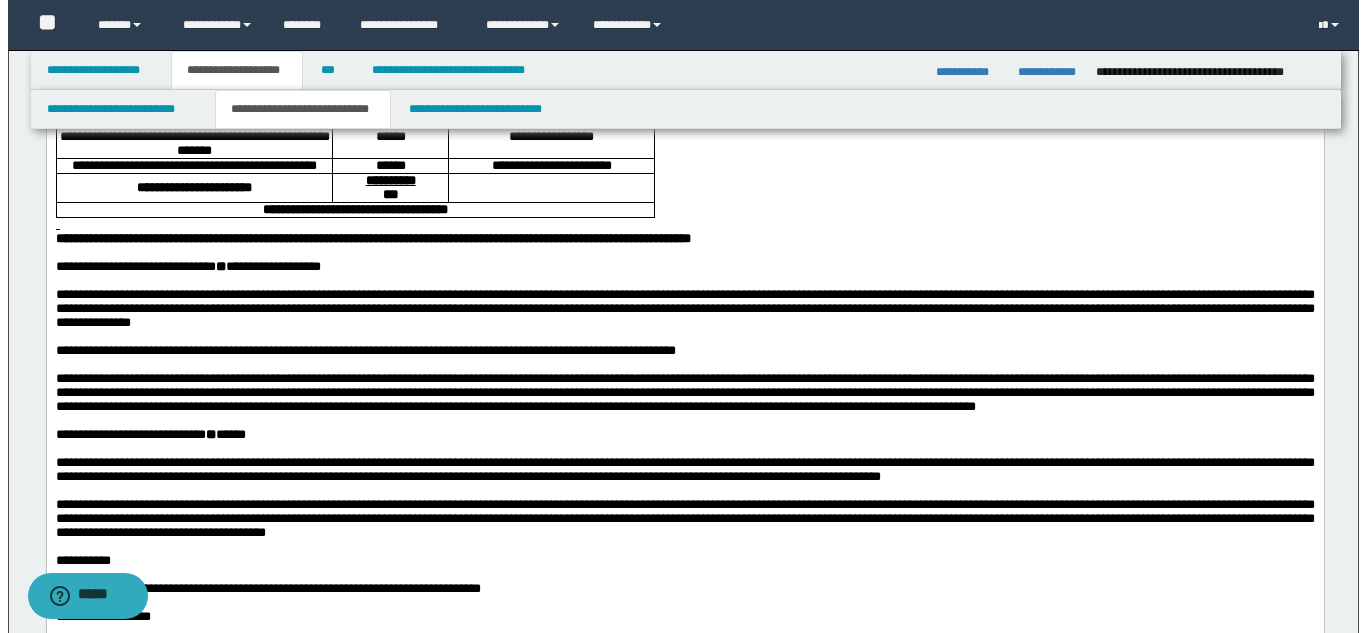 scroll, scrollTop: 0, scrollLeft: 0, axis: both 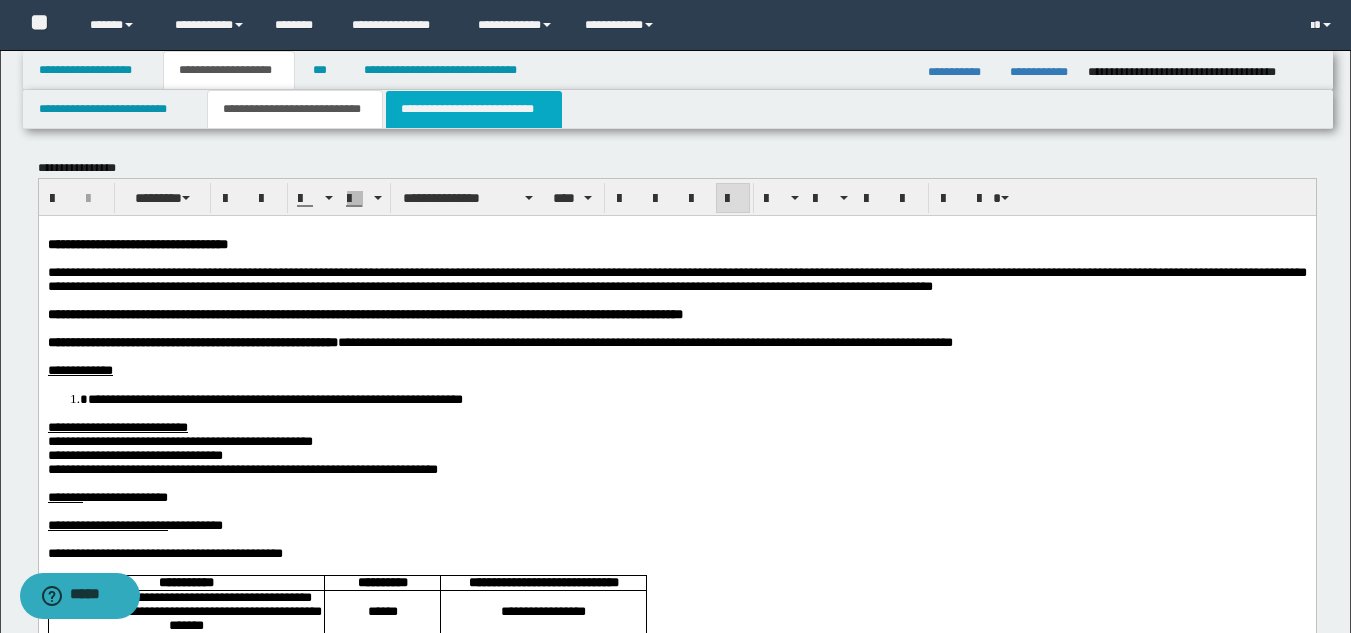 click on "**********" at bounding box center [474, 109] 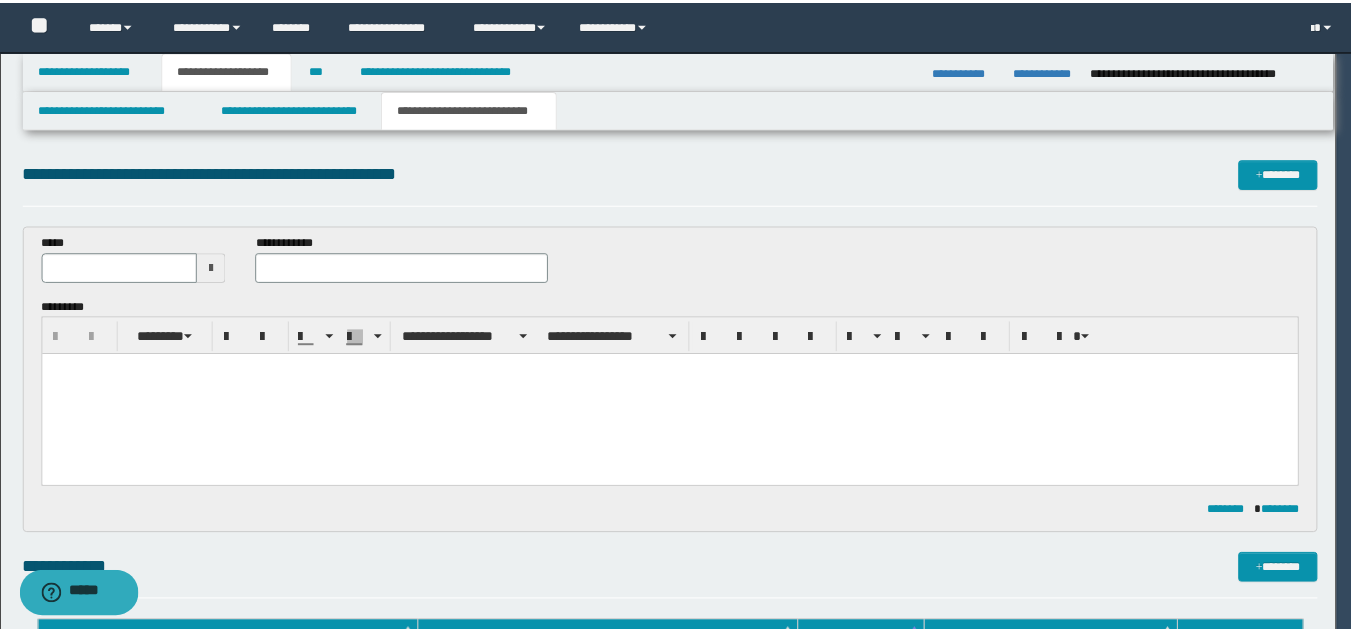 scroll, scrollTop: 0, scrollLeft: 0, axis: both 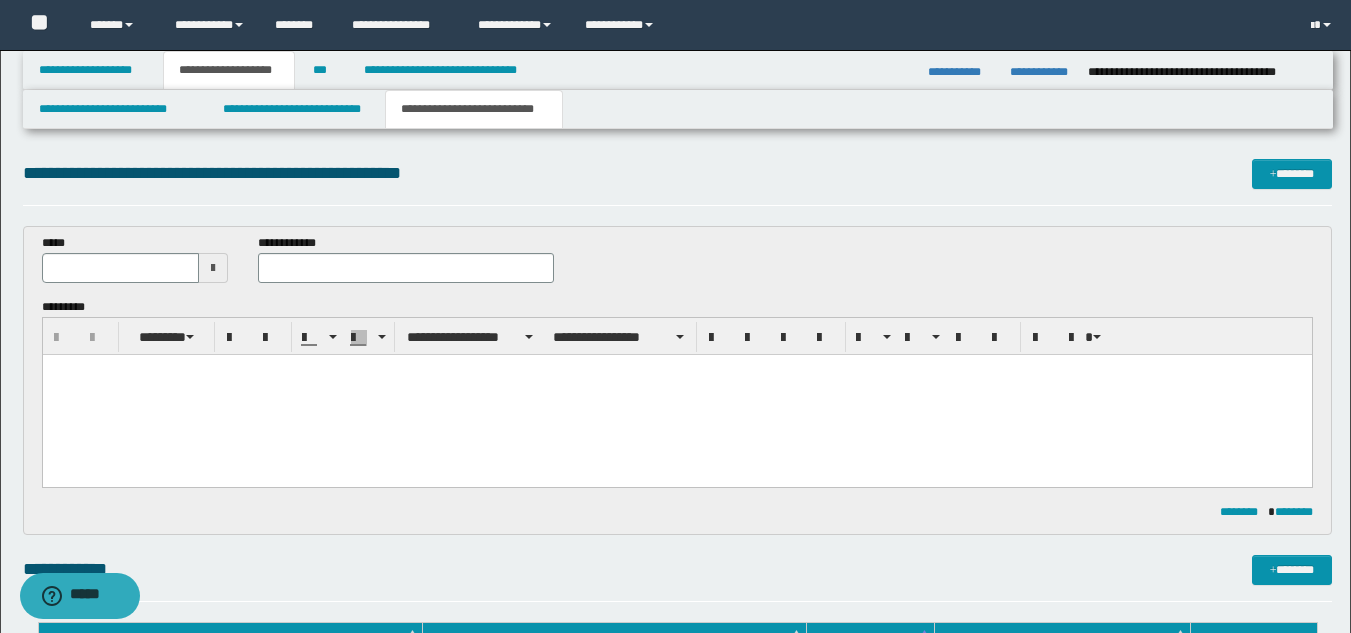 click at bounding box center (213, 268) 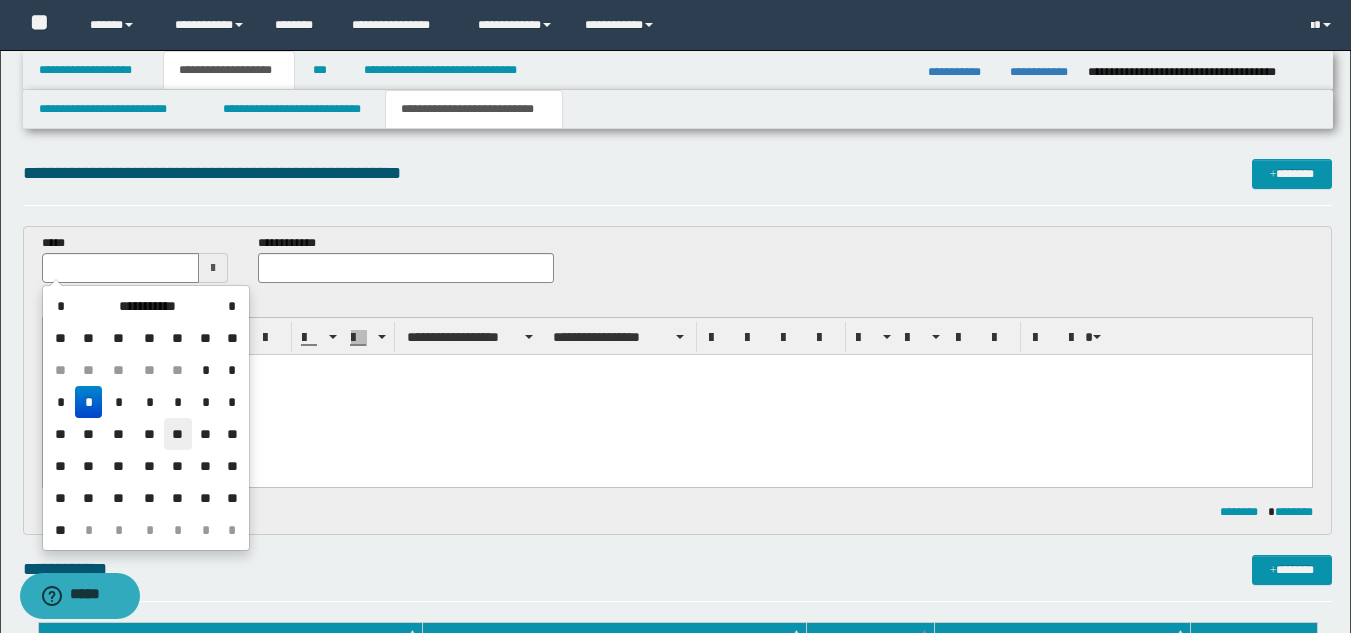 click on "**" at bounding box center (178, 434) 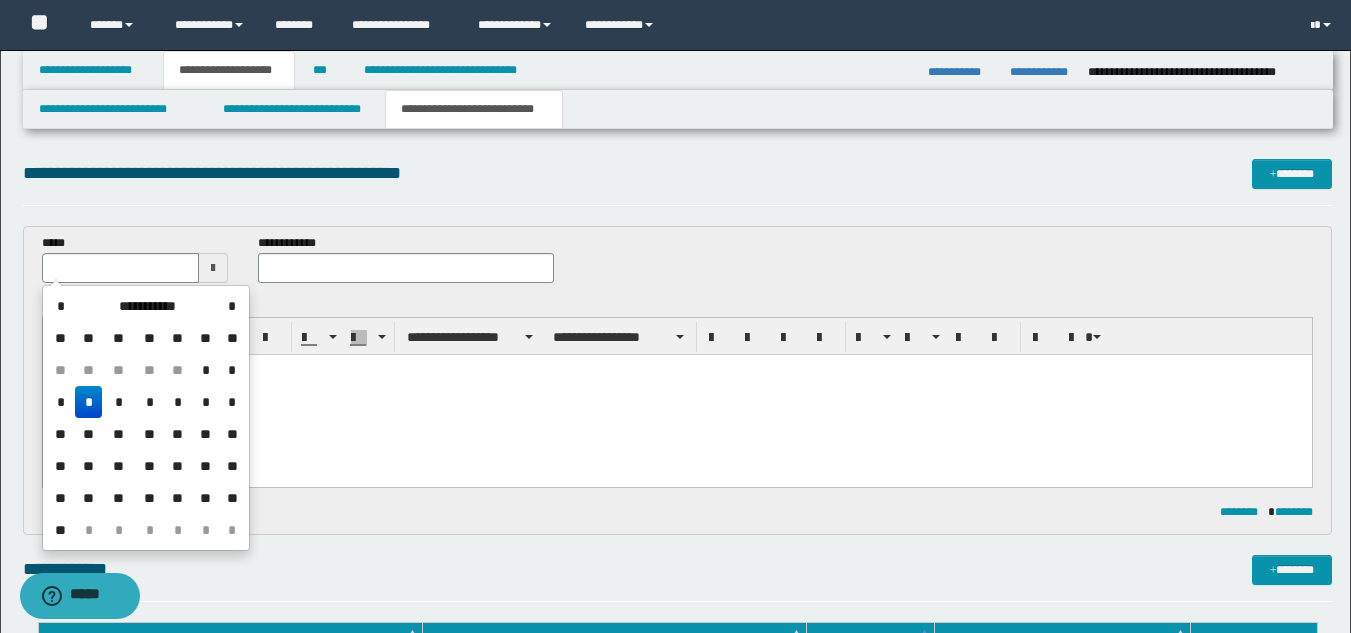 type on "**********" 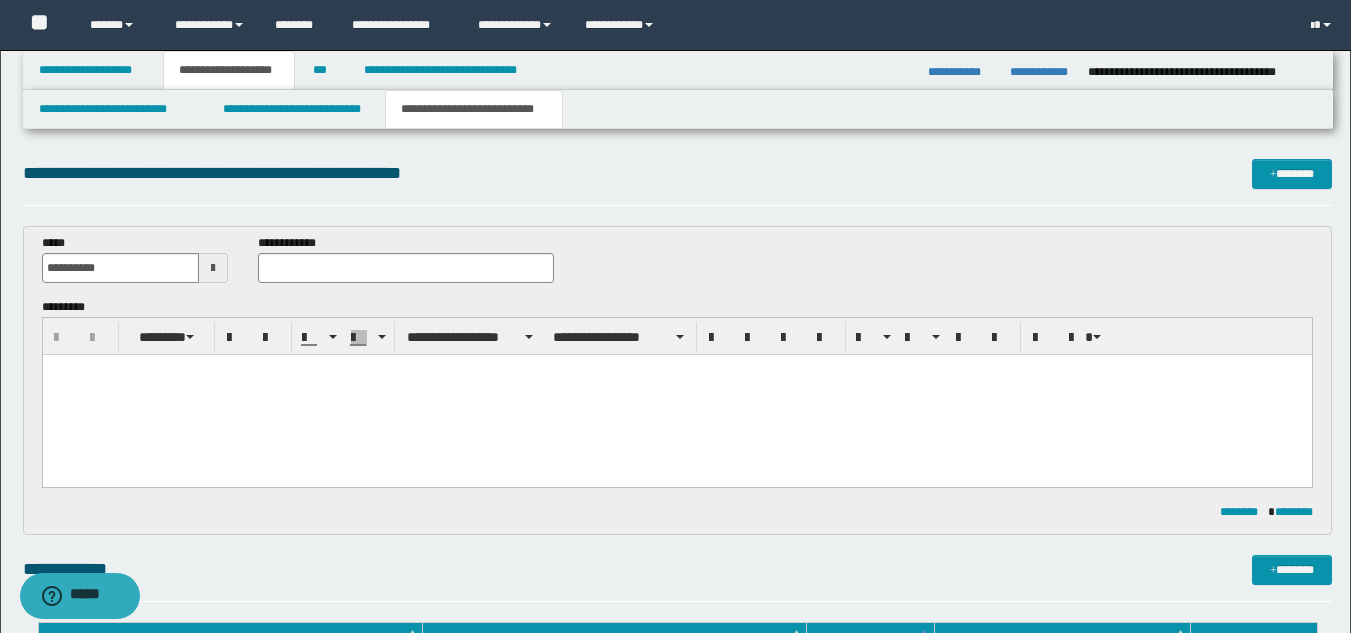 drag, startPoint x: 253, startPoint y: 279, endPoint x: 280, endPoint y: 274, distance: 27.45906 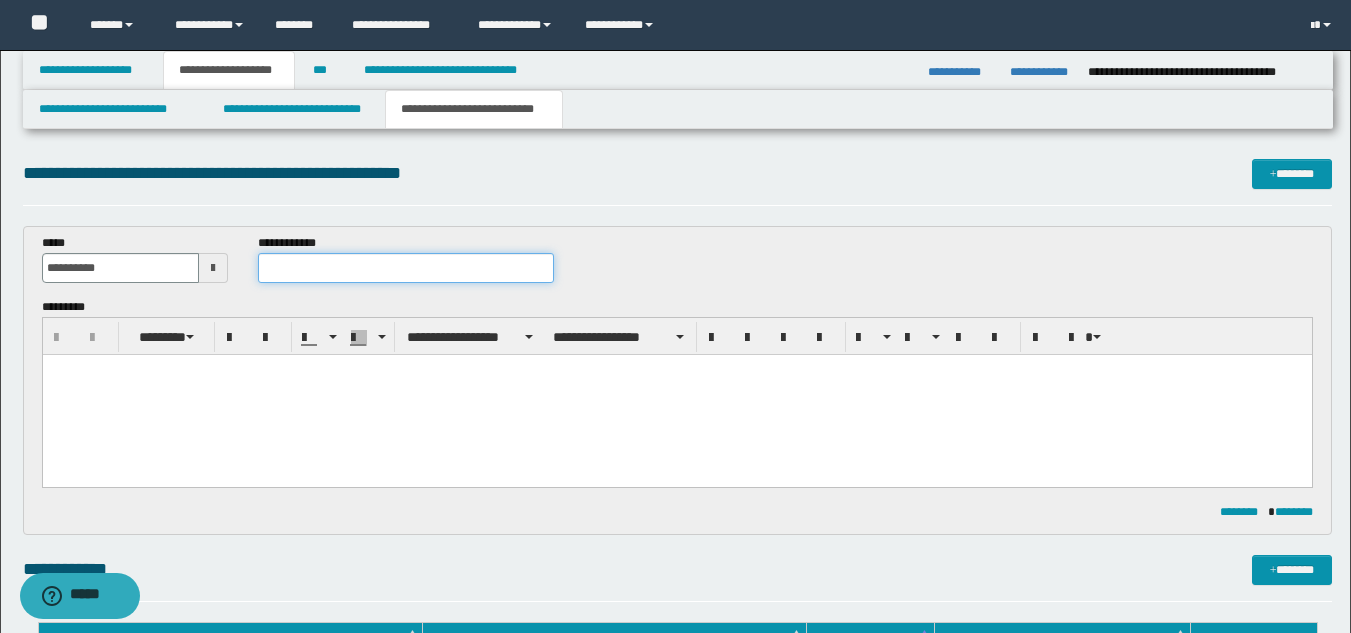 click at bounding box center (405, 268) 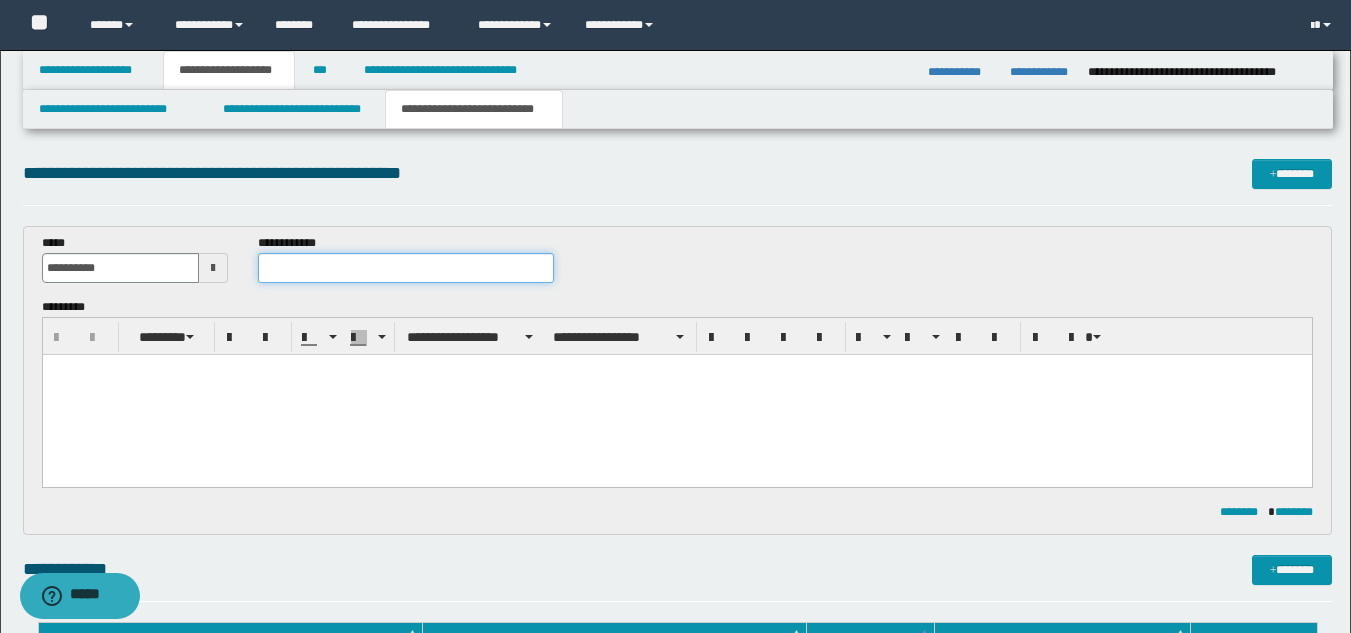 paste on "**********" 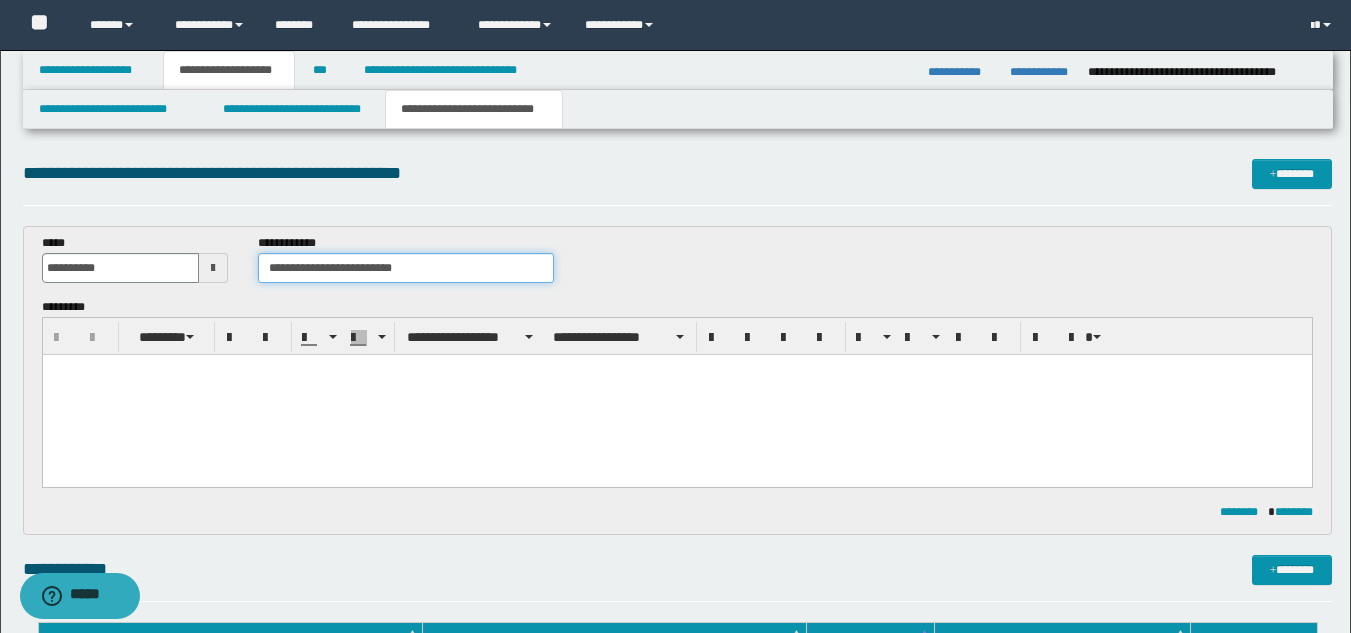 type on "**********" 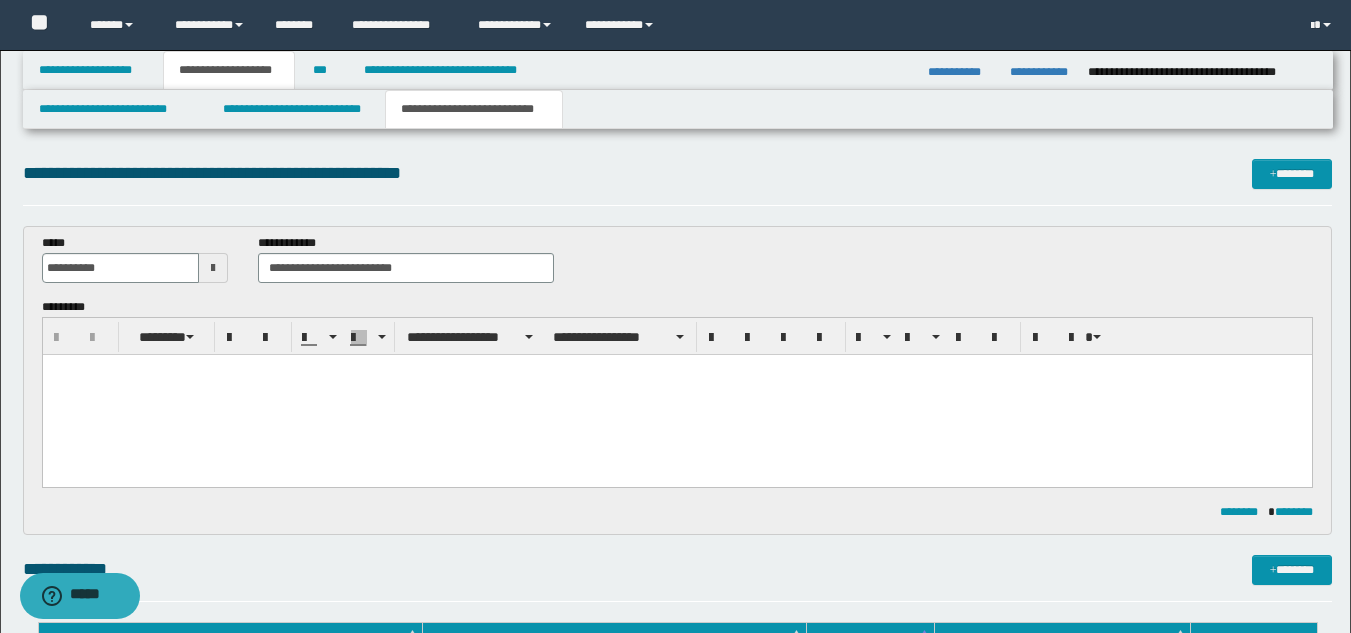 click at bounding box center [676, 395] 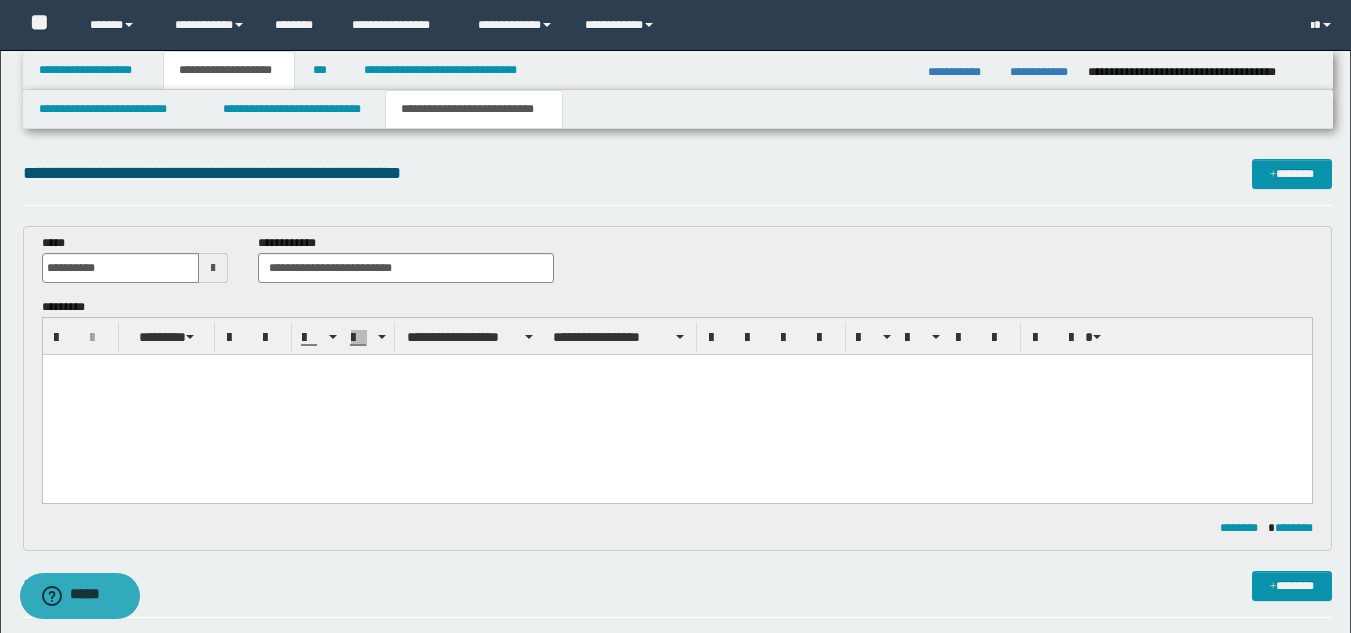 paste 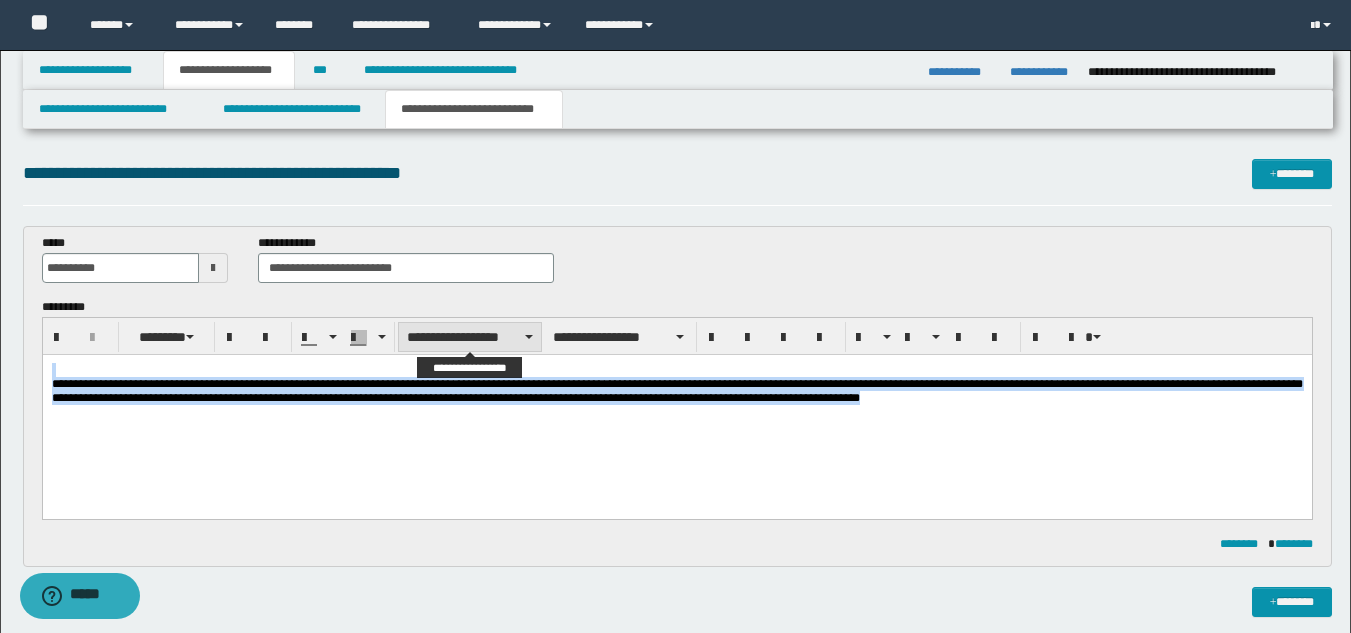 click on "**********" at bounding box center (470, 337) 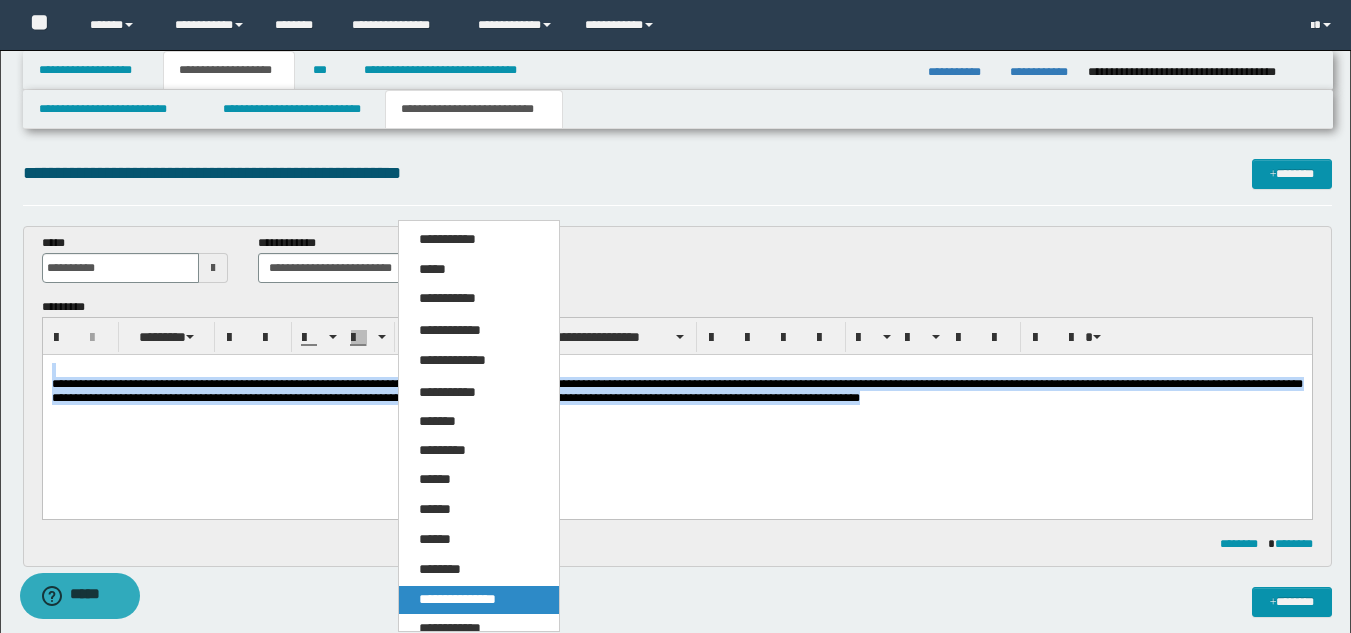 click on "**********" at bounding box center [457, 599] 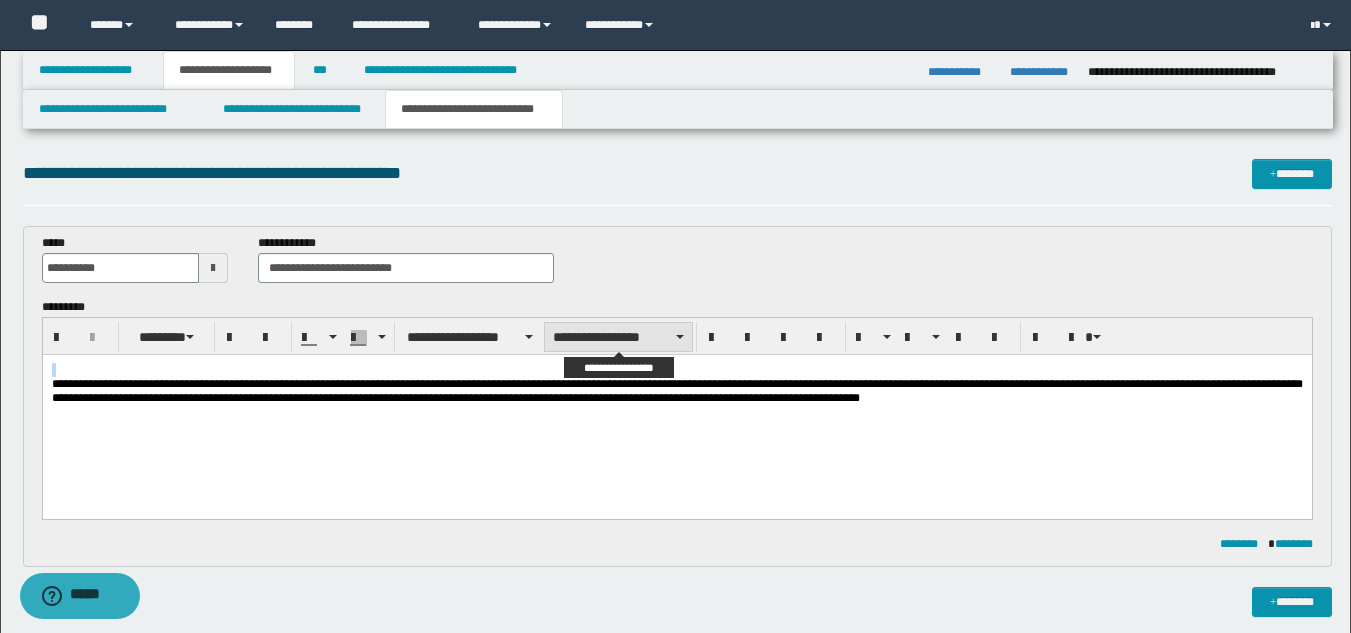 click on "**********" at bounding box center (618, 337) 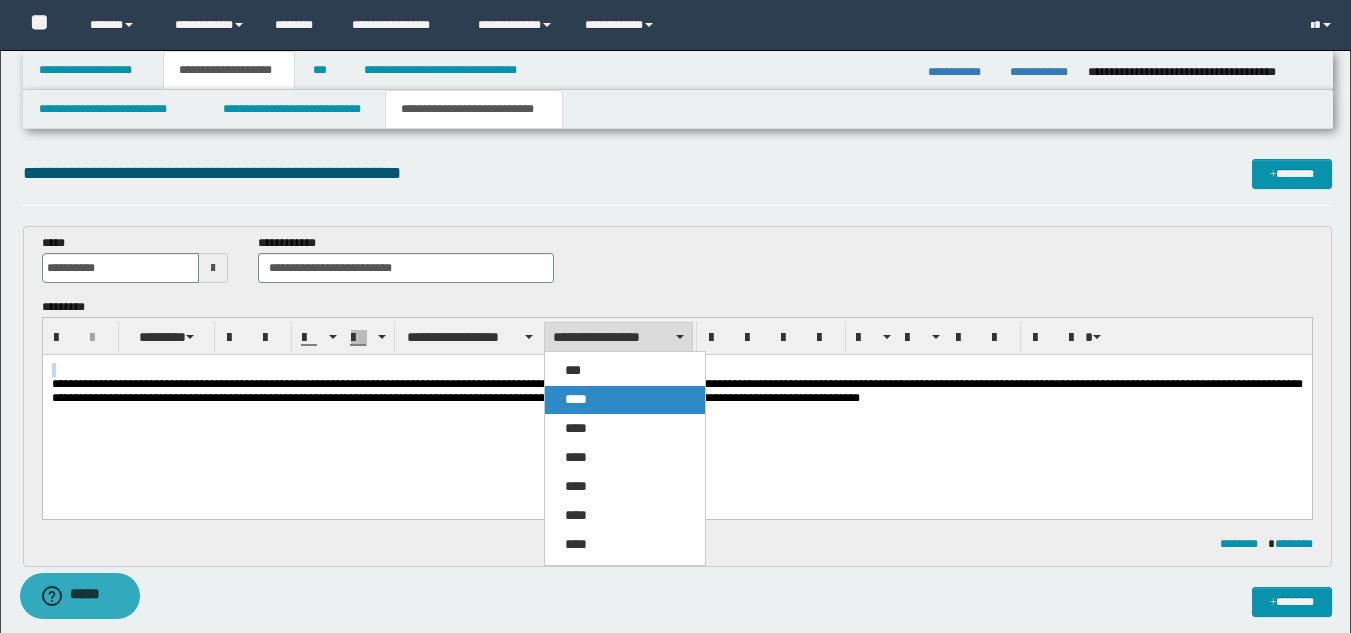 click on "****" at bounding box center [625, 400] 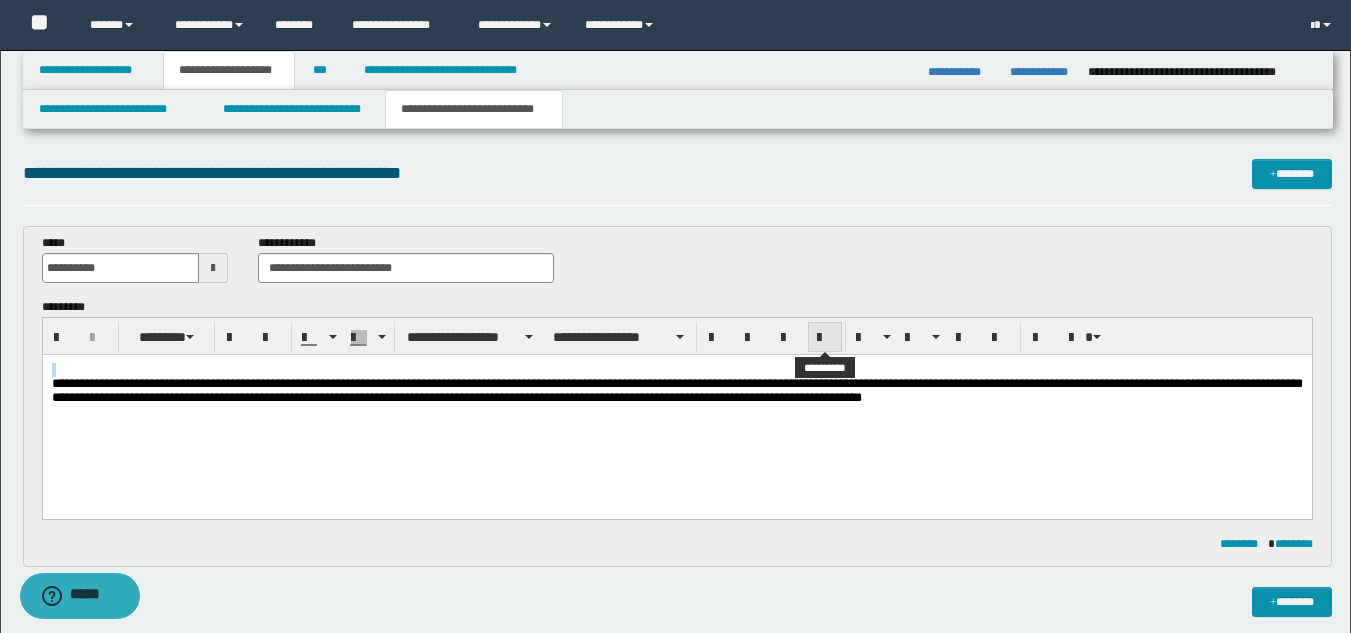 click at bounding box center [825, 338] 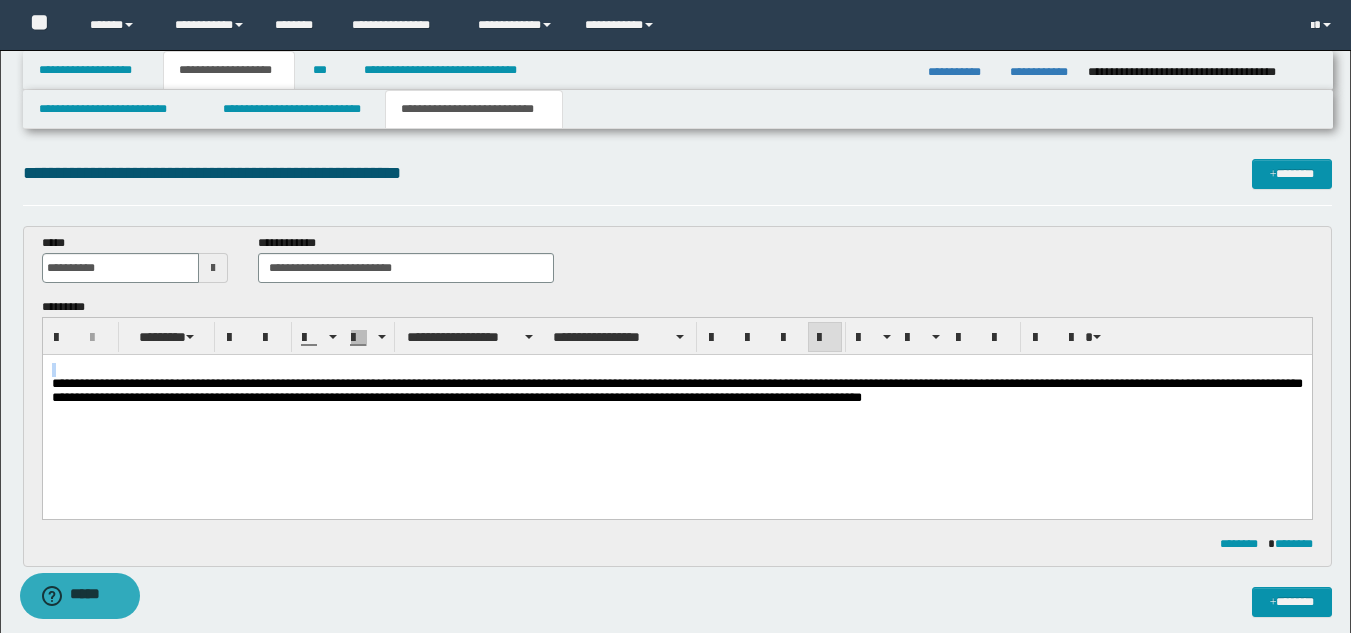 click on "**********" at bounding box center (676, 391) 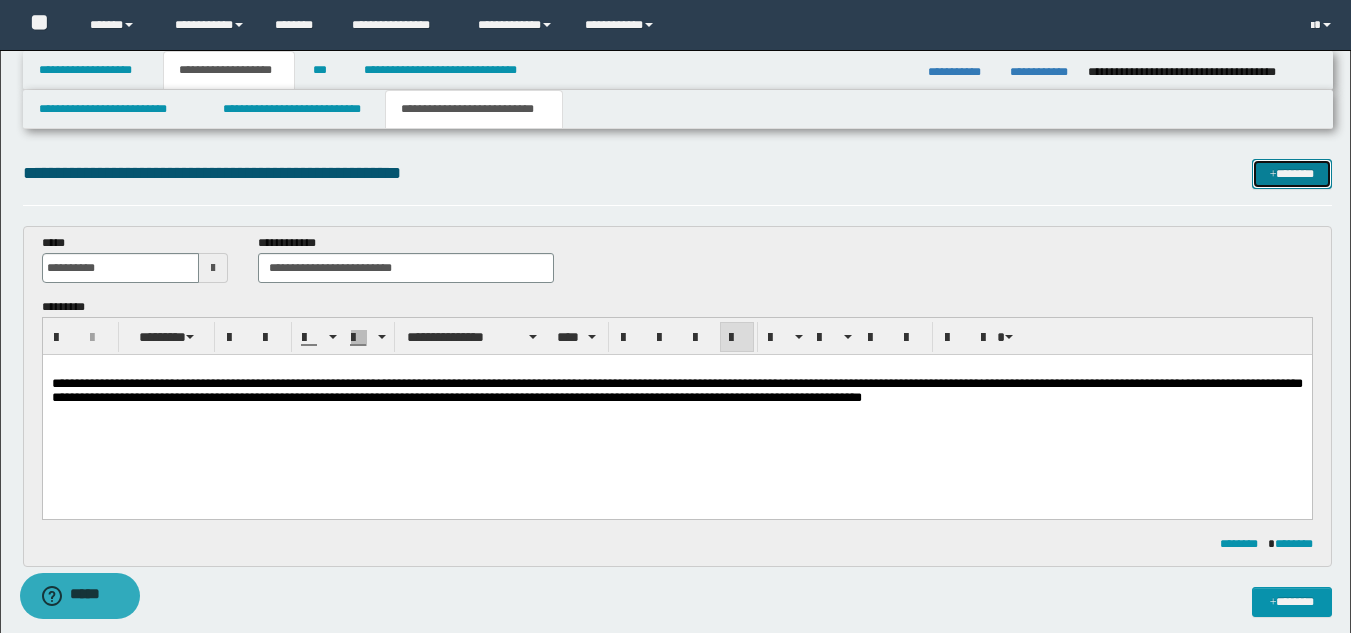 click at bounding box center (1273, 175) 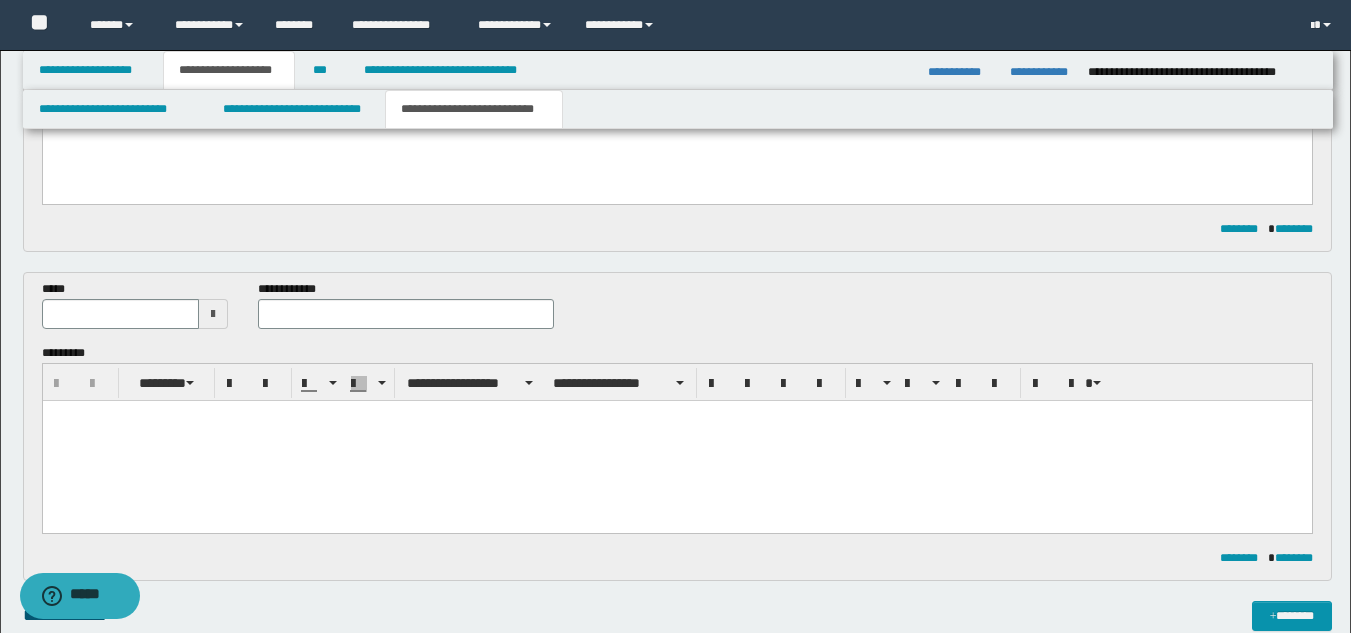 scroll, scrollTop: 314, scrollLeft: 0, axis: vertical 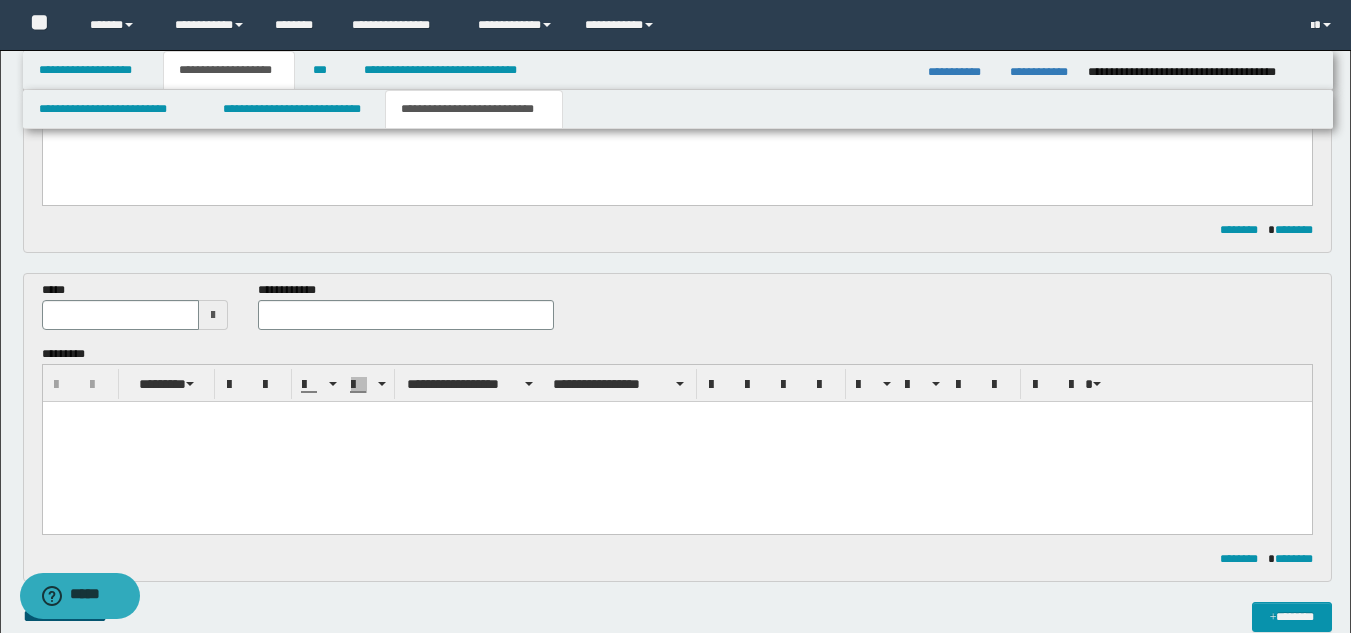 click at bounding box center [213, 315] 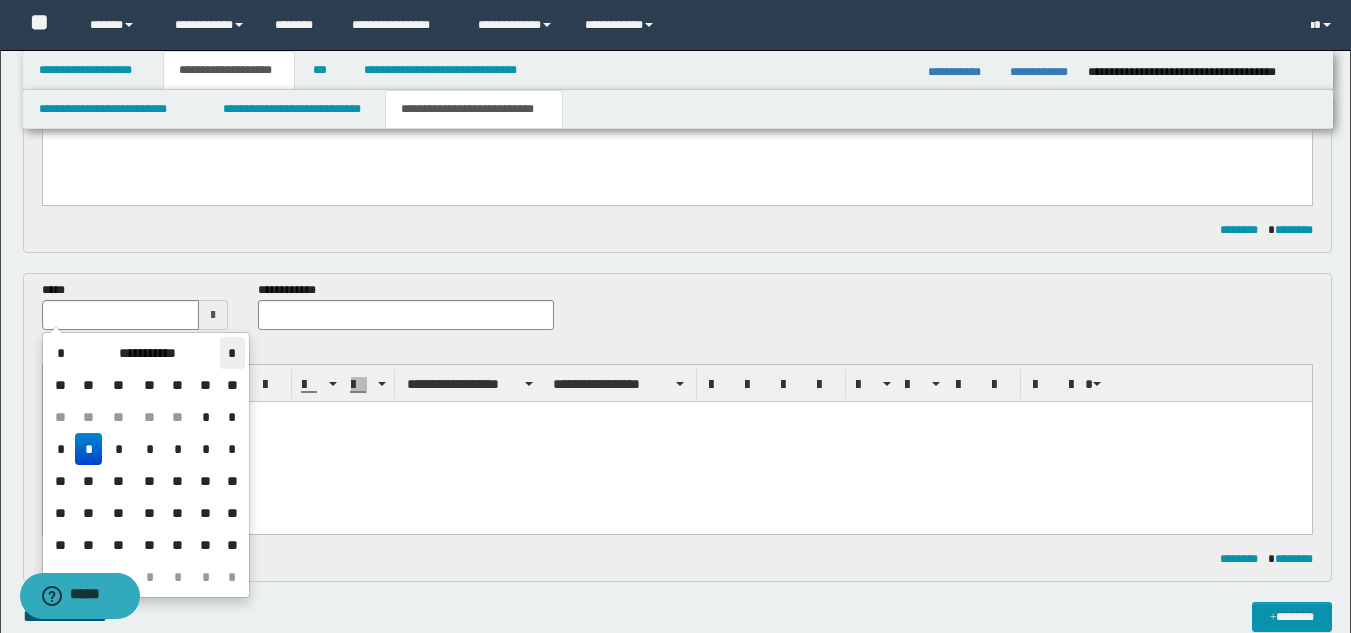 click on "*" at bounding box center (232, 353) 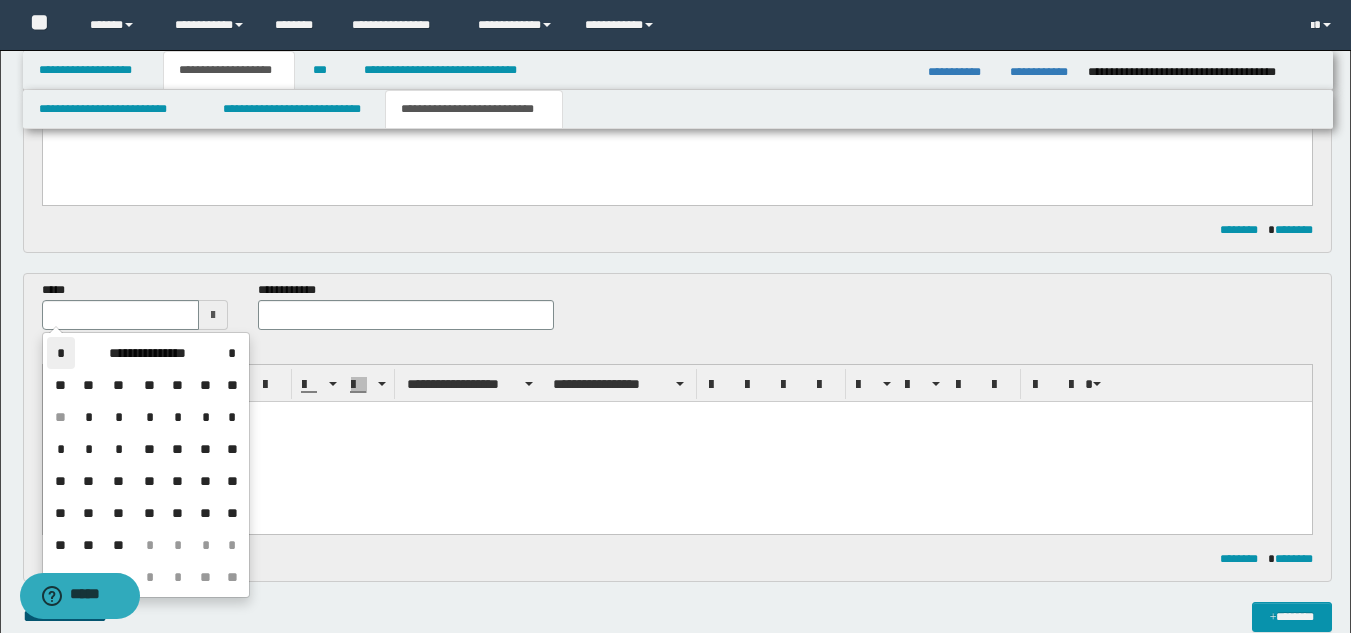 click on "*" at bounding box center [61, 353] 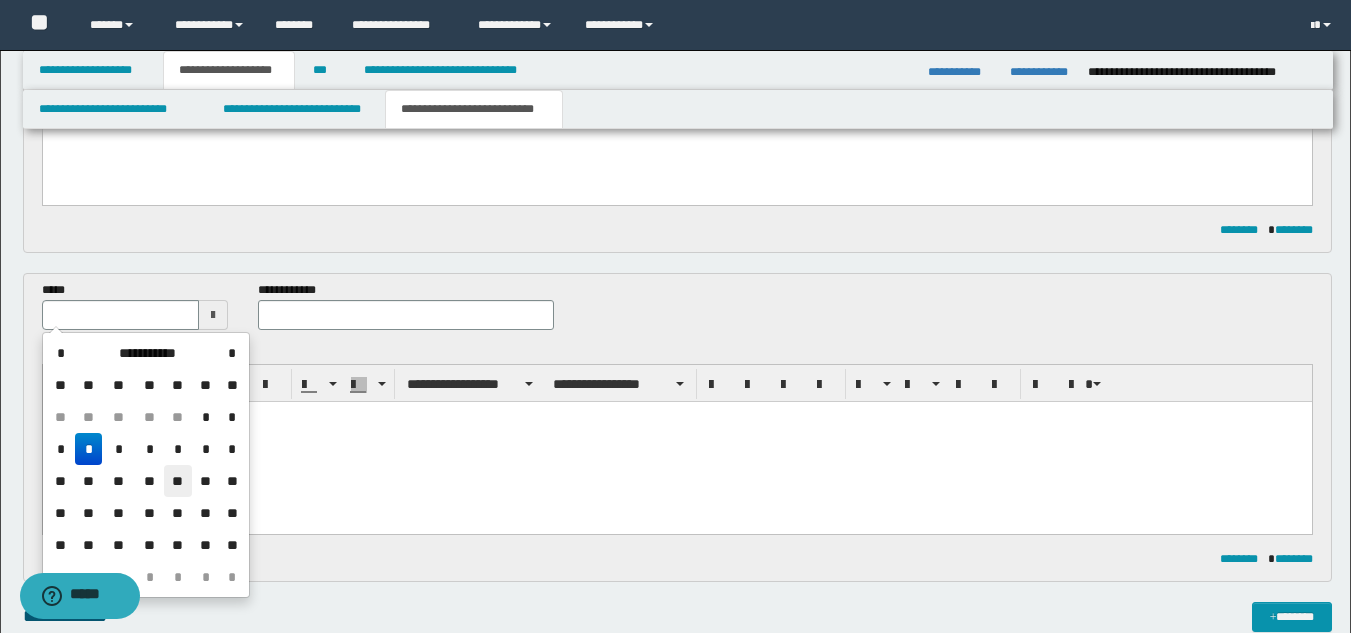 click on "**" at bounding box center [178, 481] 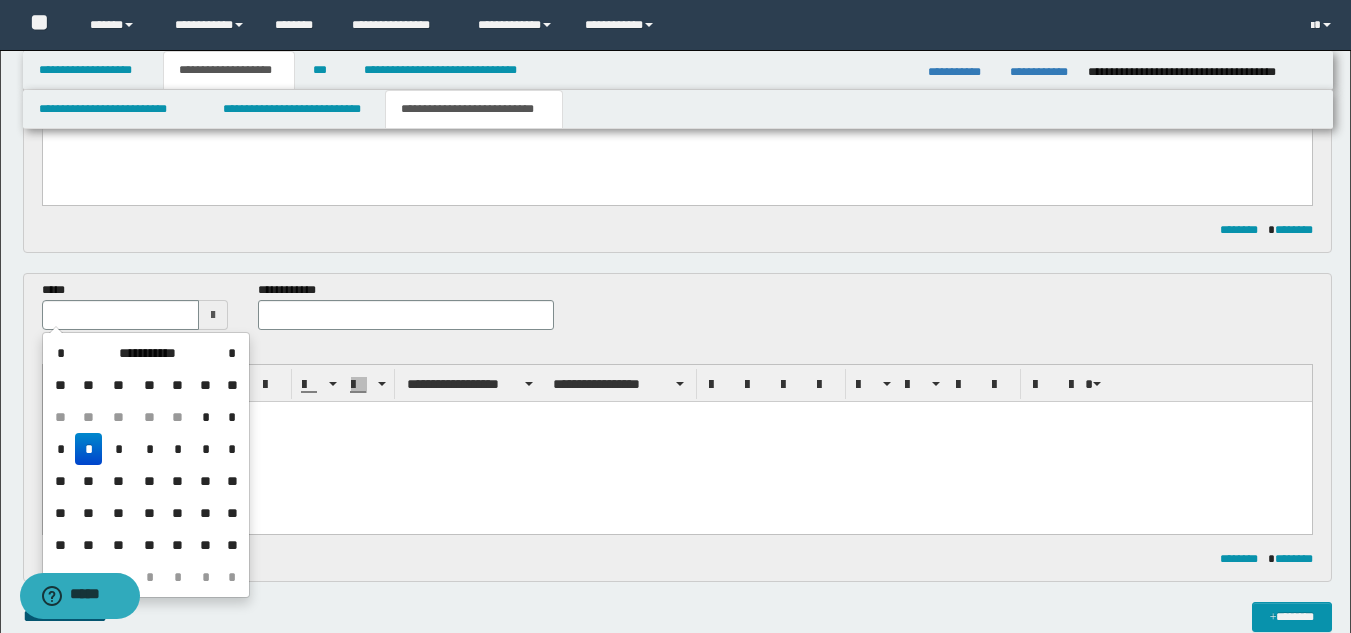 type on "**********" 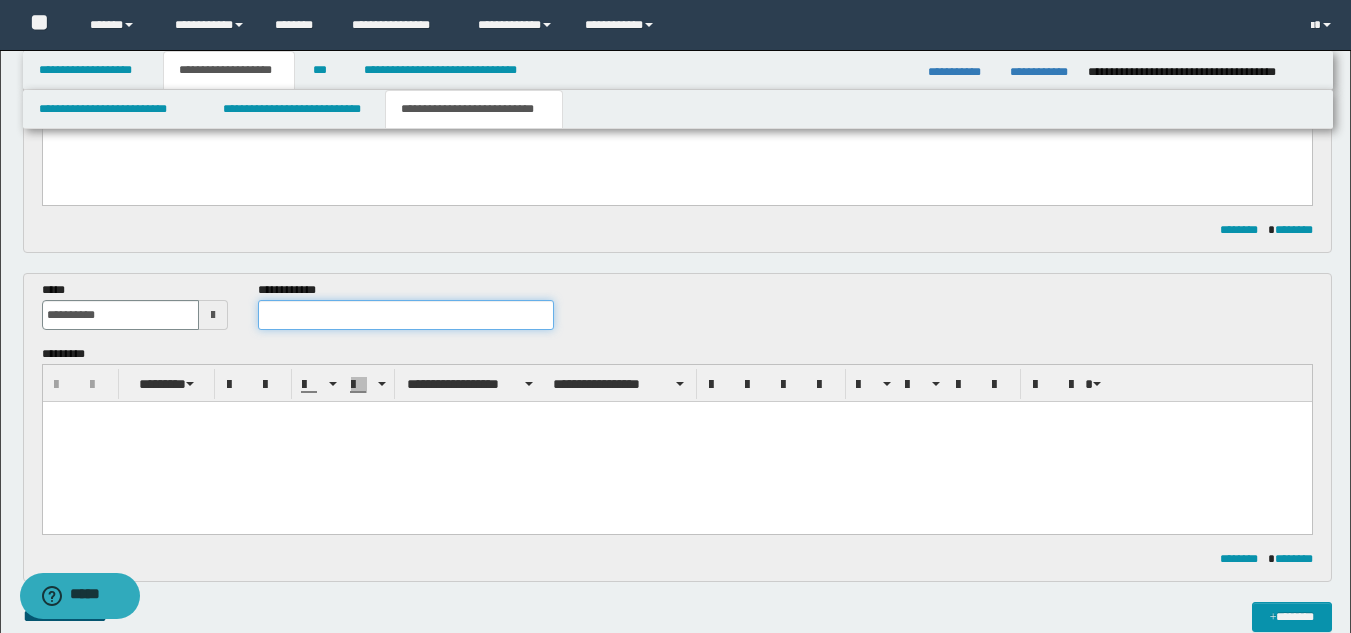 click at bounding box center (405, 315) 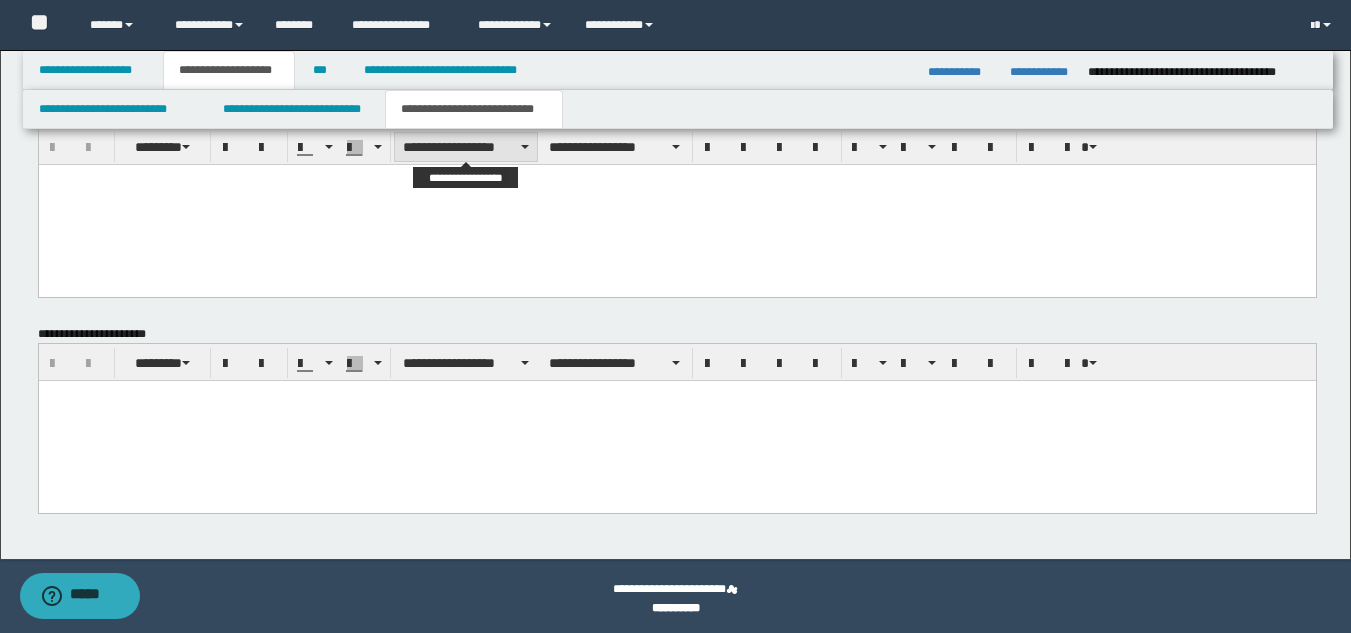 scroll, scrollTop: 1246, scrollLeft: 0, axis: vertical 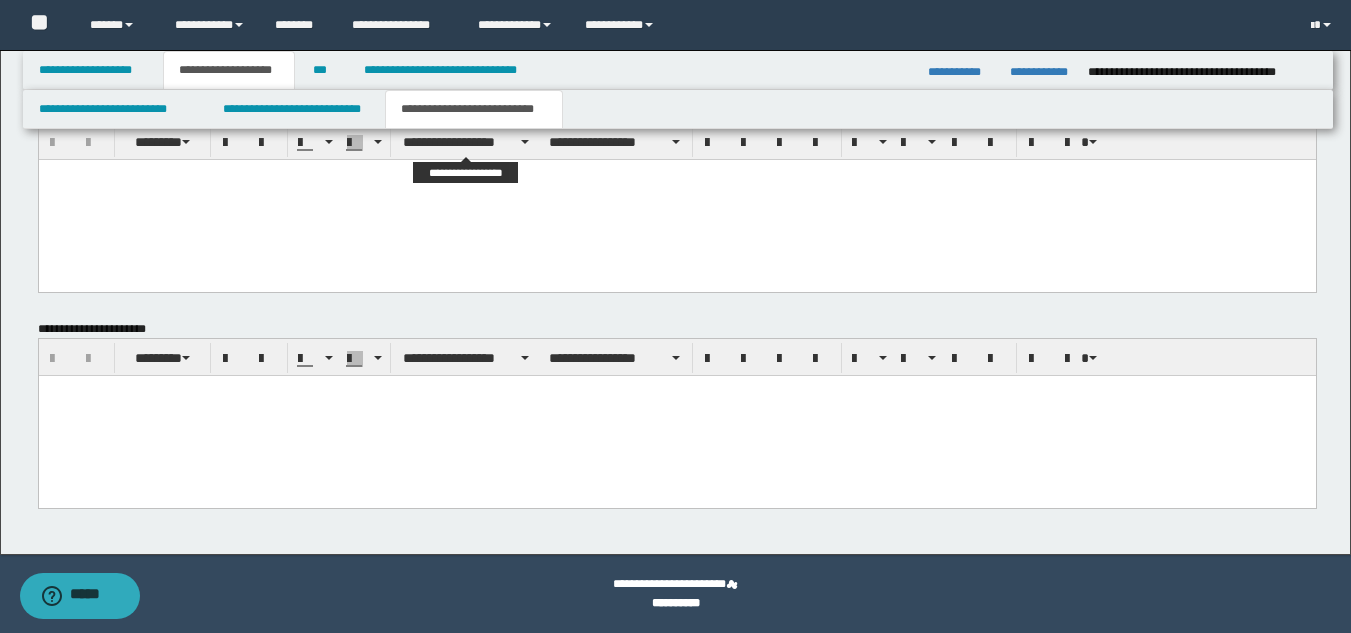 type on "**********" 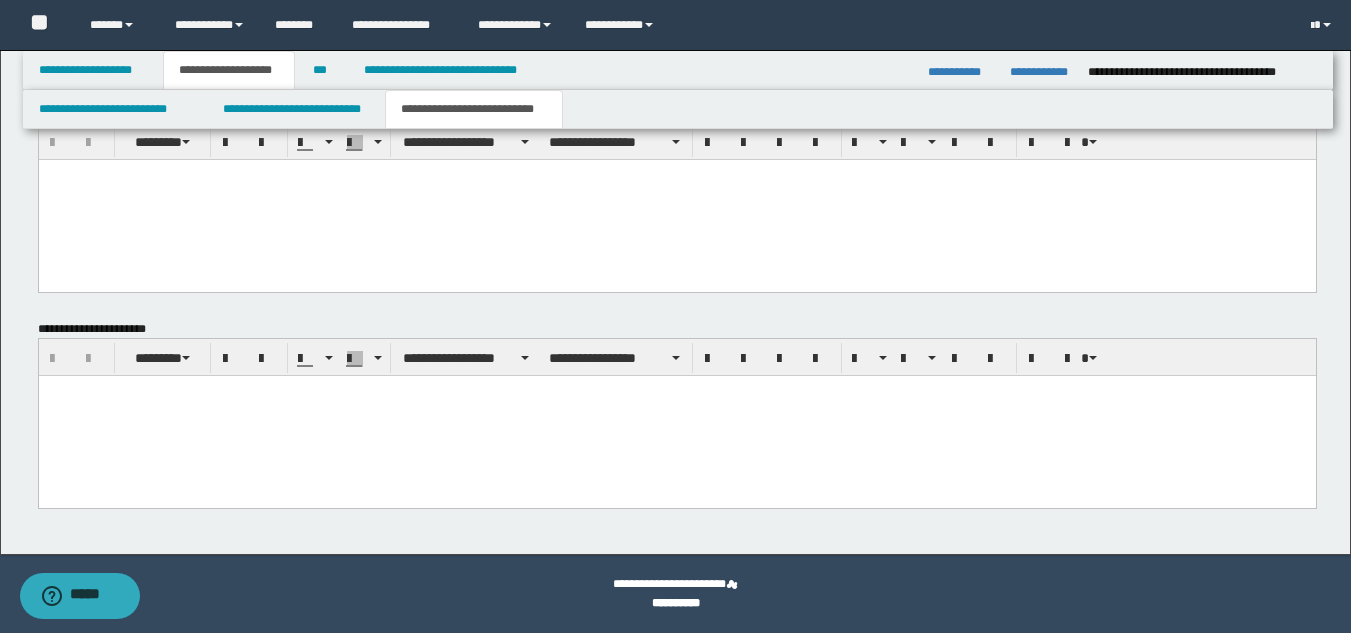 click at bounding box center [676, 416] 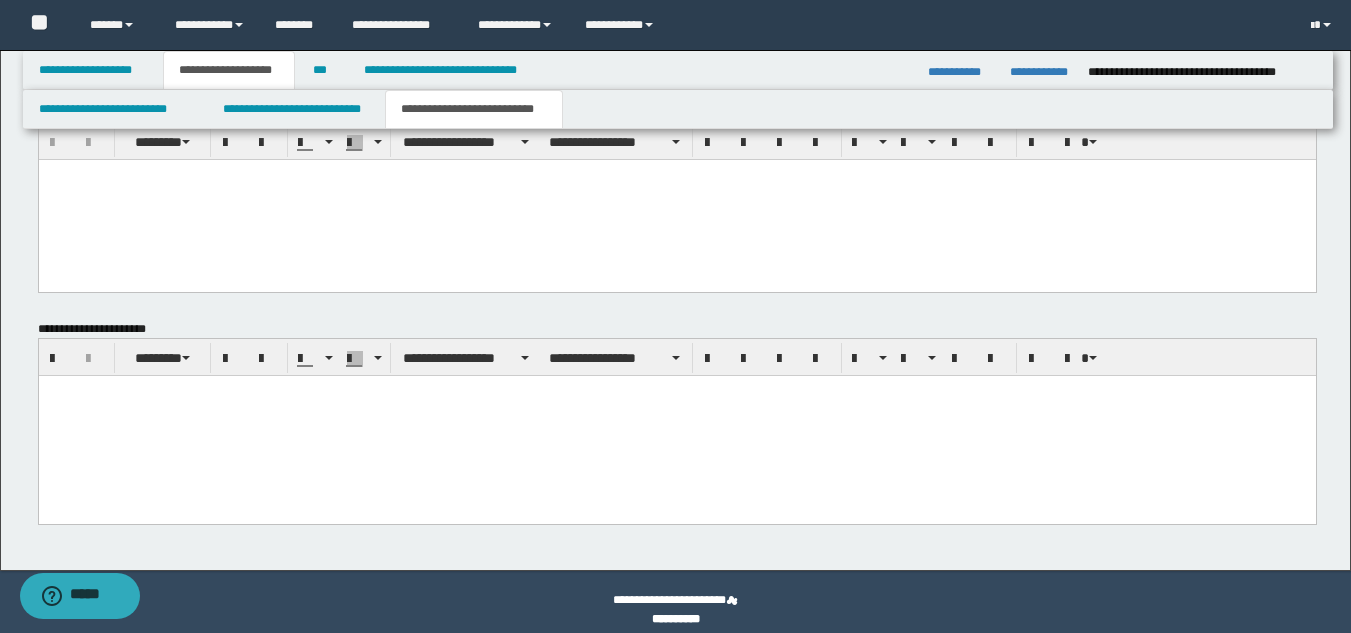 paste 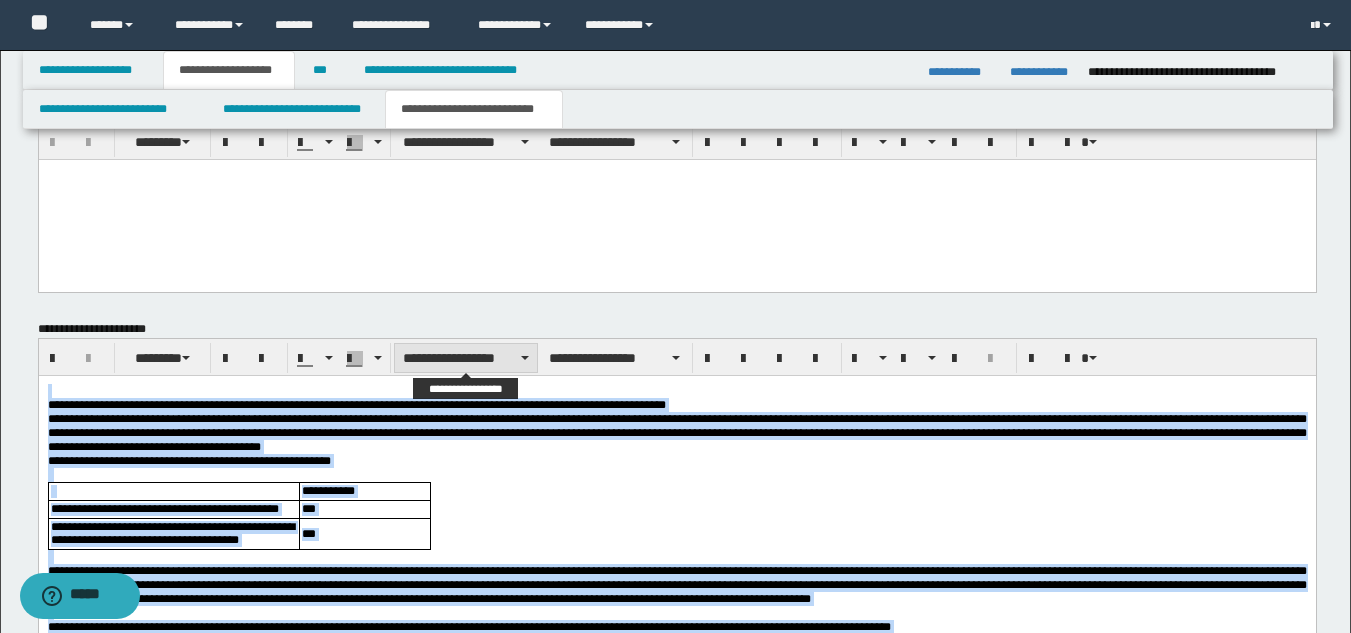 click on "**********" at bounding box center (466, 358) 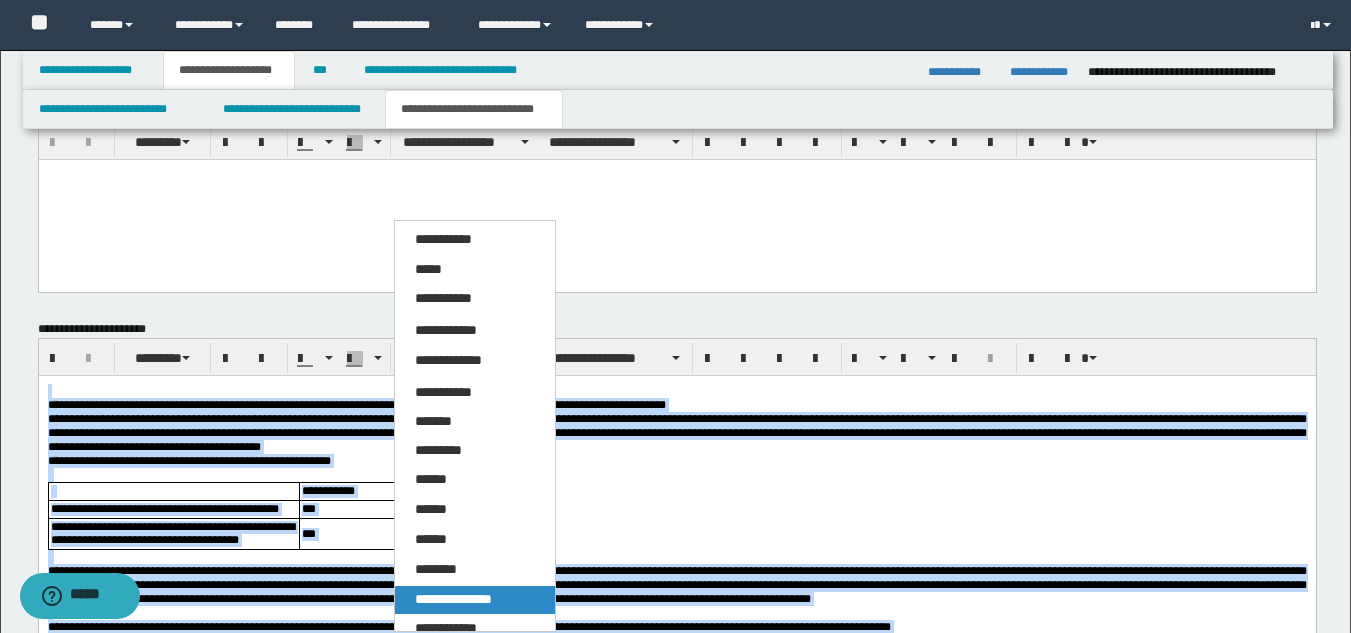 drag, startPoint x: 515, startPoint y: 588, endPoint x: 496, endPoint y: 60, distance: 528.34174 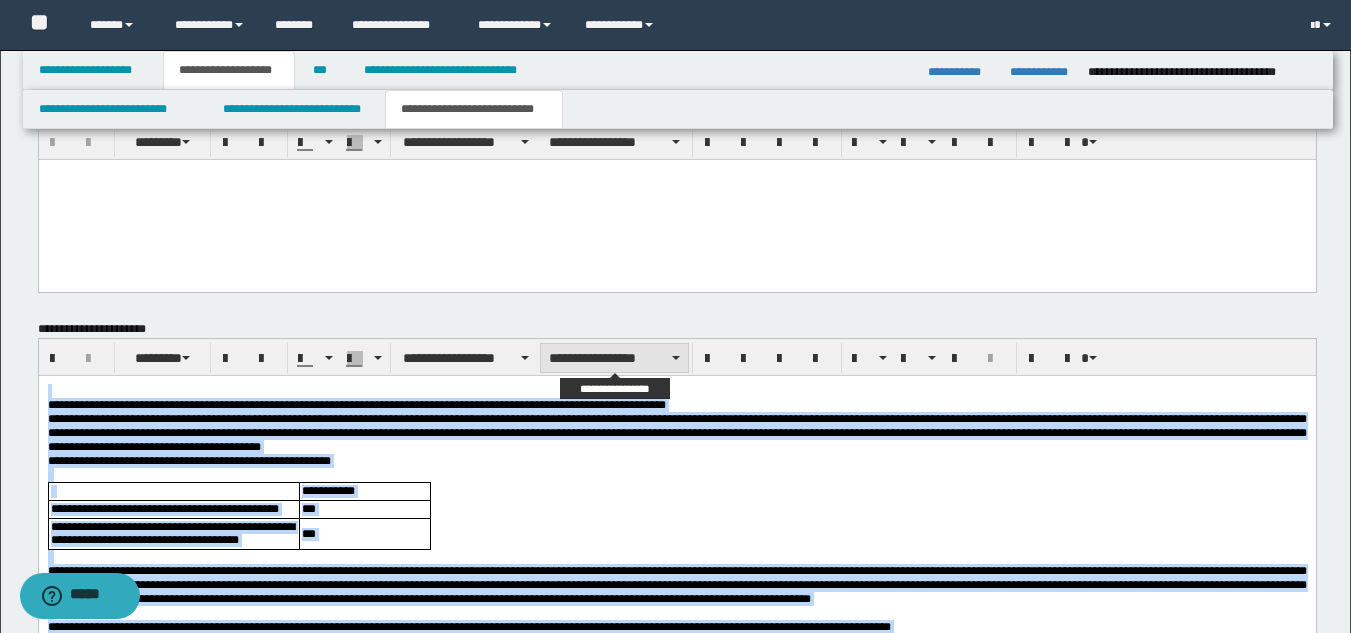 click on "**********" at bounding box center [614, 358] 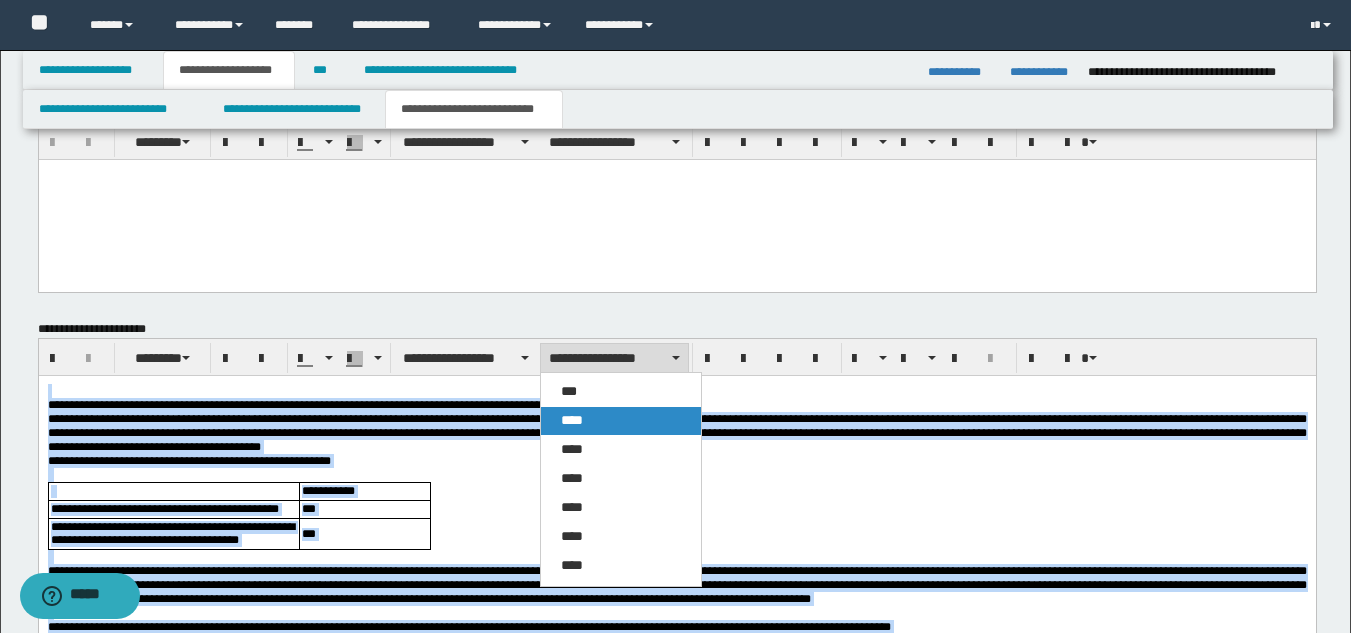 click on "****" at bounding box center [572, 420] 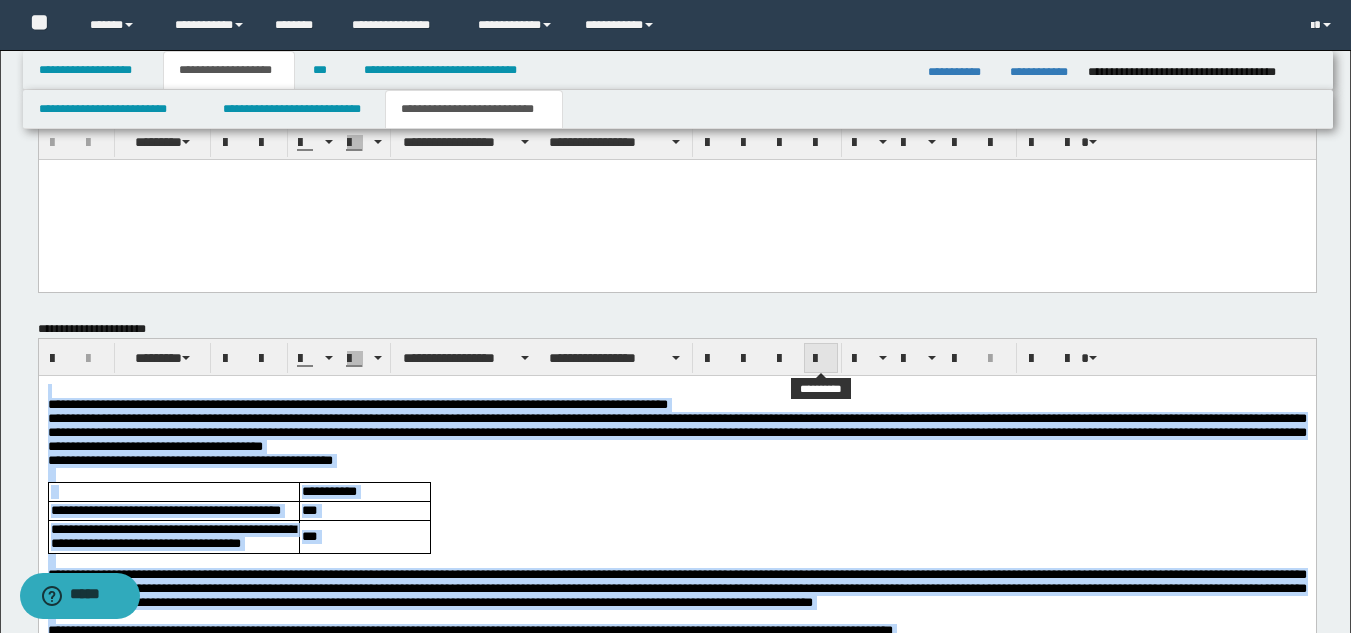 click at bounding box center (821, 359) 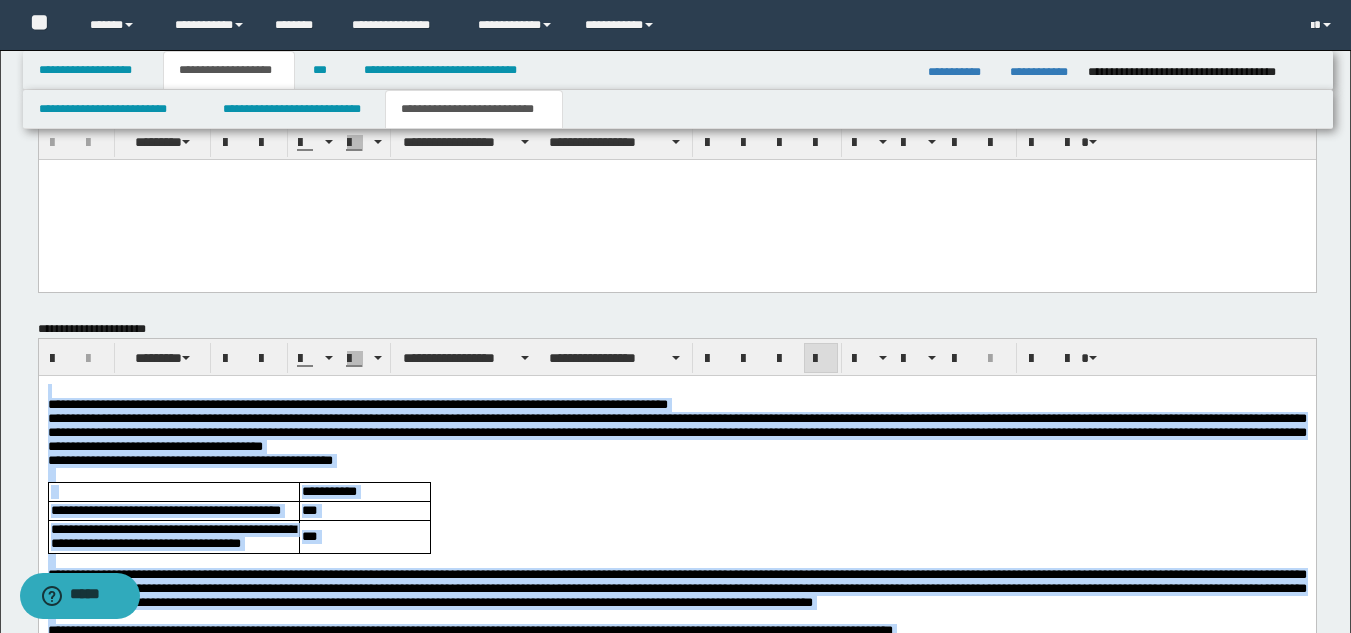 click on "**********" at bounding box center (676, 405) 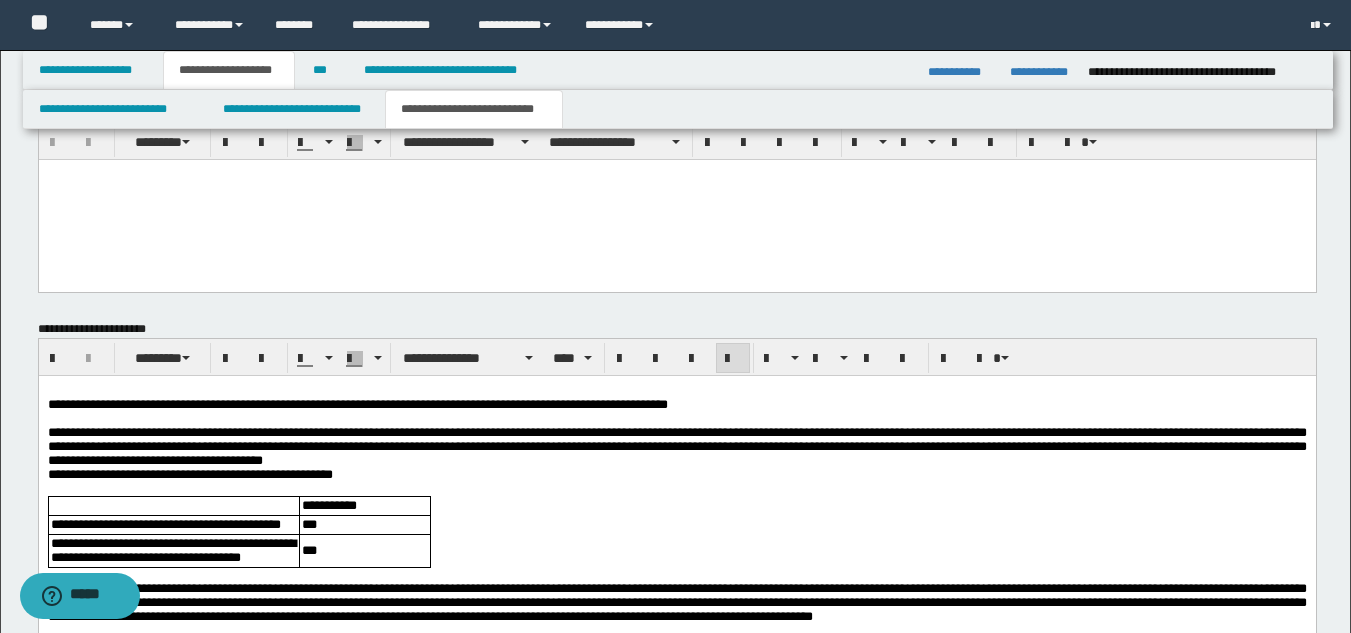 click on "**********" at bounding box center [676, 447] 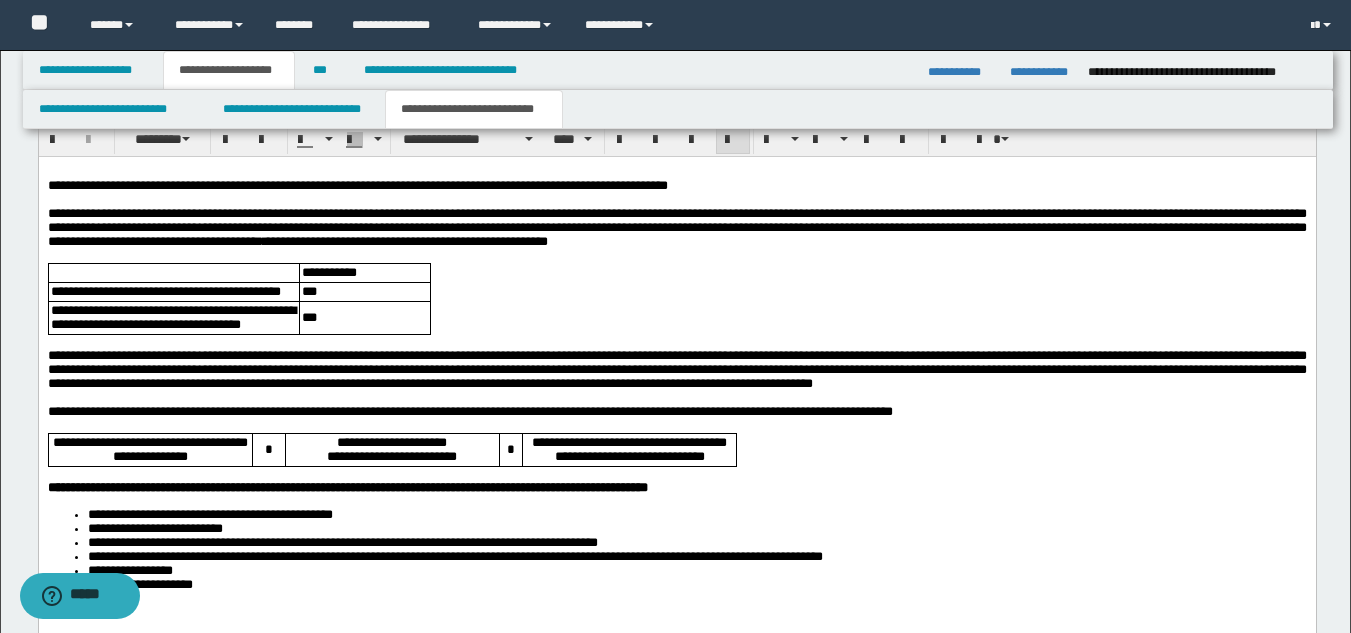 scroll, scrollTop: 1446, scrollLeft: 0, axis: vertical 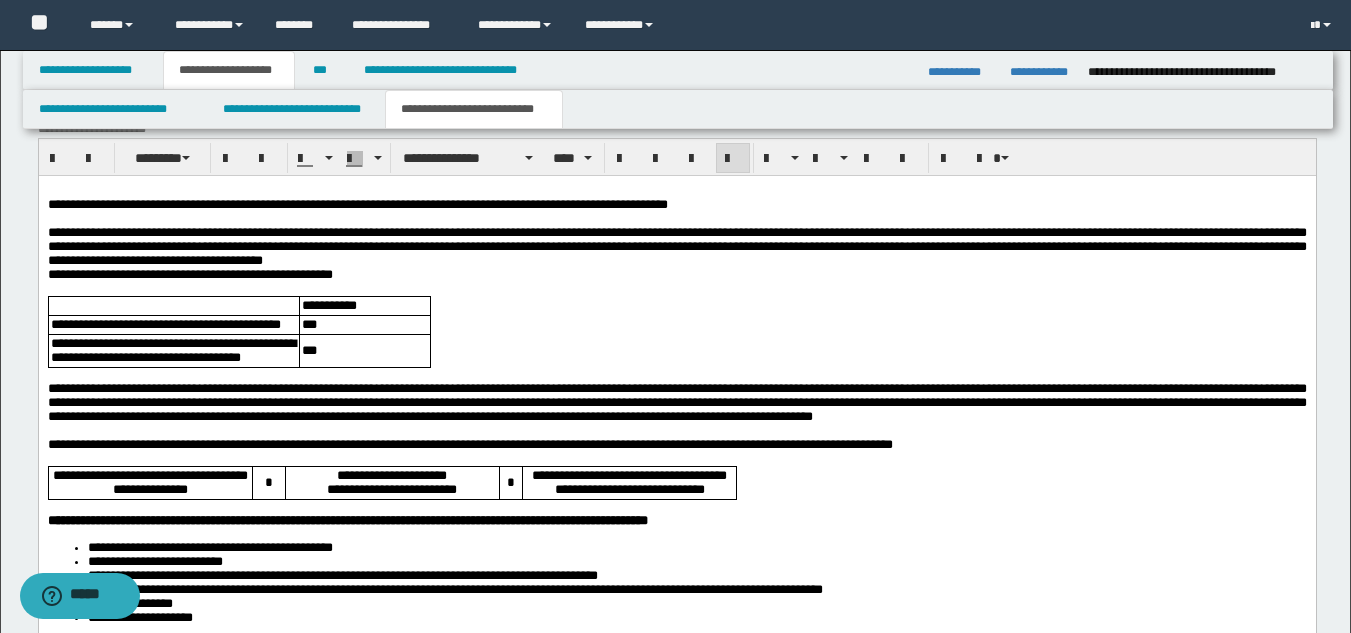 click on "**********" at bounding box center (676, 247) 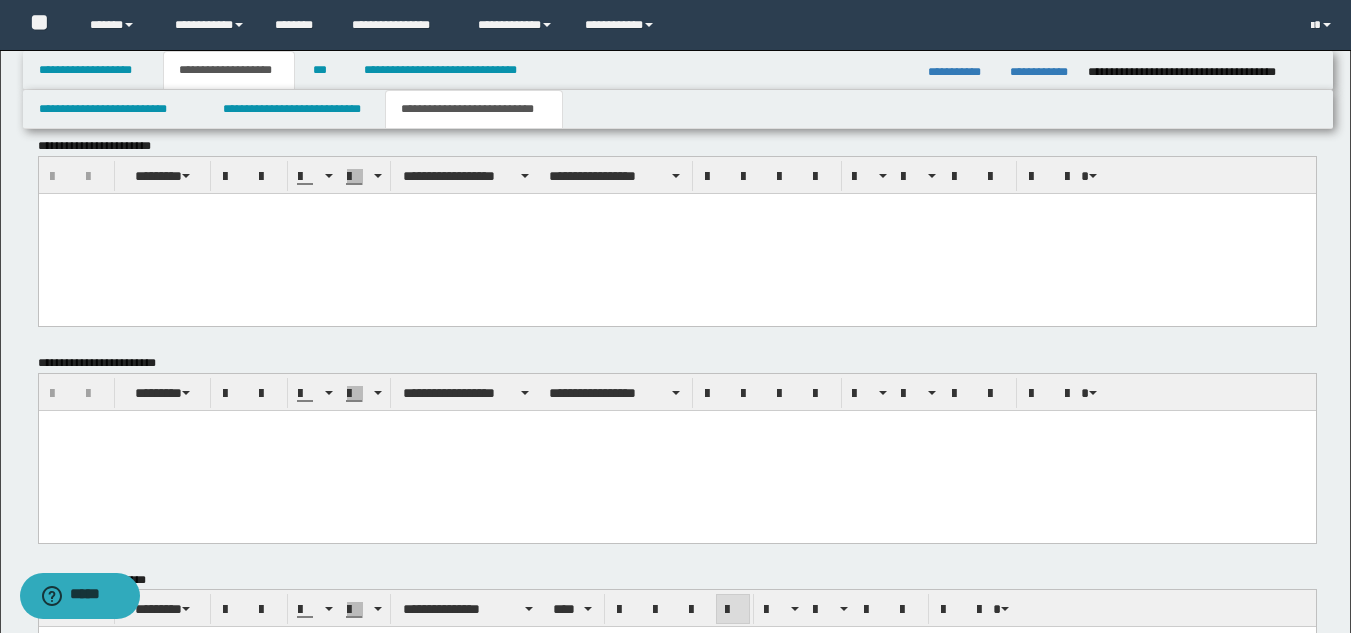 scroll, scrollTop: 946, scrollLeft: 0, axis: vertical 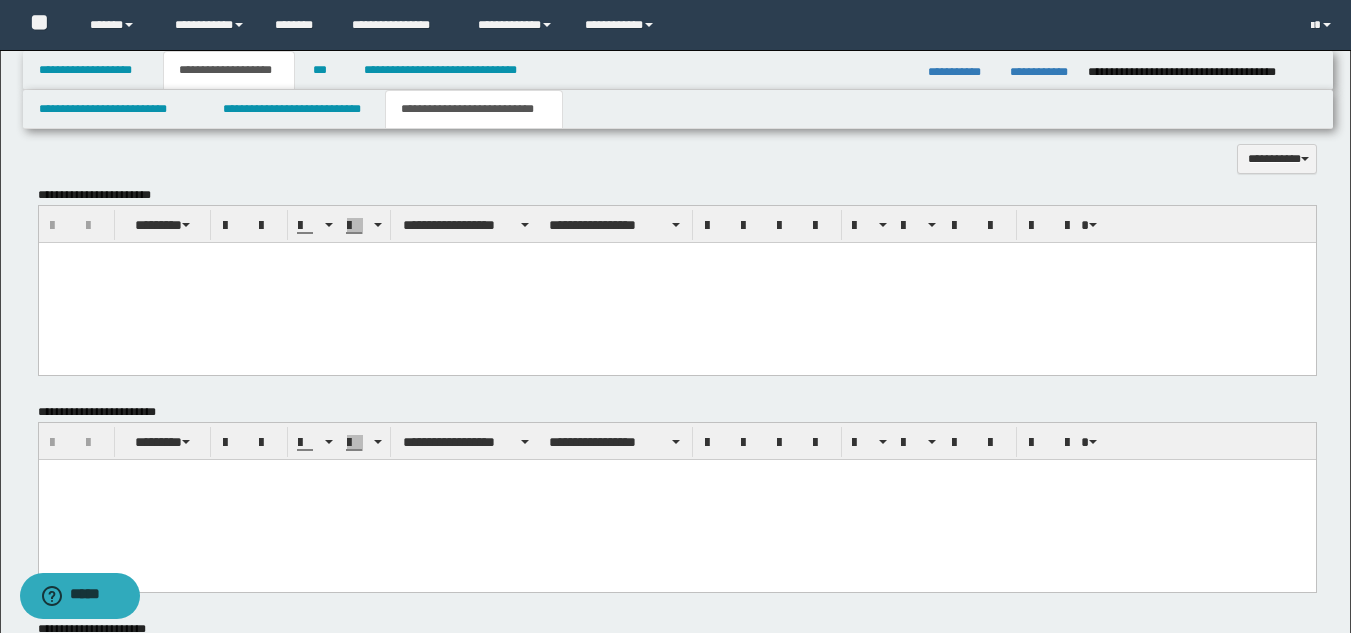 click at bounding box center [676, 282] 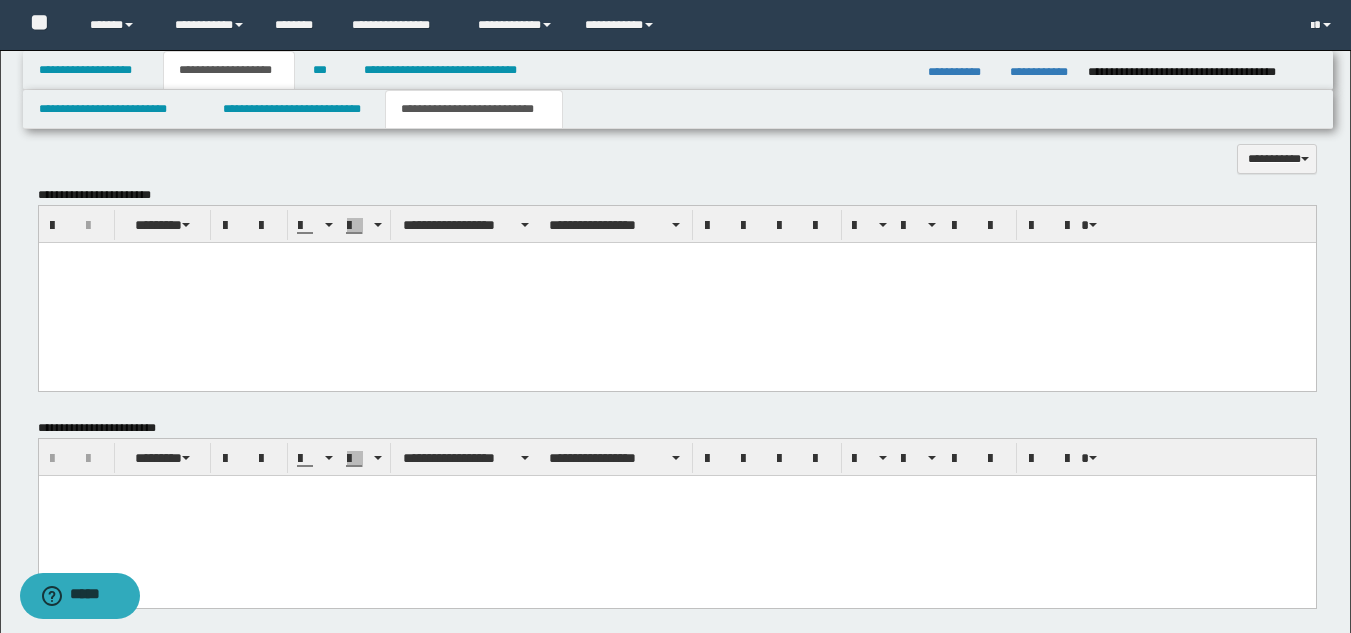 paste 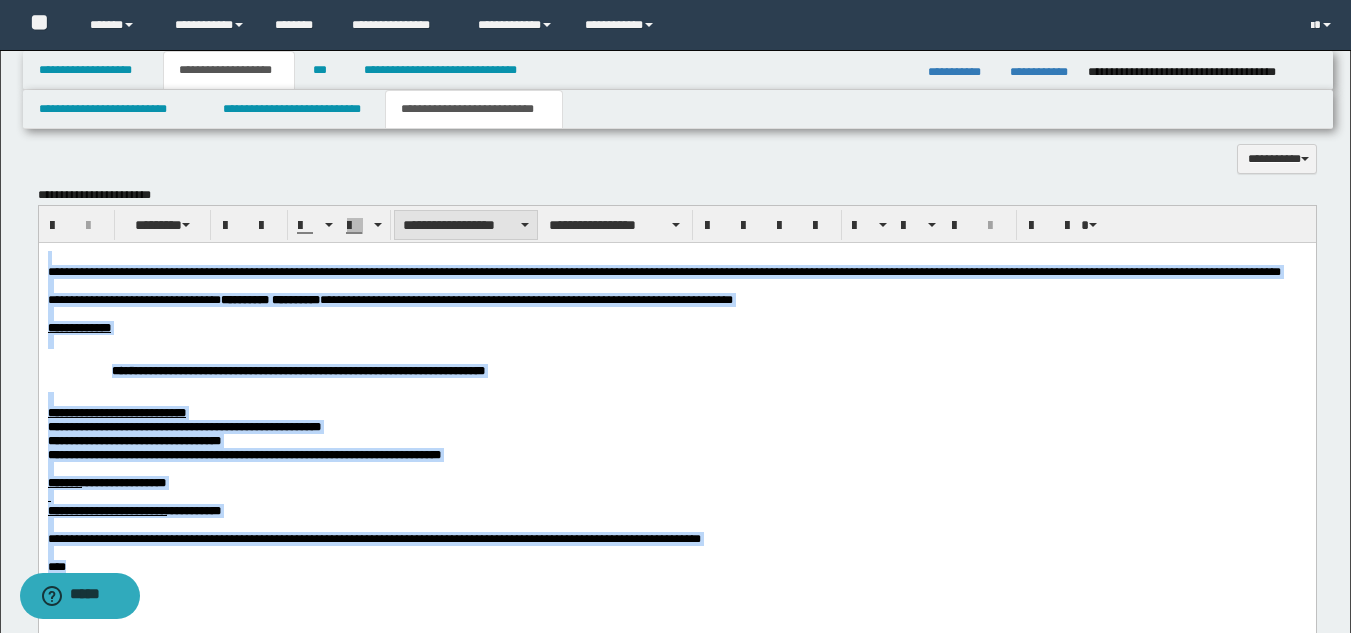 click on "**********" at bounding box center (466, 225) 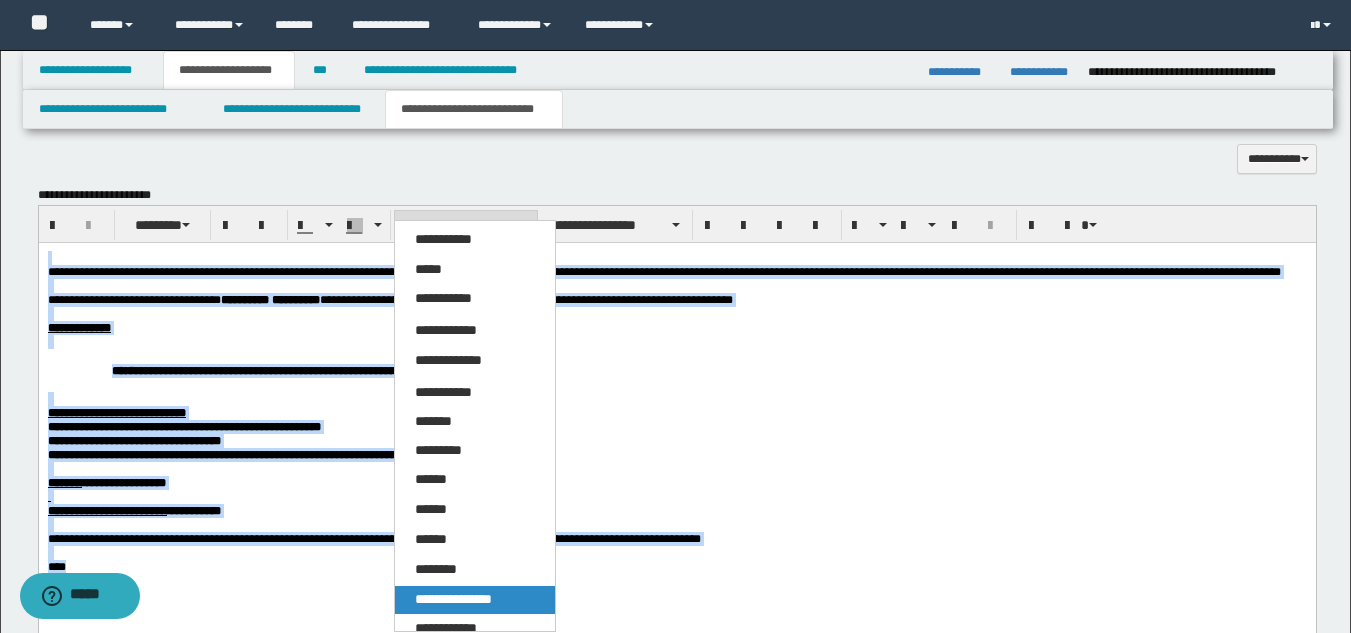 click on "**********" at bounding box center (453, 599) 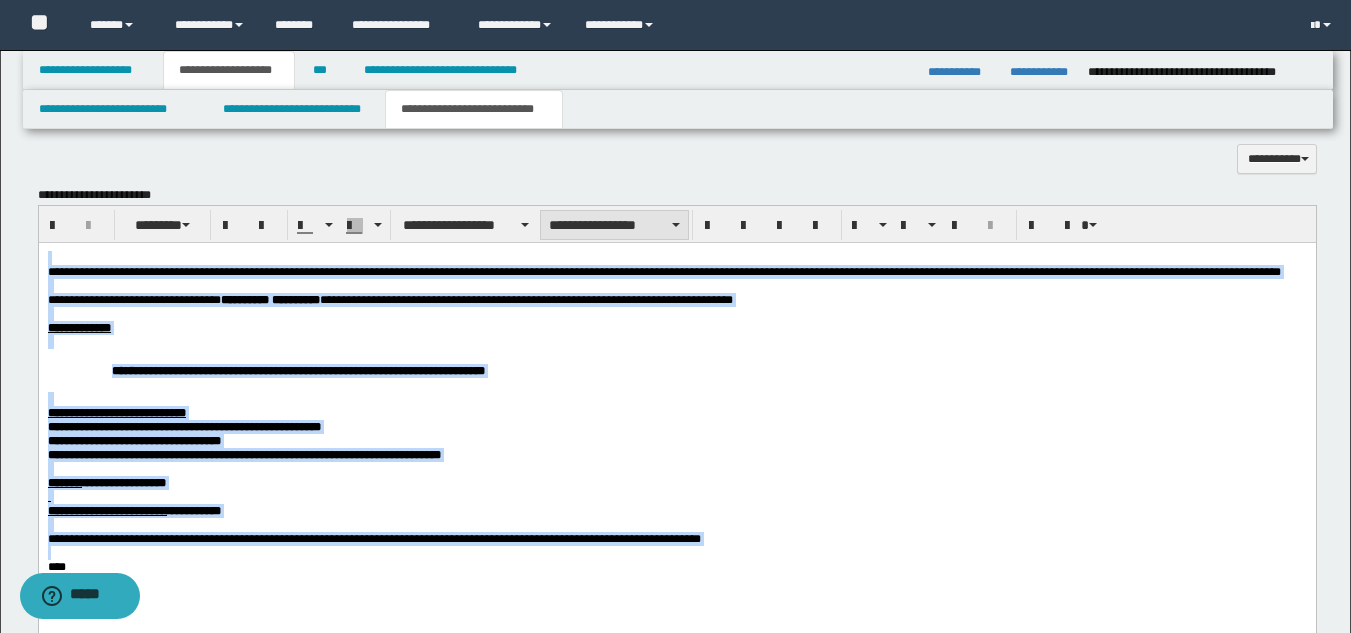 click on "**********" at bounding box center [614, 225] 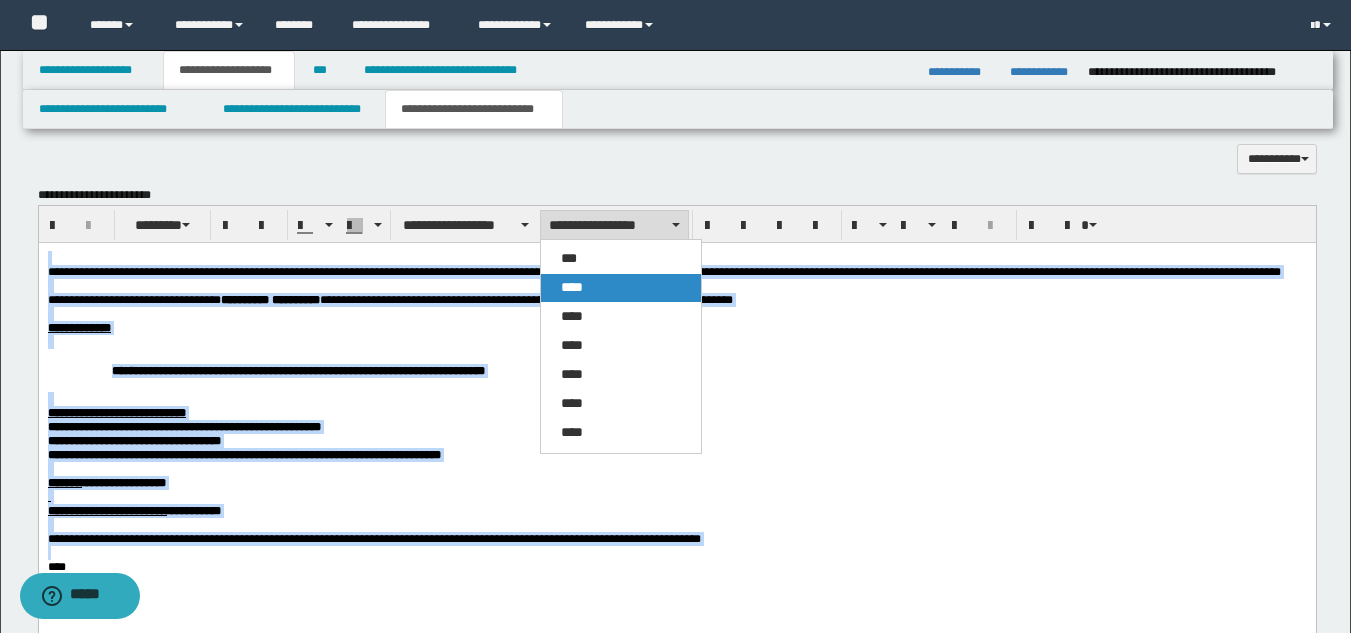 click on "****" at bounding box center [621, 288] 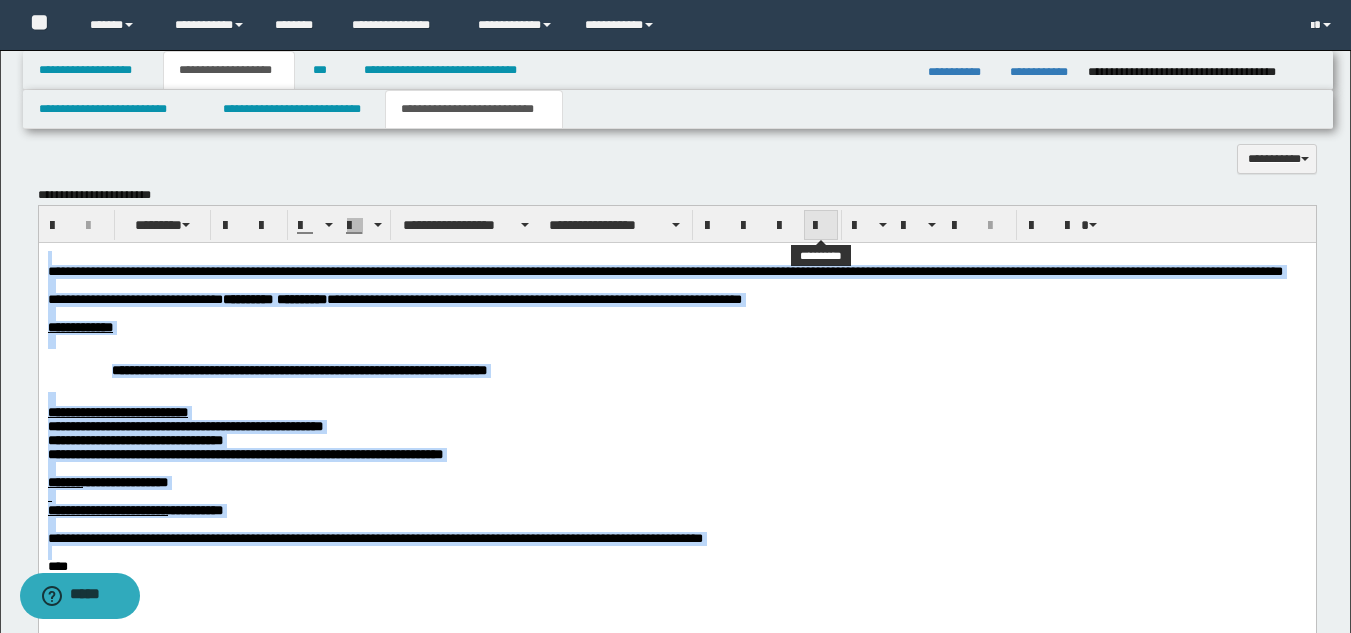 click at bounding box center [821, 226] 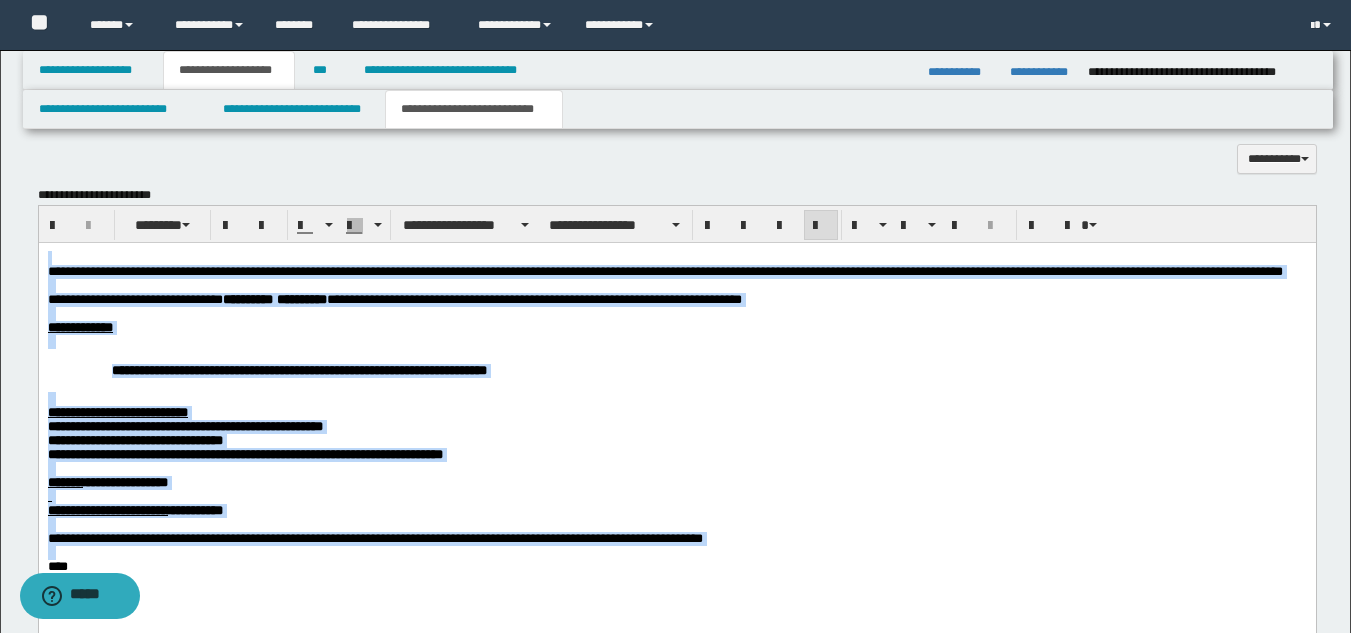 click at bounding box center [676, 341] 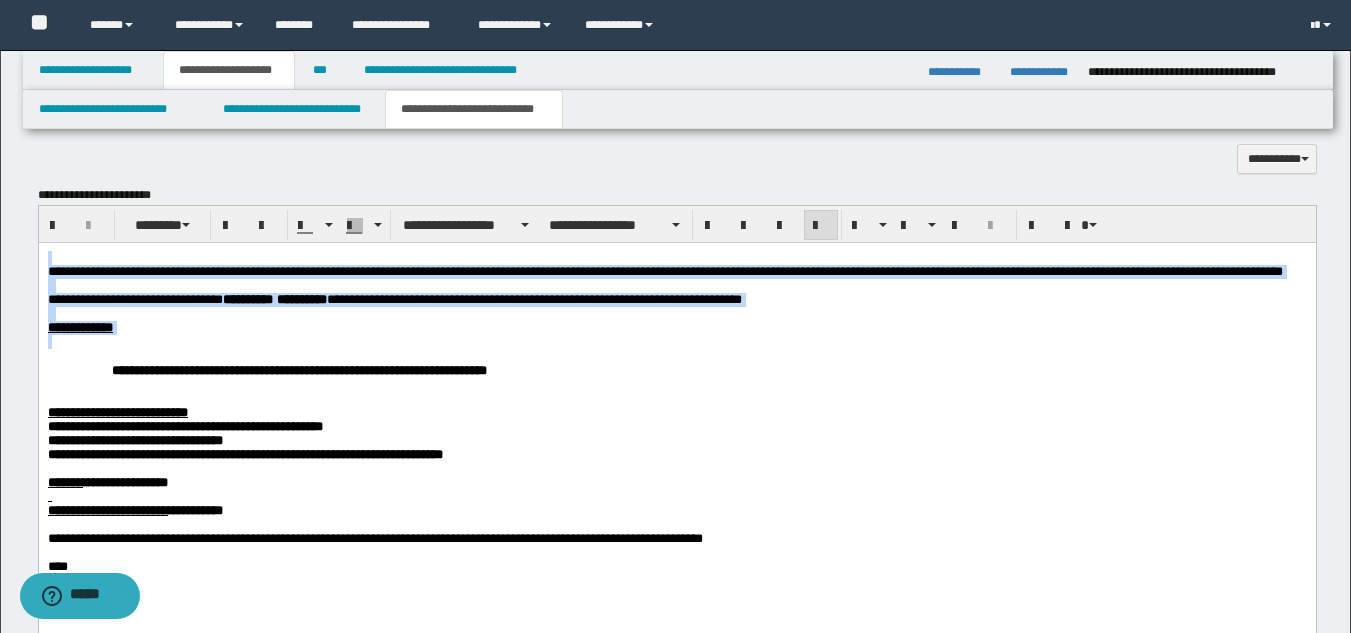 drag, startPoint x: 104, startPoint y: 396, endPoint x: 118, endPoint y: 397, distance: 14.035668 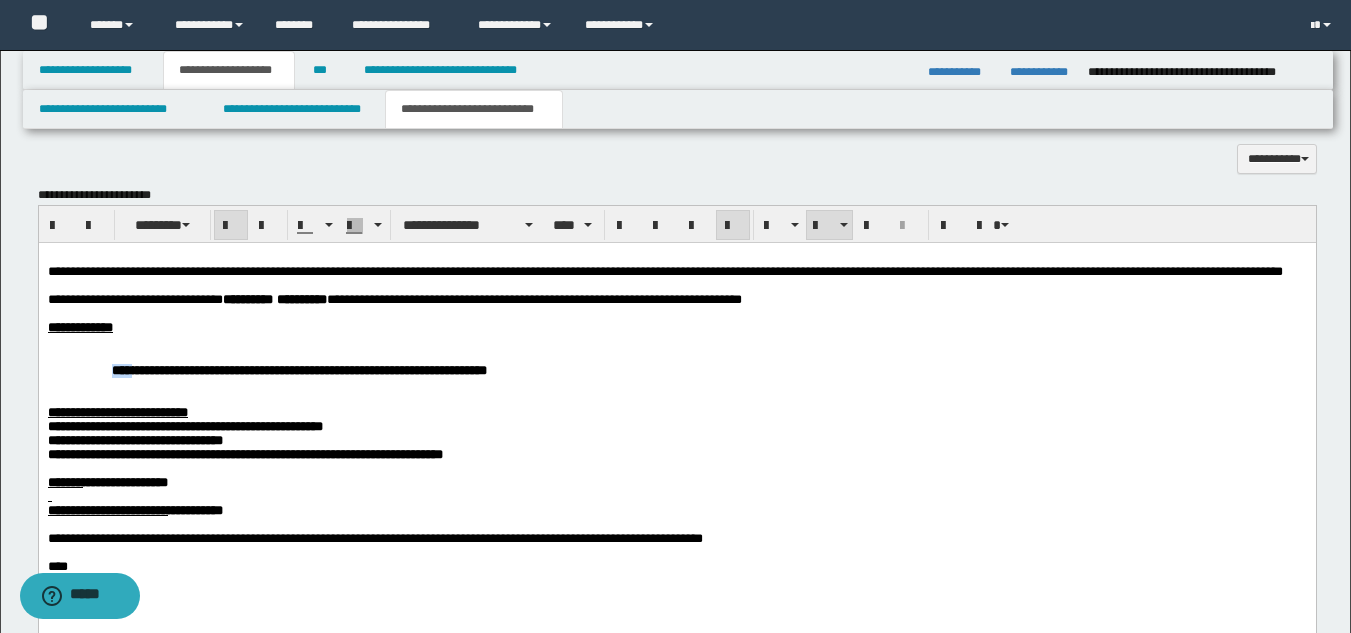drag, startPoint x: 109, startPoint y: 399, endPoint x: 241, endPoint y: 375, distance: 134.16408 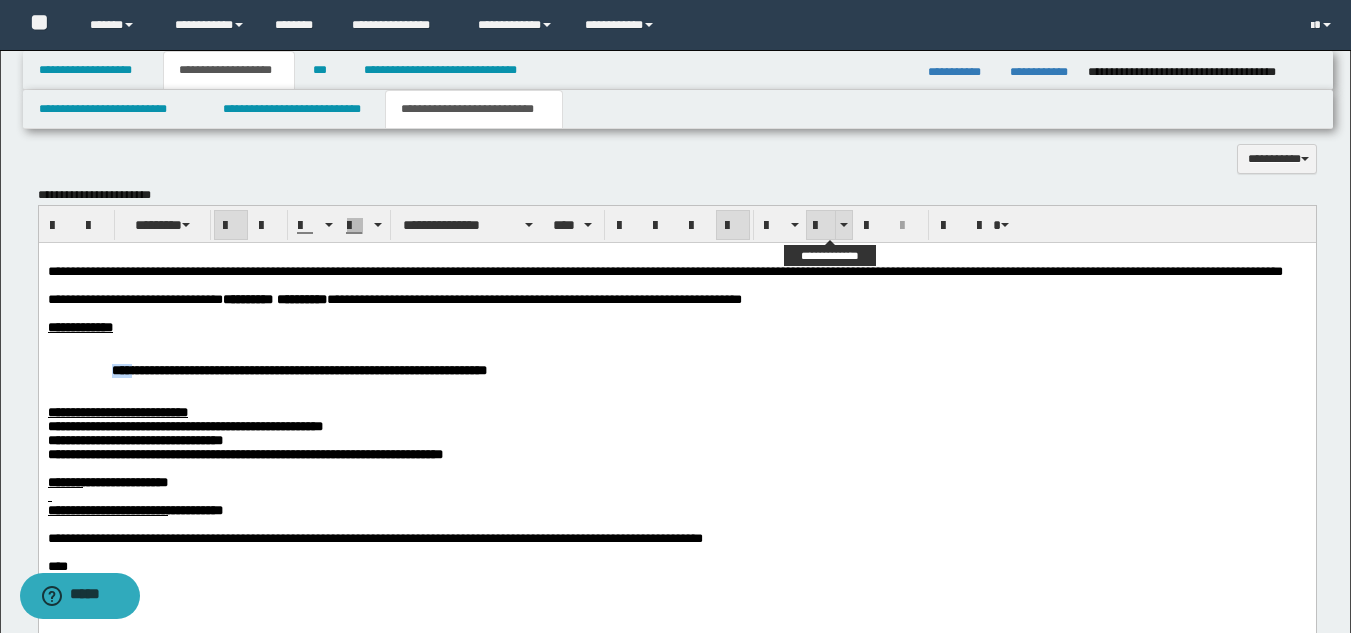 click at bounding box center (821, 226) 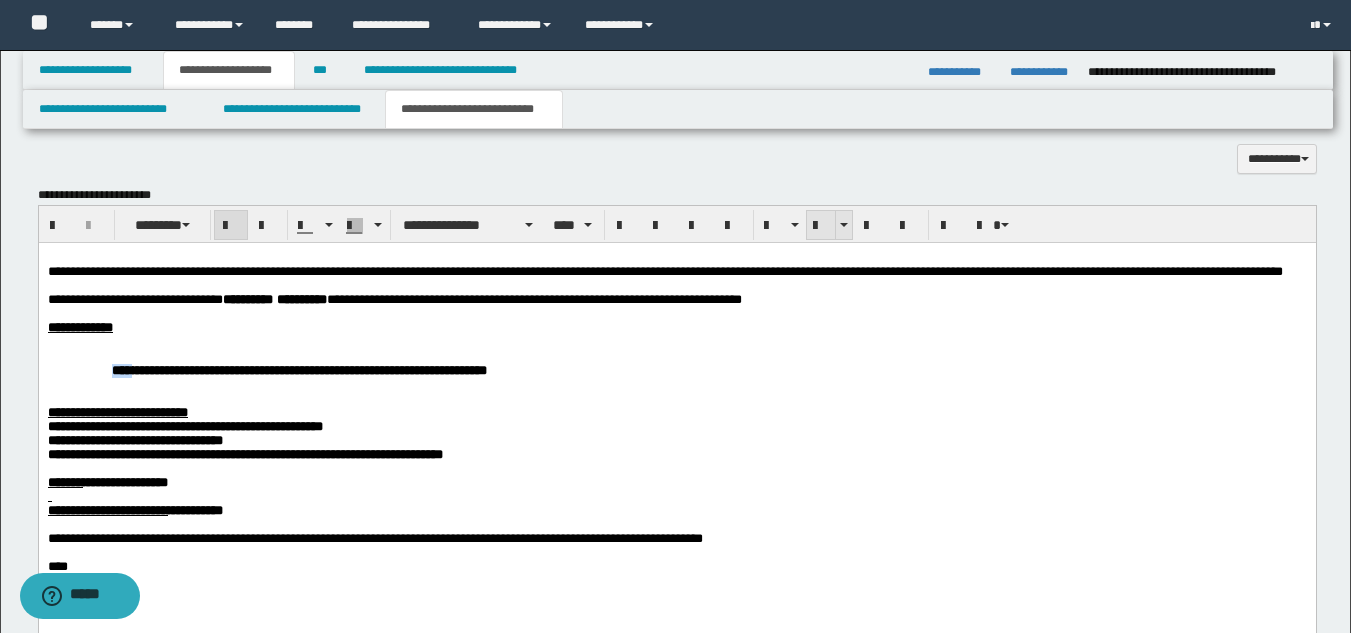 click at bounding box center [821, 226] 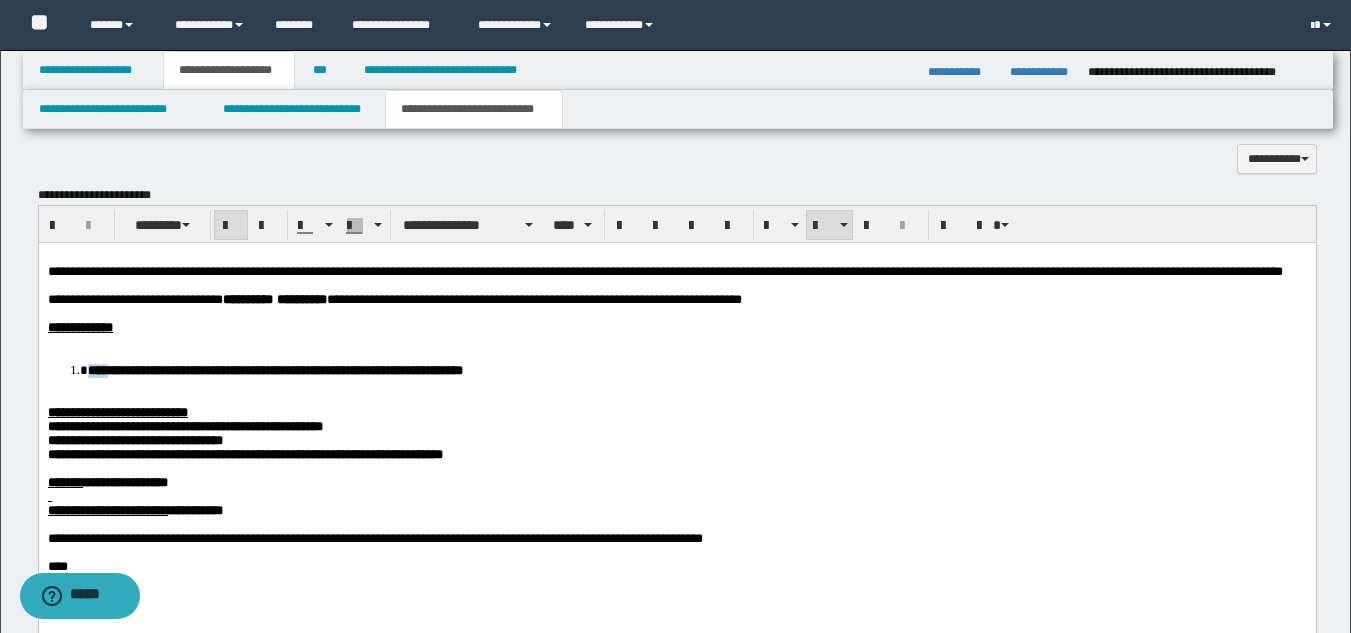 click on "**********" at bounding box center (676, 436) 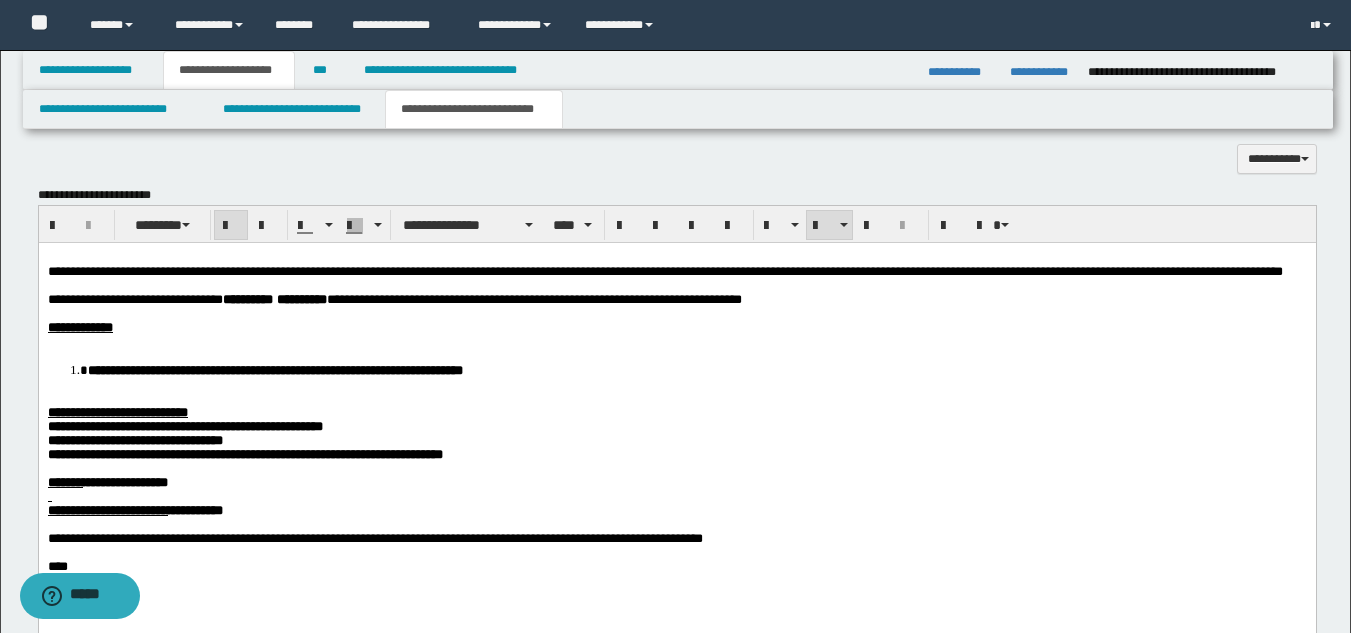 click on "**********" at bounding box center (676, 436) 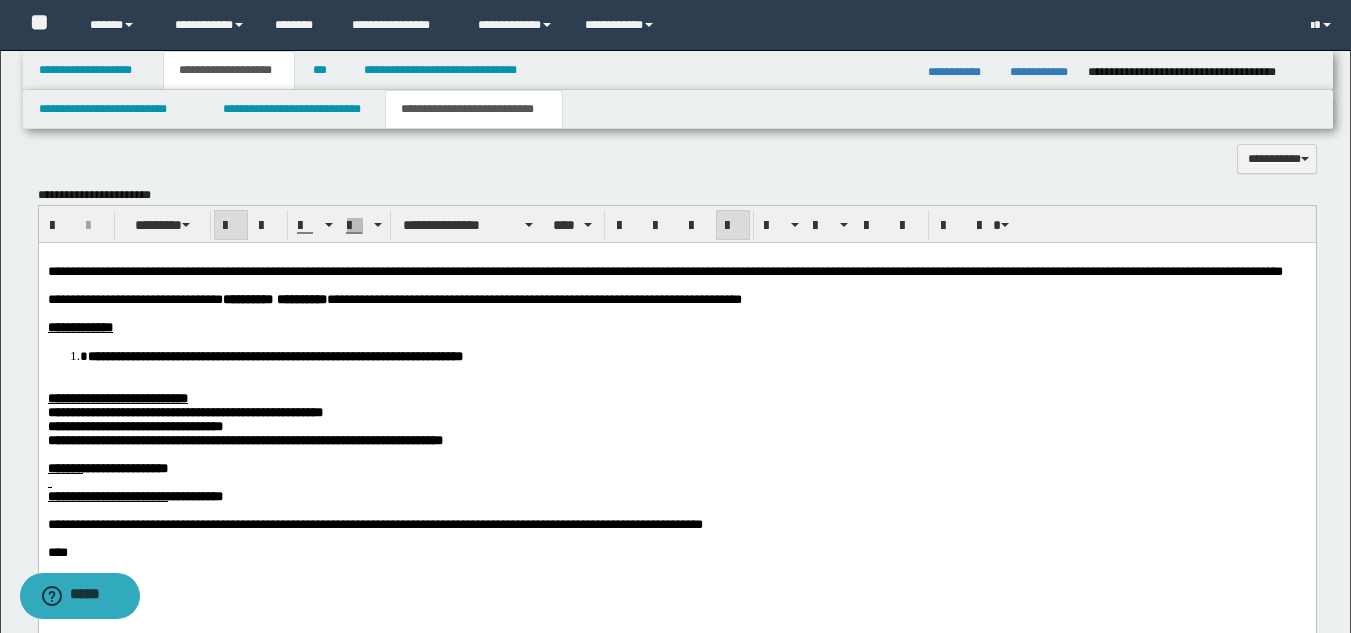 click on "**********" at bounding box center (676, 429) 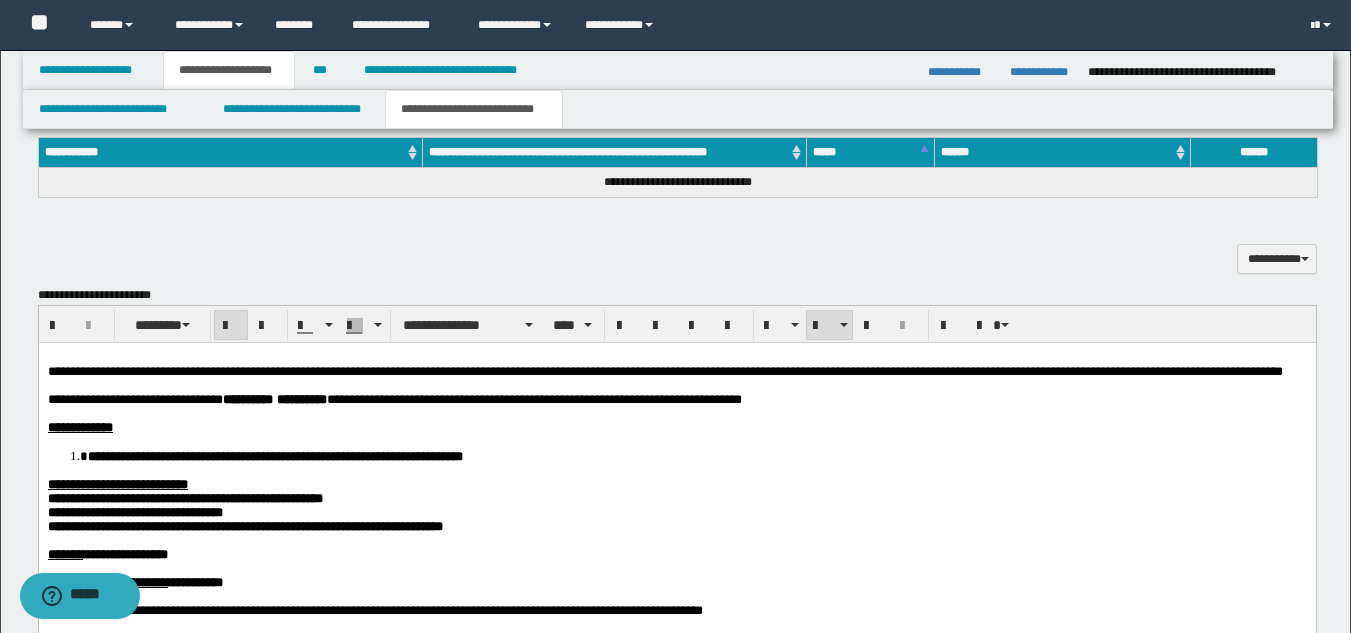 scroll, scrollTop: 746, scrollLeft: 0, axis: vertical 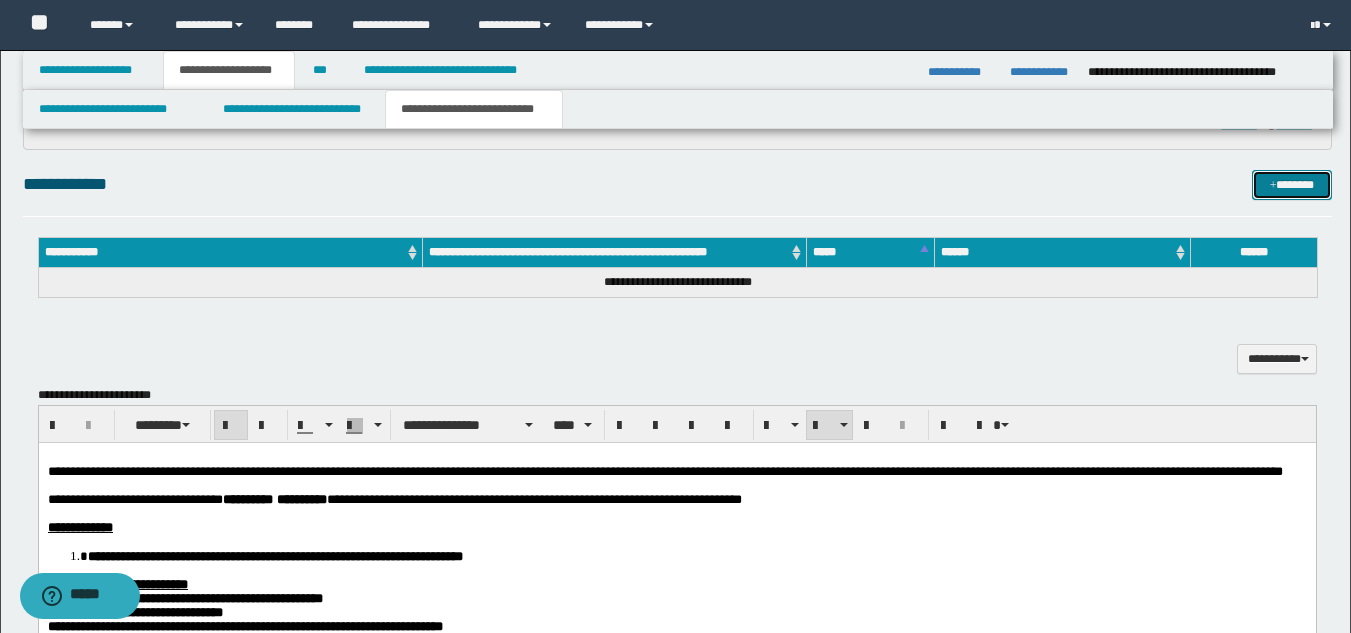 click on "*******" at bounding box center [1292, 185] 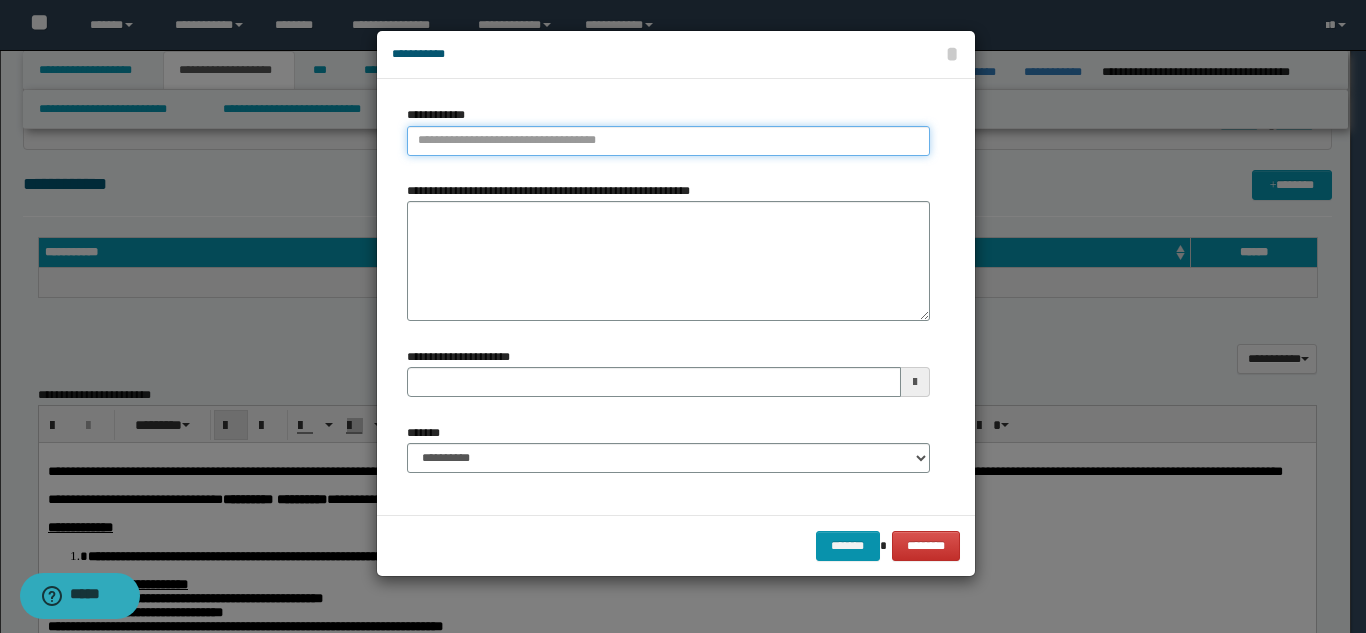 click on "**********" at bounding box center [668, 141] 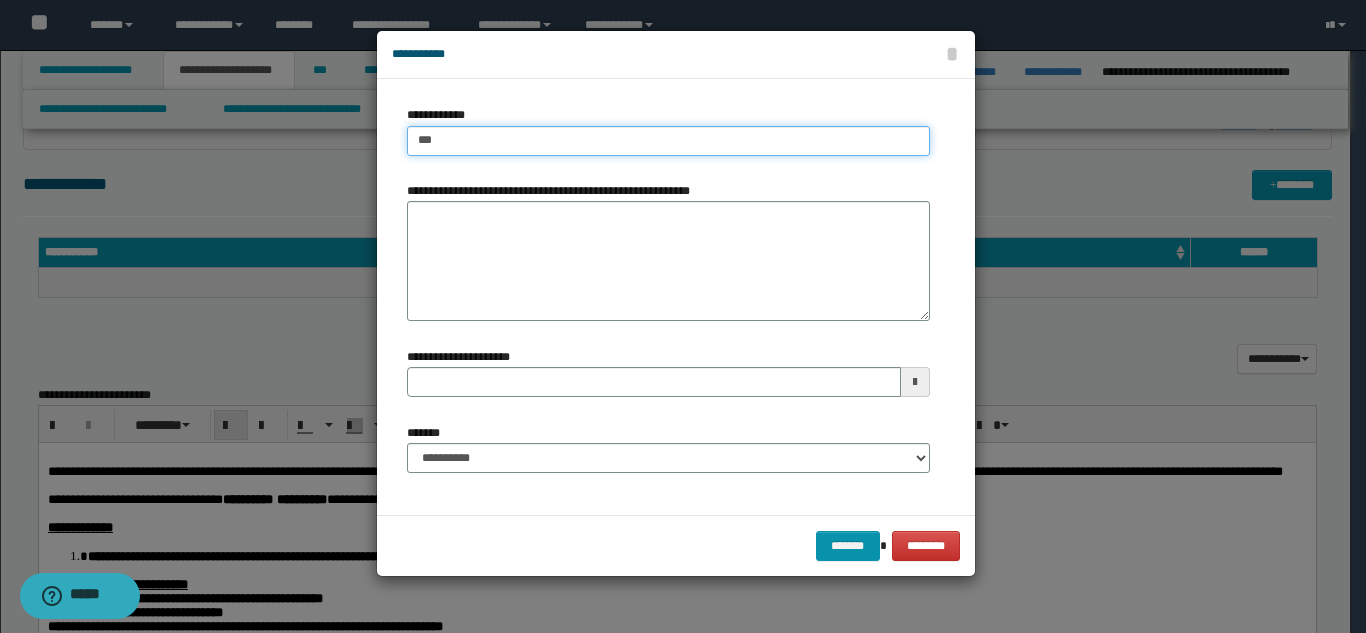 type on "****" 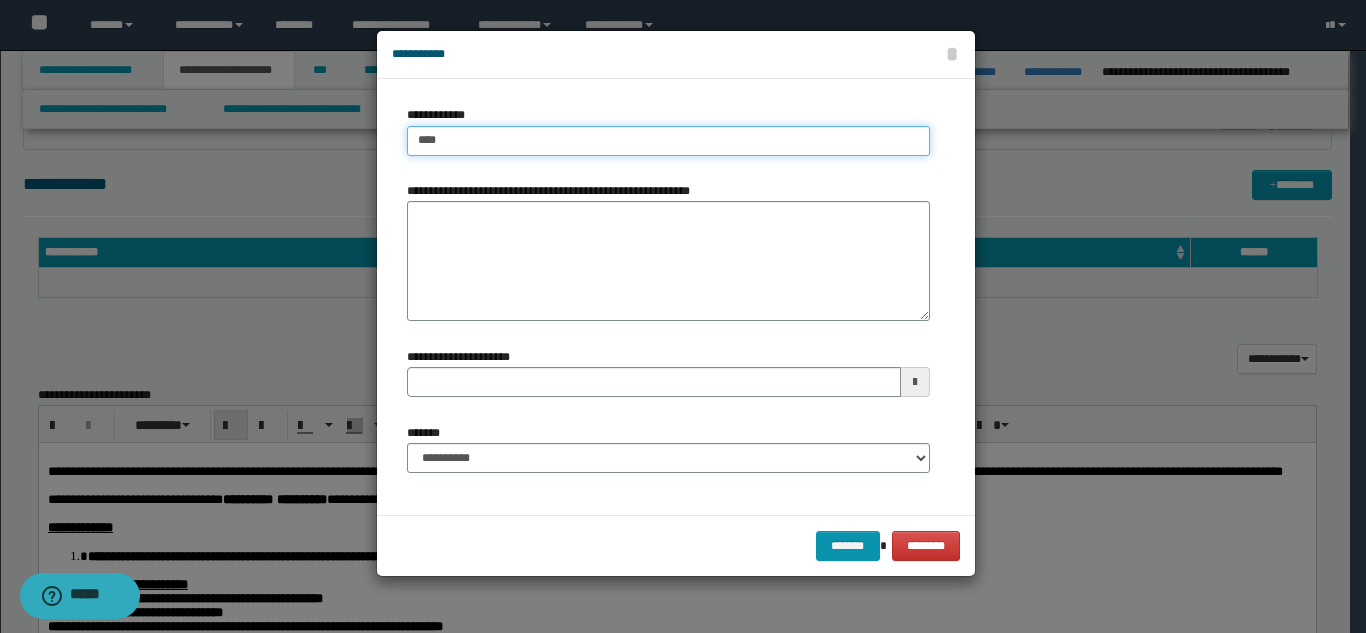type on "****" 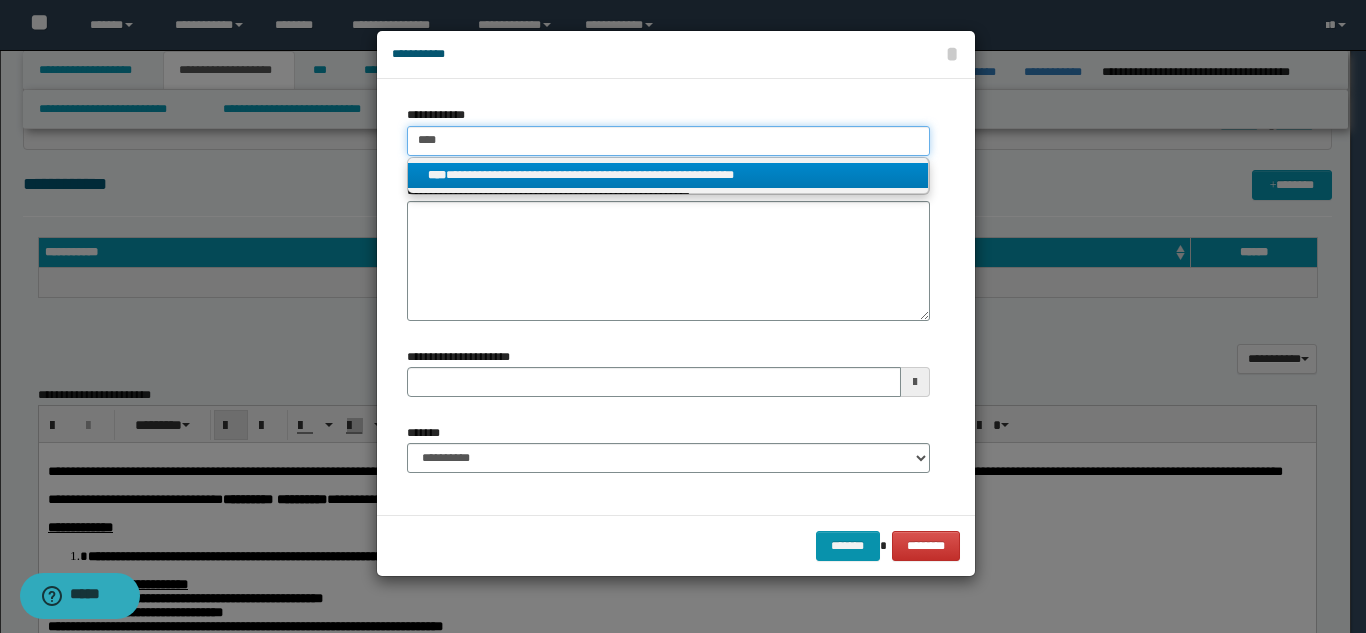 type on "****" 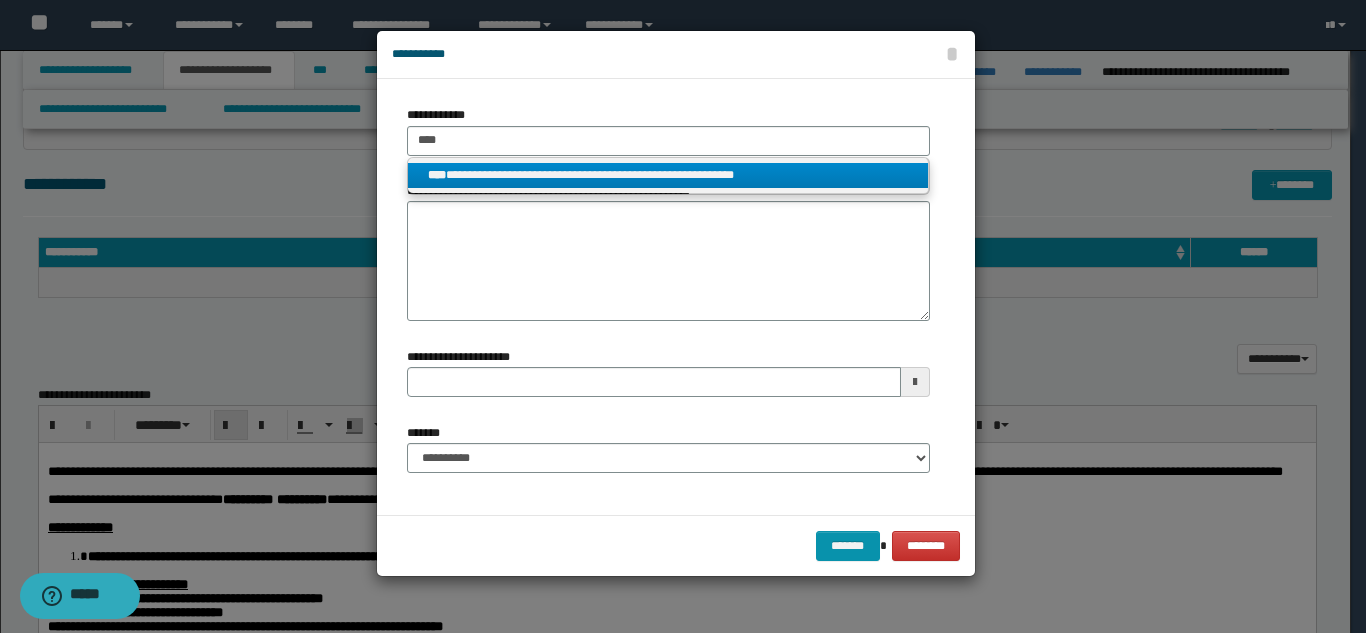 click on "**********" at bounding box center (668, 175) 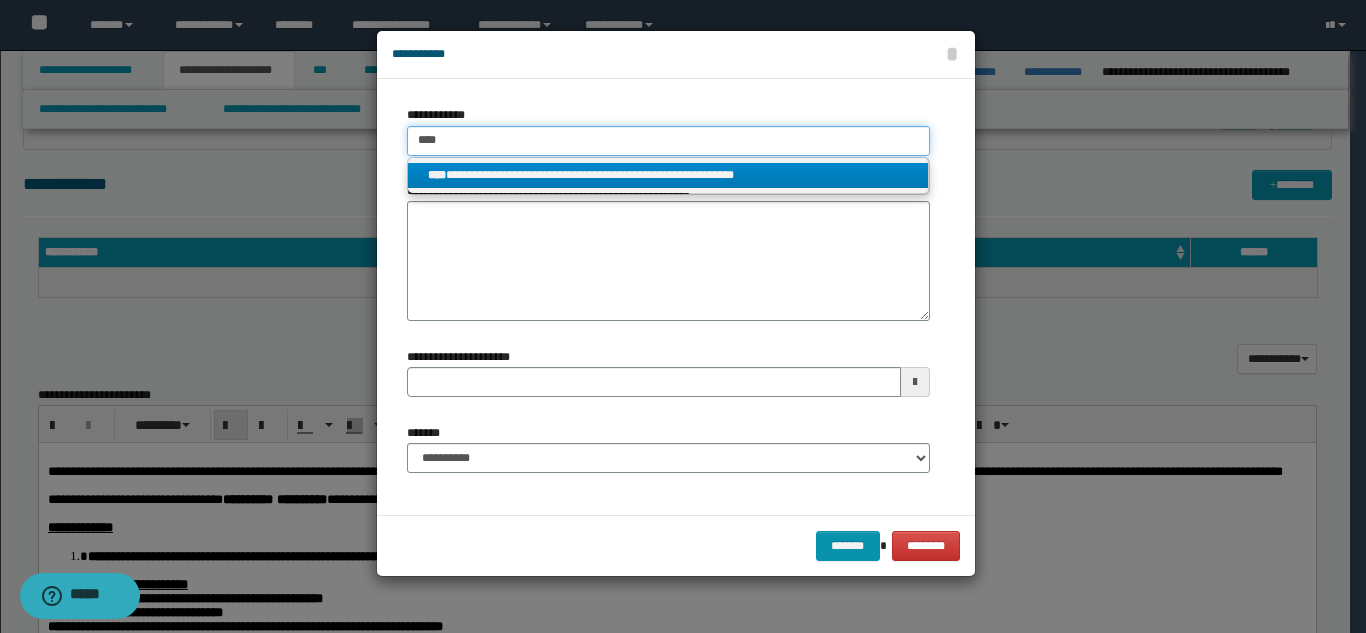 type 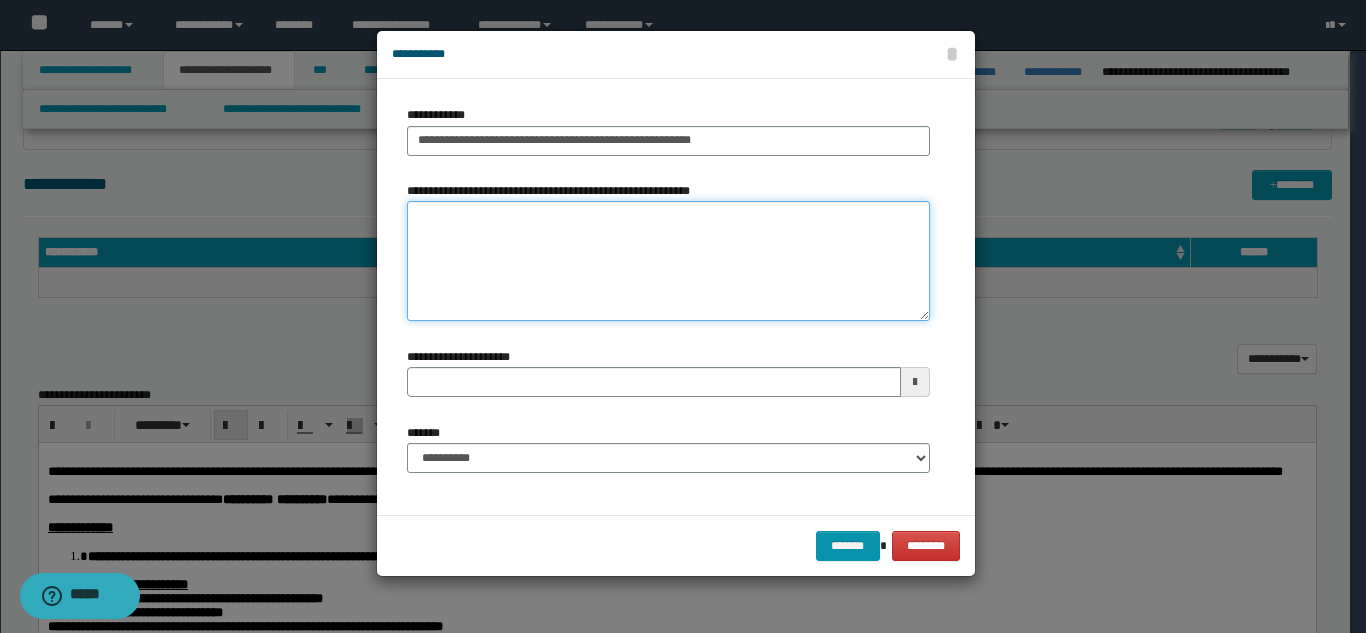click on "**********" at bounding box center (668, 261) 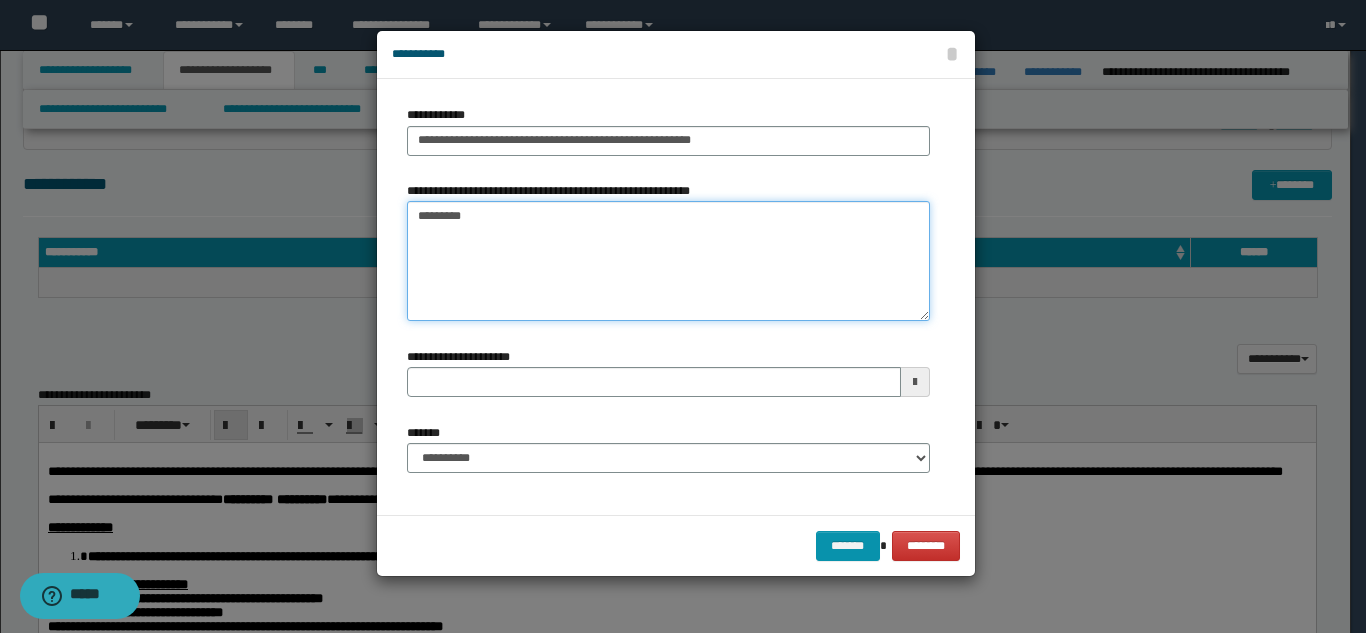 type on "*********" 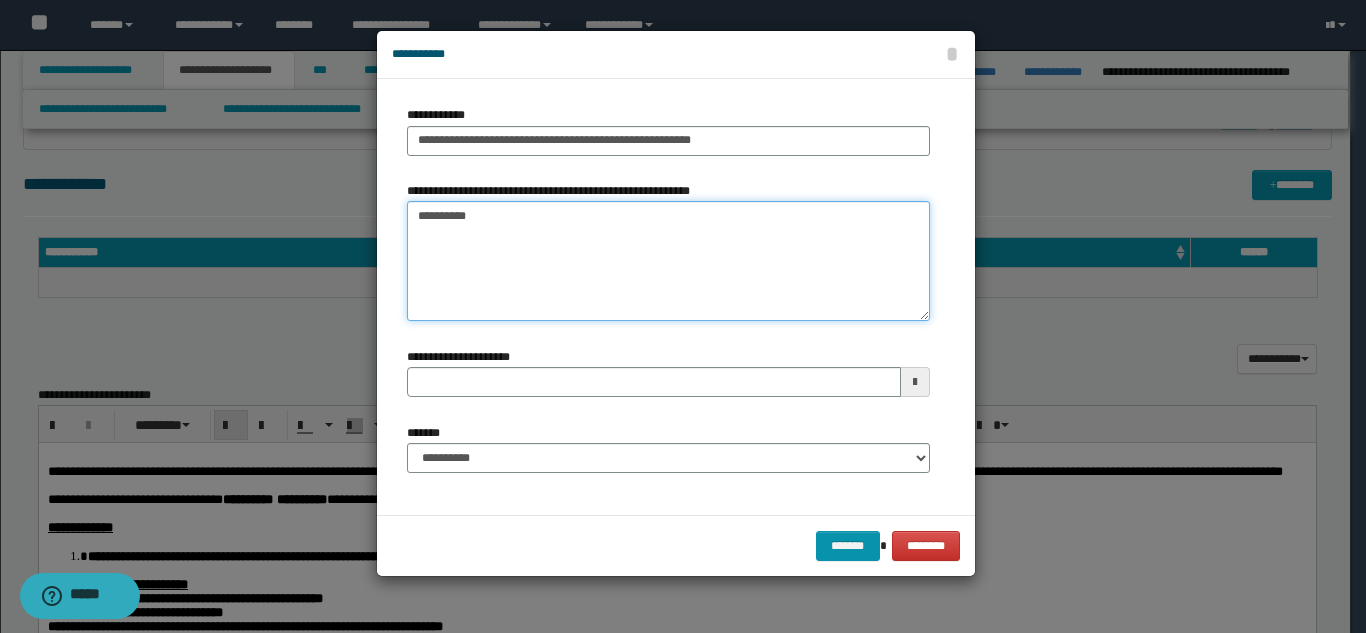 type 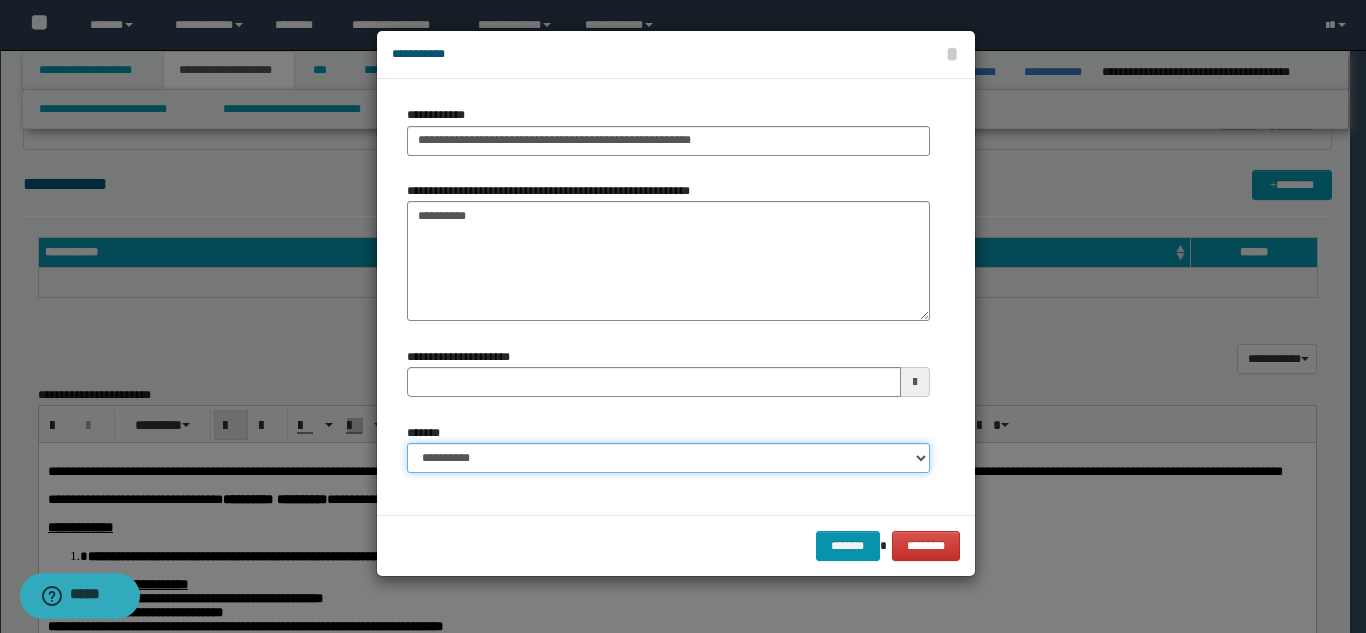 click on "**********" at bounding box center (668, 458) 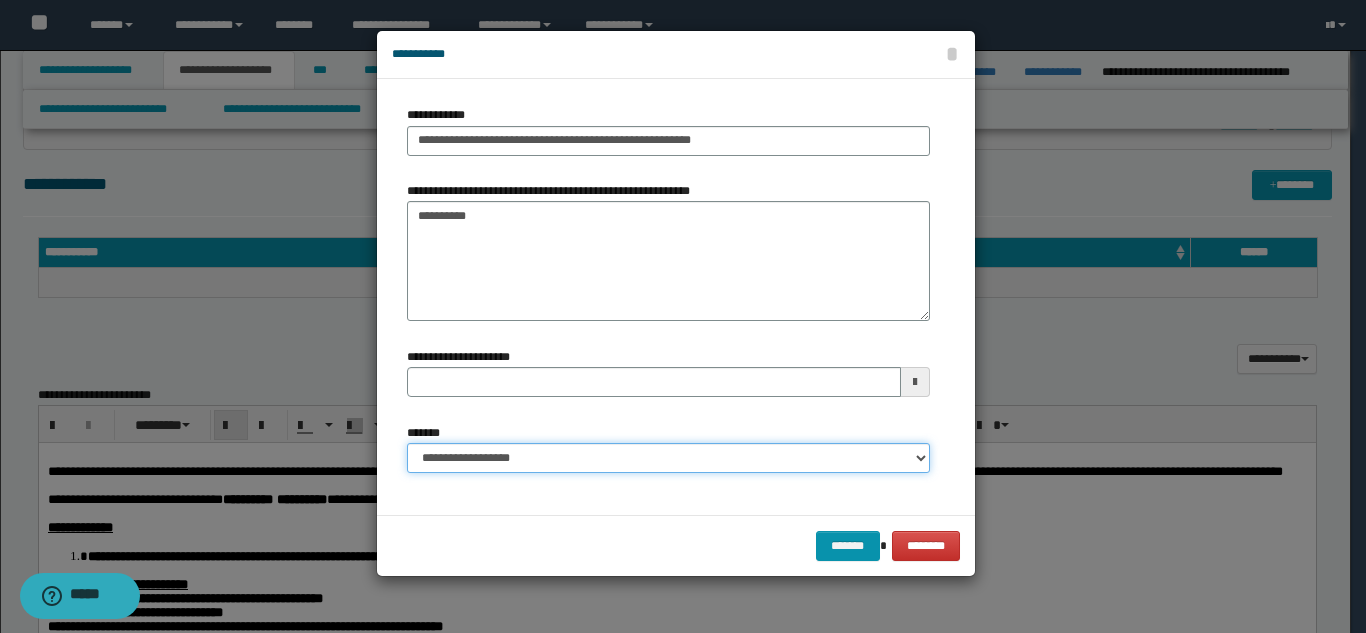 click on "**********" at bounding box center [668, 458] 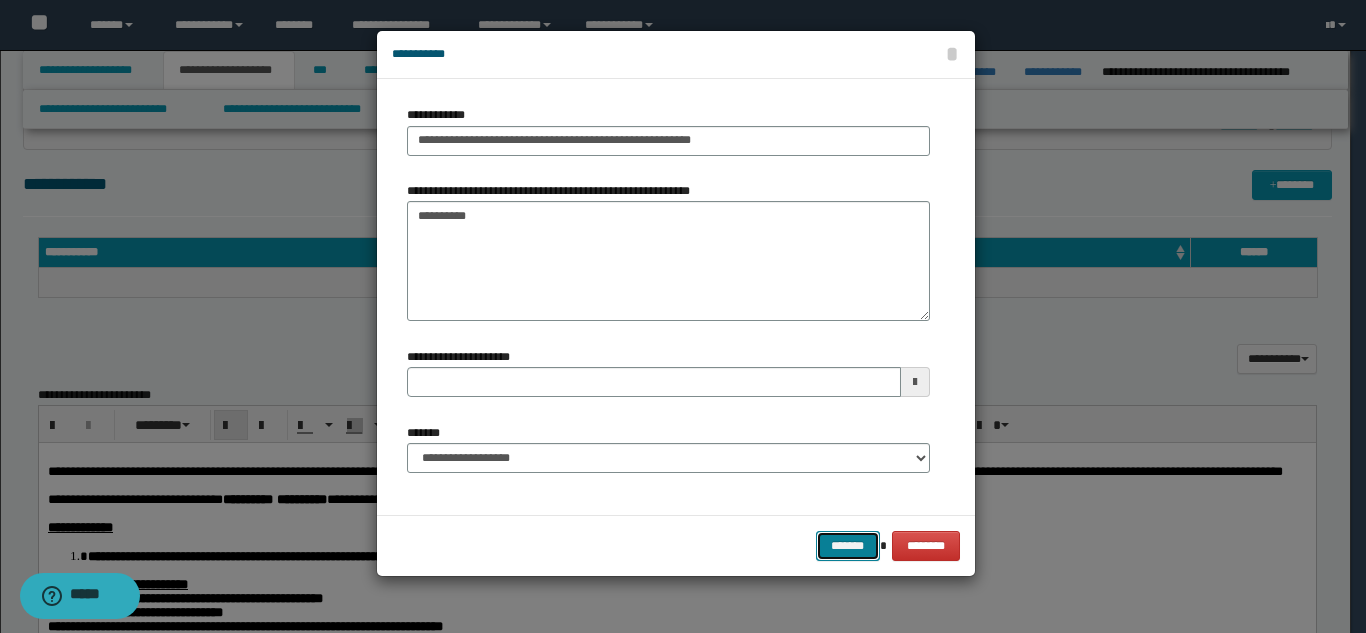 click on "*******" at bounding box center [848, 546] 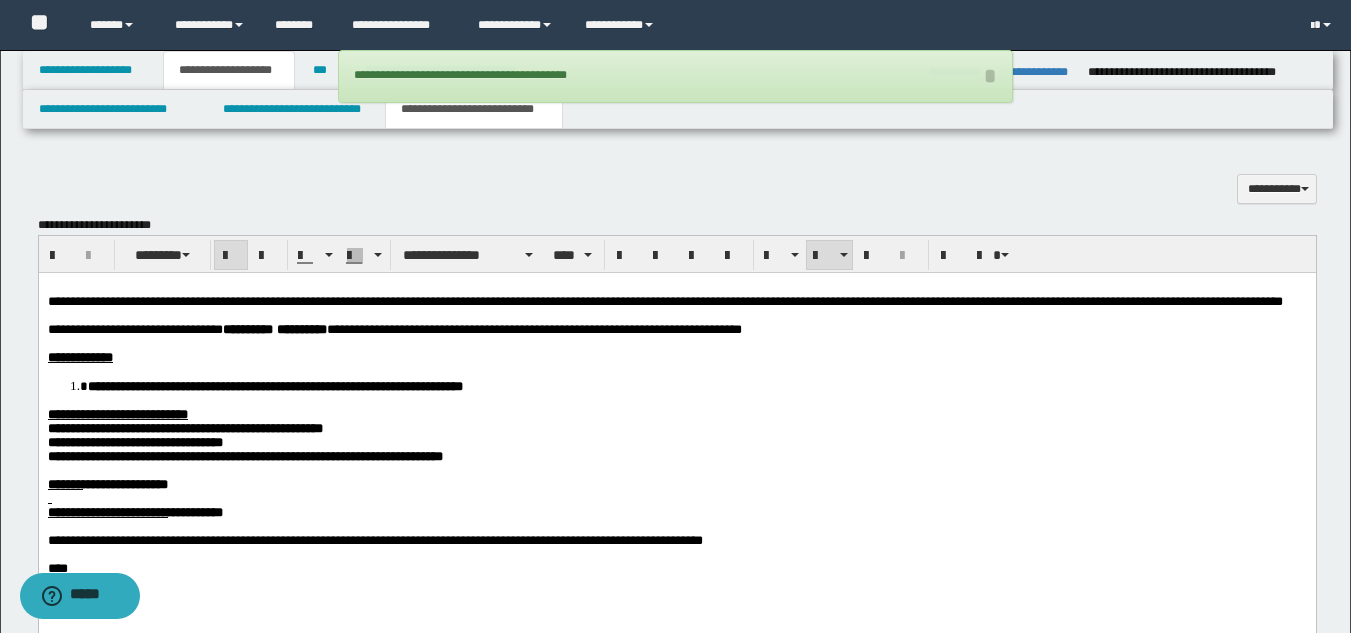 scroll, scrollTop: 946, scrollLeft: 0, axis: vertical 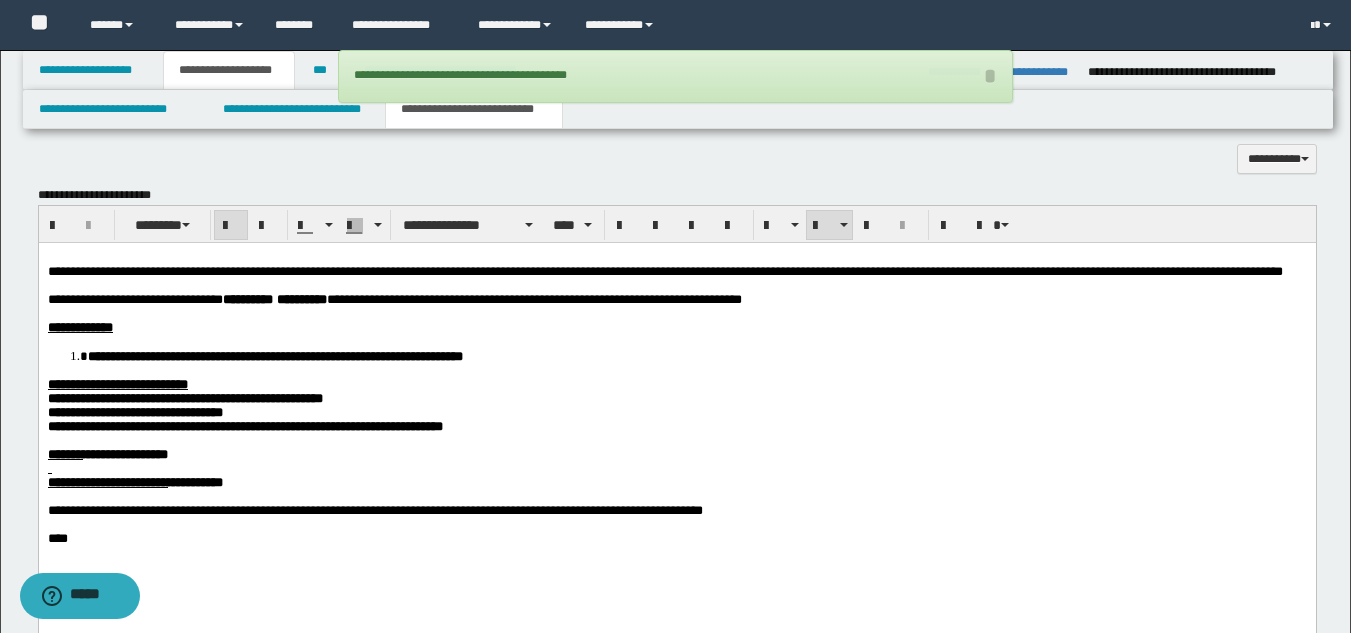 type 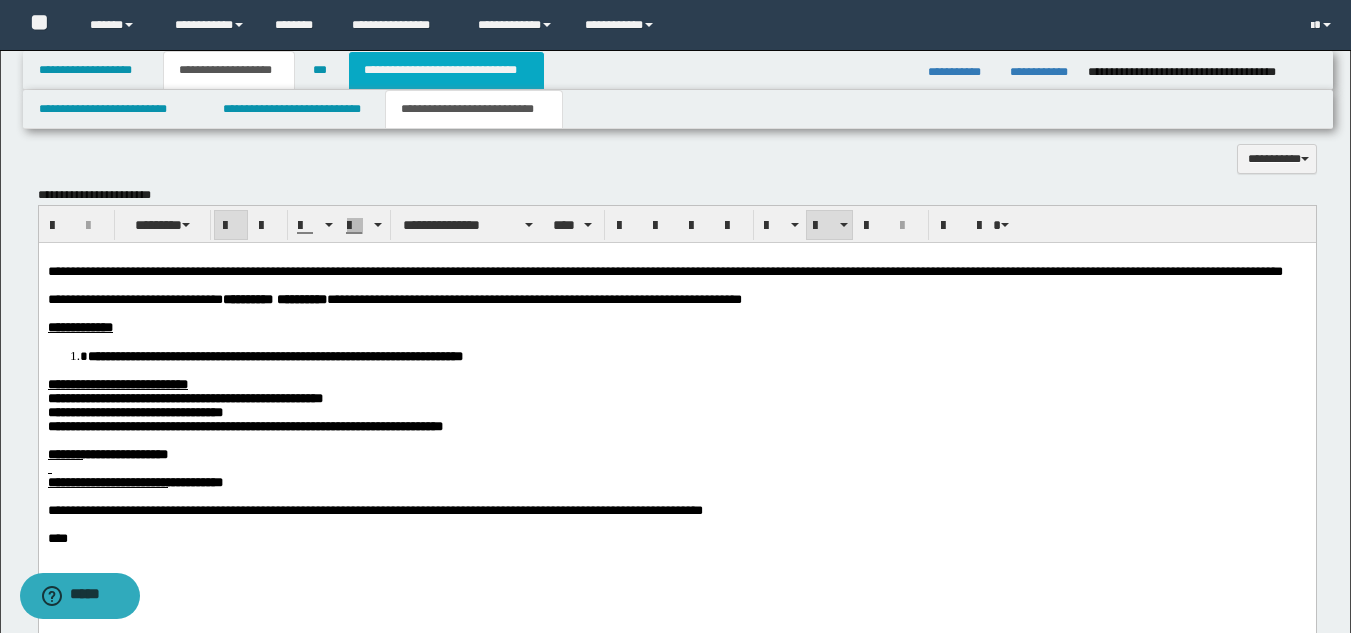 click on "**********" at bounding box center (446, 70) 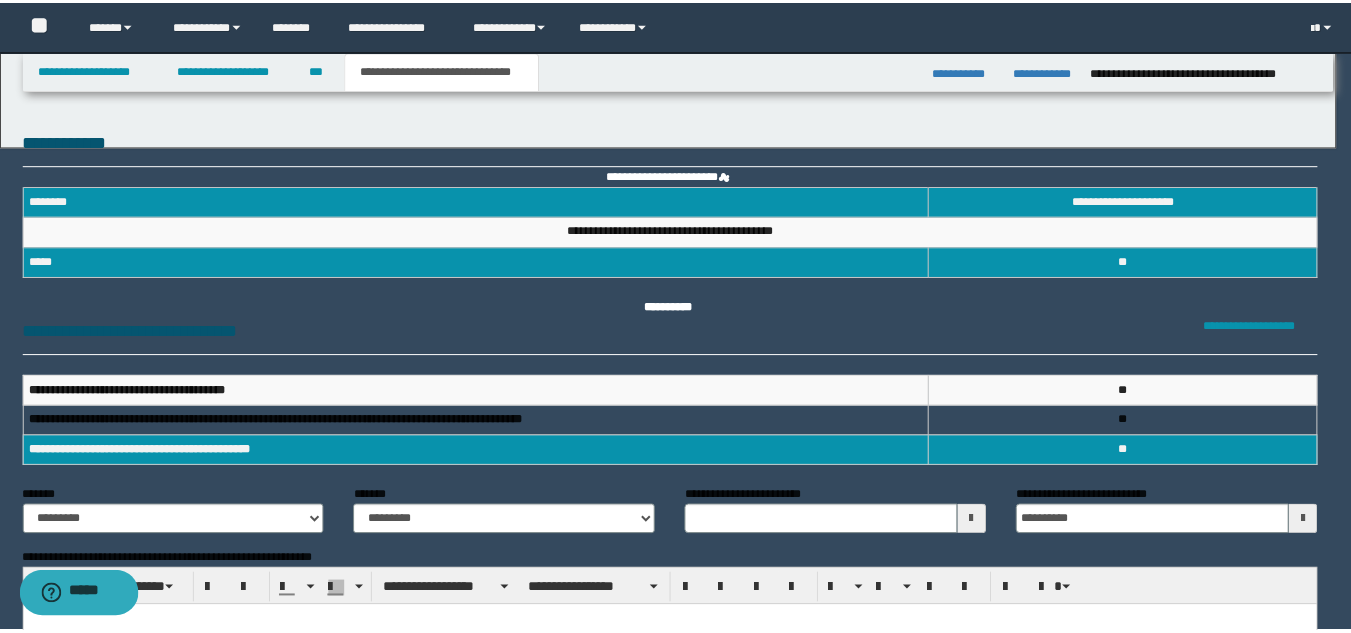 scroll, scrollTop: 0, scrollLeft: 0, axis: both 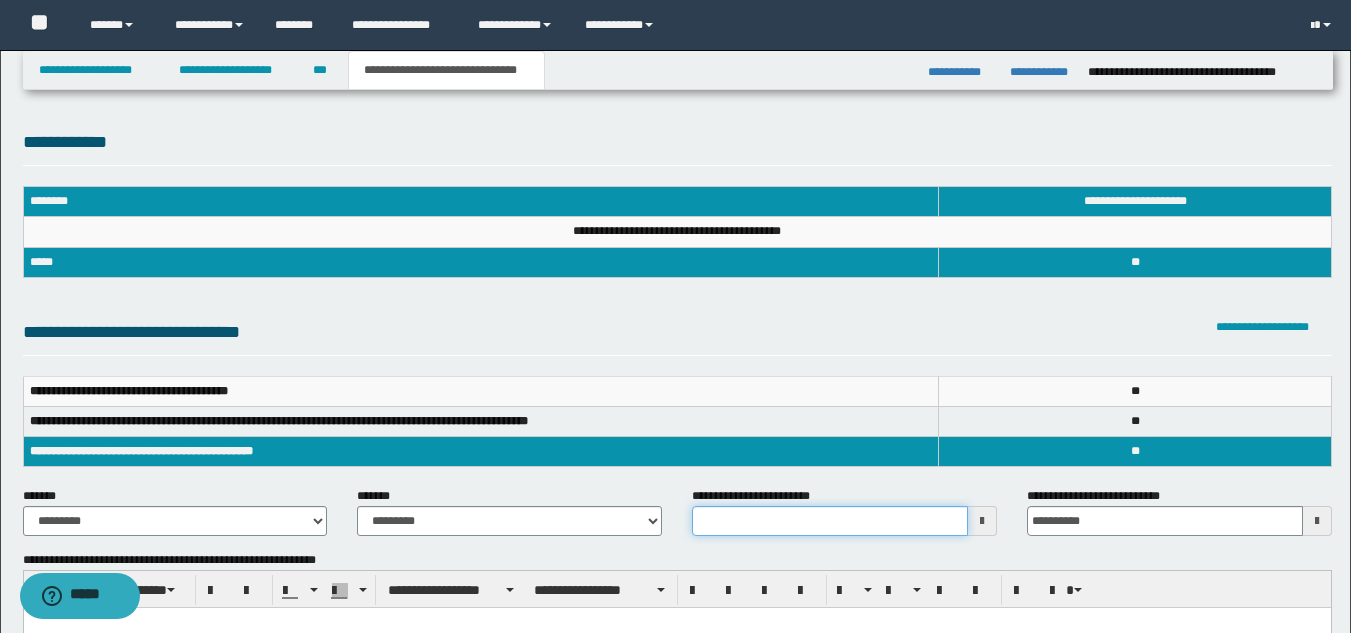 click on "**********" at bounding box center [830, 521] 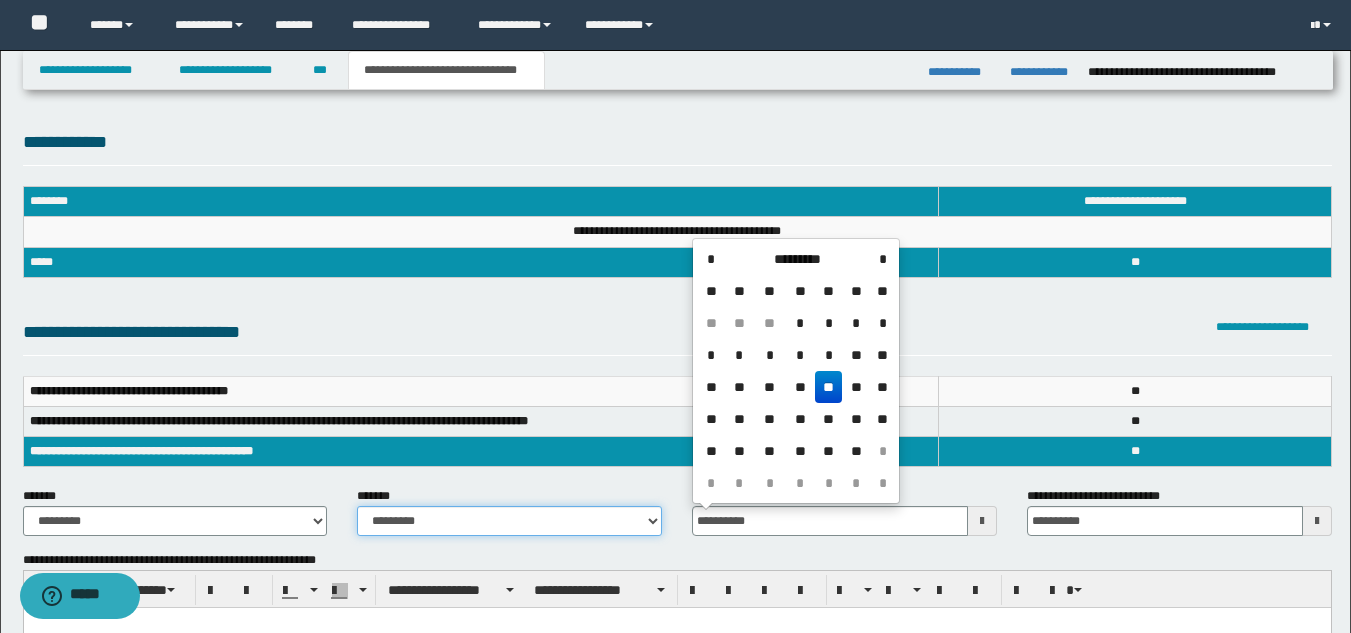 type on "**********" 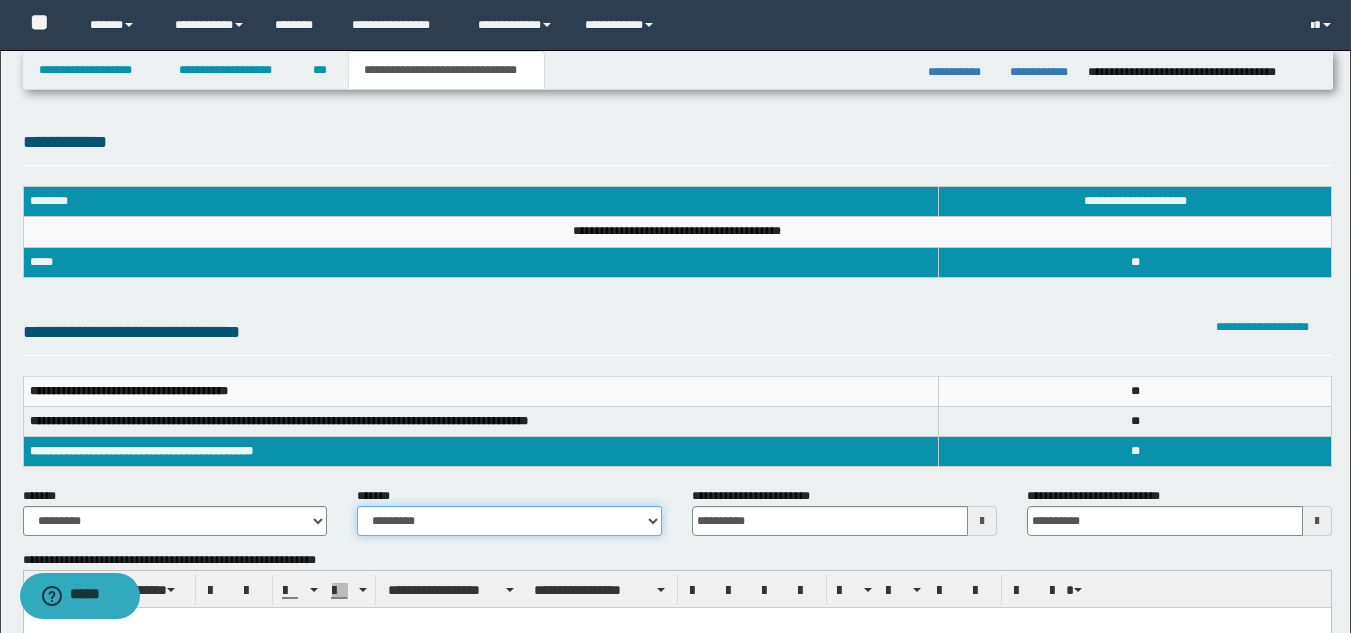 select on "*" 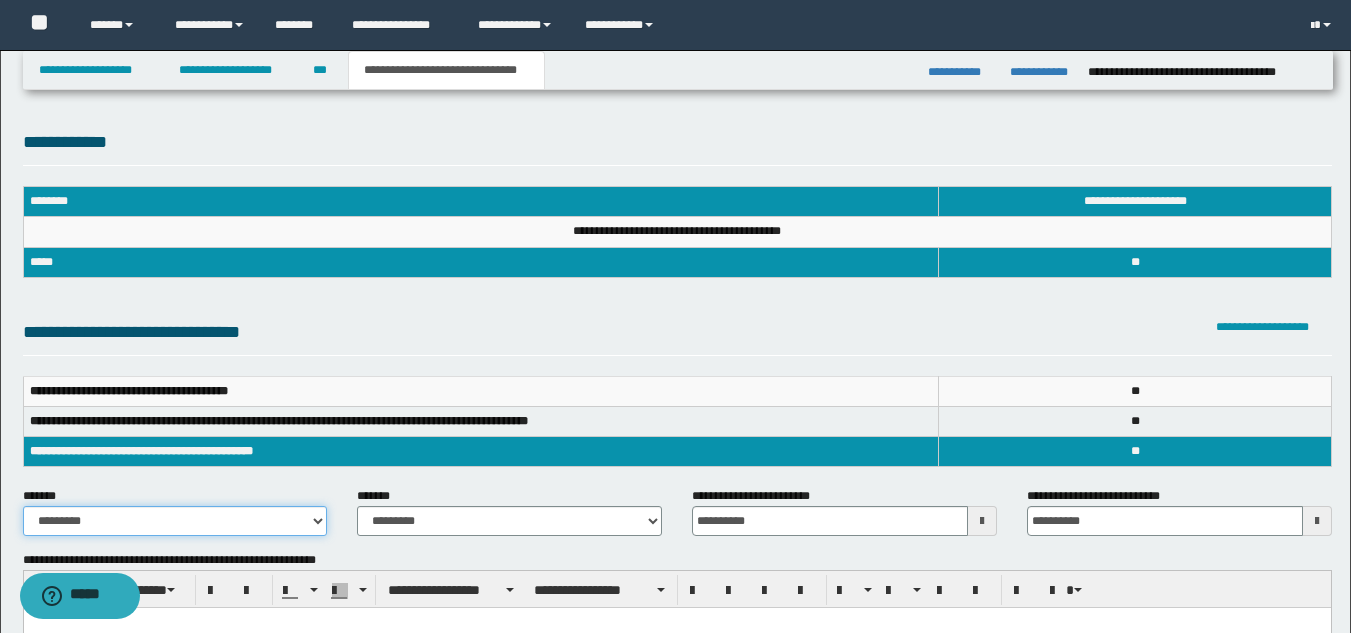 click on "**********" at bounding box center (175, 521) 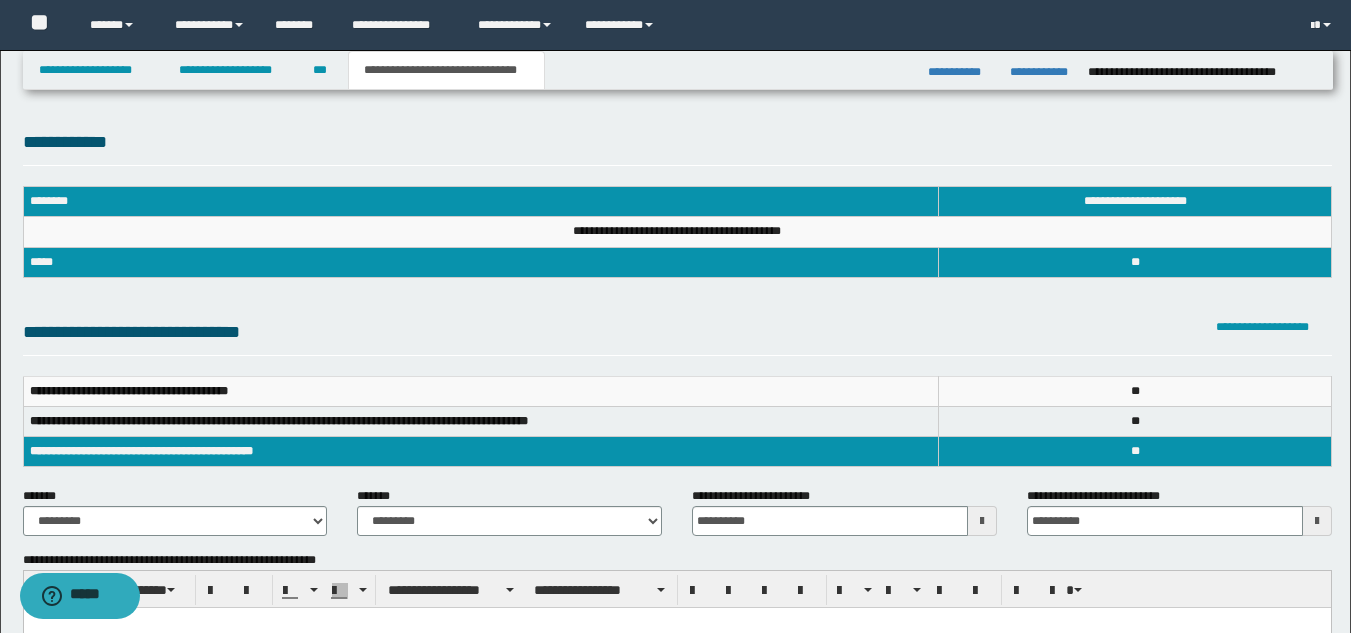 click on "**********" at bounding box center [141, 451] 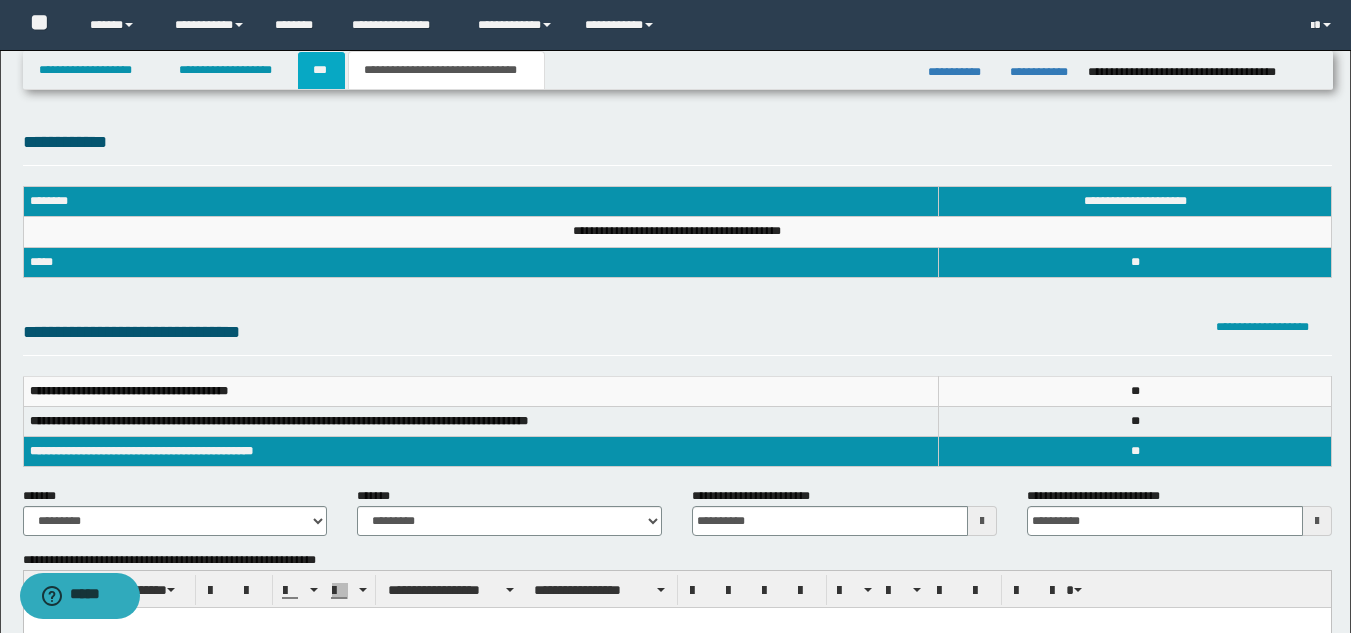click on "***" at bounding box center (321, 70) 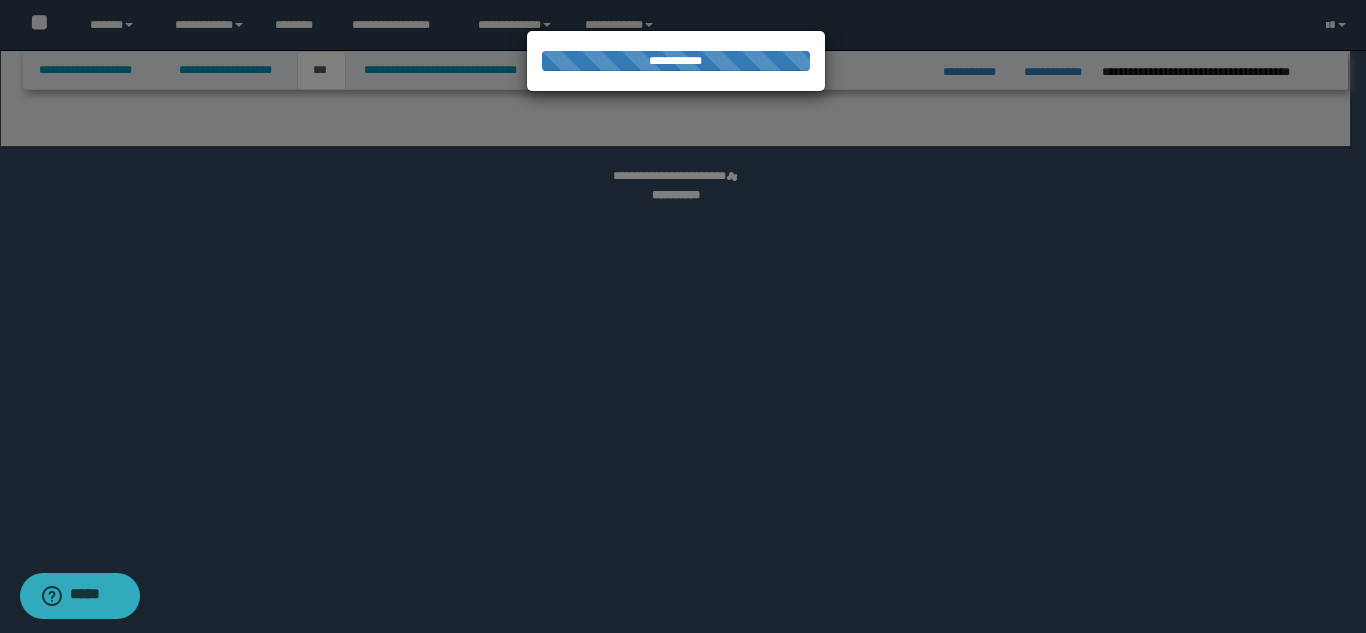 select on "*" 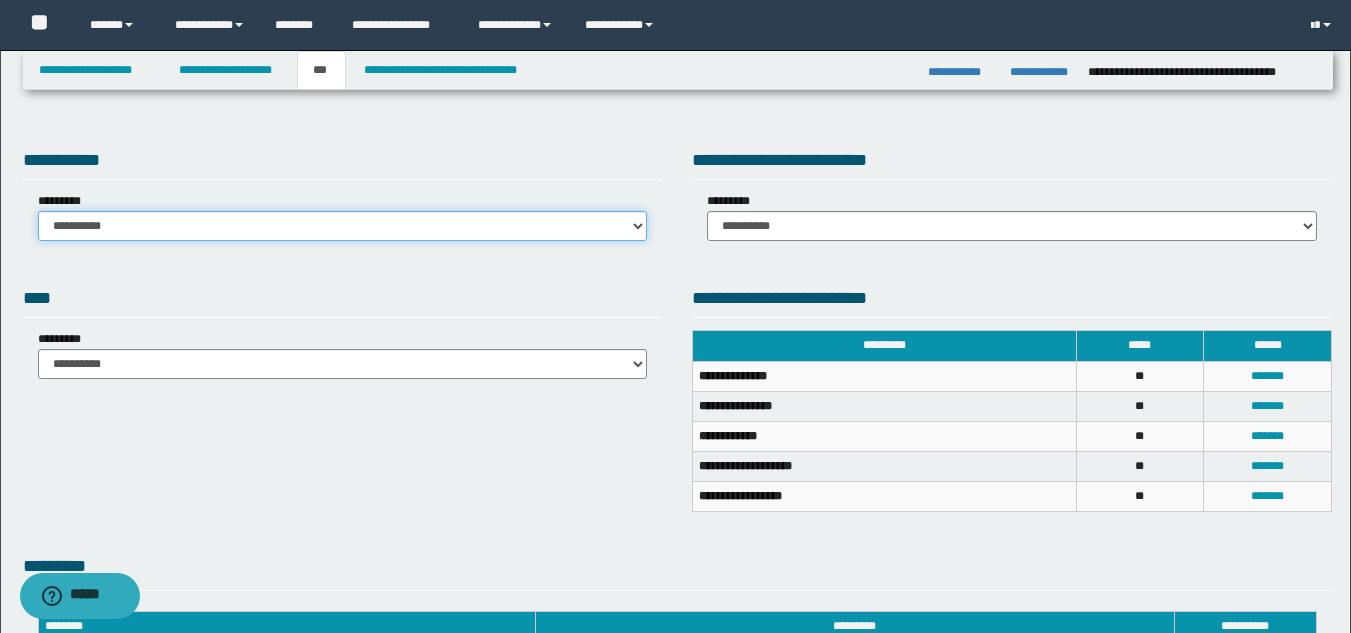 click on "**********" at bounding box center [343, 226] 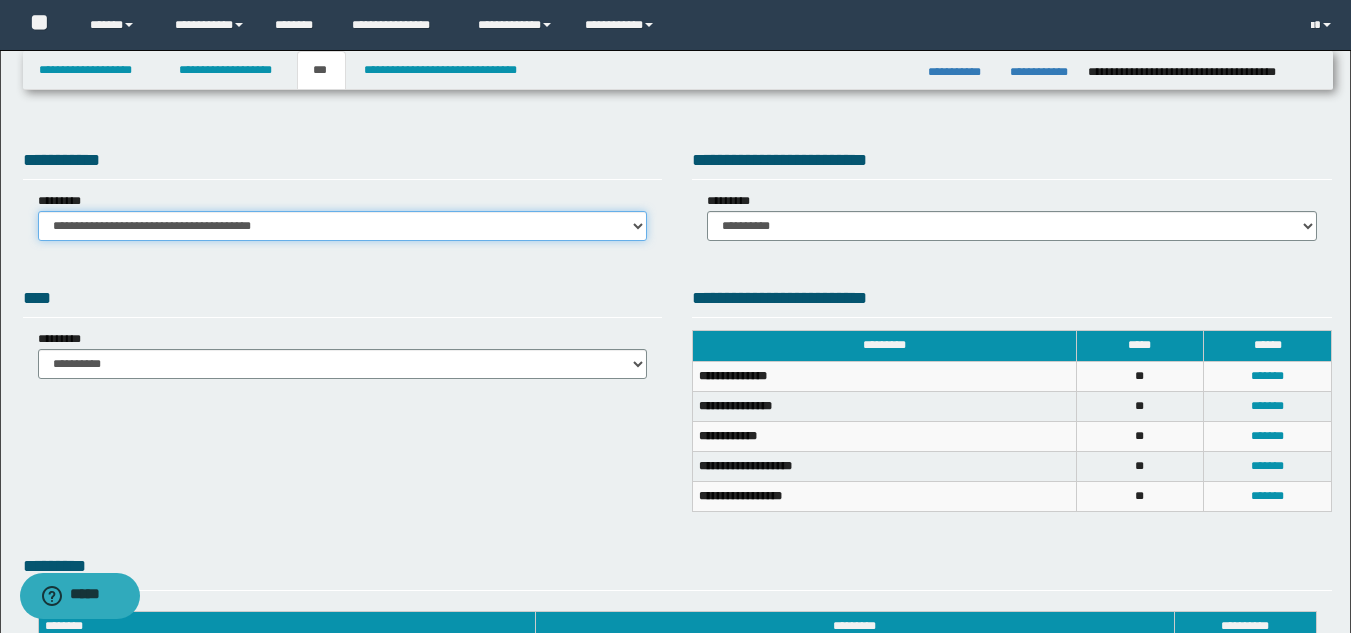 click on "**********" at bounding box center [343, 226] 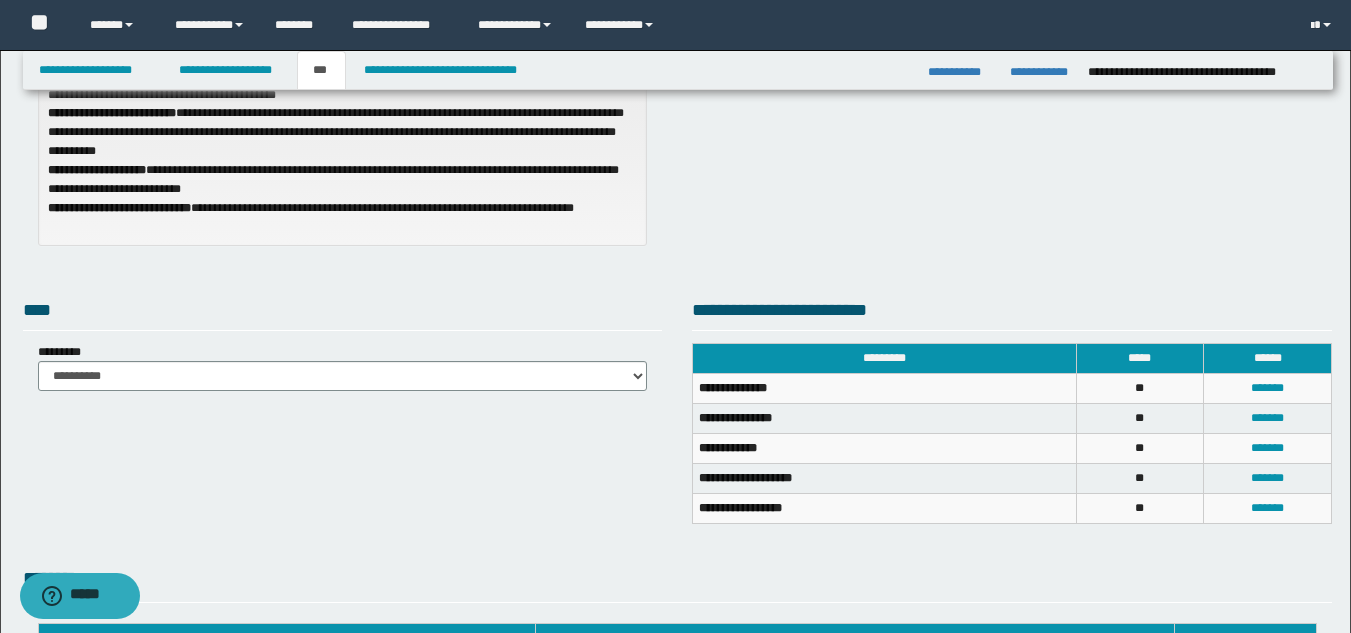 scroll, scrollTop: 500, scrollLeft: 0, axis: vertical 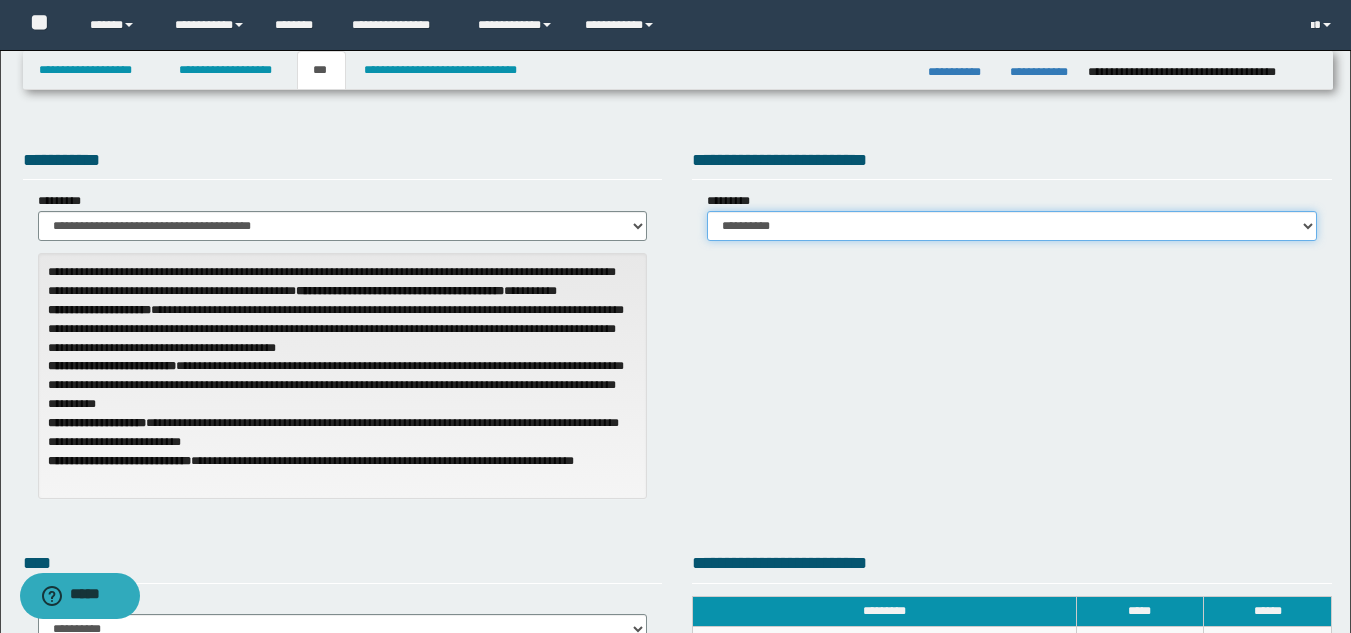 click on "**********" at bounding box center [1012, 226] 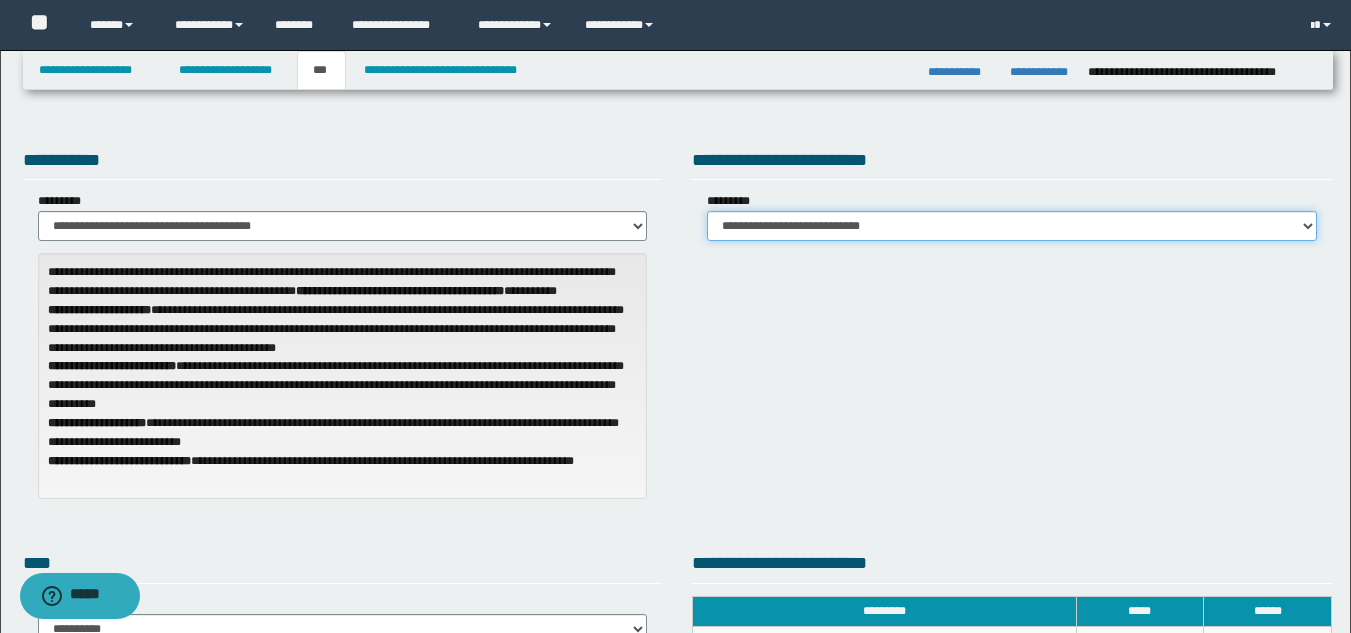 click on "**********" at bounding box center [1012, 226] 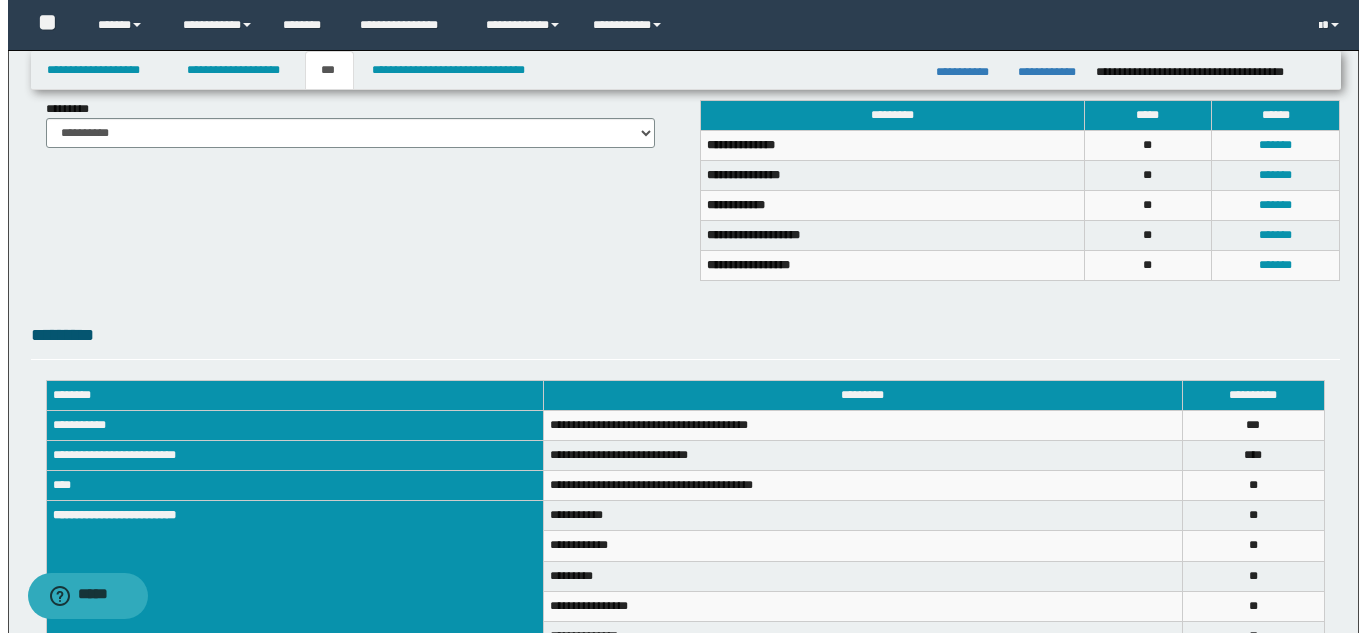 scroll, scrollTop: 522, scrollLeft: 0, axis: vertical 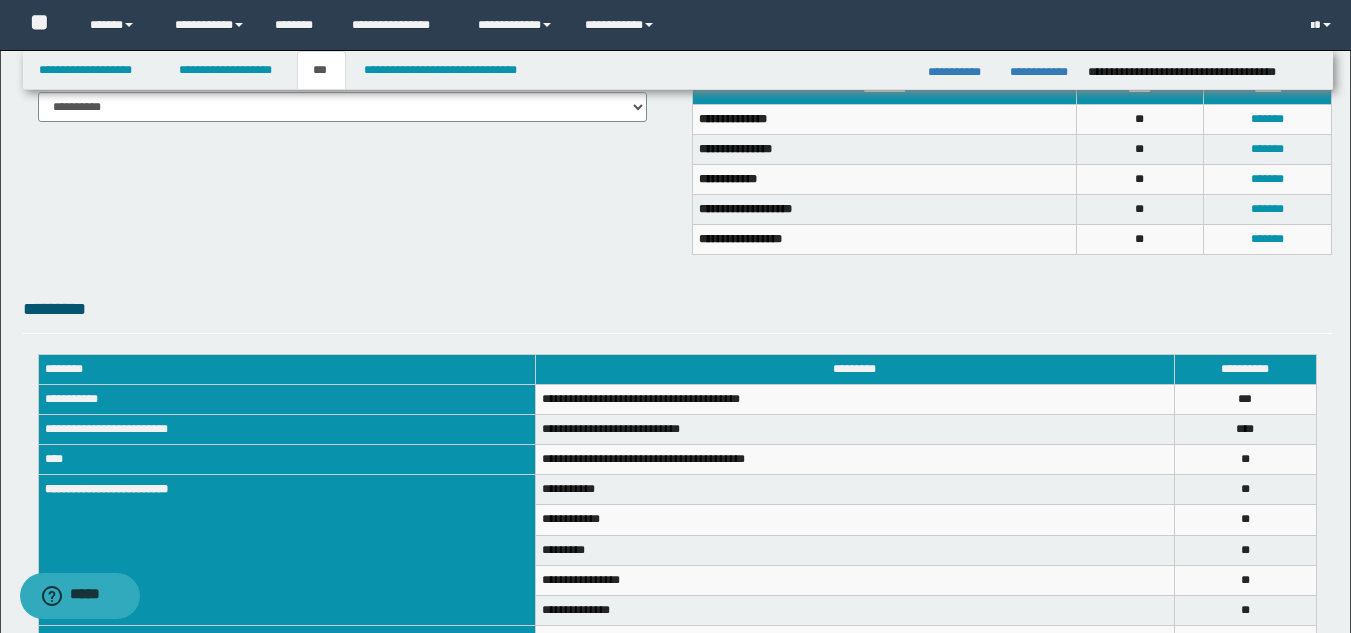click on "*******" at bounding box center [1268, 179] 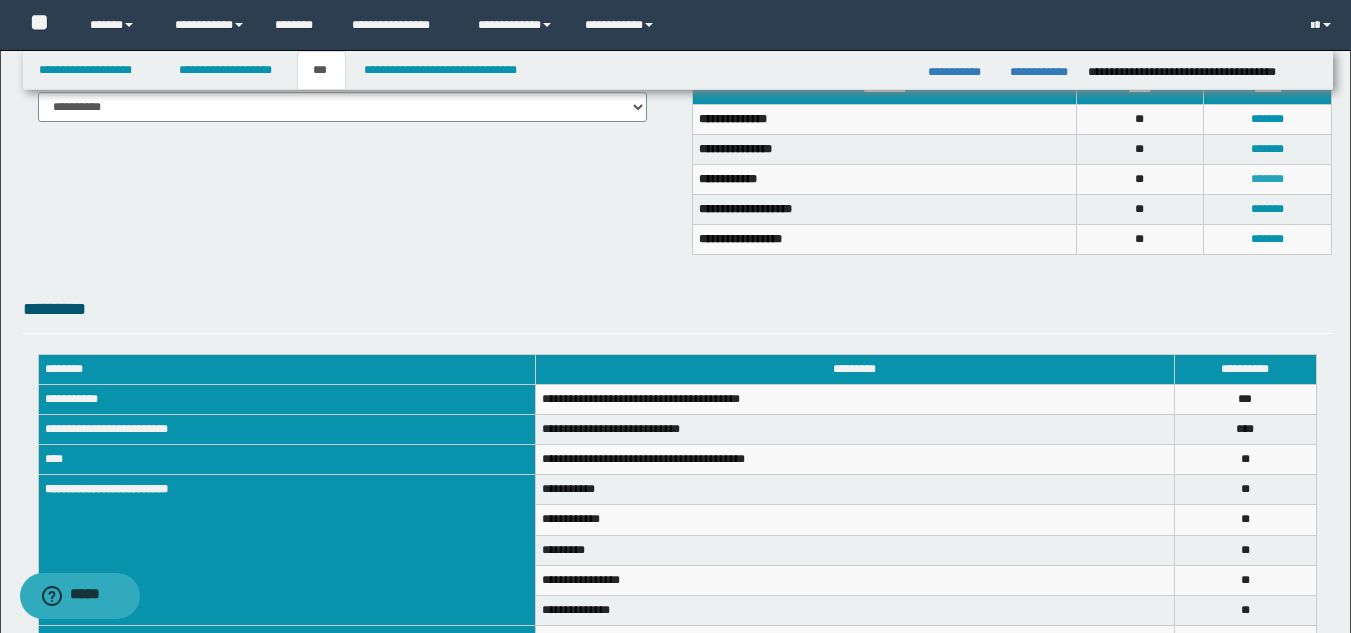 click on "*******" at bounding box center (1267, 179) 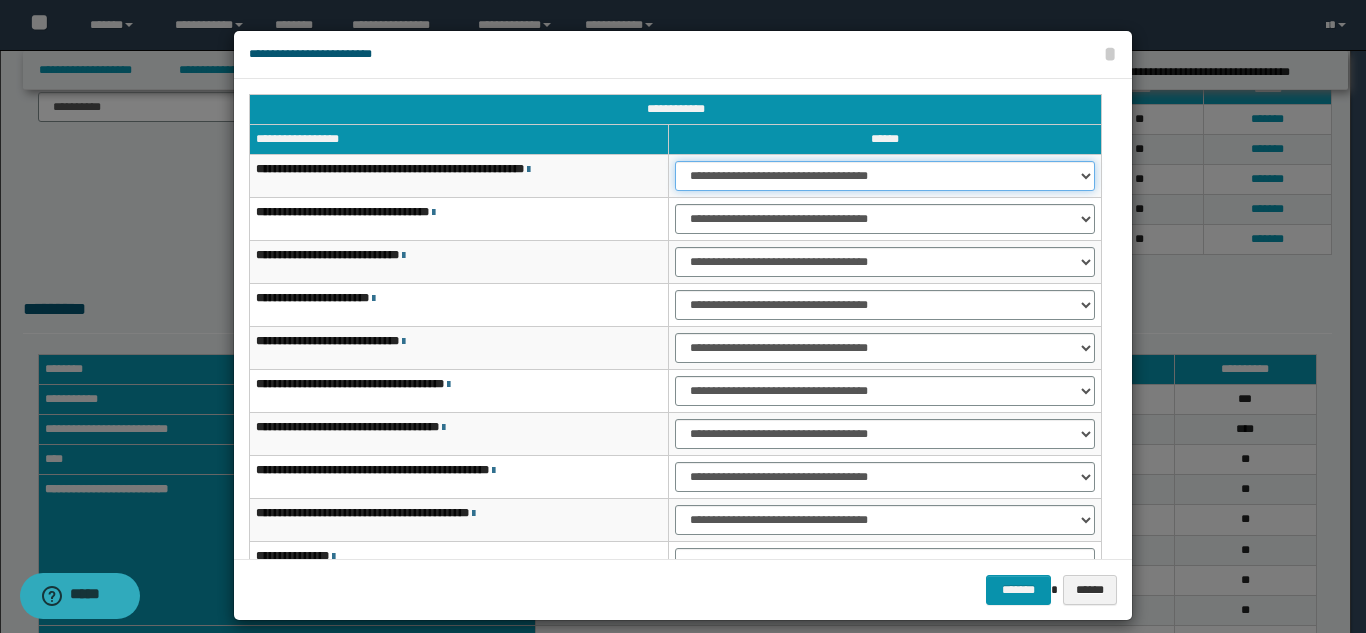 click on "**********" at bounding box center (885, 176) 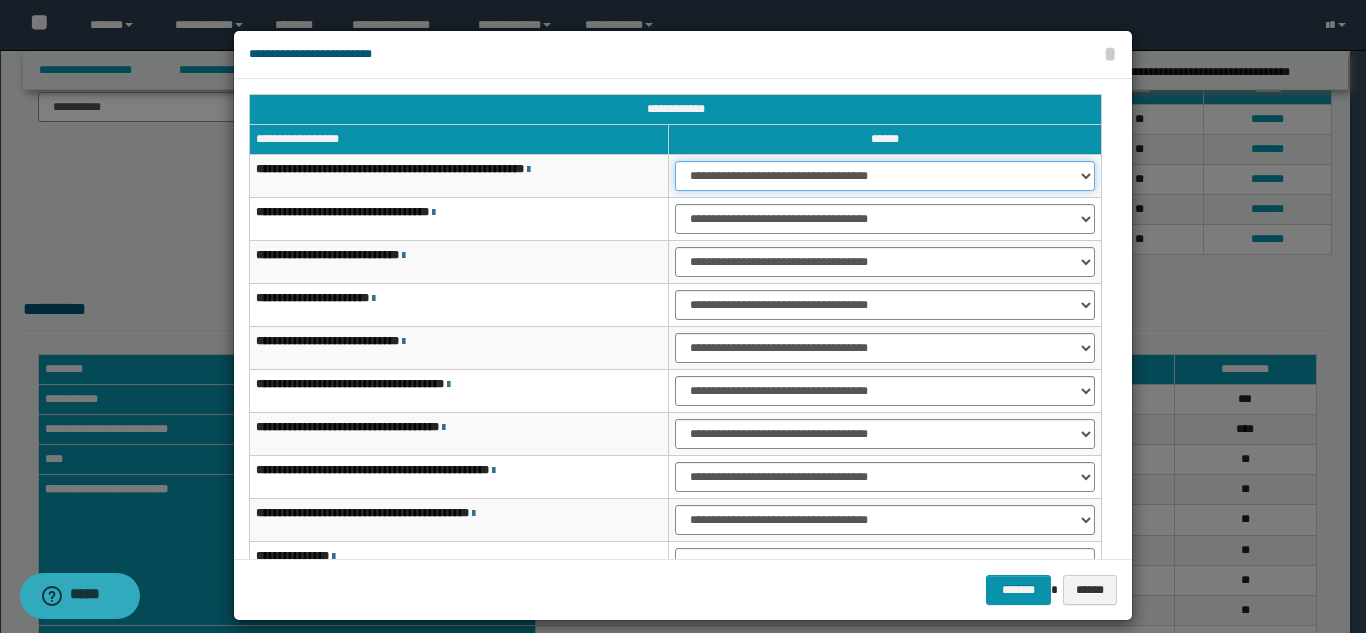 click on "**********" at bounding box center (885, 176) 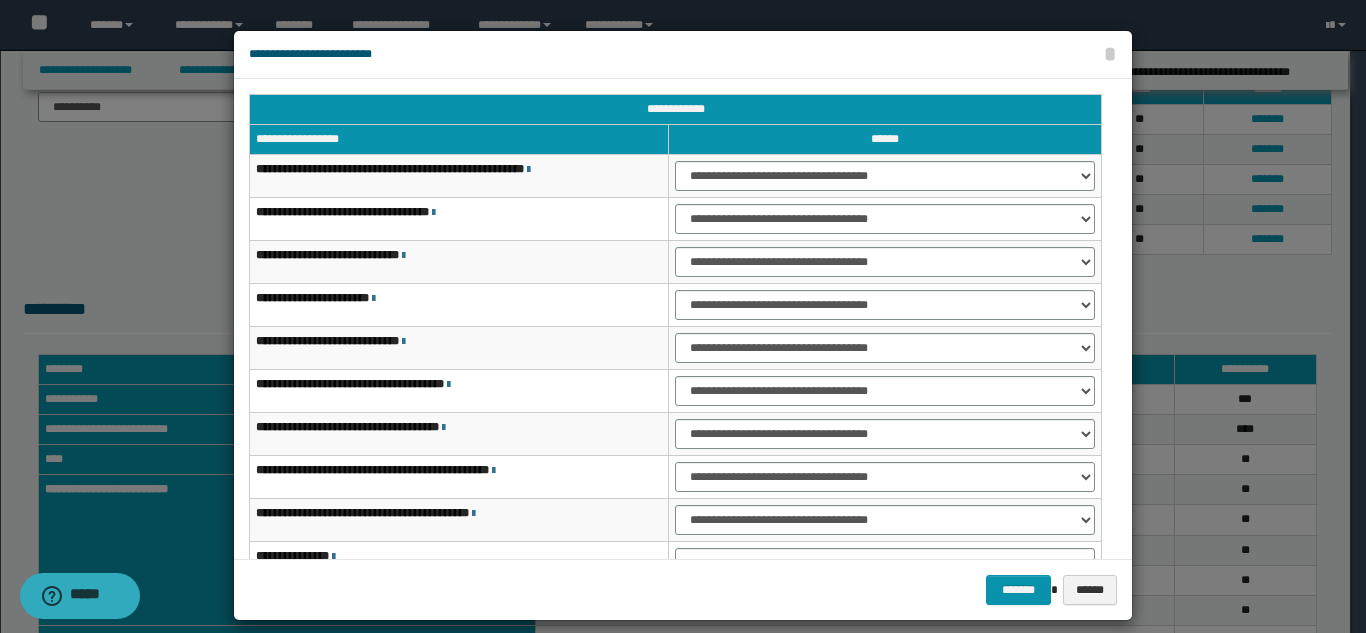 click on "**********" at bounding box center (885, 262) 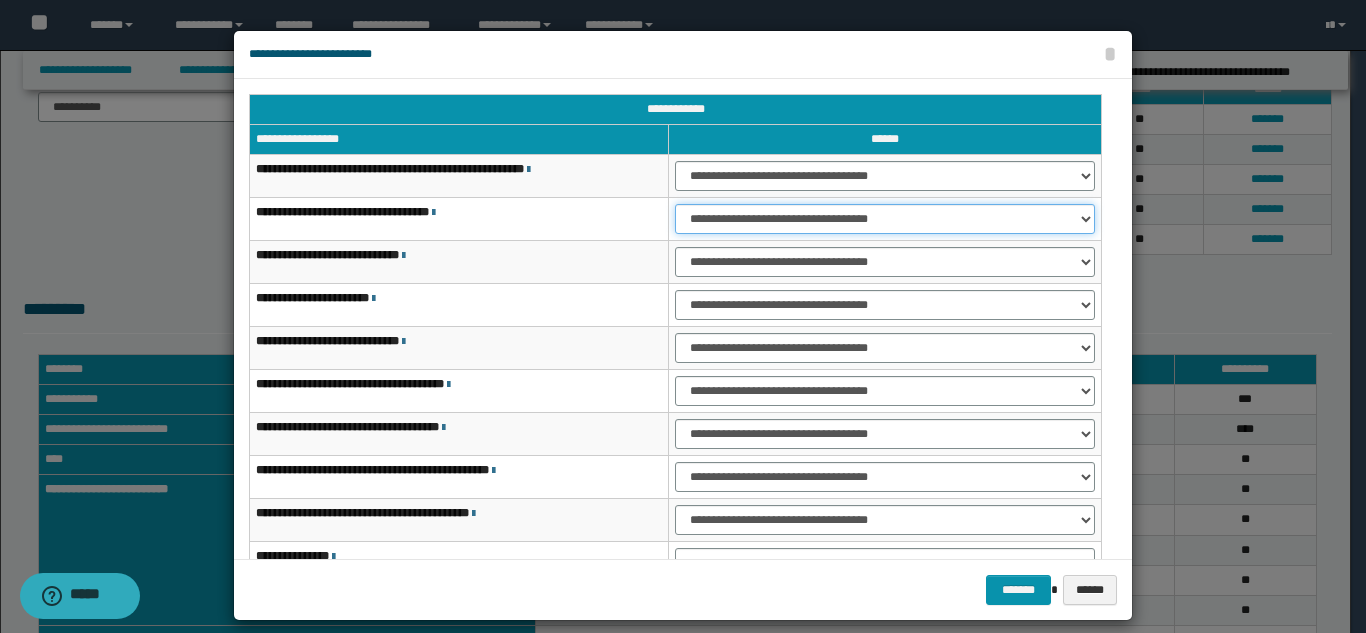 click on "**********" at bounding box center [885, 219] 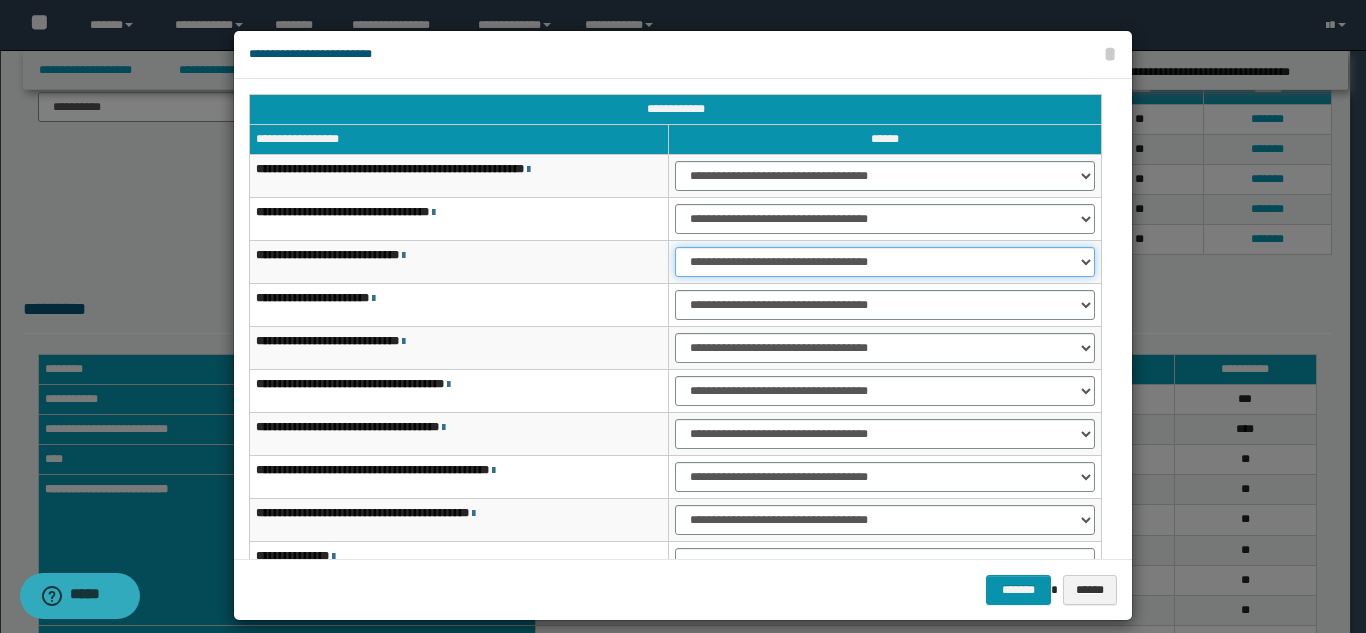 click on "**********" at bounding box center (885, 262) 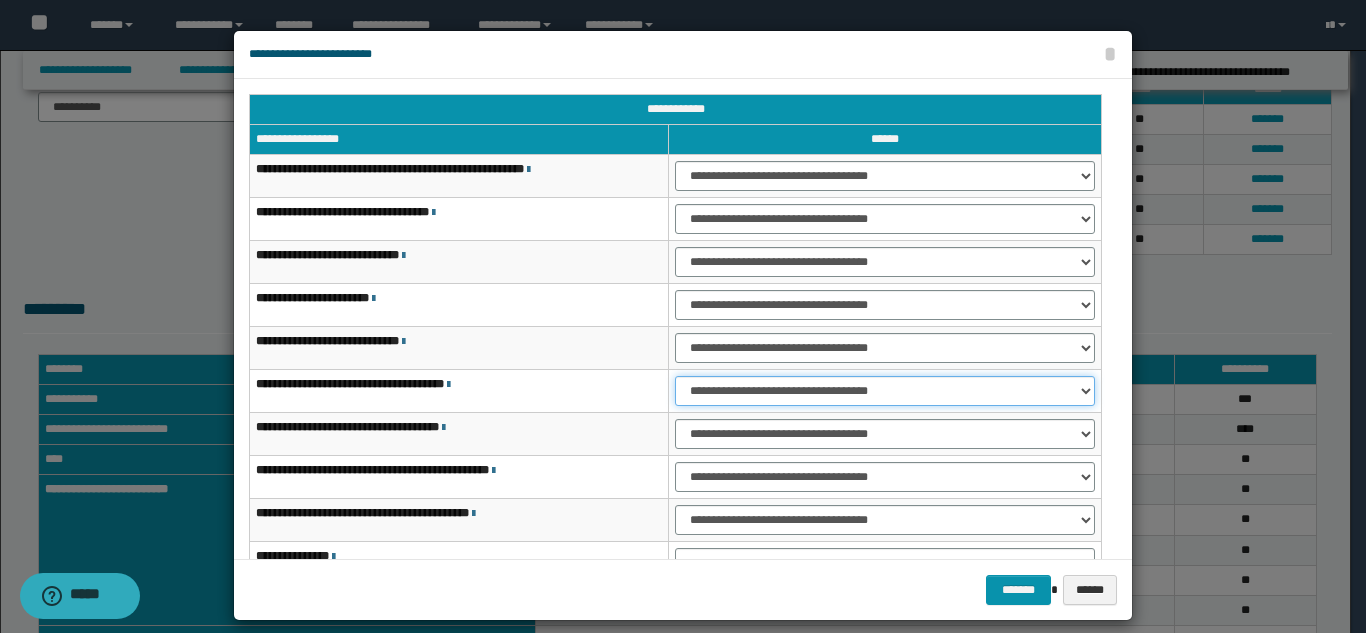 drag, startPoint x: 682, startPoint y: 387, endPoint x: 694, endPoint y: 404, distance: 20.808653 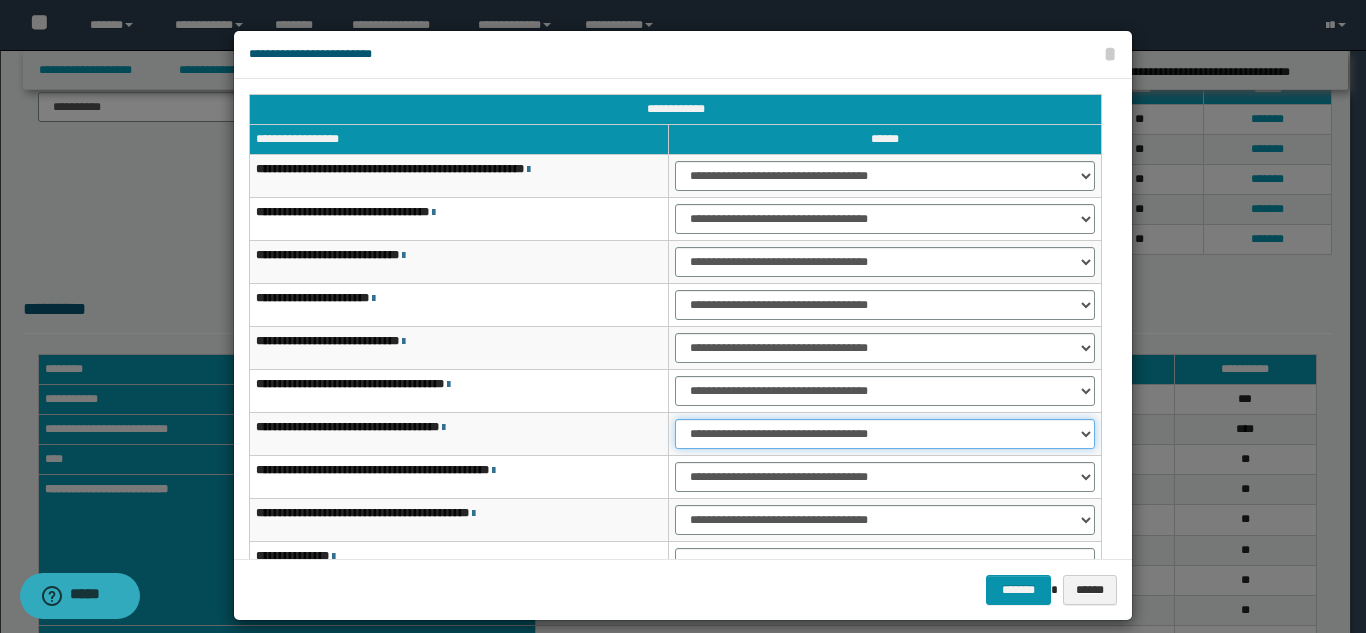 click on "**********" at bounding box center [885, 434] 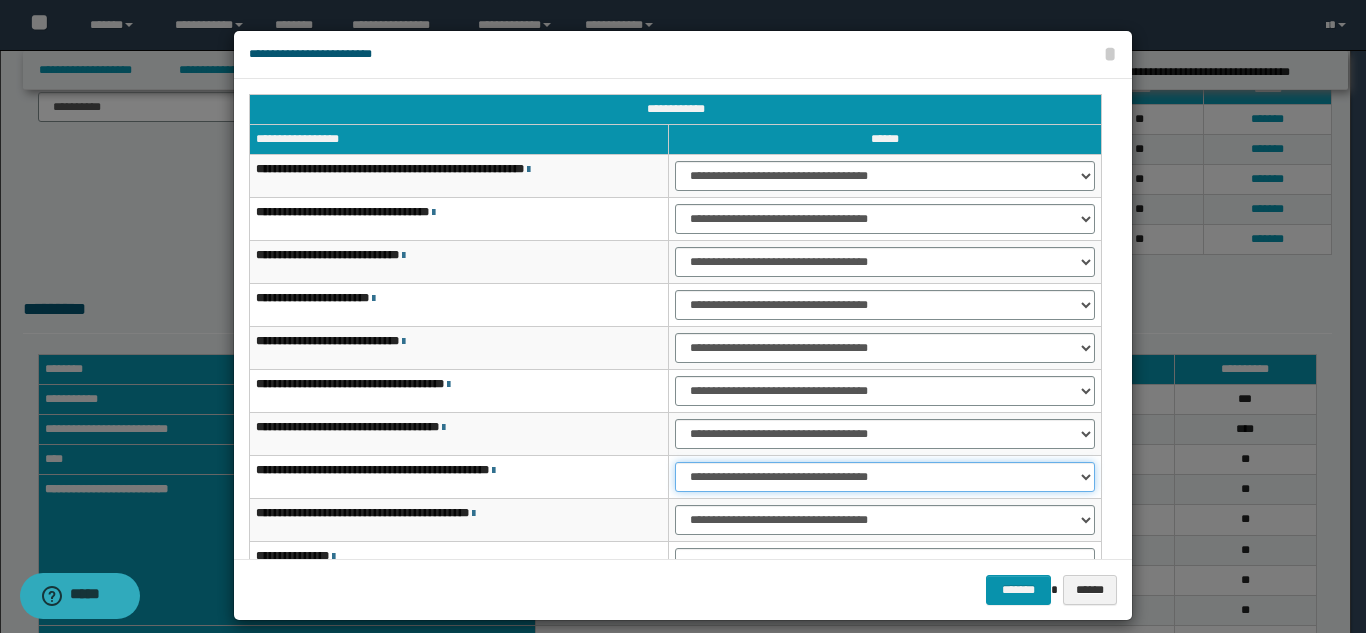 drag, startPoint x: 726, startPoint y: 477, endPoint x: 725, endPoint y: 490, distance: 13.038404 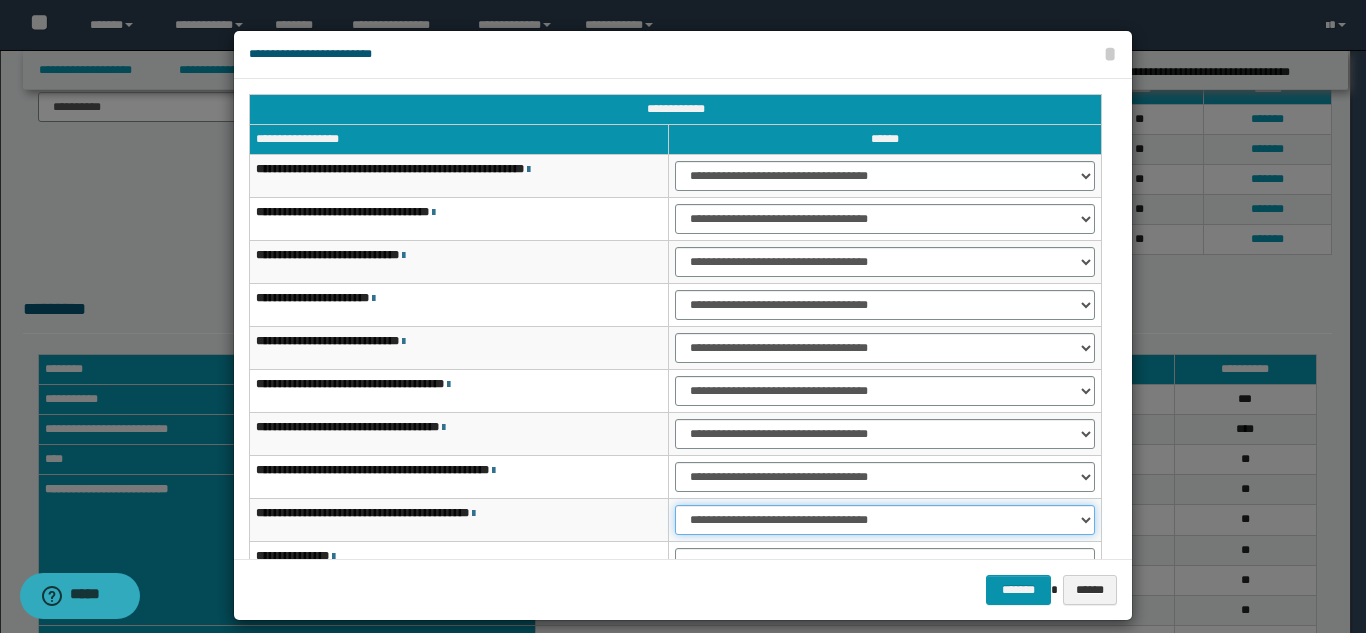 click on "**********" at bounding box center [885, 520] 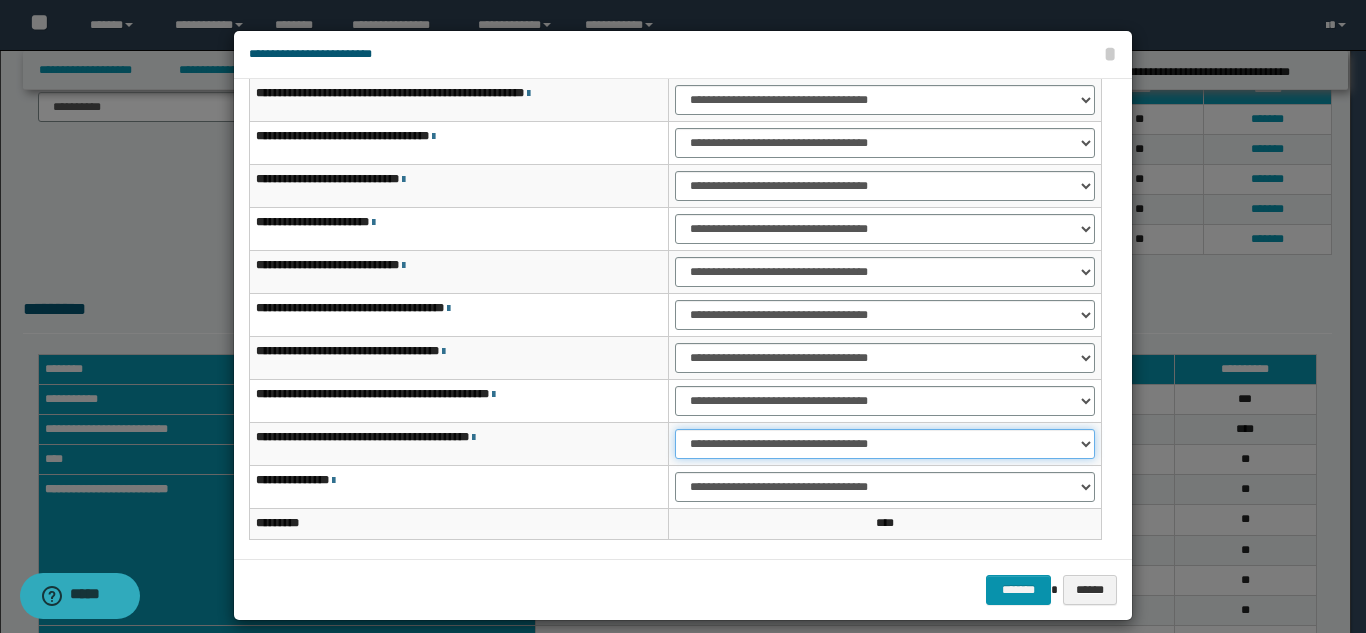 scroll, scrollTop: 121, scrollLeft: 0, axis: vertical 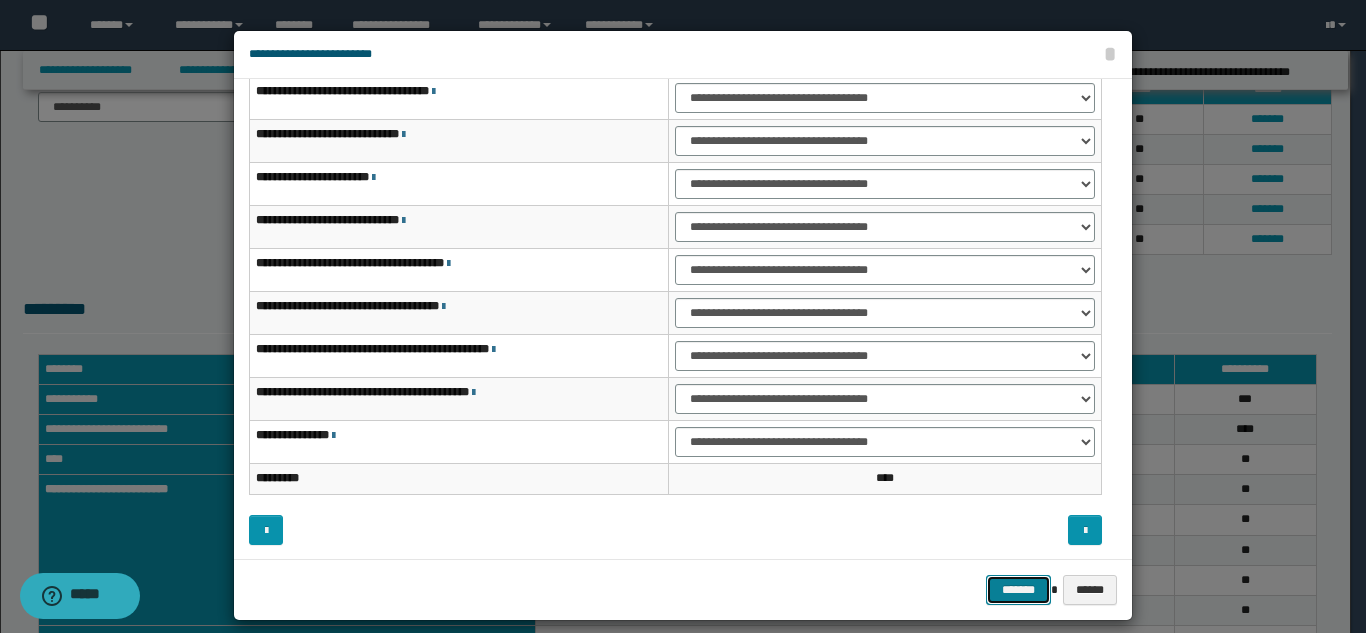 click on "*******" at bounding box center (1018, 590) 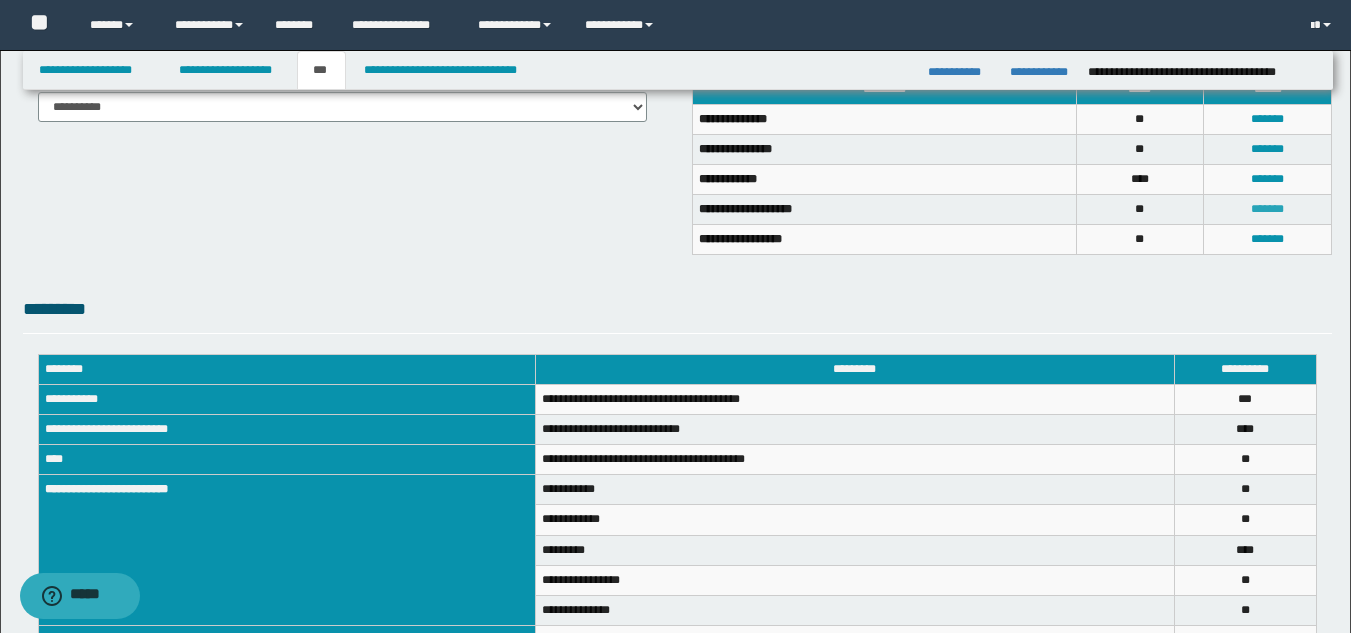 click on "*******" at bounding box center (1267, 209) 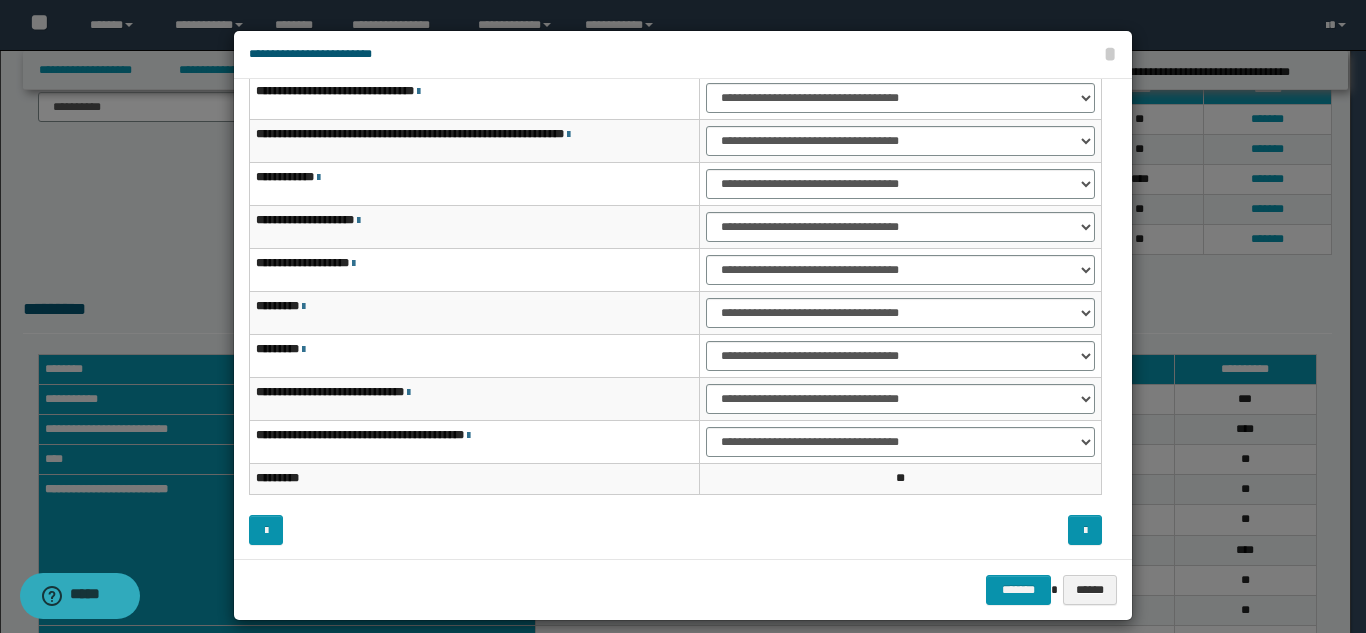 scroll, scrollTop: 0, scrollLeft: 0, axis: both 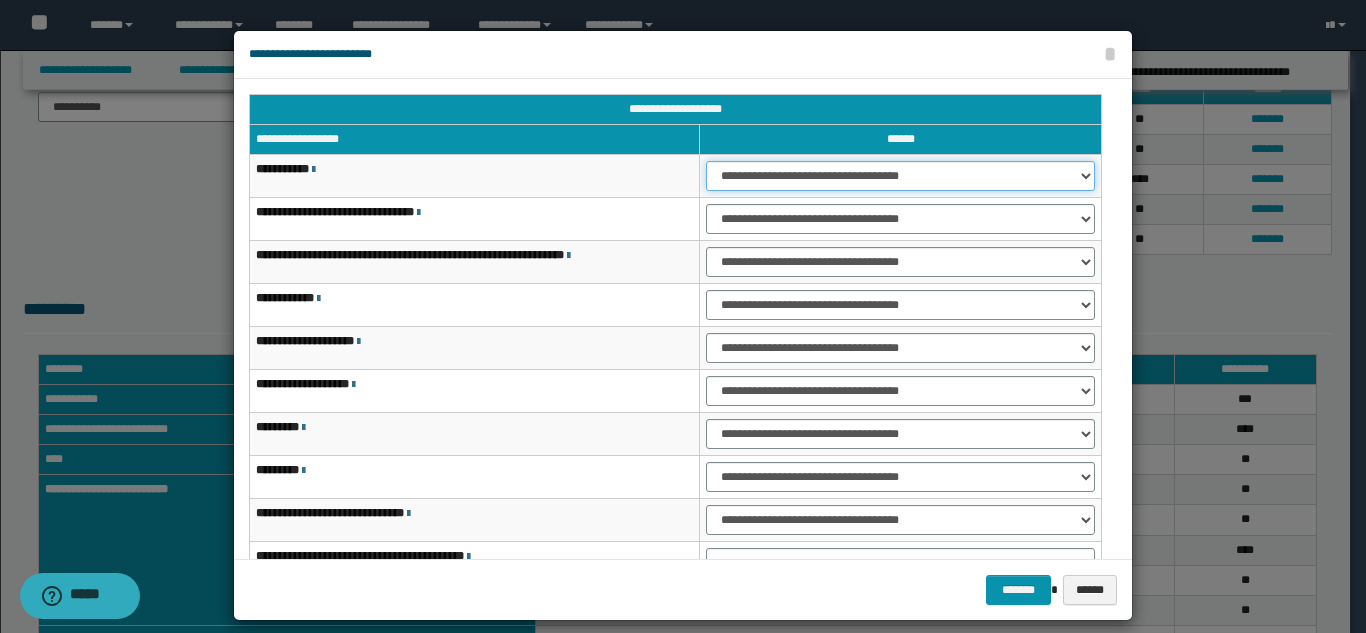 drag, startPoint x: 779, startPoint y: 176, endPoint x: 779, endPoint y: 190, distance: 14 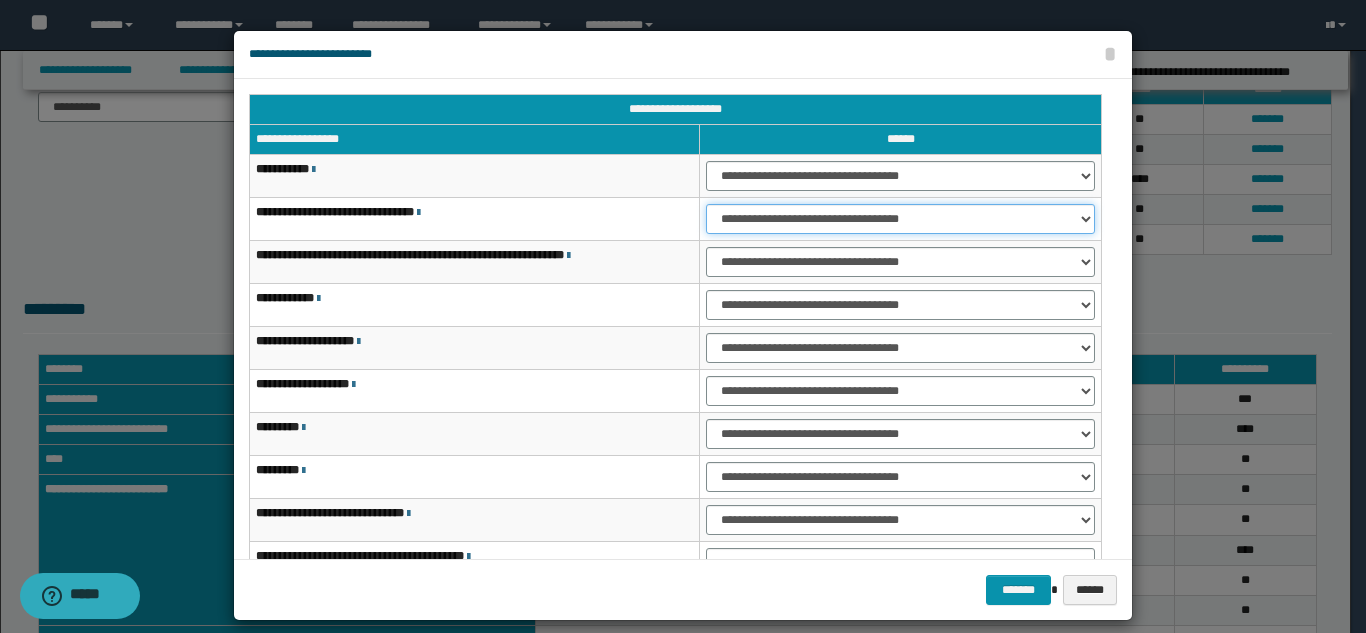 click on "**********" at bounding box center (900, 219) 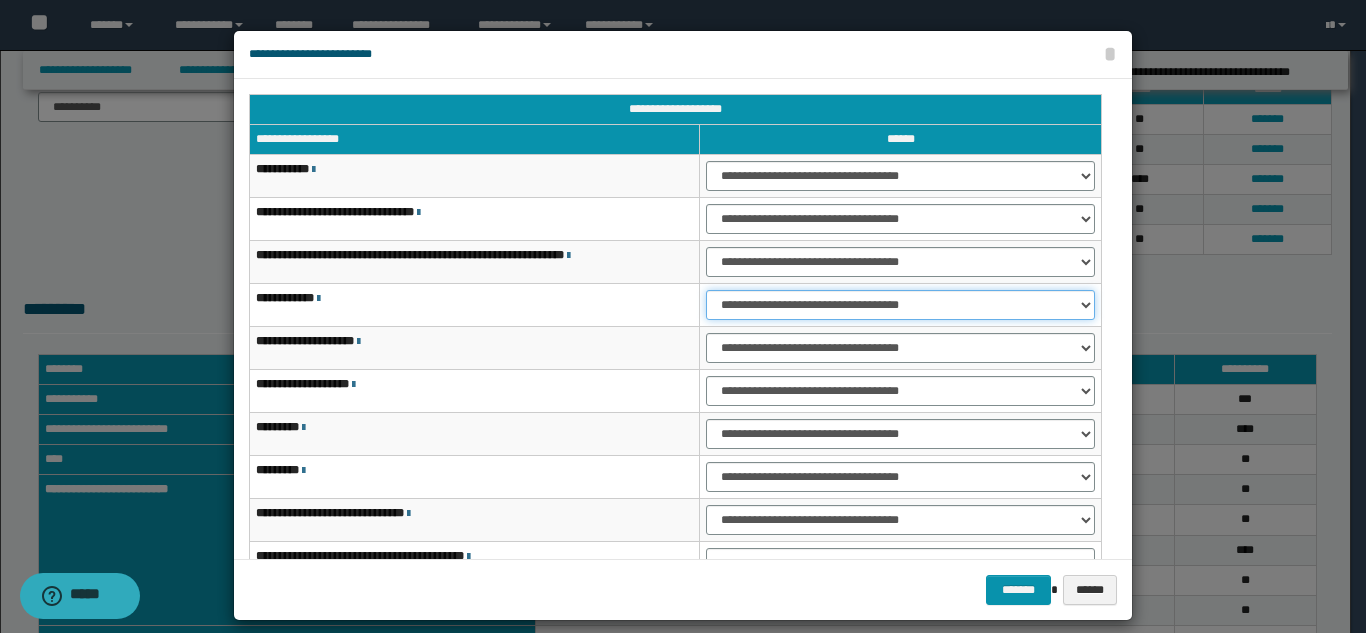 click on "**********" at bounding box center [900, 305] 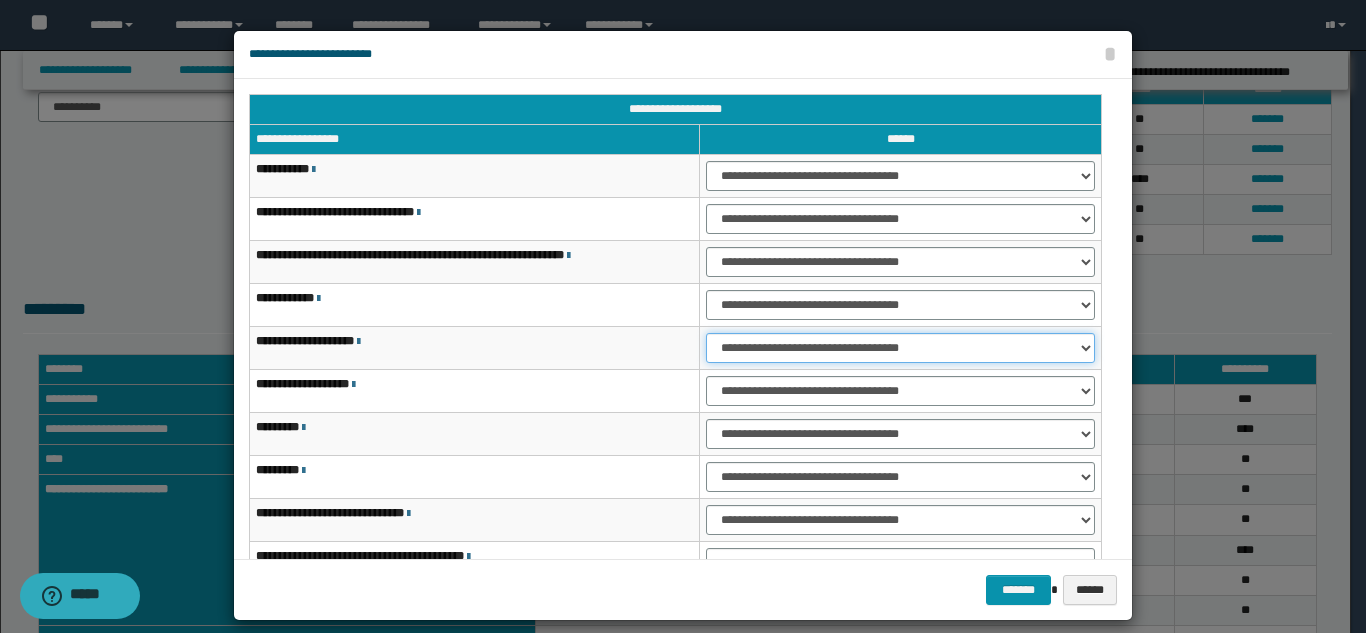 click on "**********" at bounding box center [900, 348] 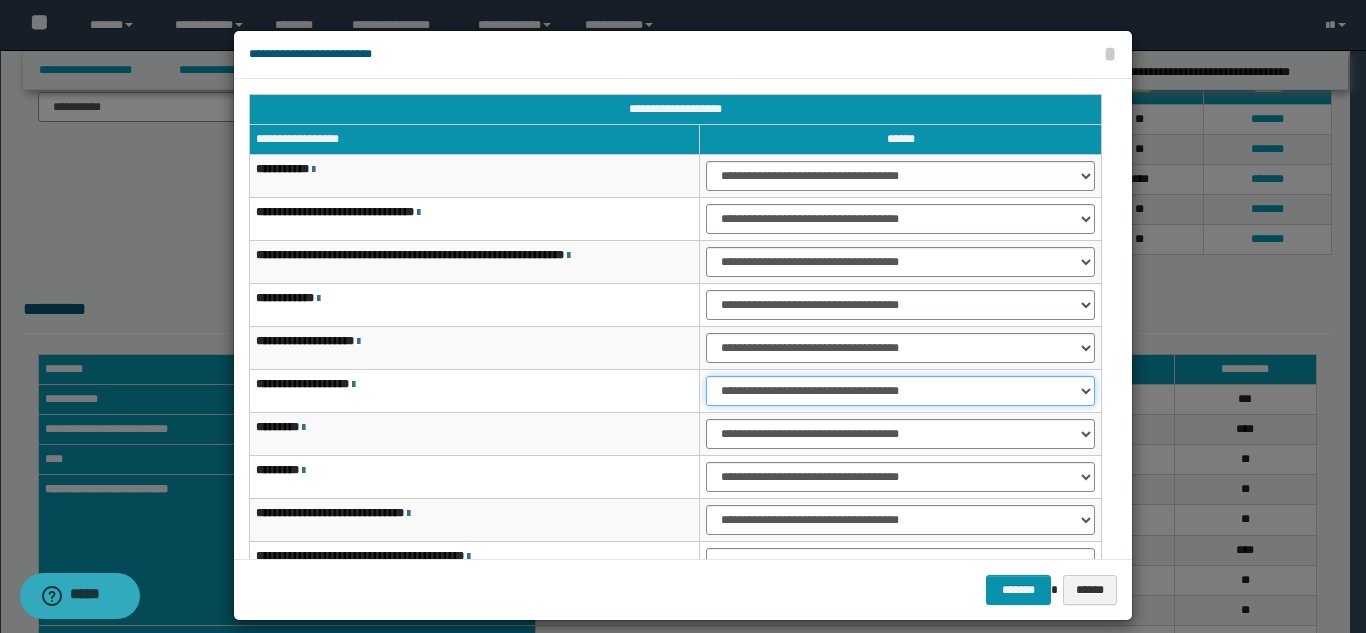 click on "**********" at bounding box center (900, 391) 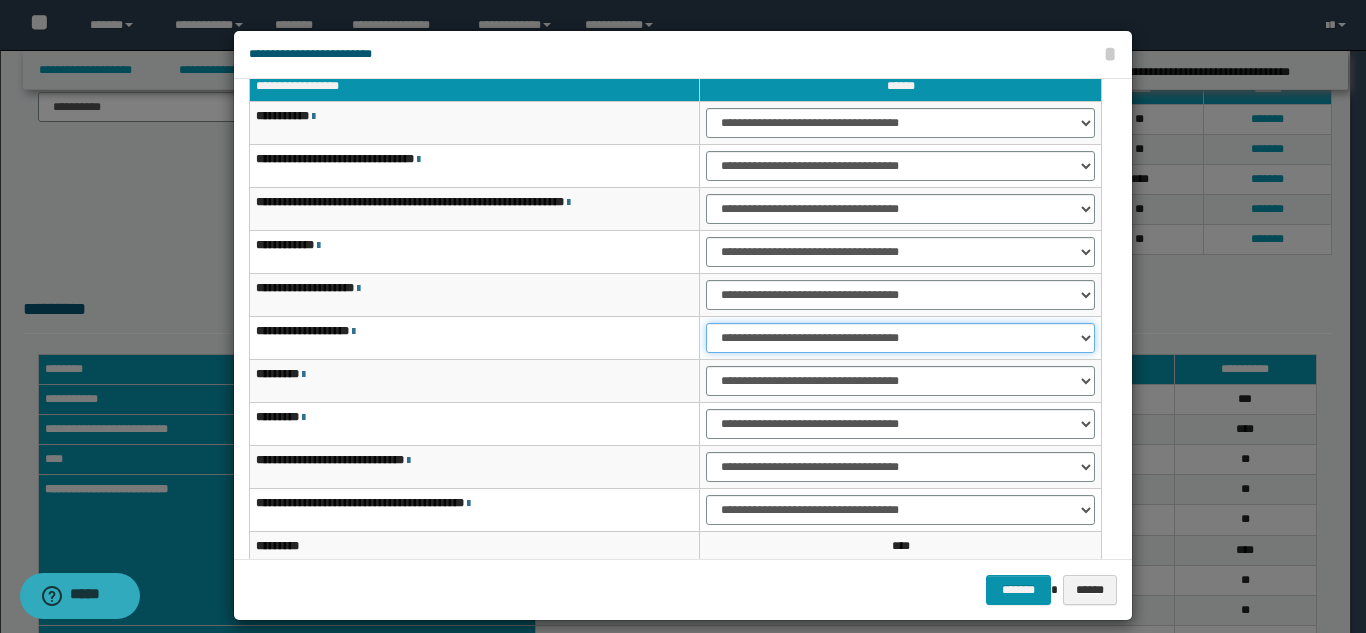 scroll, scrollTop: 121, scrollLeft: 0, axis: vertical 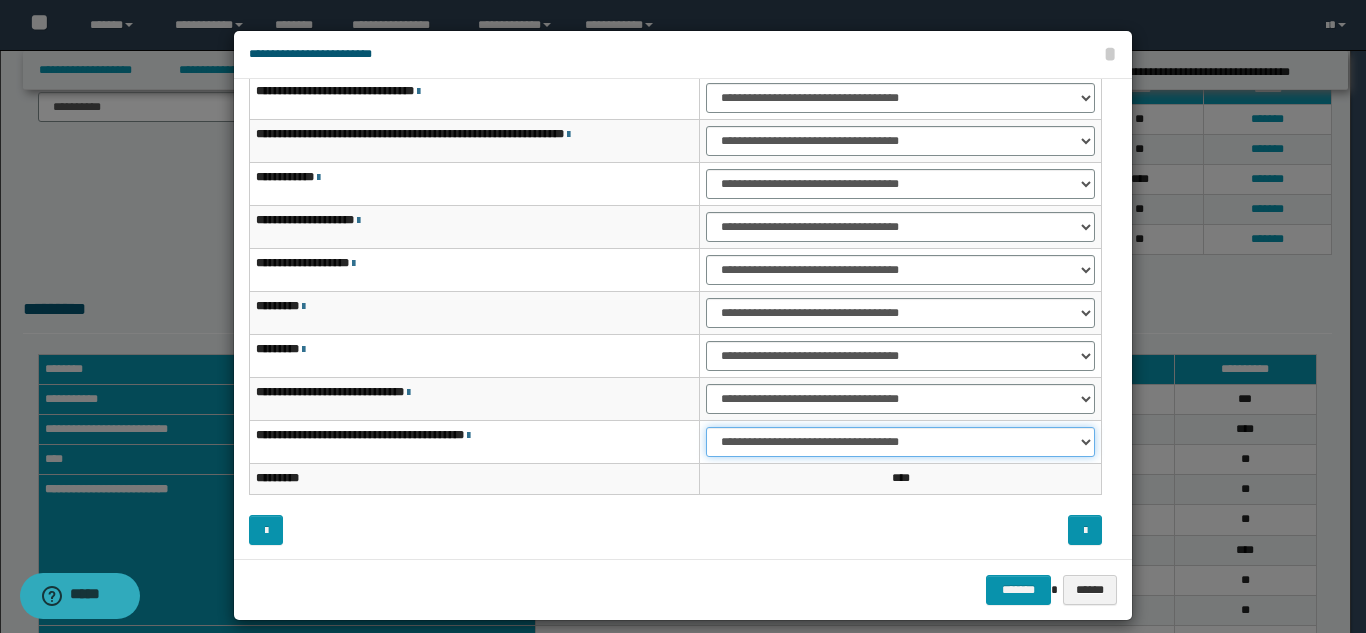 click on "**********" at bounding box center [900, 442] 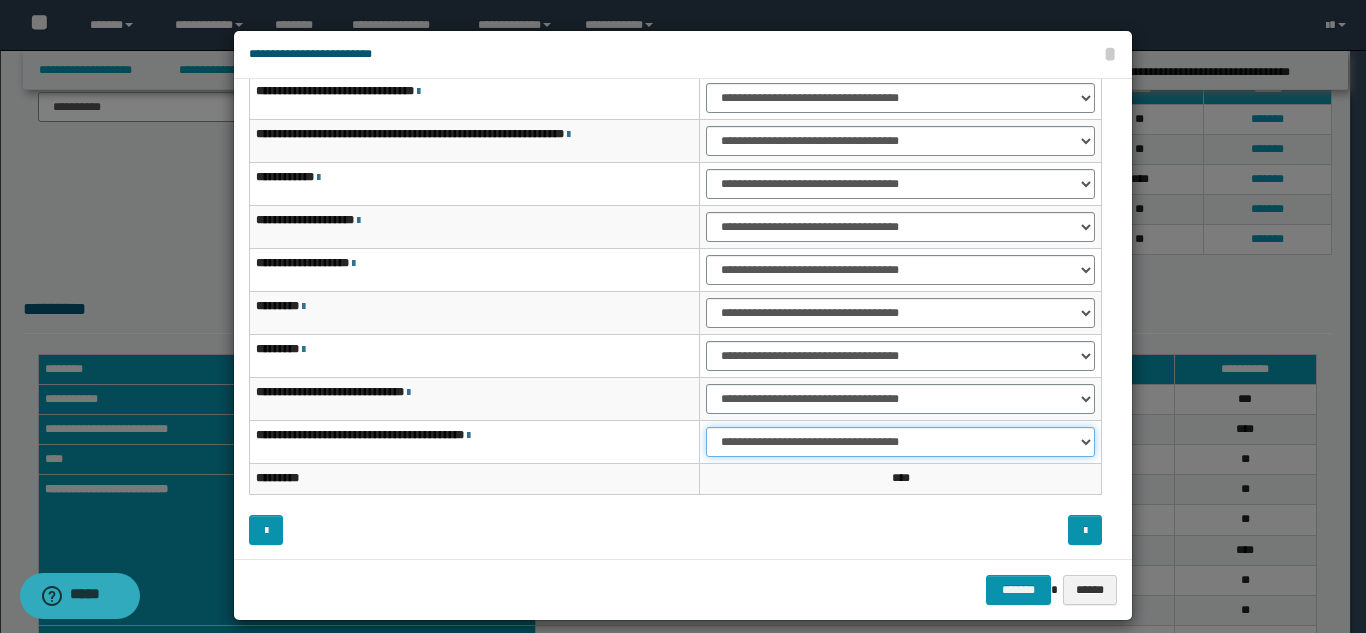 select on "***" 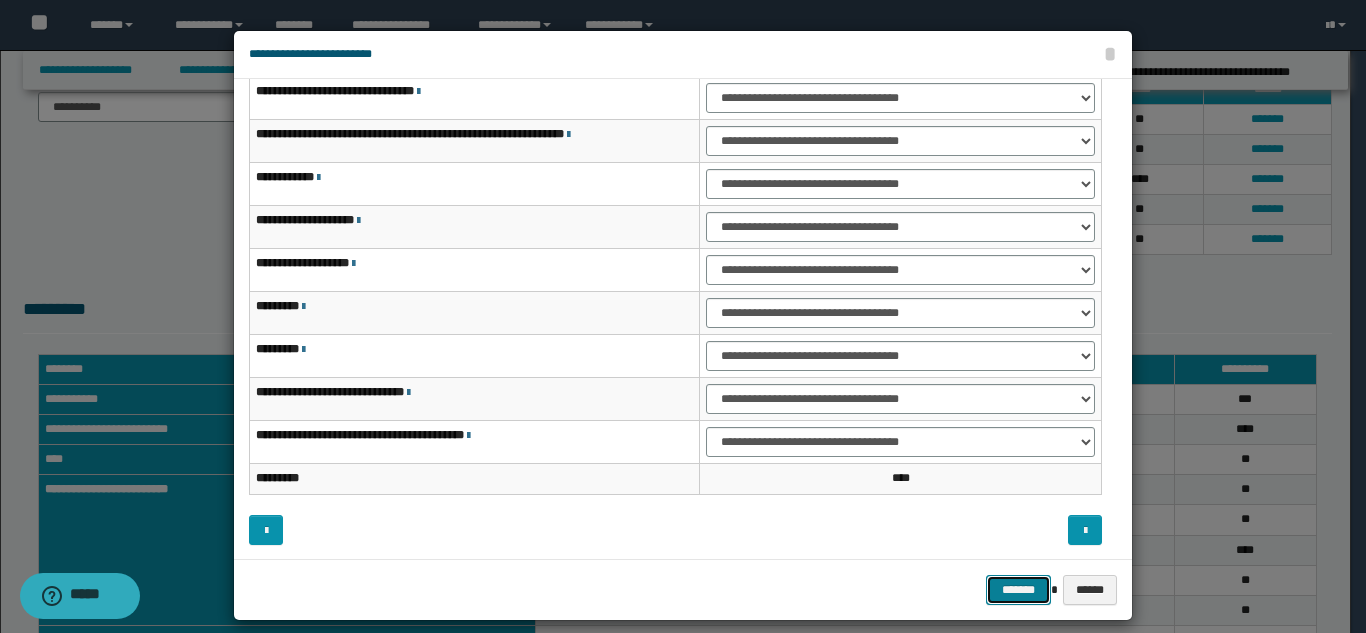 click on "*******" at bounding box center (1018, 590) 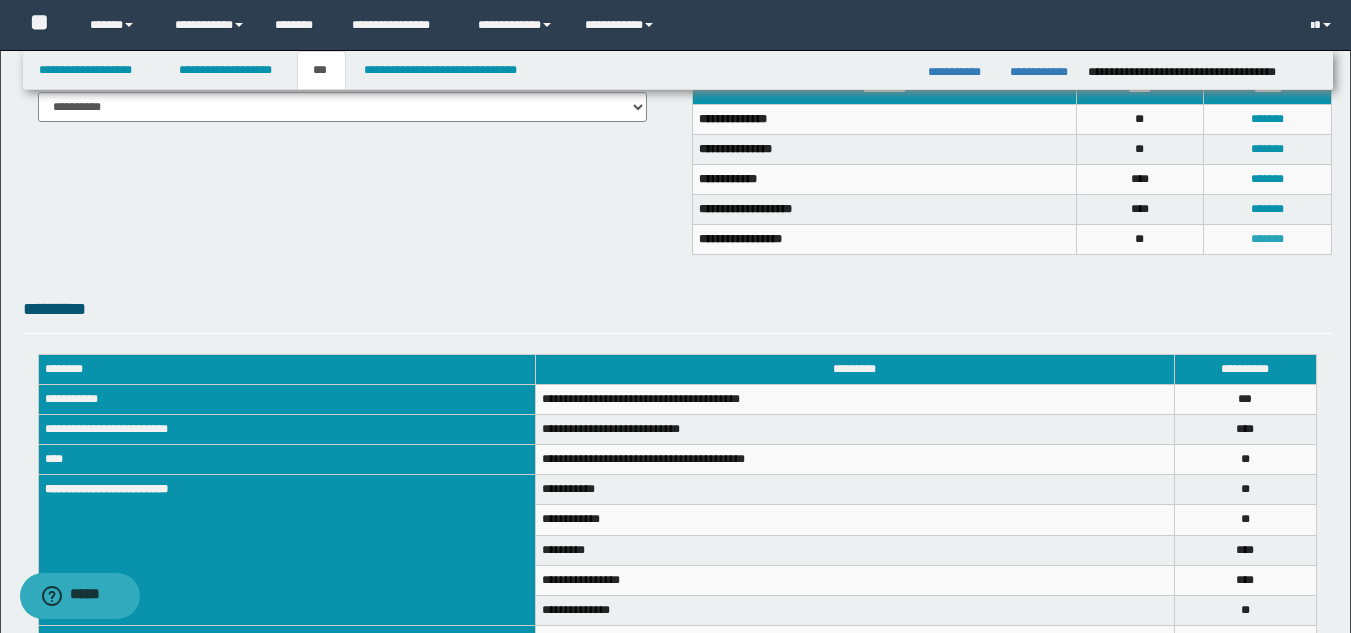 click on "*******" at bounding box center [1267, 239] 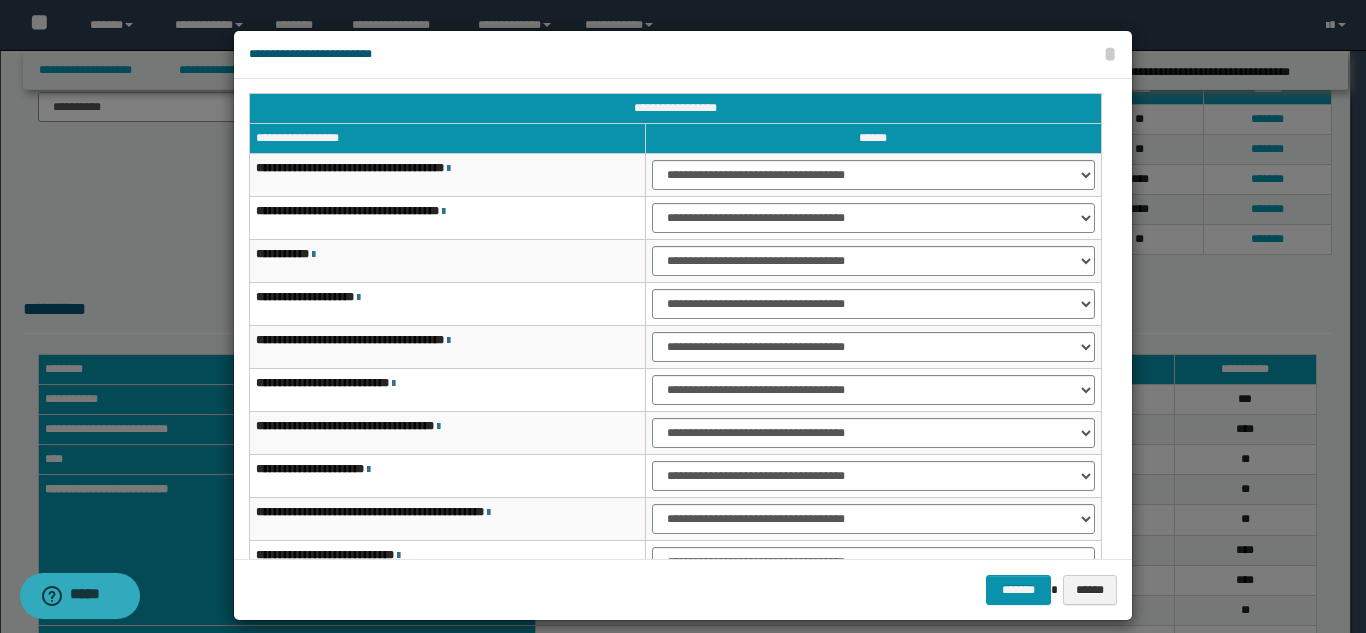 scroll, scrollTop: 0, scrollLeft: 0, axis: both 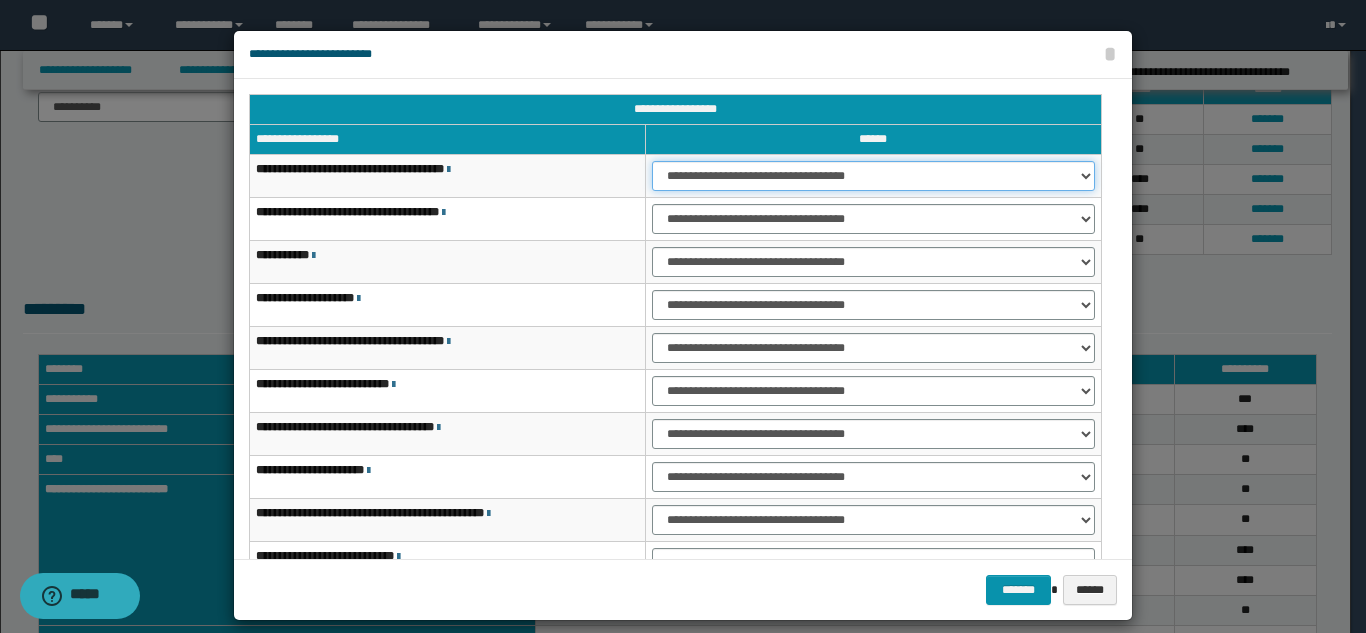 click on "**********" at bounding box center (873, 176) 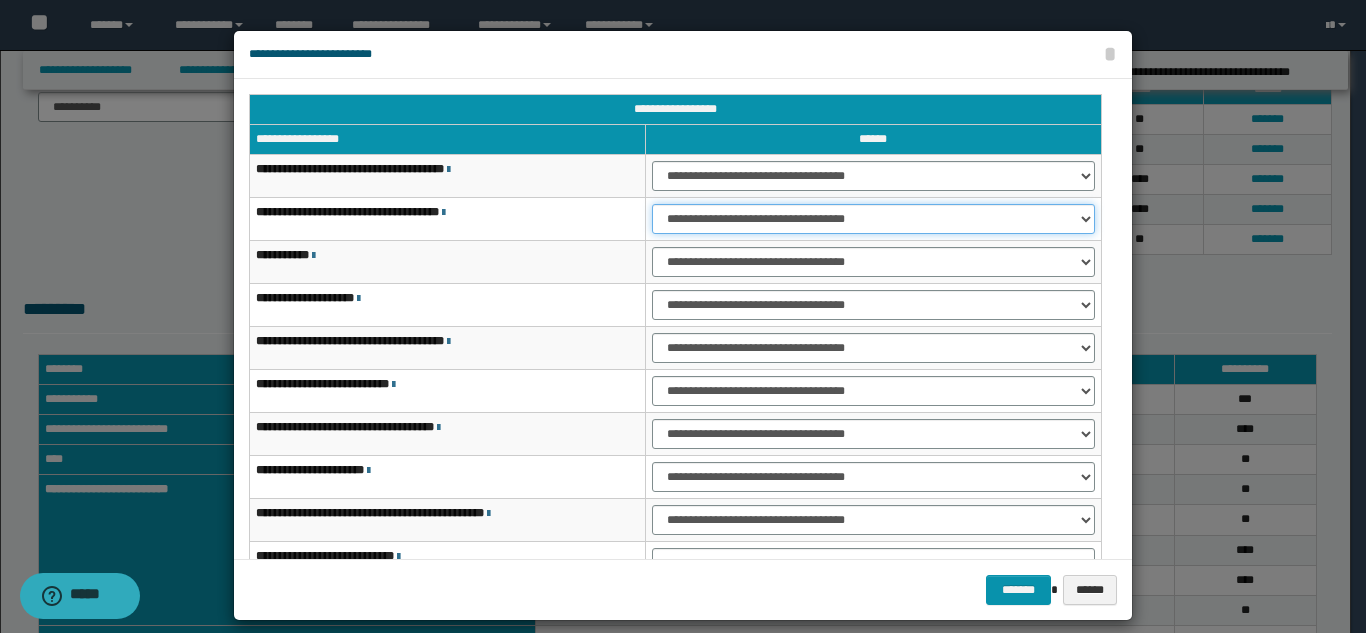 click on "**********" at bounding box center (873, 219) 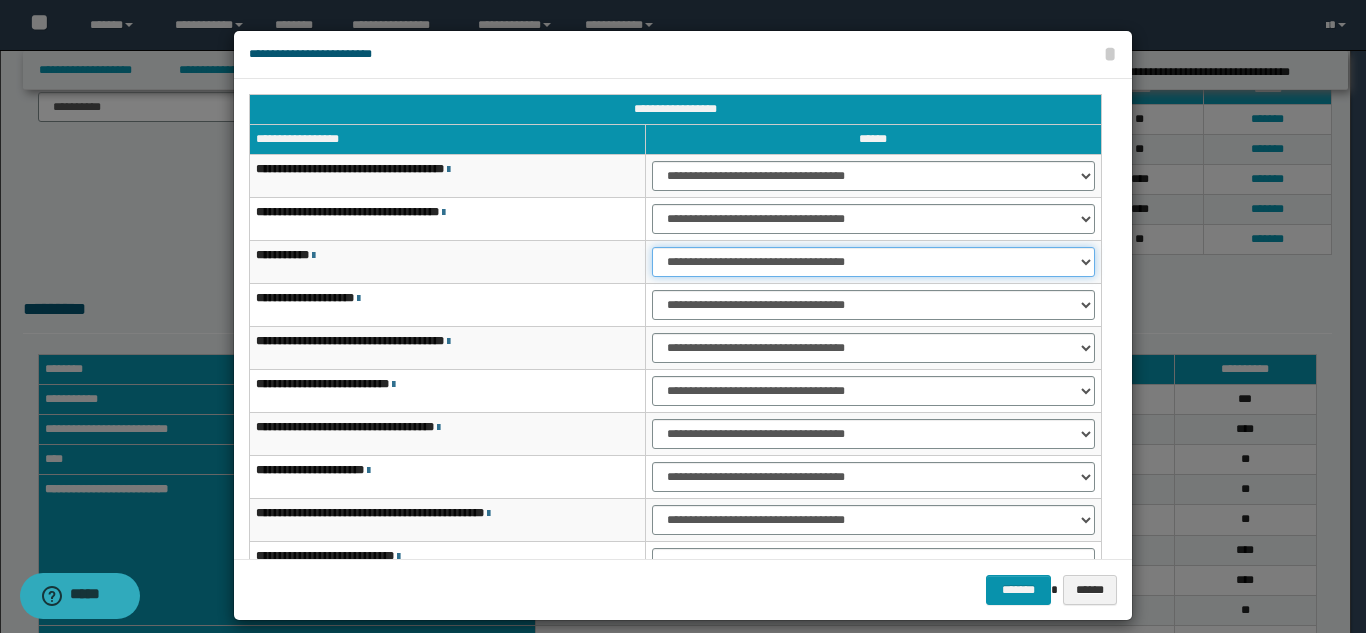 click on "**********" at bounding box center (873, 262) 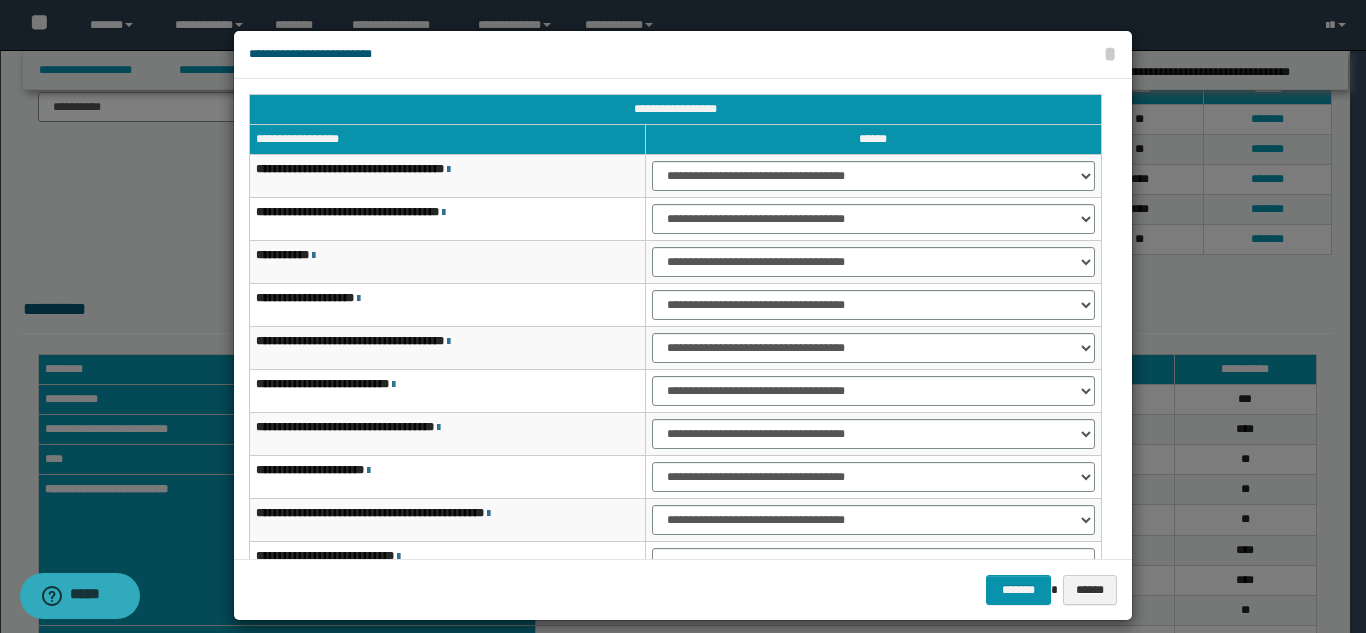 click on "**********" at bounding box center [873, 305] 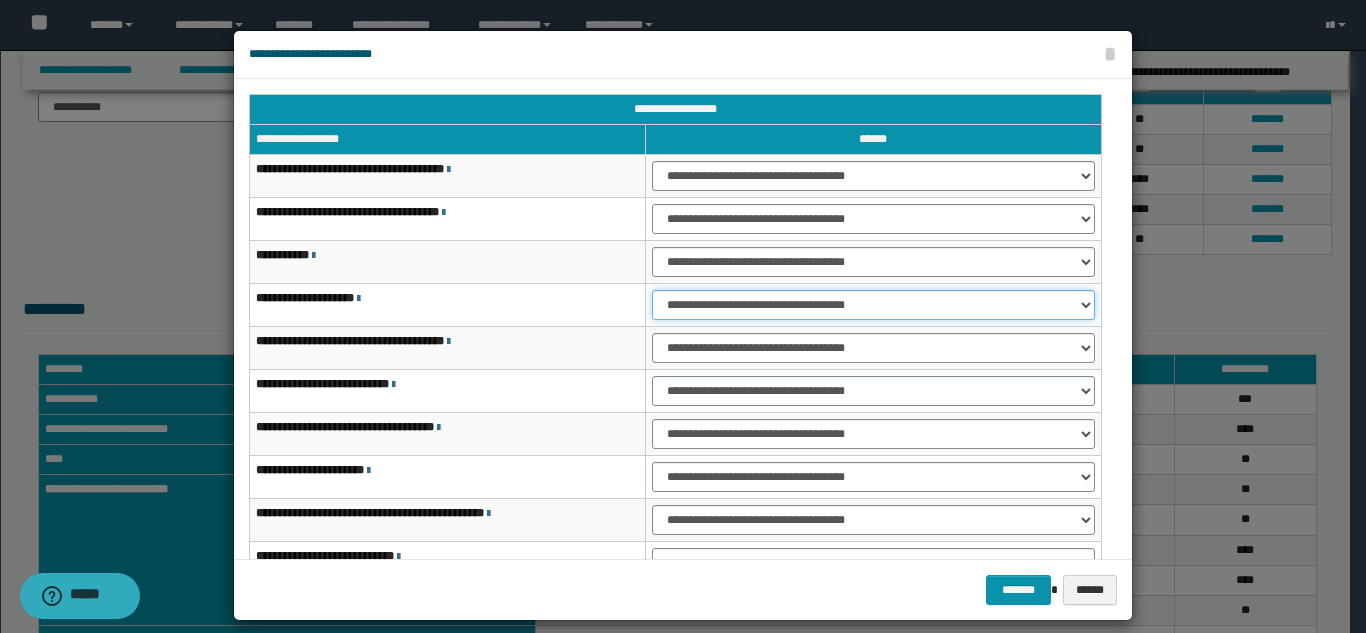 click on "**********" at bounding box center (873, 305) 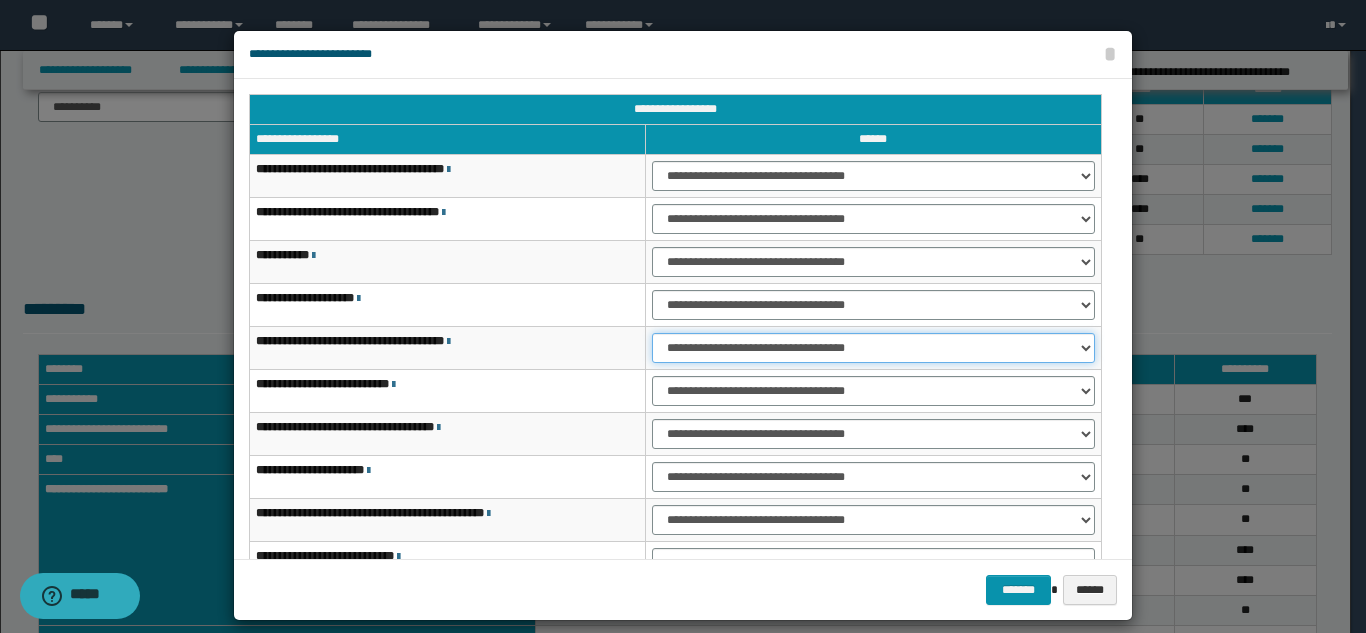 click on "**********" at bounding box center (873, 348) 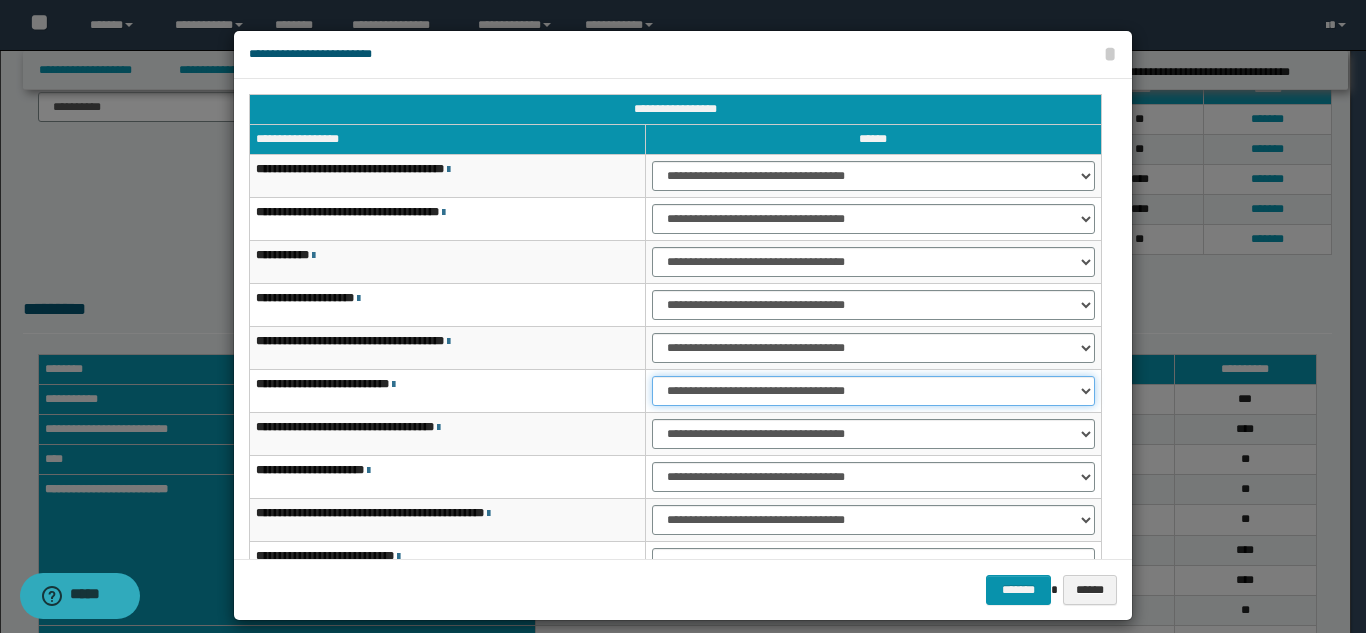 click on "**********" at bounding box center [873, 391] 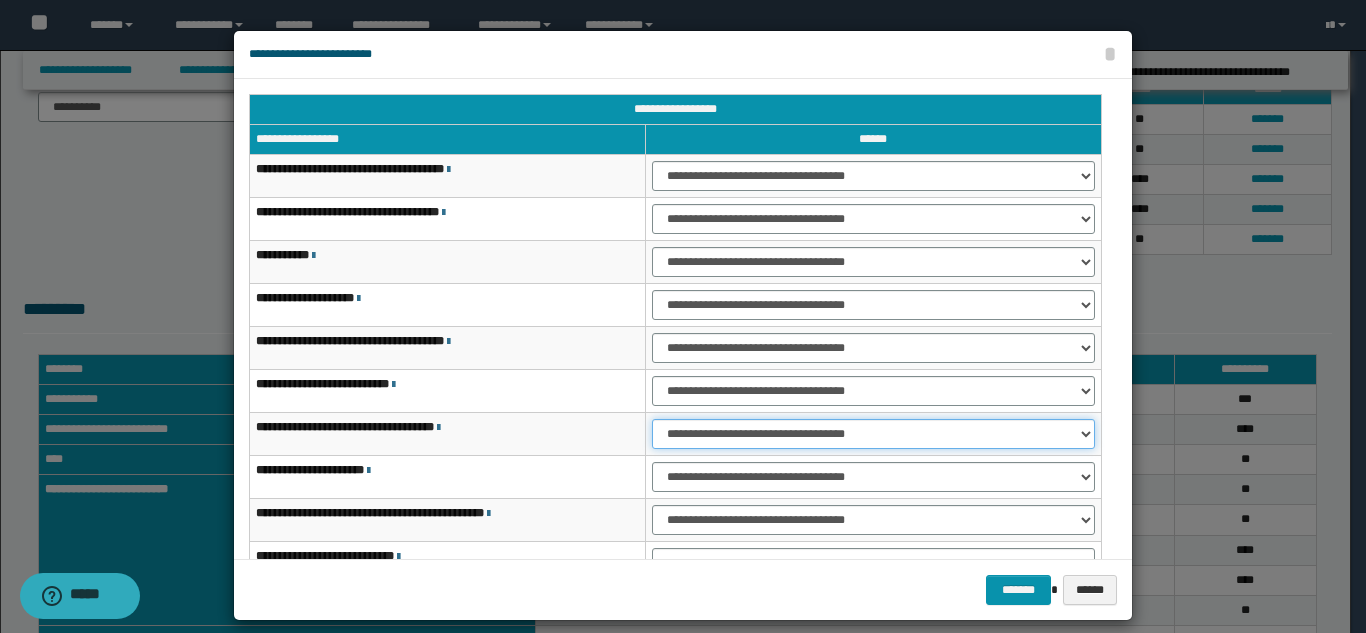 click on "**********" at bounding box center [873, 434] 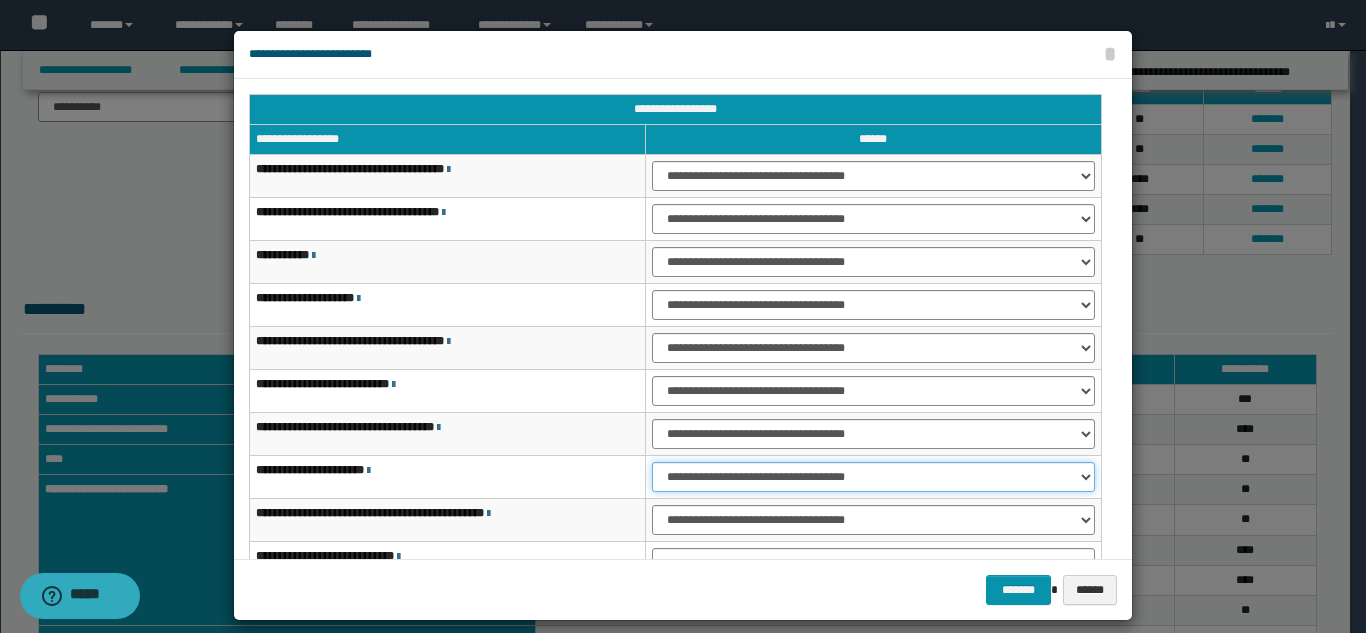 click on "**********" at bounding box center [873, 477] 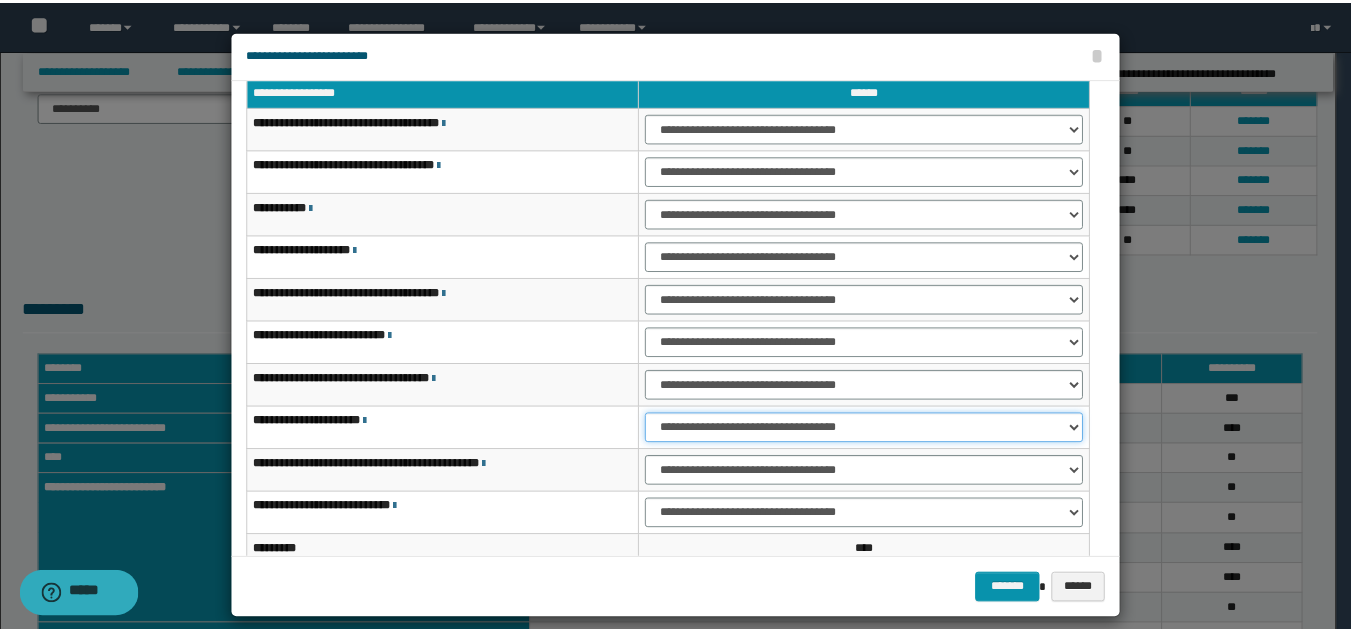 scroll, scrollTop: 121, scrollLeft: 0, axis: vertical 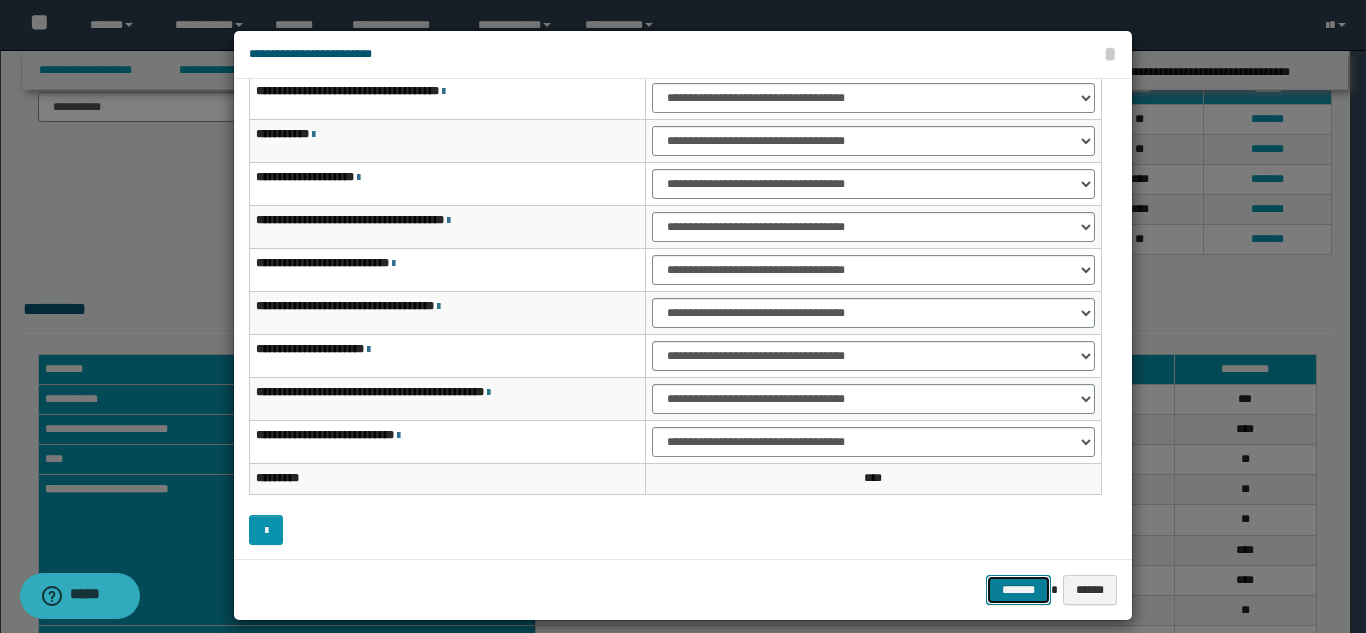 click on "*******" at bounding box center (1018, 590) 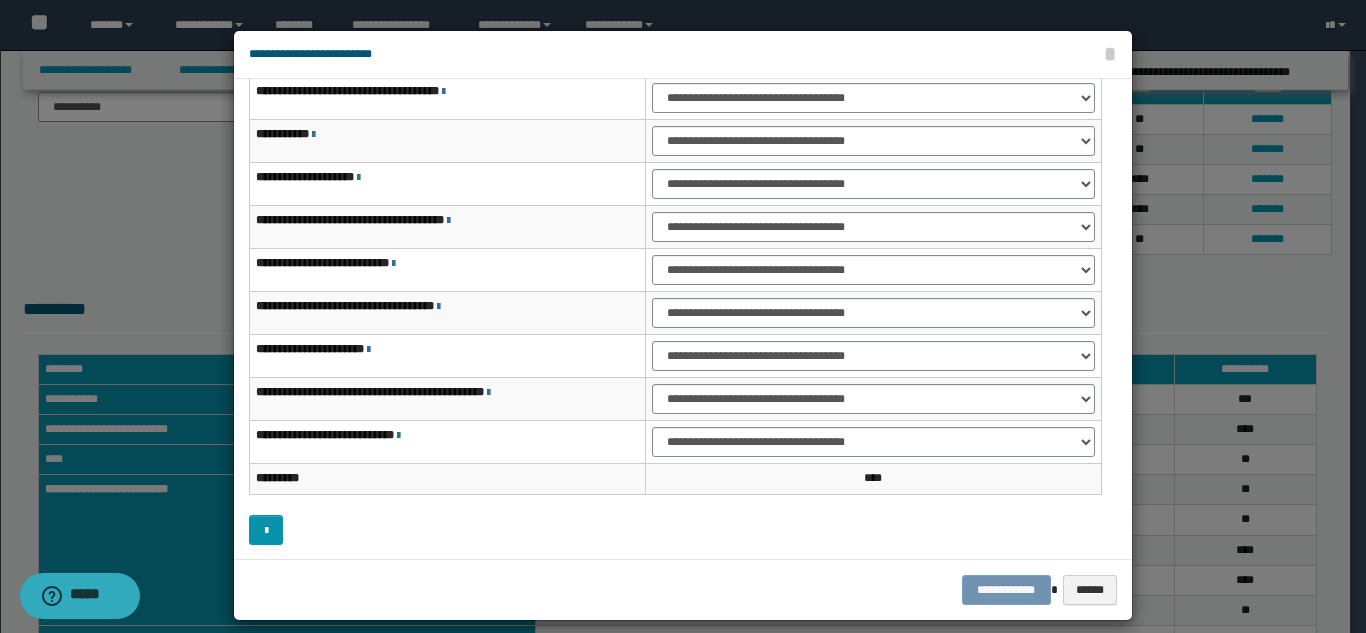 click on "**********" at bounding box center [683, 590] 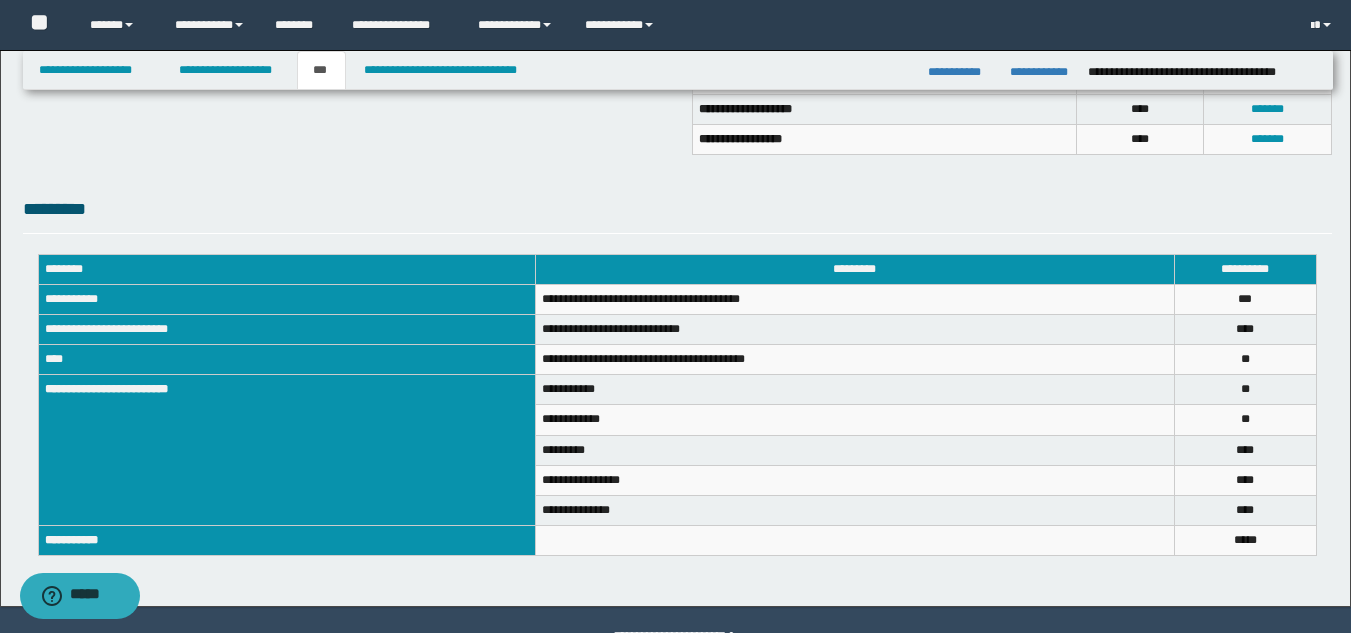 scroll, scrollTop: 674, scrollLeft: 0, axis: vertical 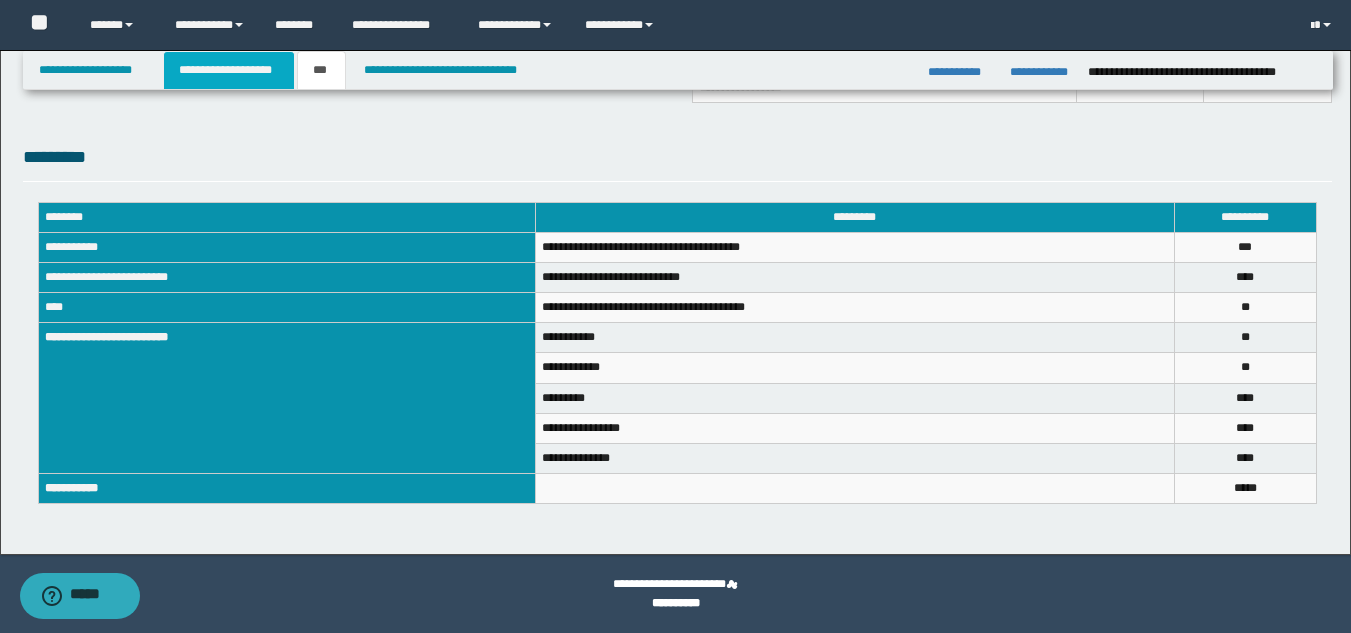 click on "**********" at bounding box center [229, 70] 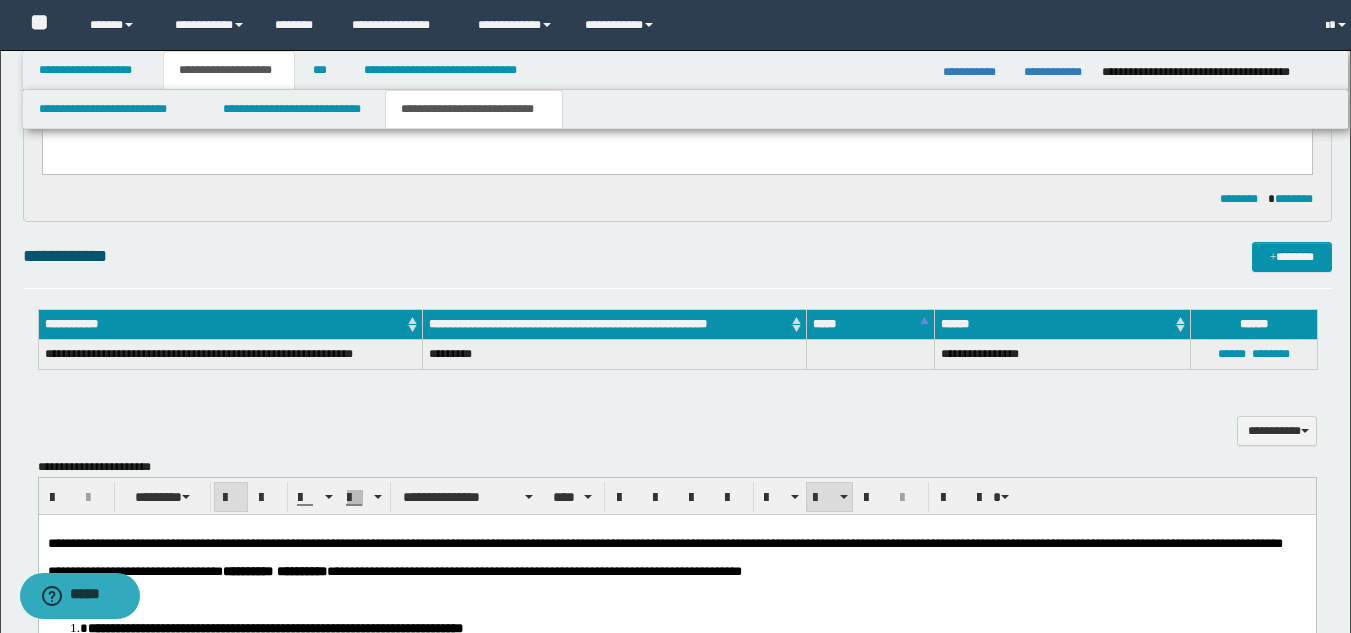 scroll, scrollTop: 705, scrollLeft: 0, axis: vertical 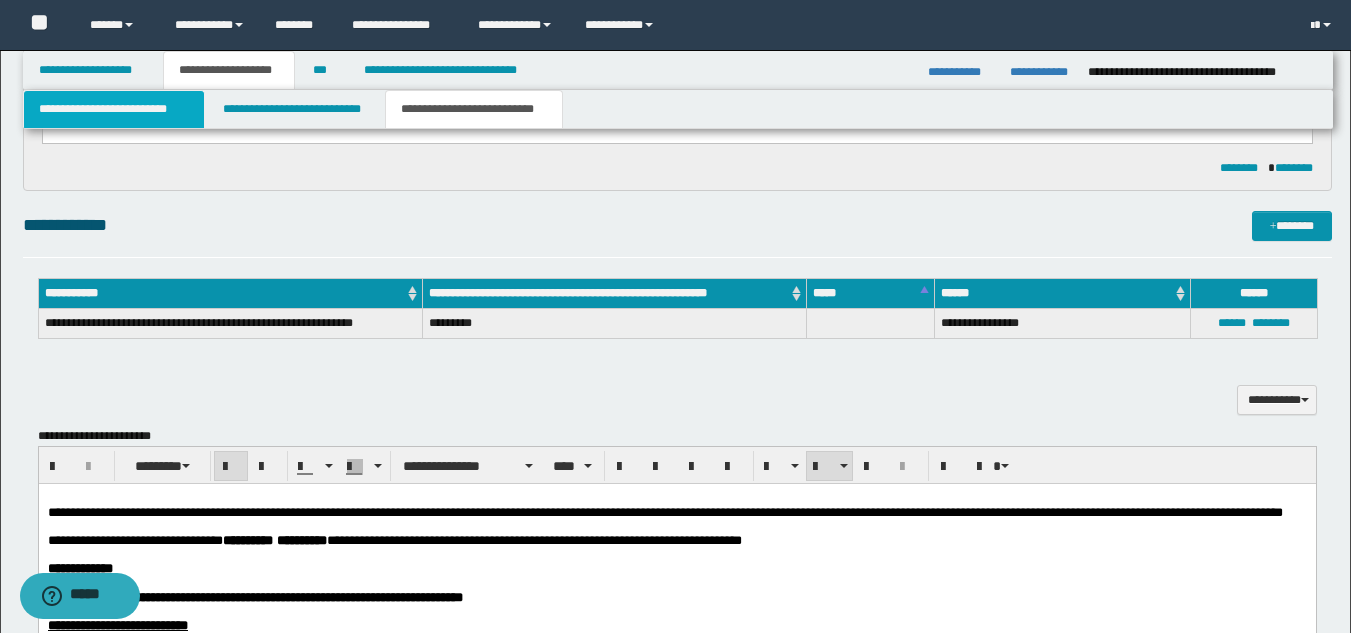 click on "**********" at bounding box center [114, 109] 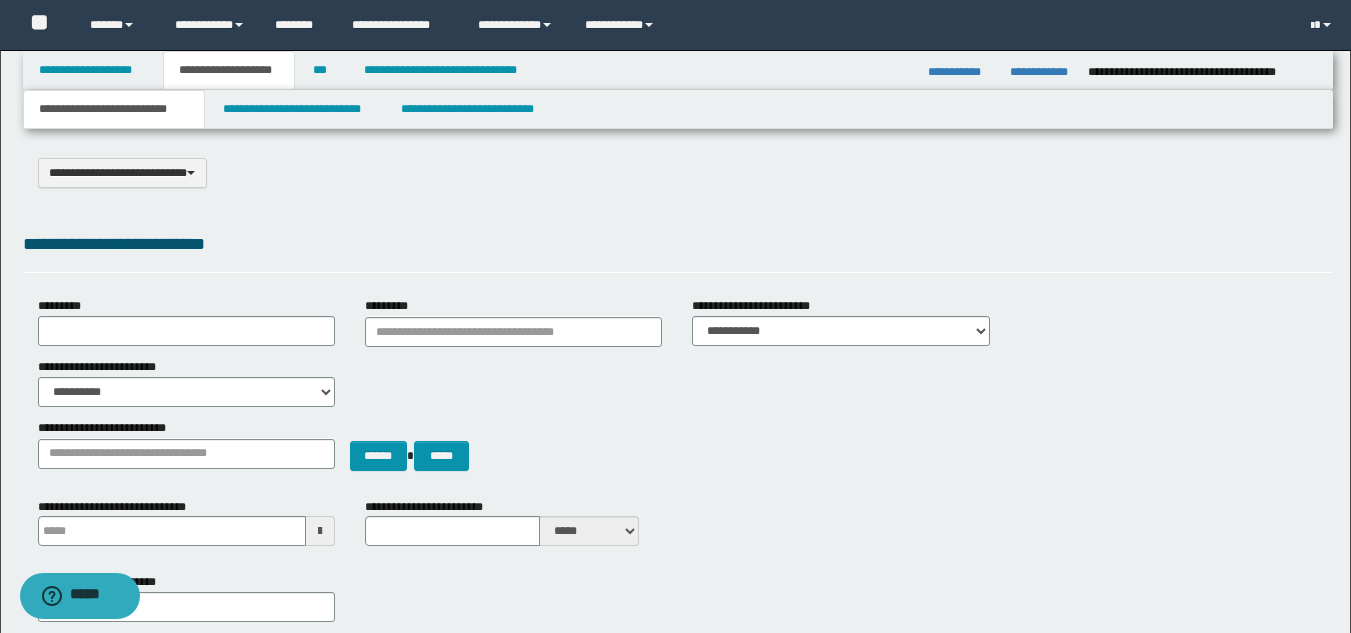 scroll, scrollTop: 0, scrollLeft: 0, axis: both 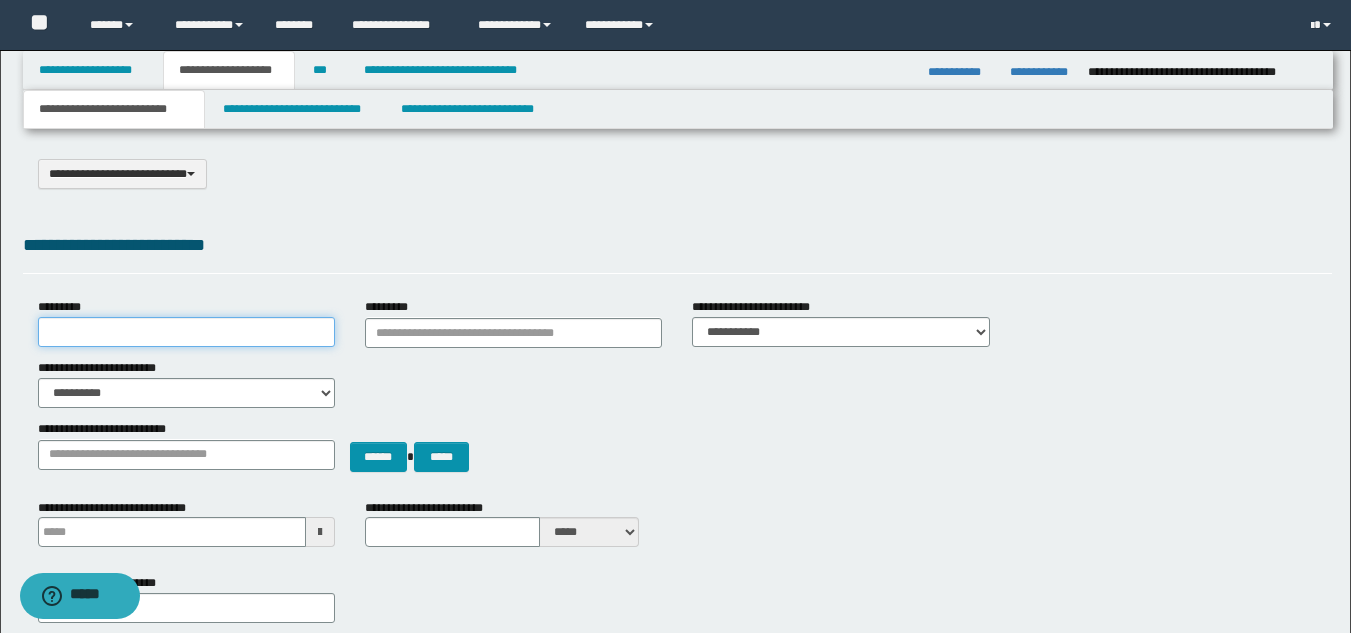 click on "*********" at bounding box center (186, 332) 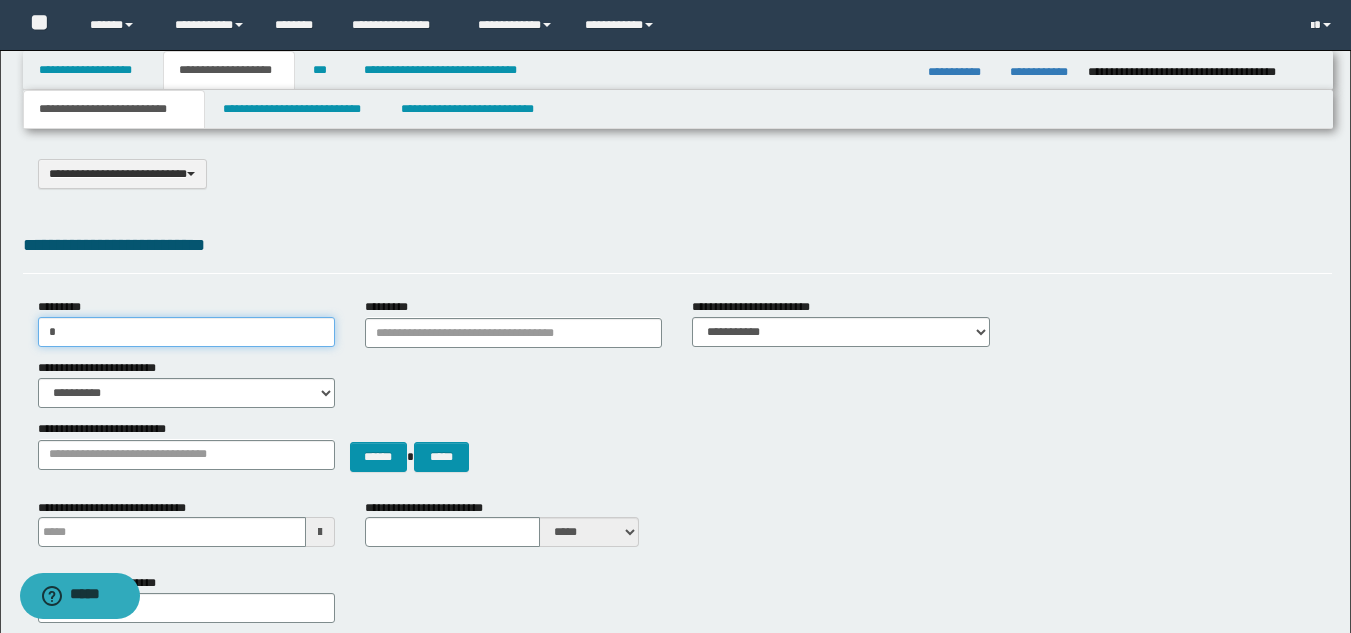 type on "**********" 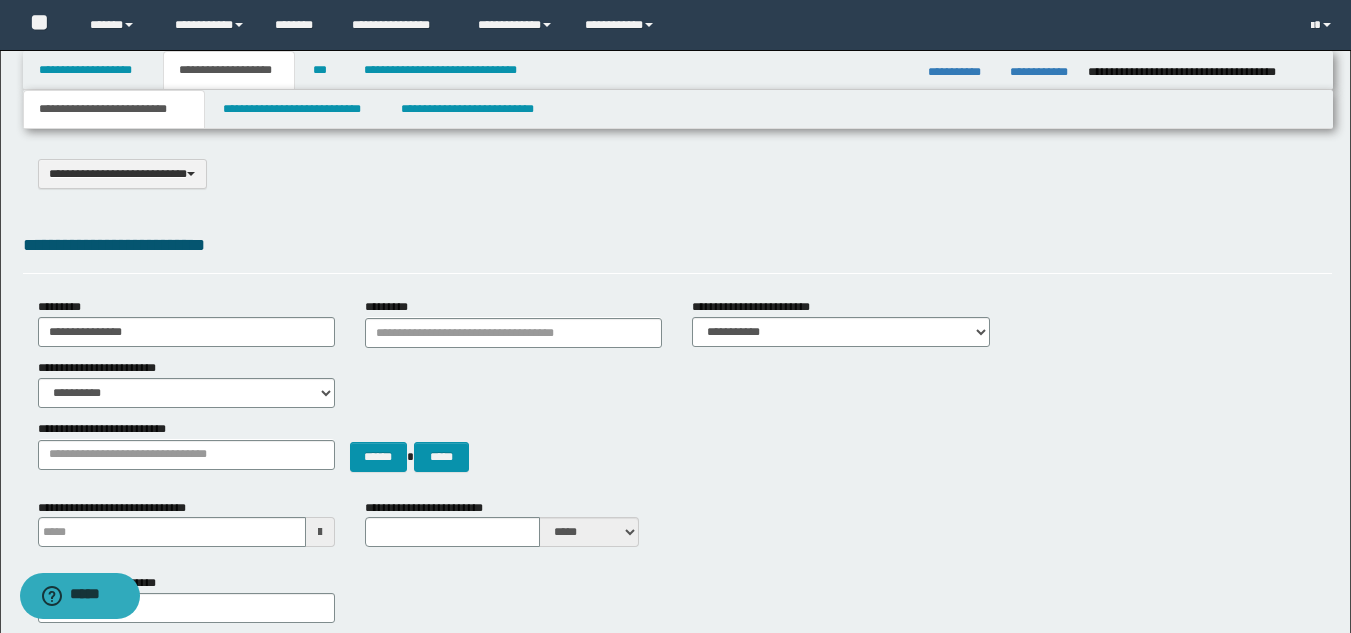 click on "**********" at bounding box center (677, 245) 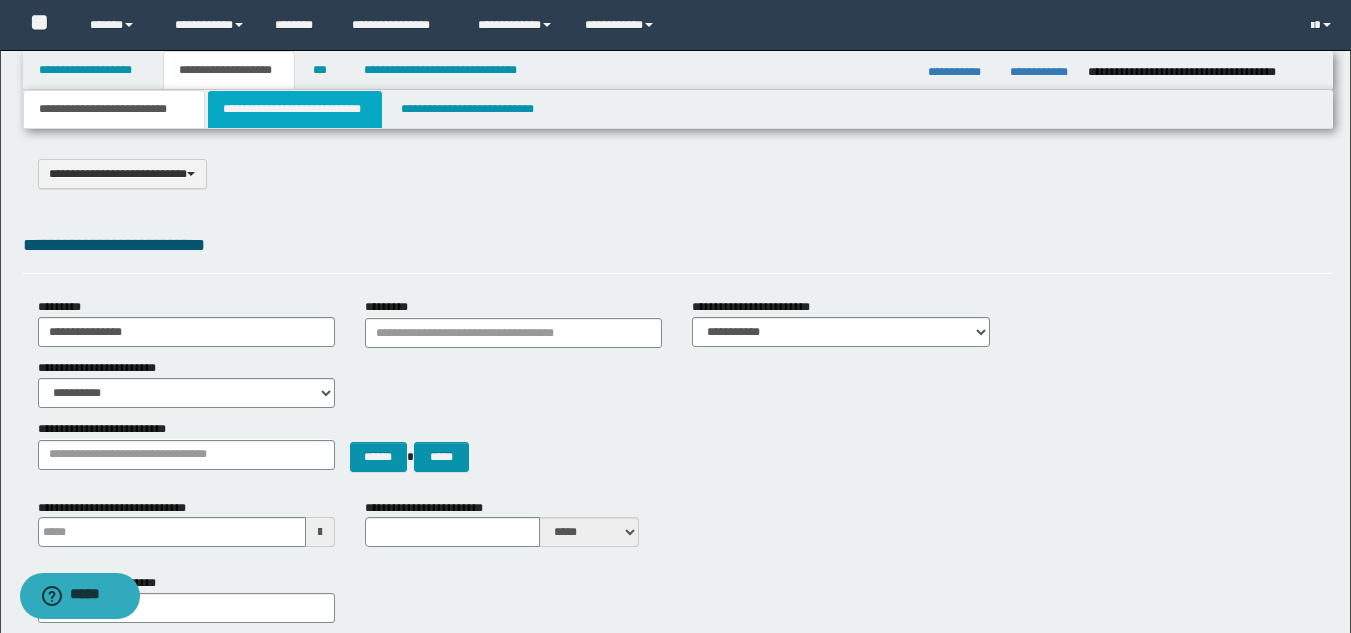 click on "**********" at bounding box center (295, 109) 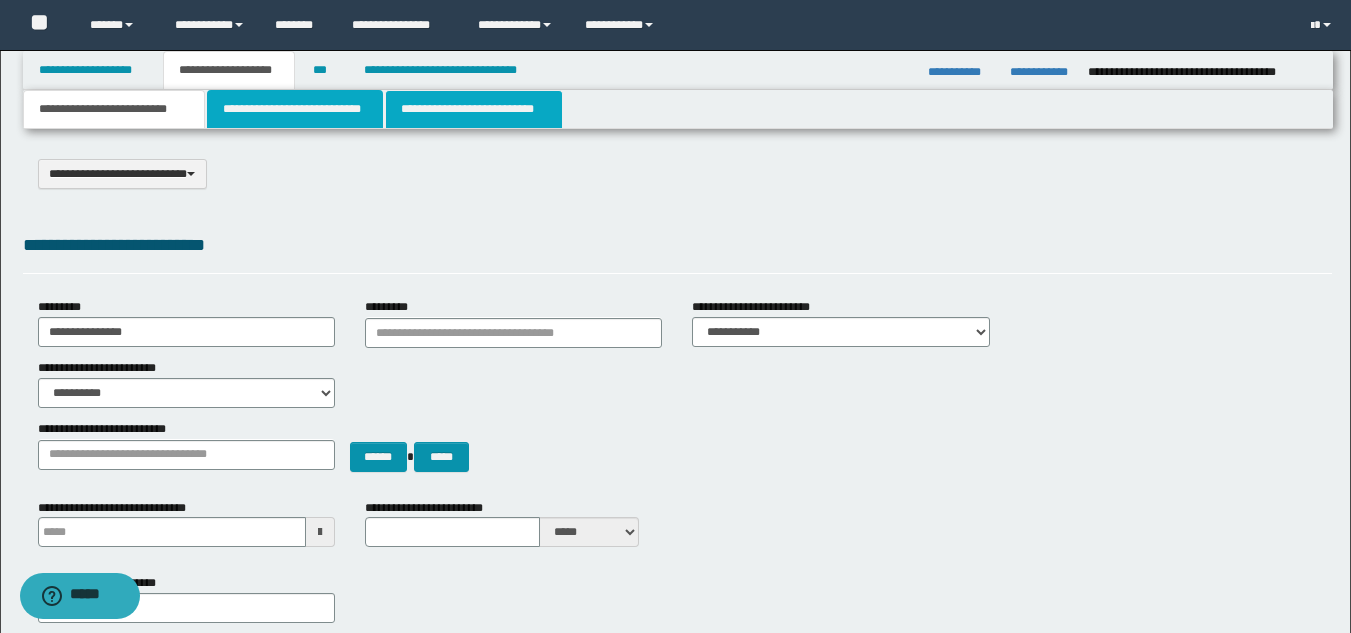type 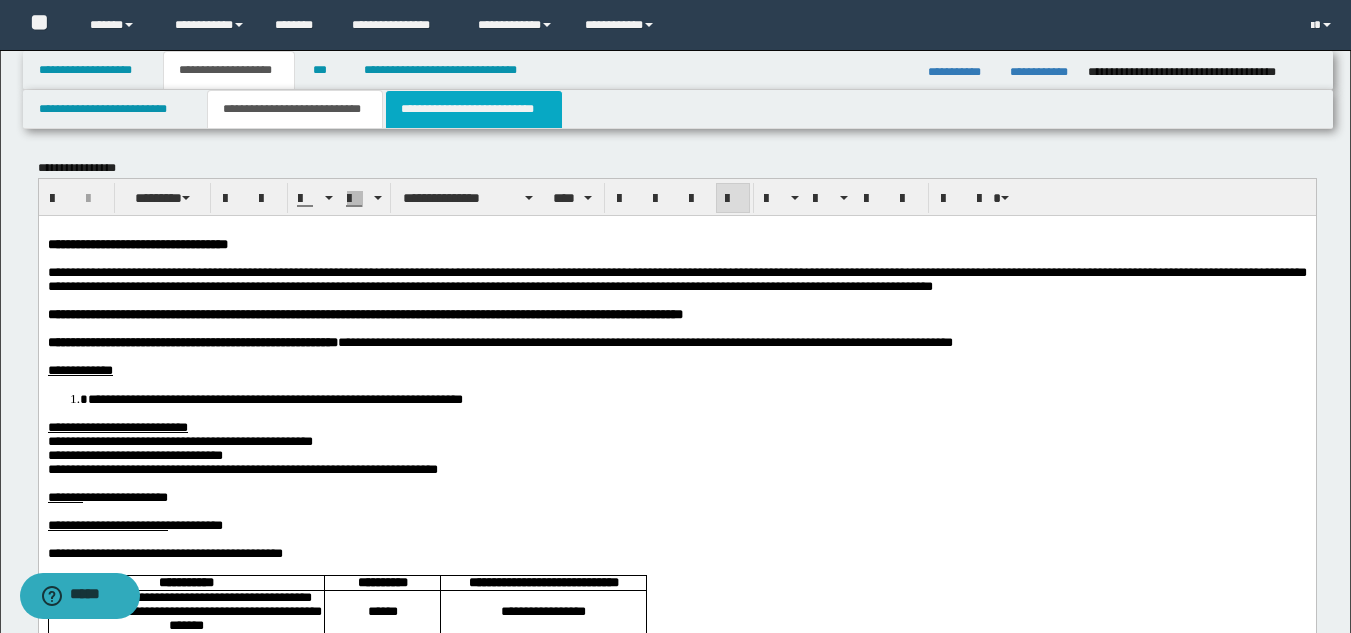 click on "**********" at bounding box center (474, 109) 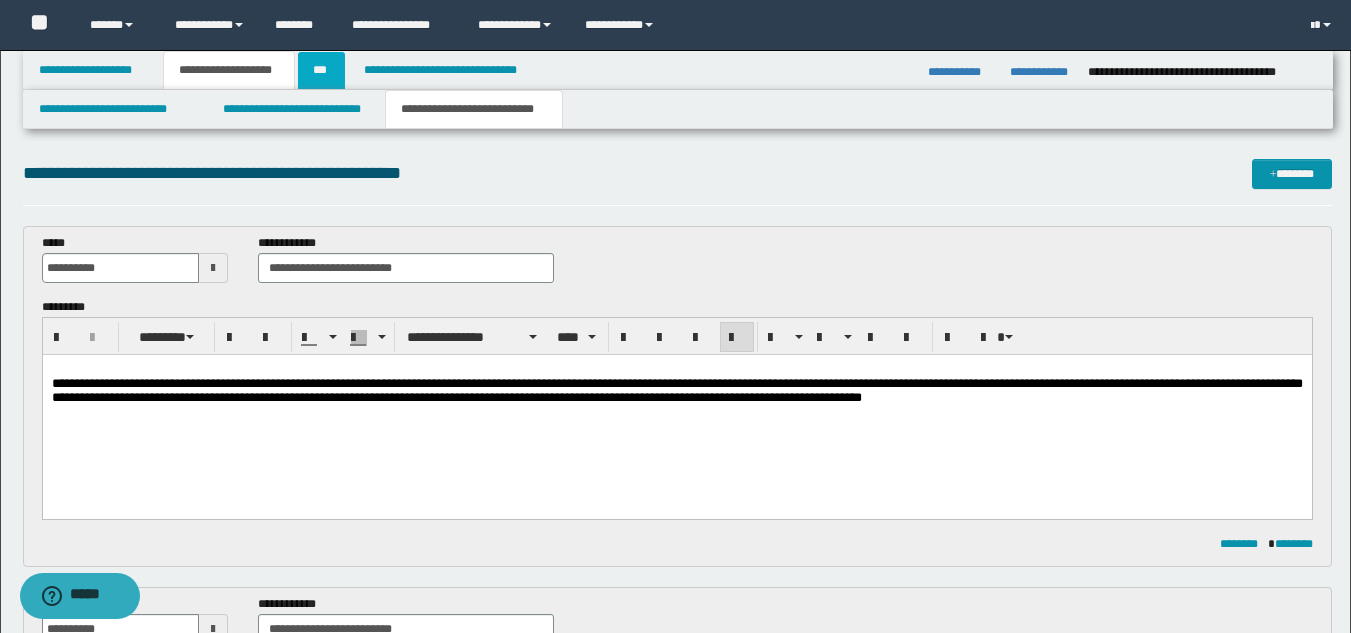 click on "***" at bounding box center [321, 70] 